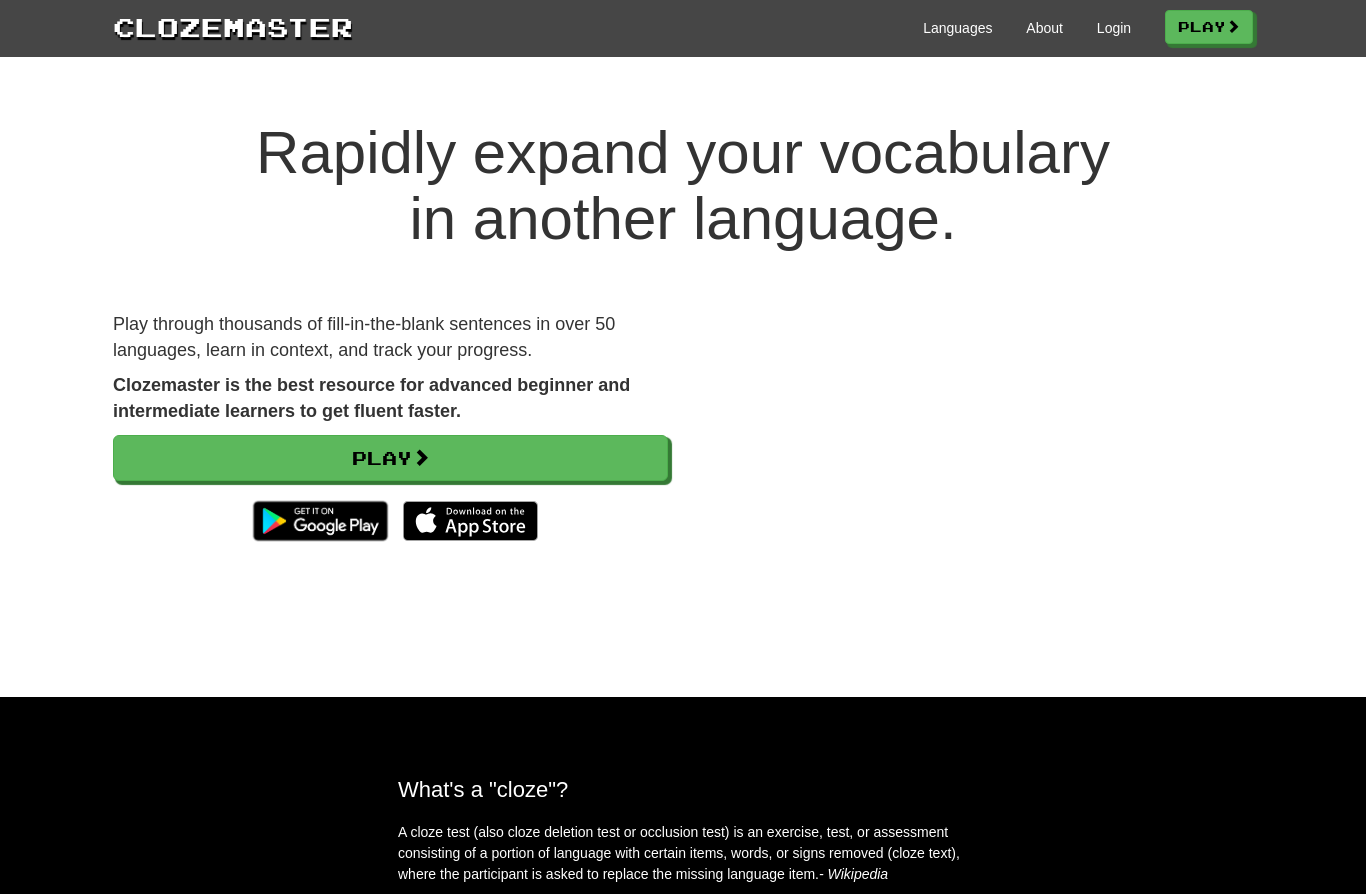 scroll, scrollTop: 0, scrollLeft: 0, axis: both 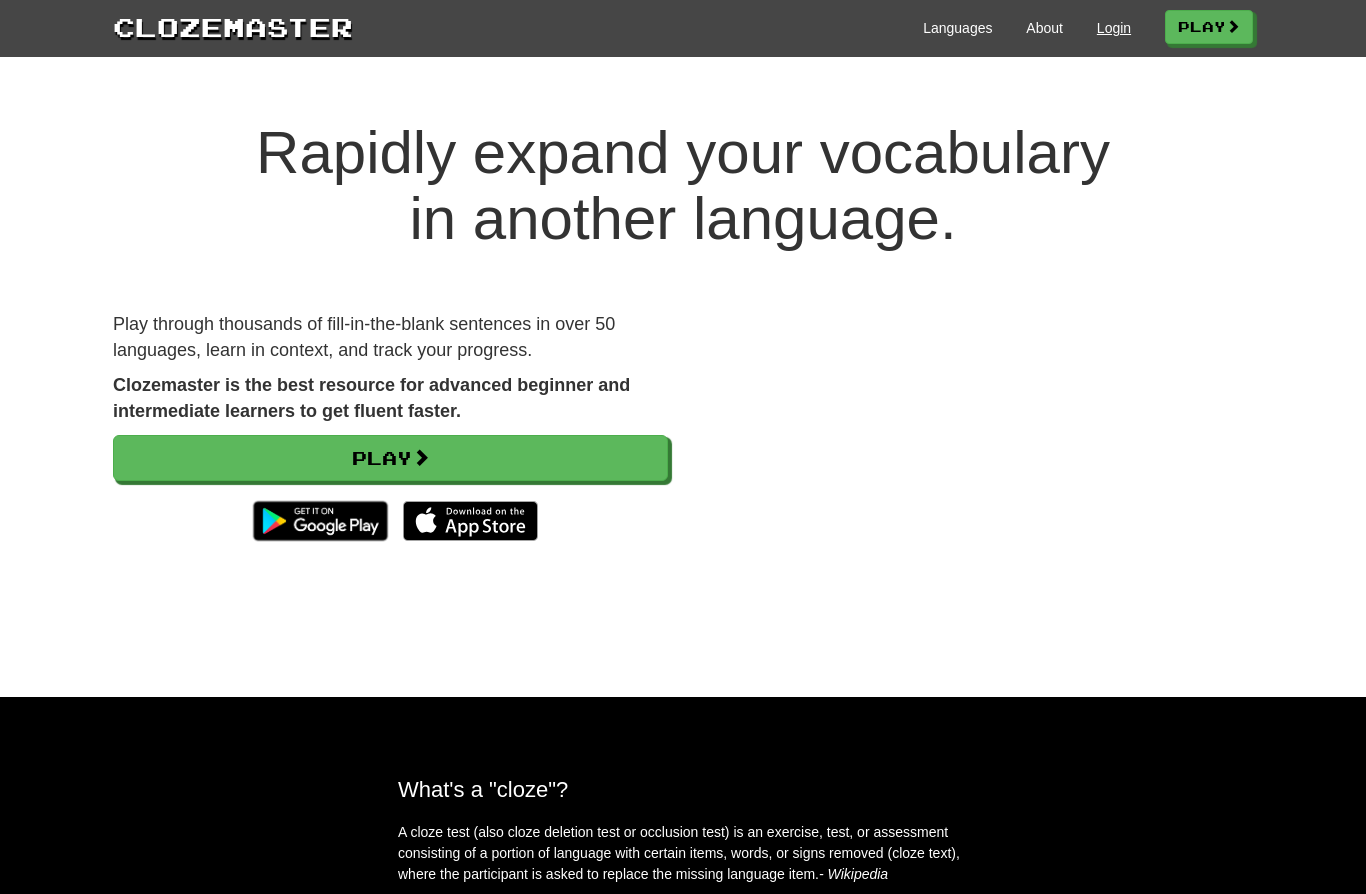 click on "Login" at bounding box center (1114, 28) 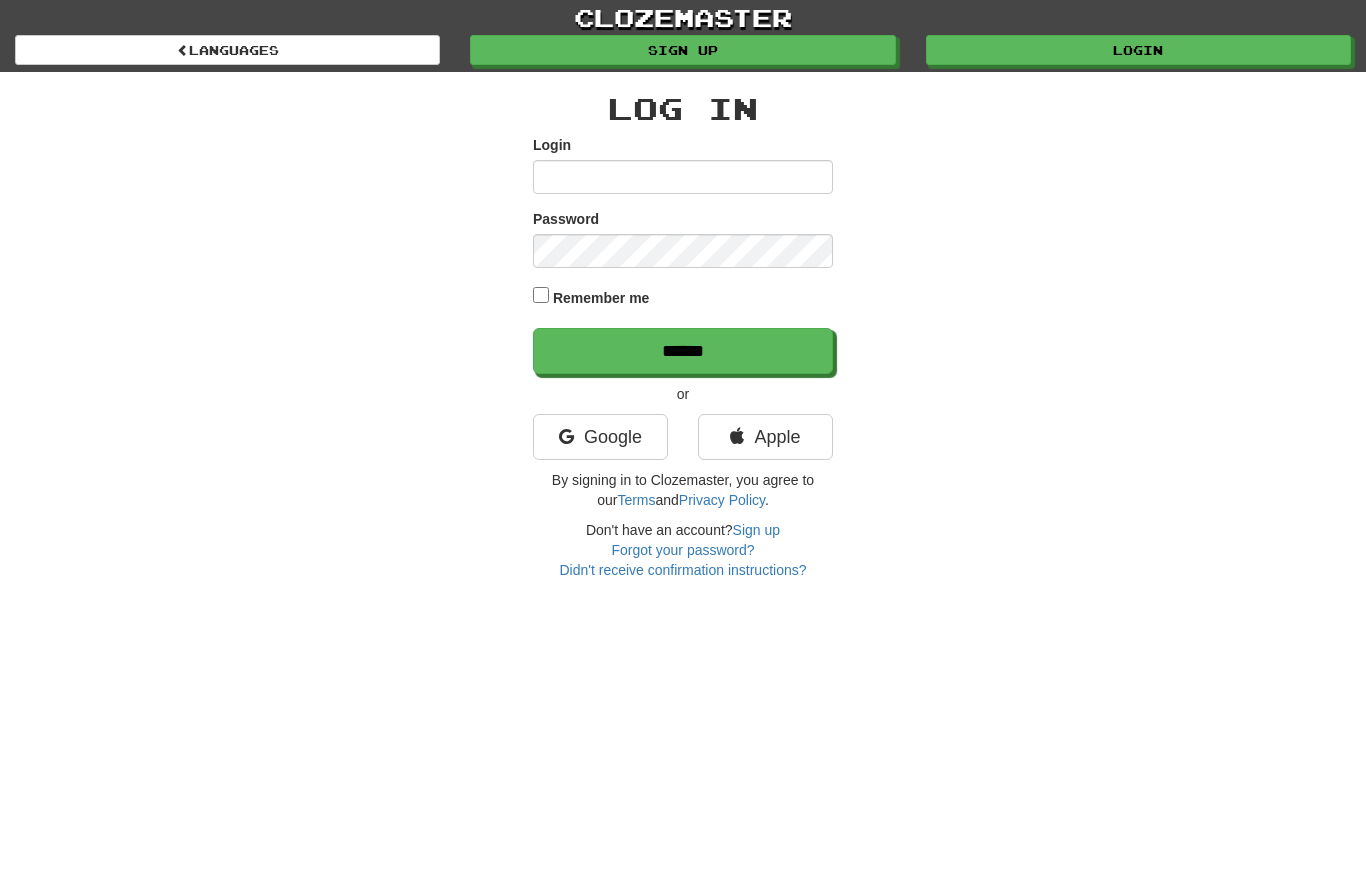 scroll, scrollTop: 0, scrollLeft: 0, axis: both 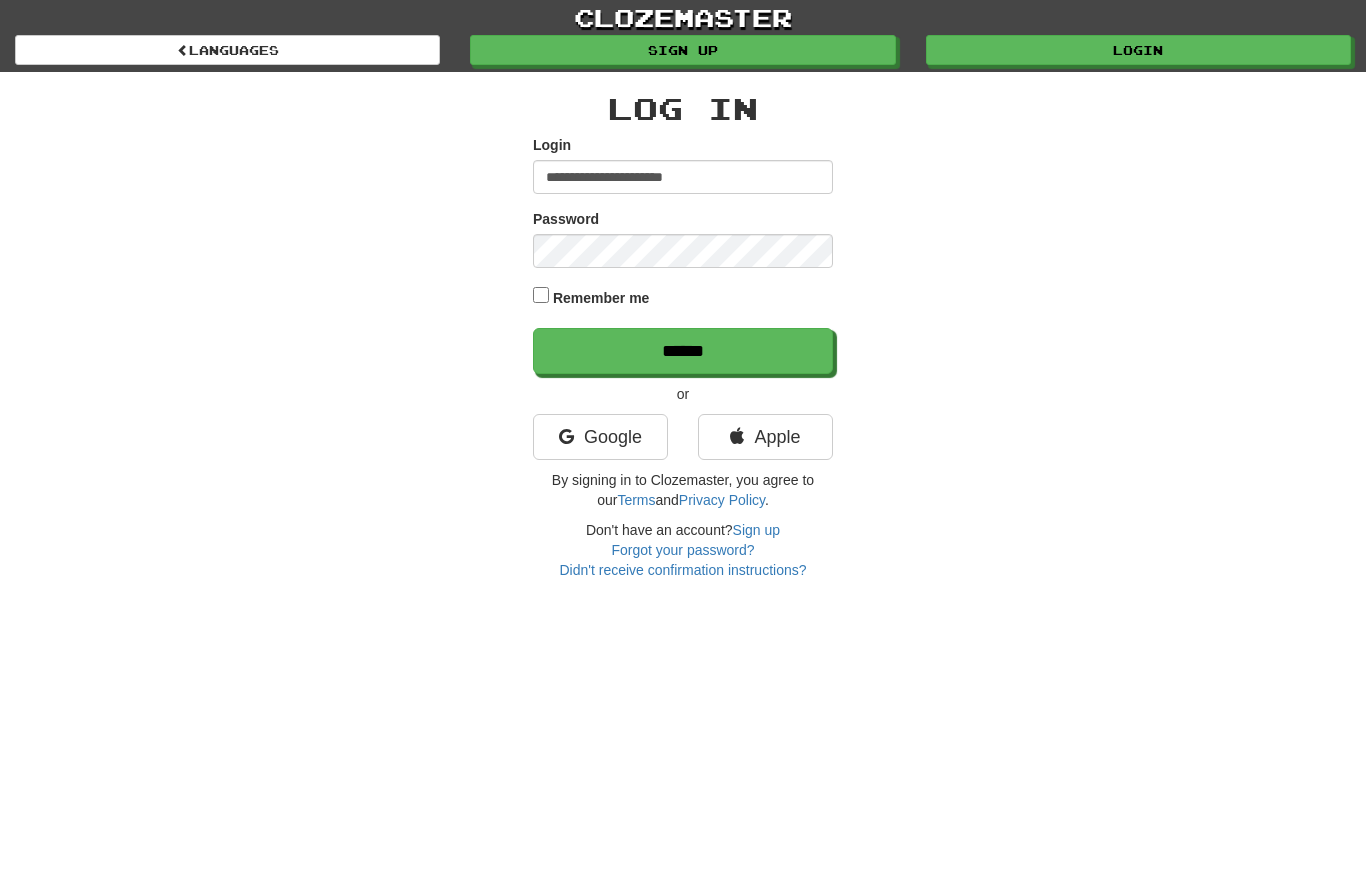 type on "**********" 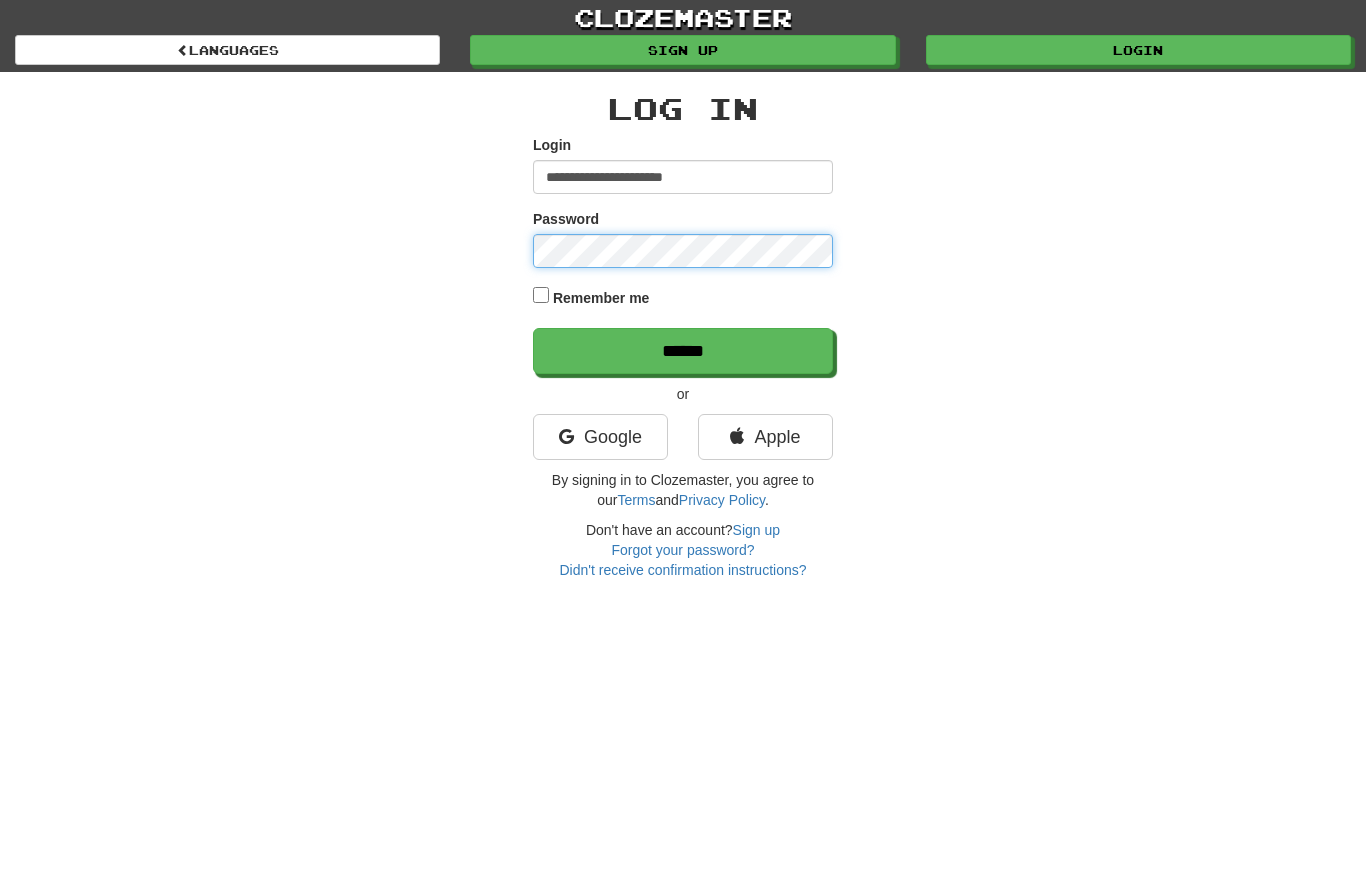 click on "******" at bounding box center (683, 351) 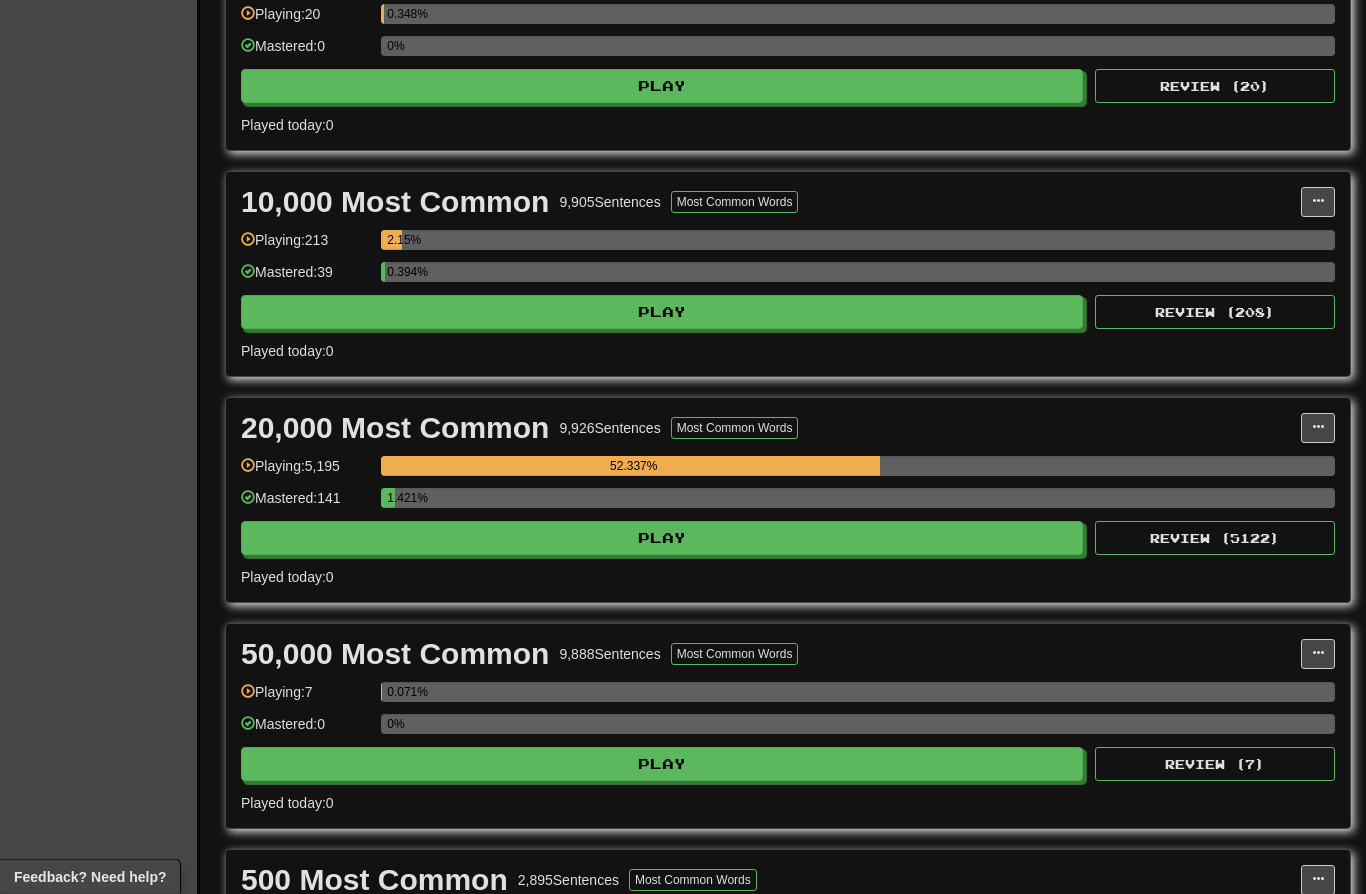 scroll, scrollTop: 968, scrollLeft: 0, axis: vertical 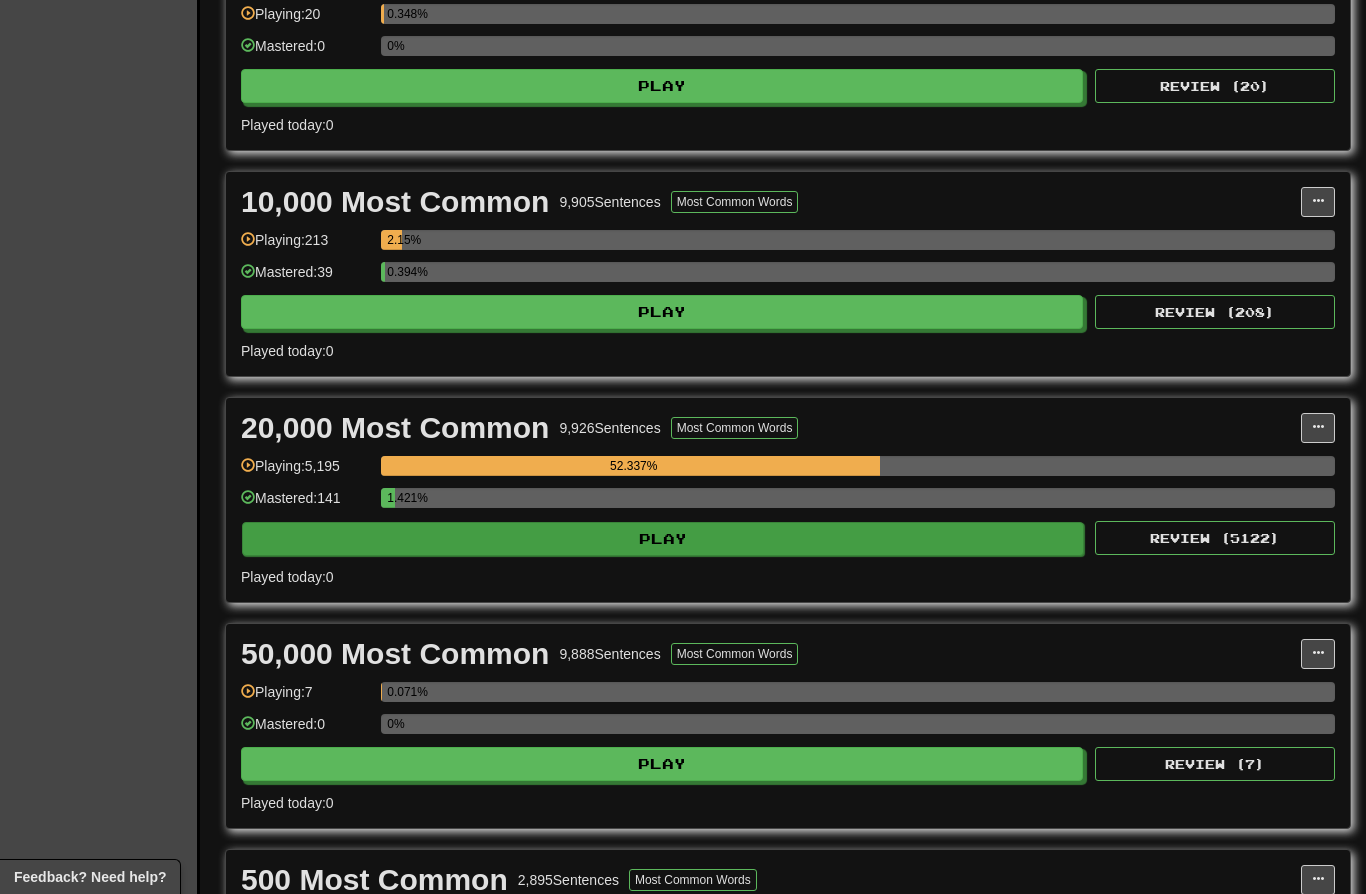 click on "Play" at bounding box center (663, 539) 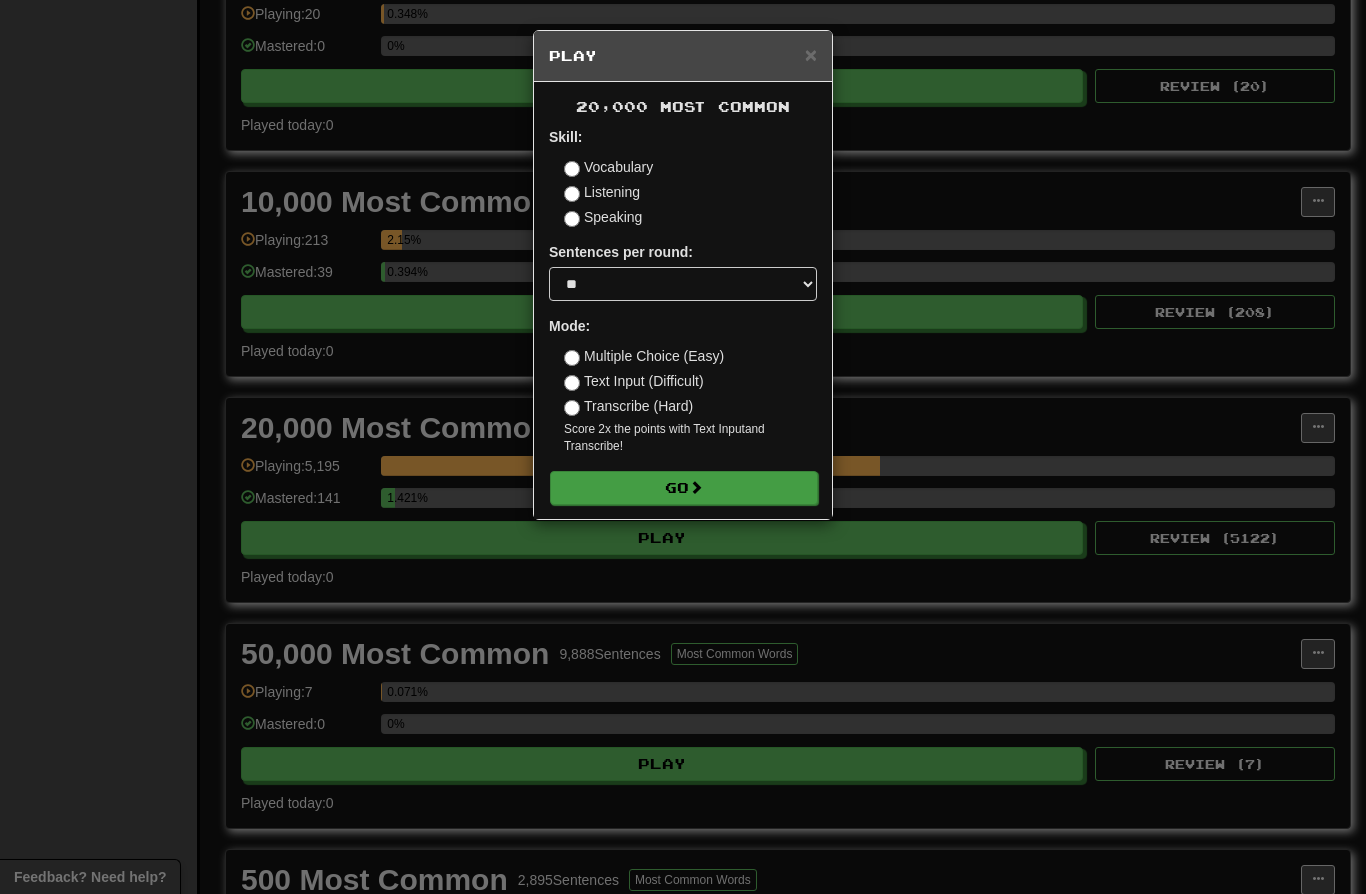 click on "Go" at bounding box center [684, 488] 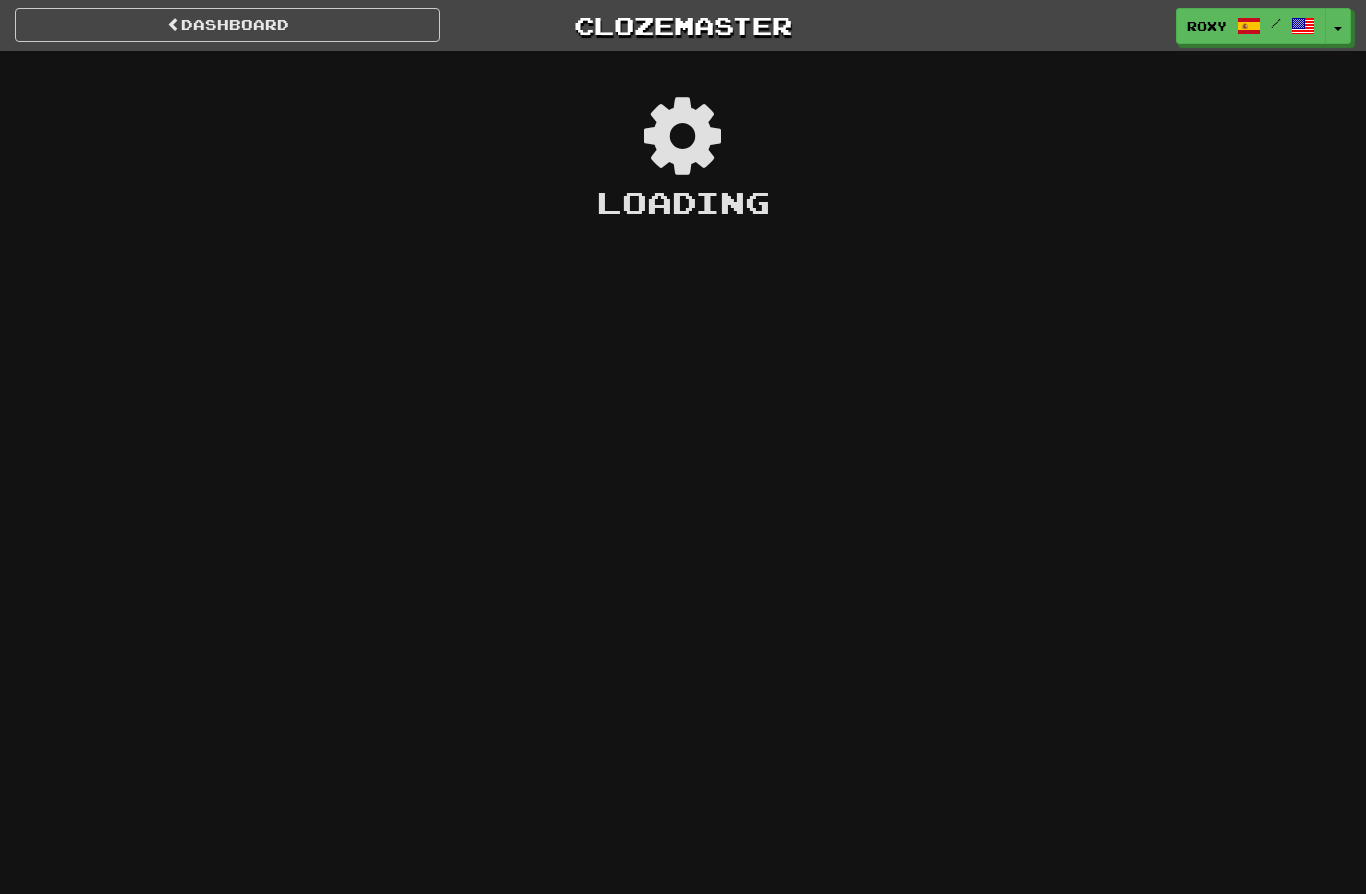 scroll, scrollTop: 1, scrollLeft: 0, axis: vertical 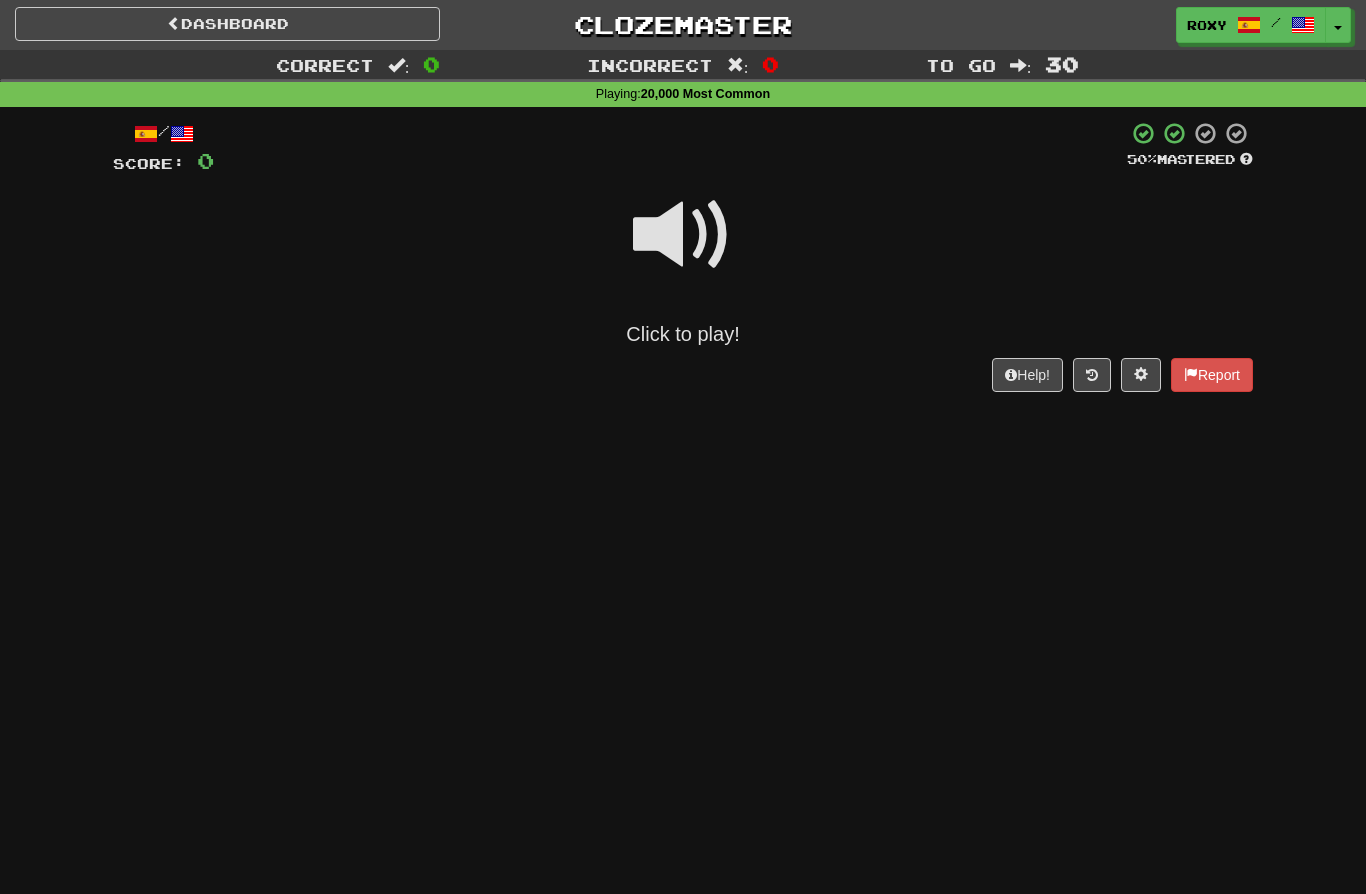 click at bounding box center (683, 235) 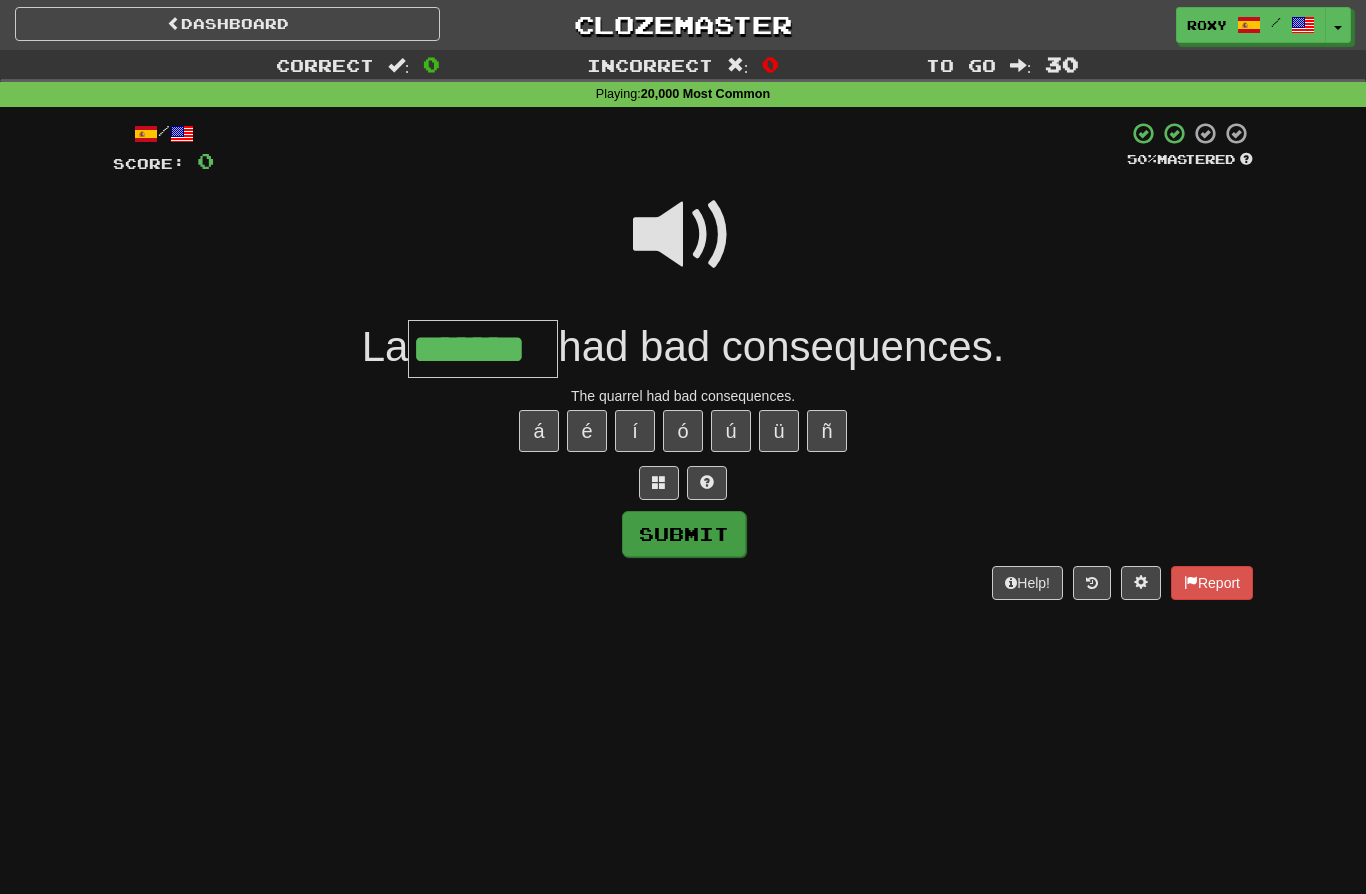 type on "*******" 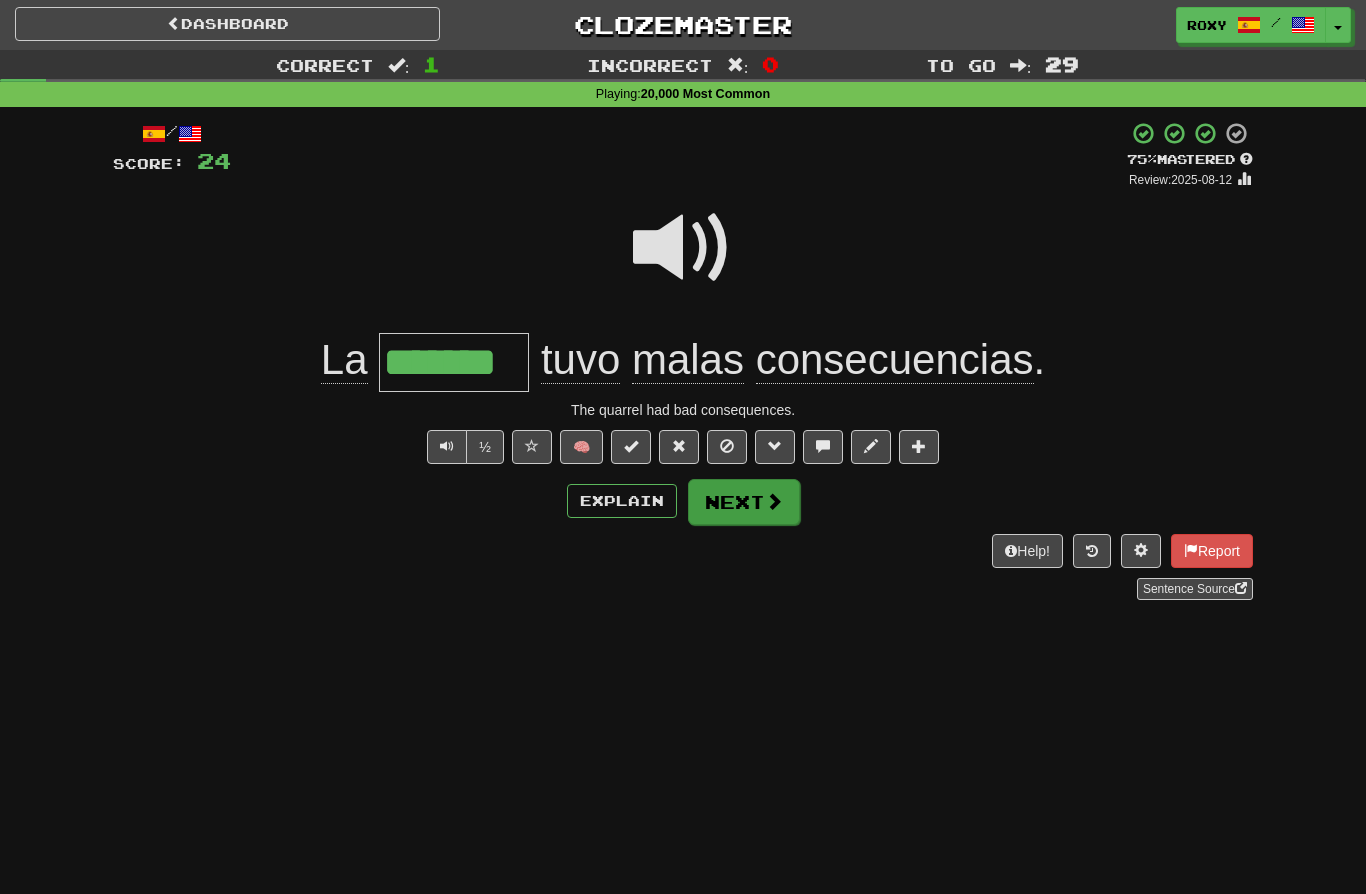 click on "Next" at bounding box center [744, 502] 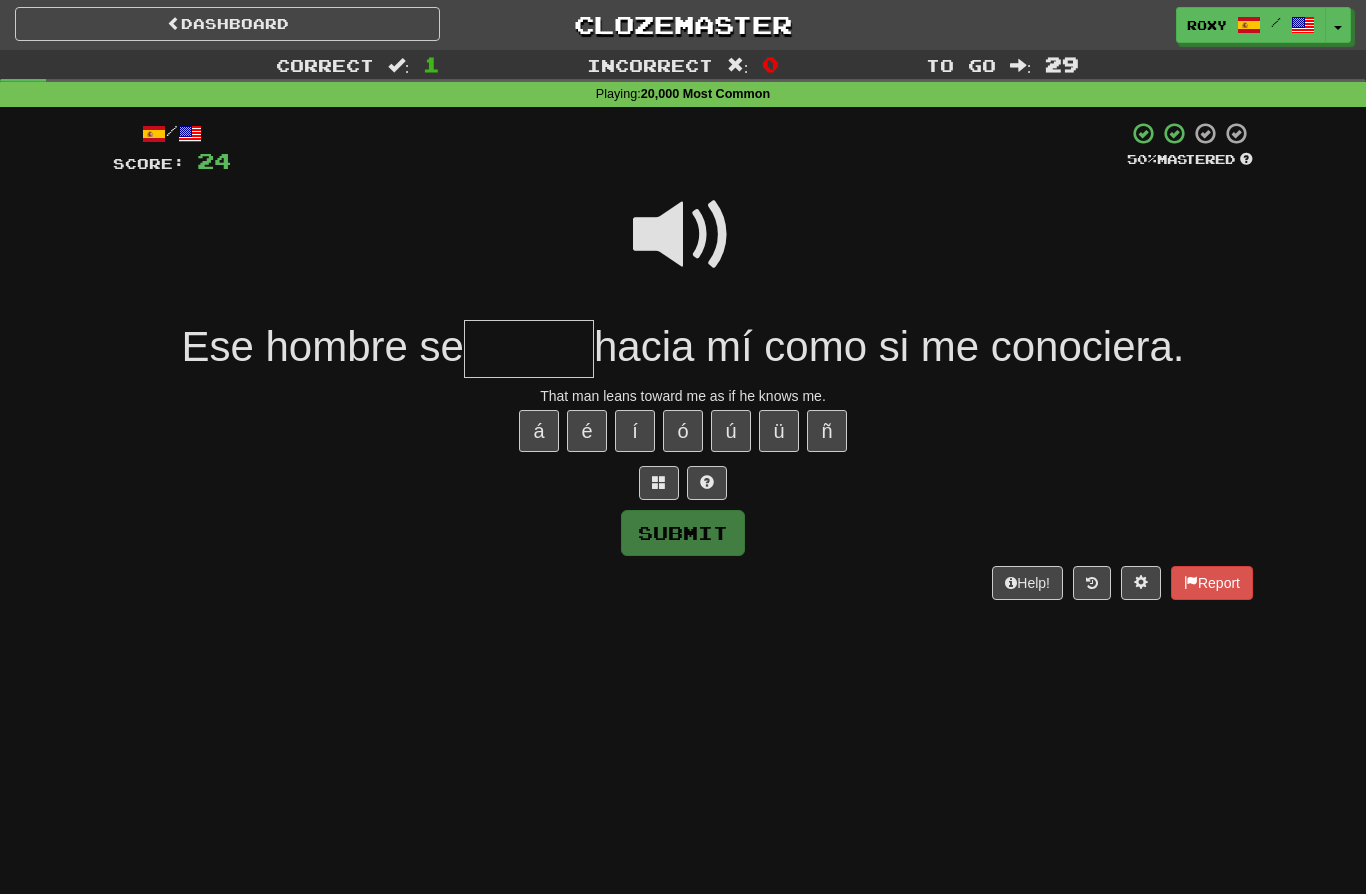 click at bounding box center (683, 235) 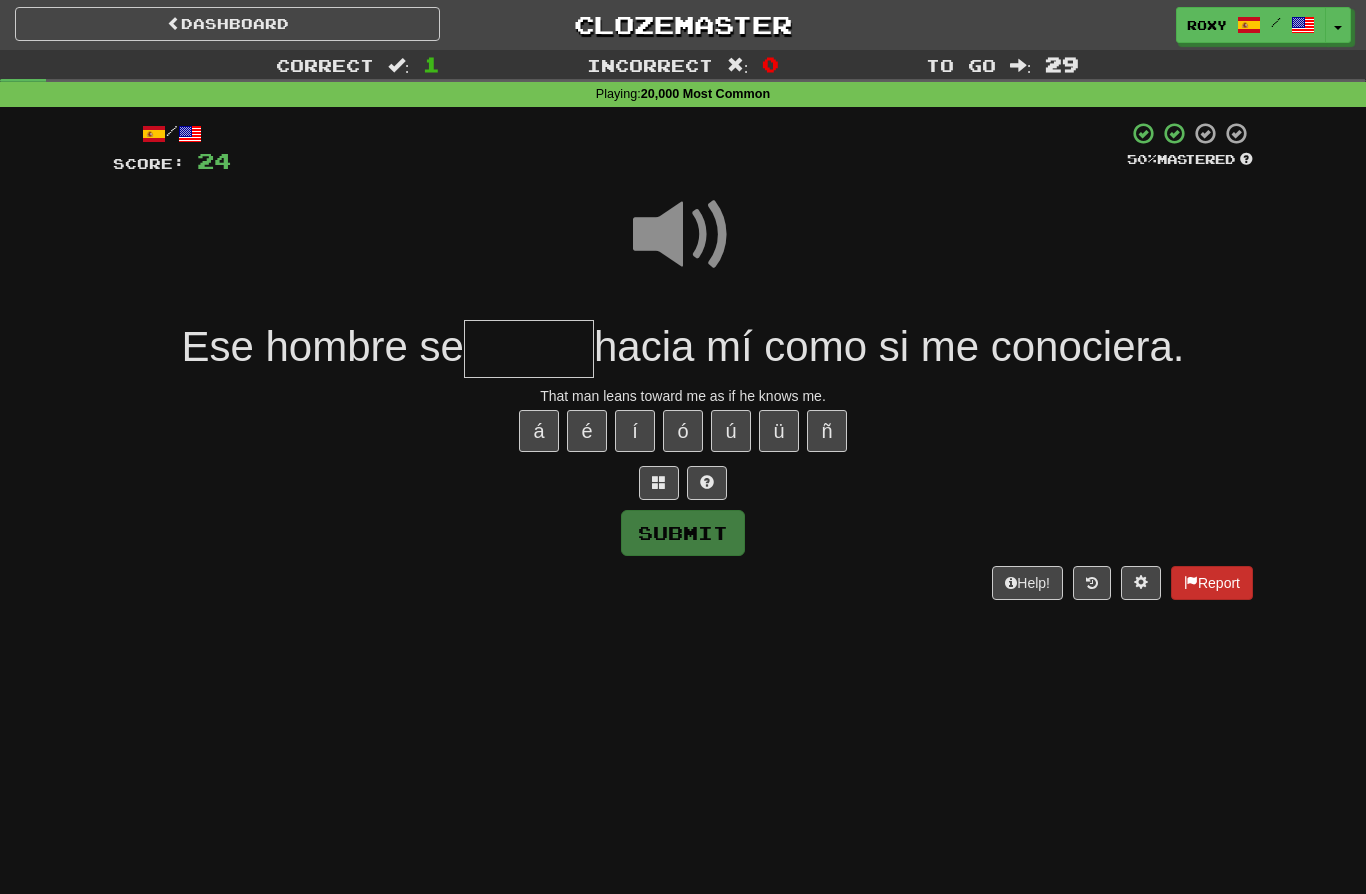 click at bounding box center (1191, 582) 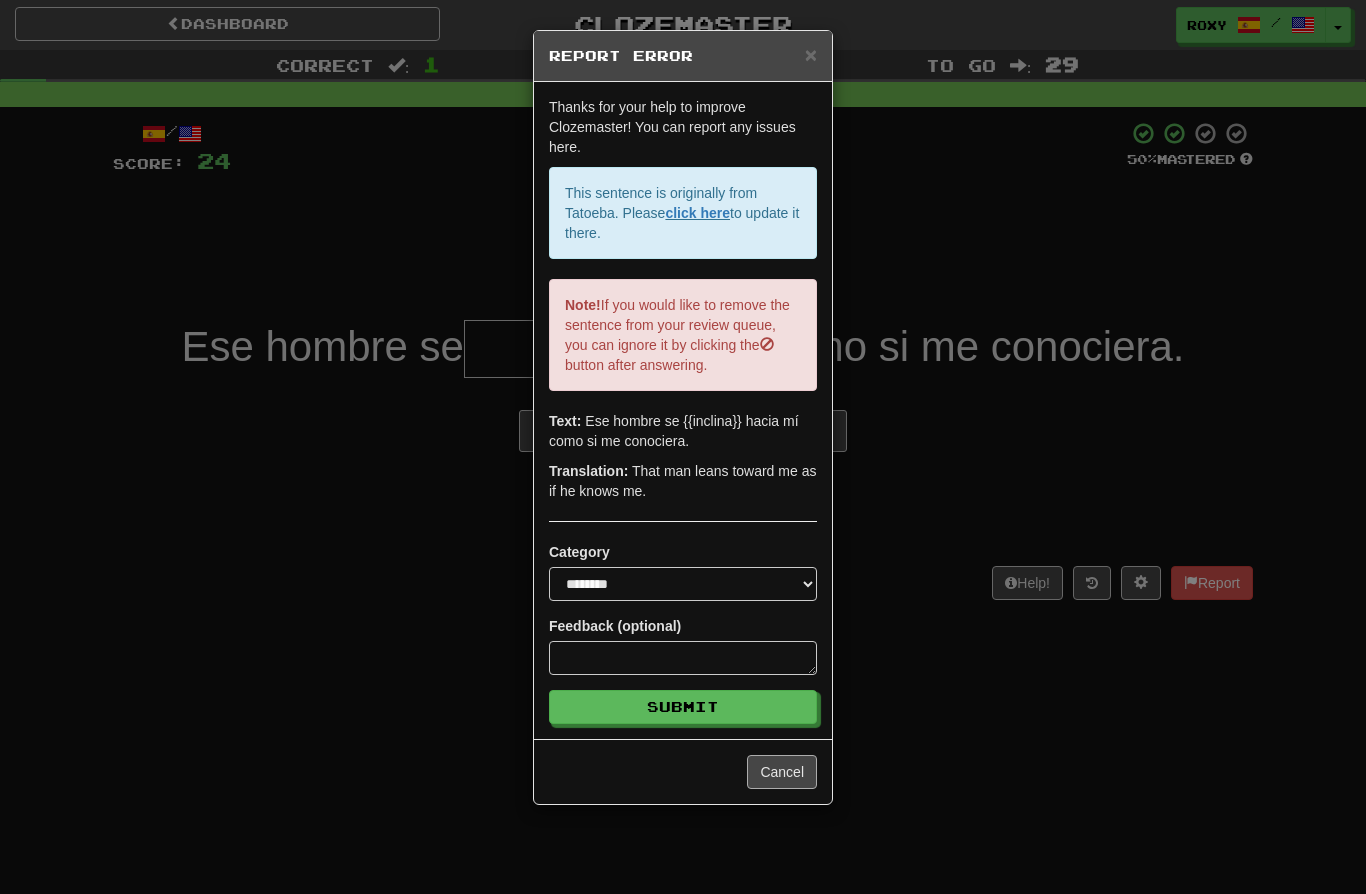 click on "Cancel" at bounding box center [782, 772] 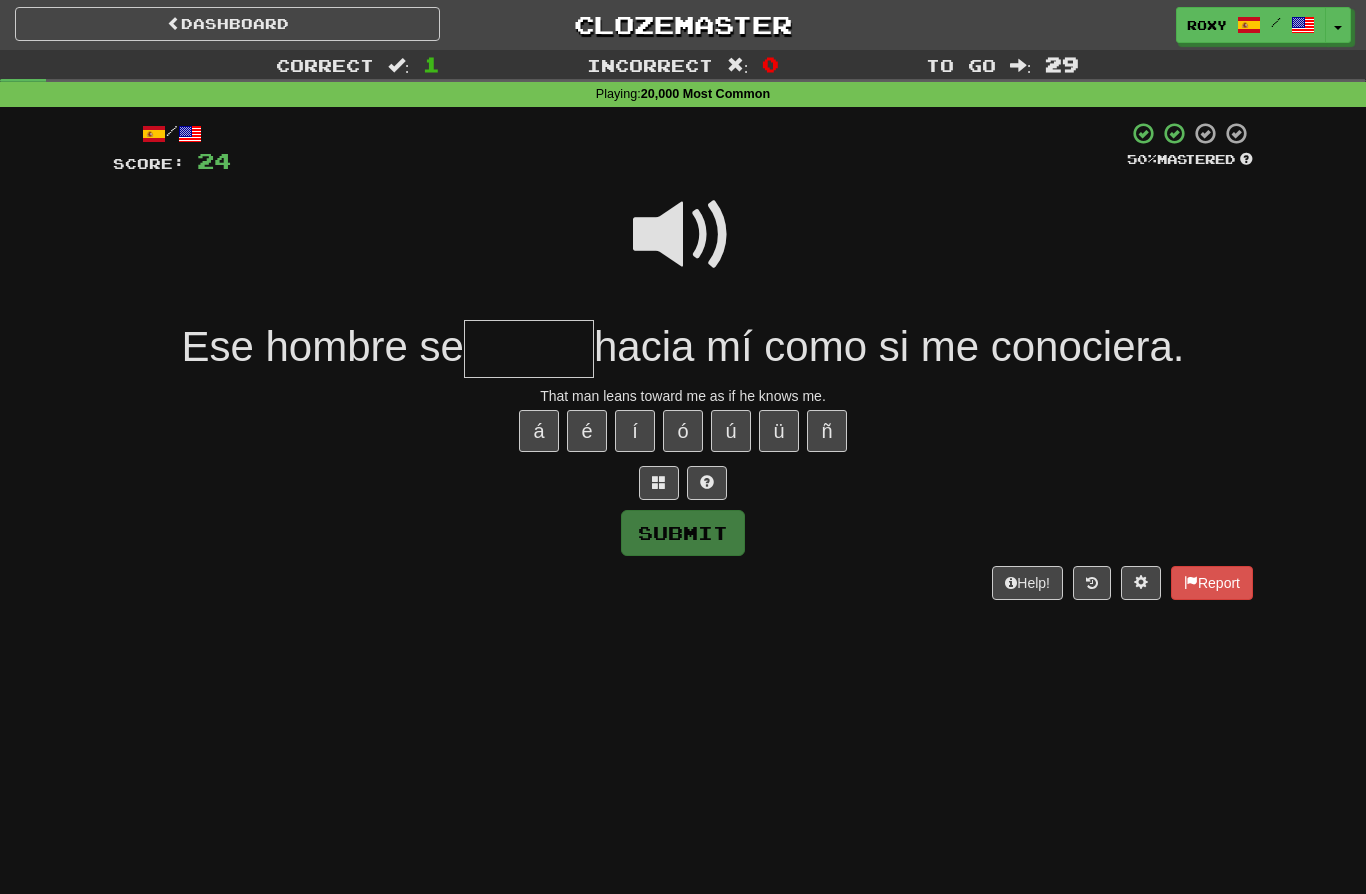 click at bounding box center [529, 349] 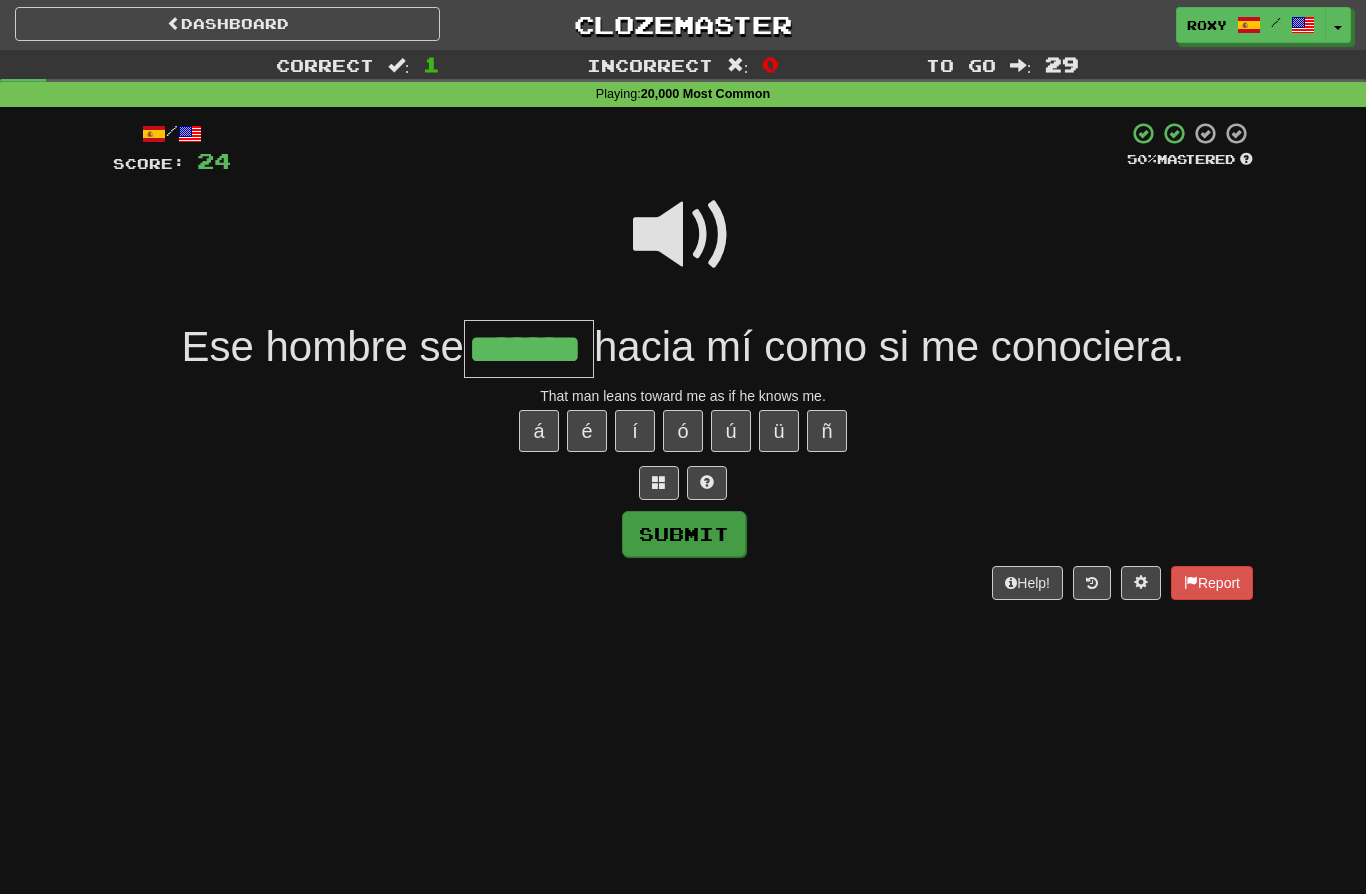 type on "*******" 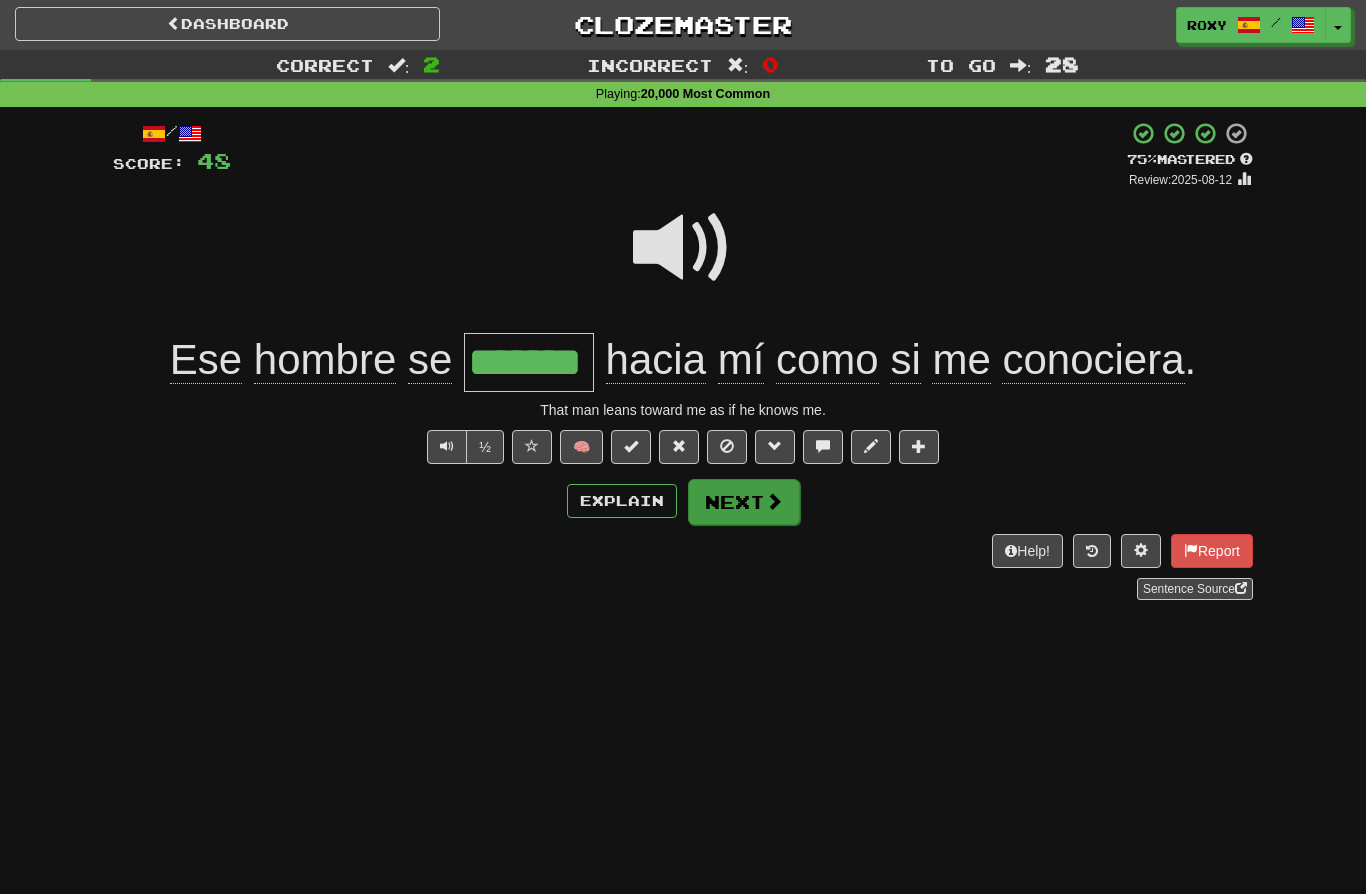 click on "Next" at bounding box center [744, 502] 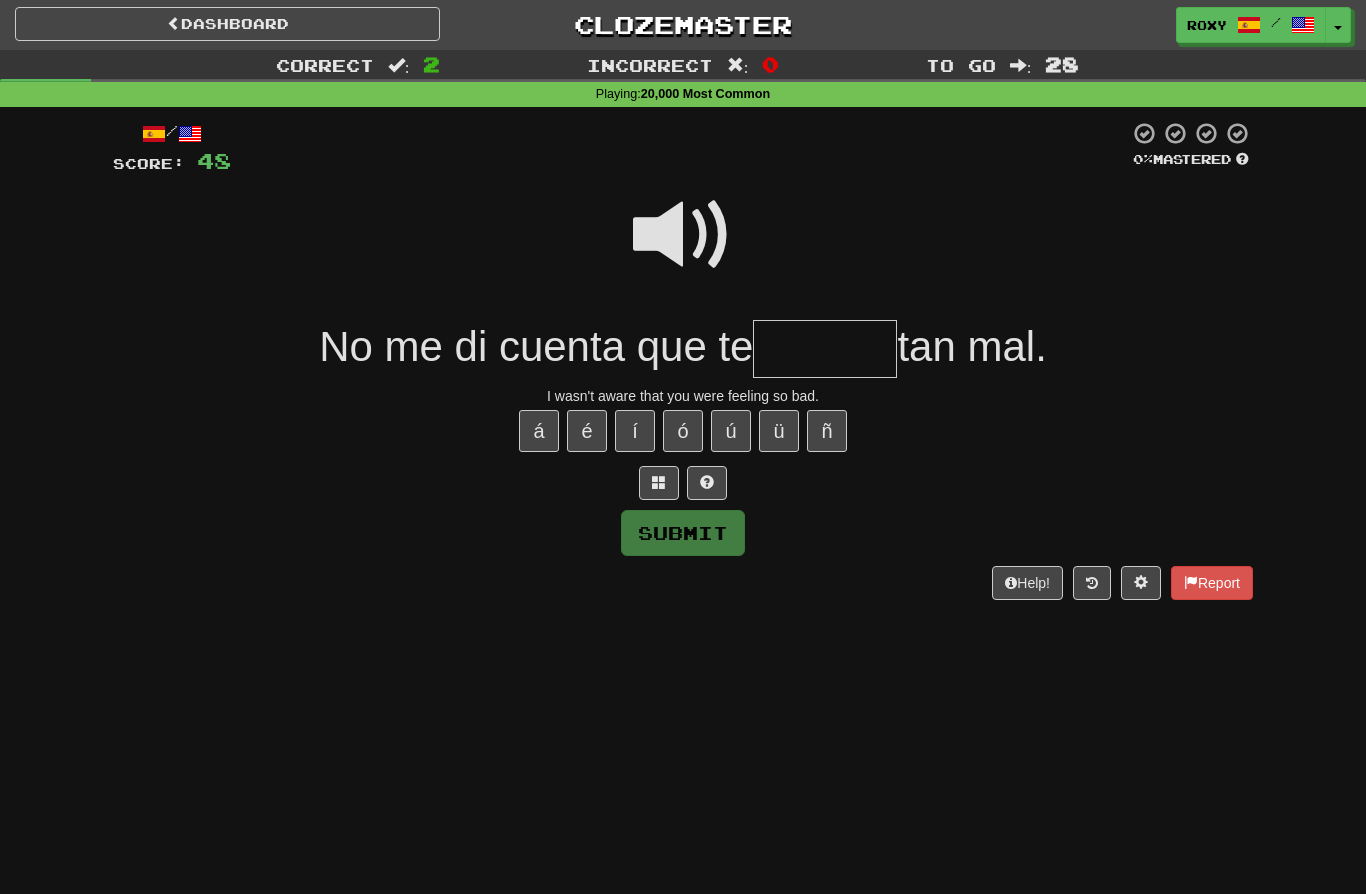click at bounding box center [683, 235] 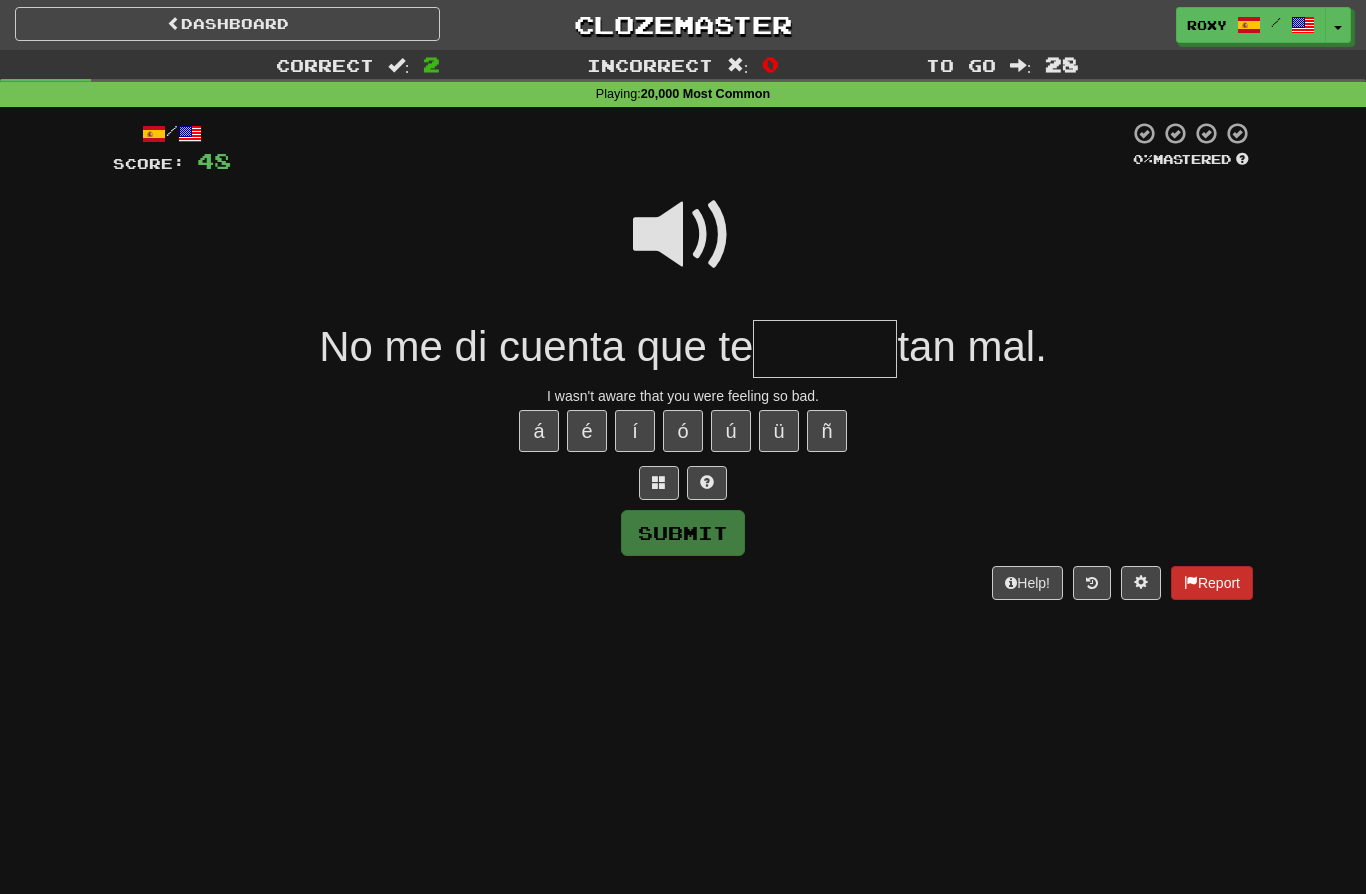 click on "Report" at bounding box center [1212, 583] 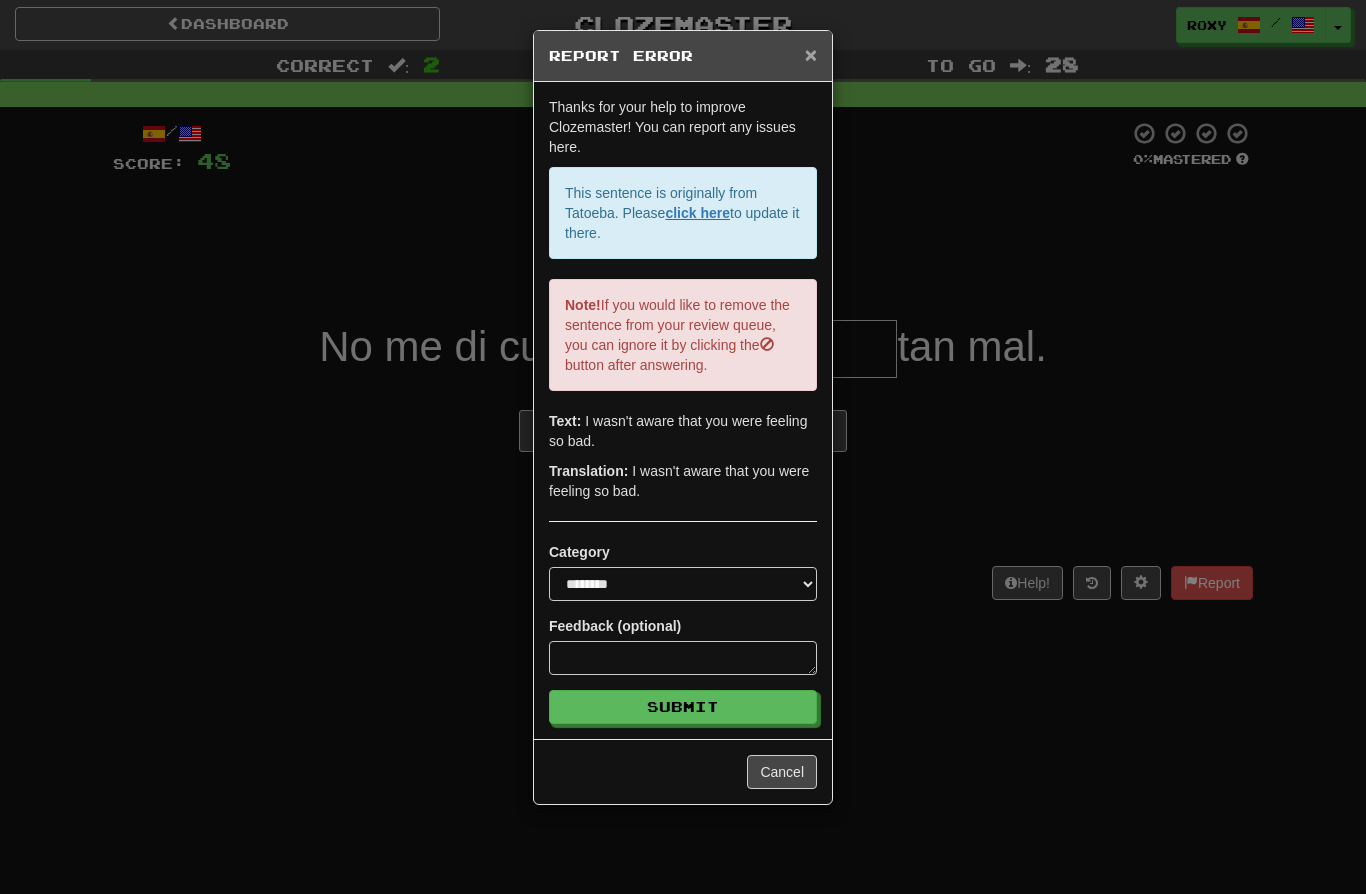 click on "×" at bounding box center [811, 54] 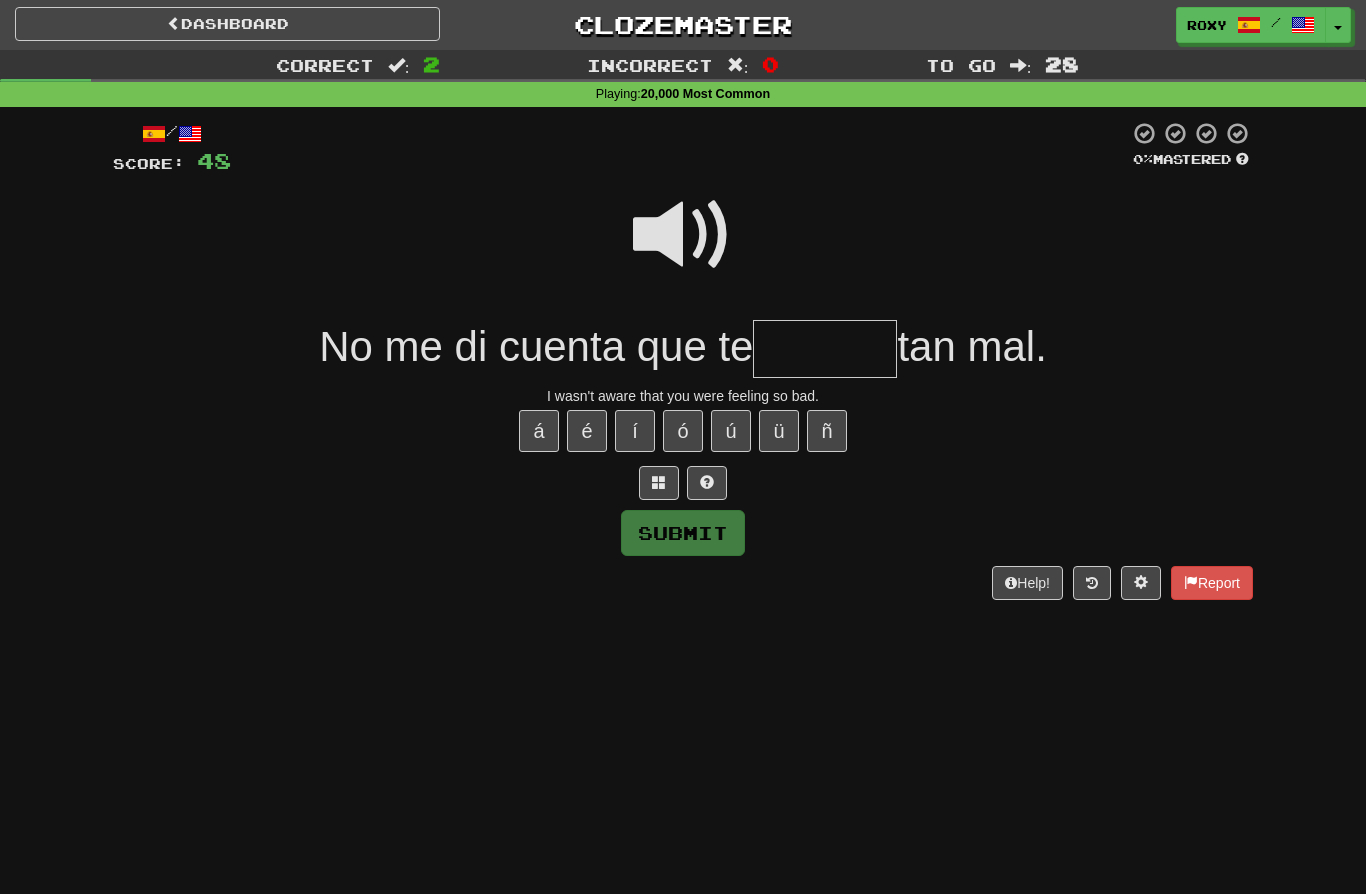 click at bounding box center [825, 349] 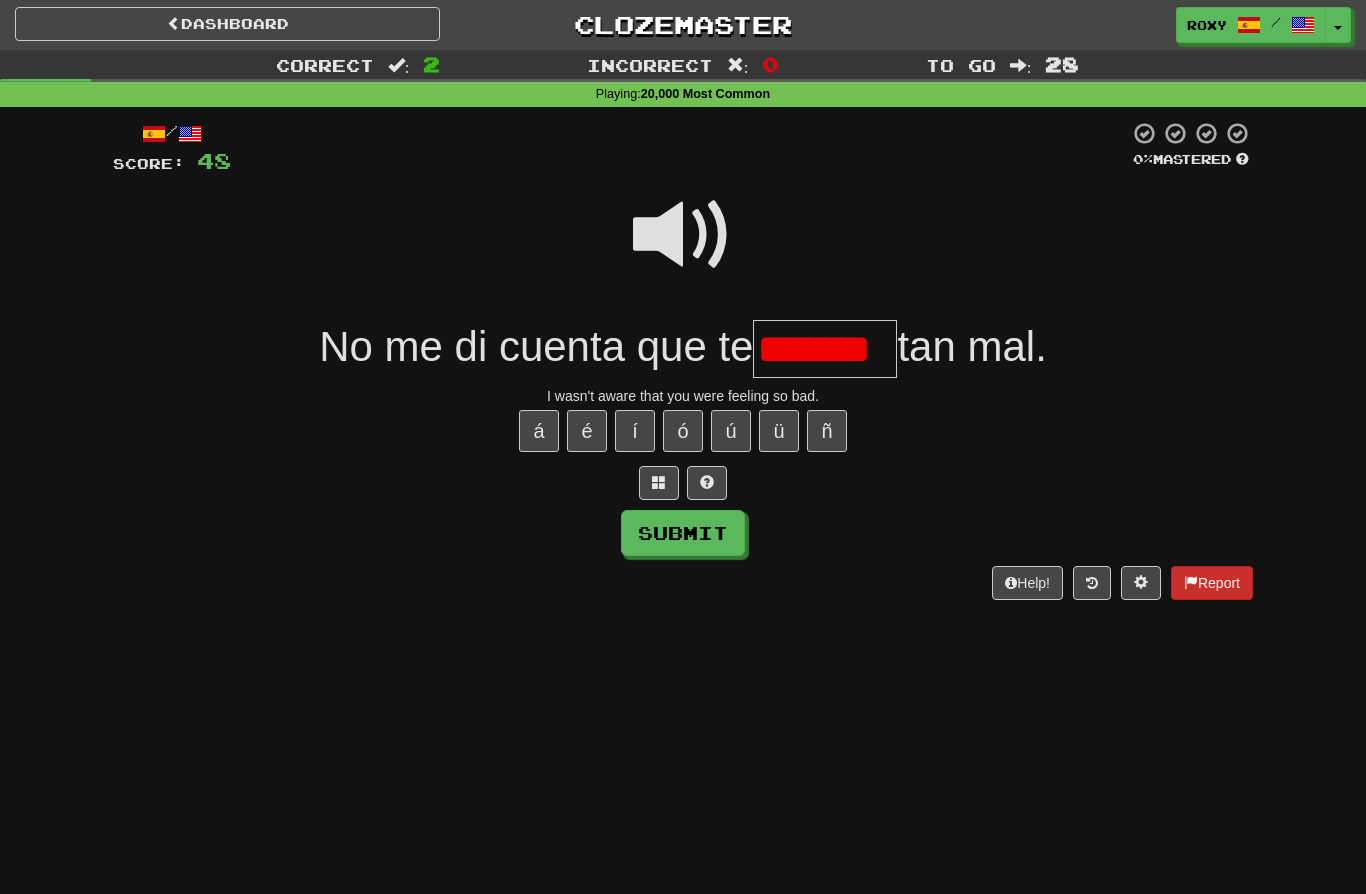 click on "Report" at bounding box center (1212, 583) 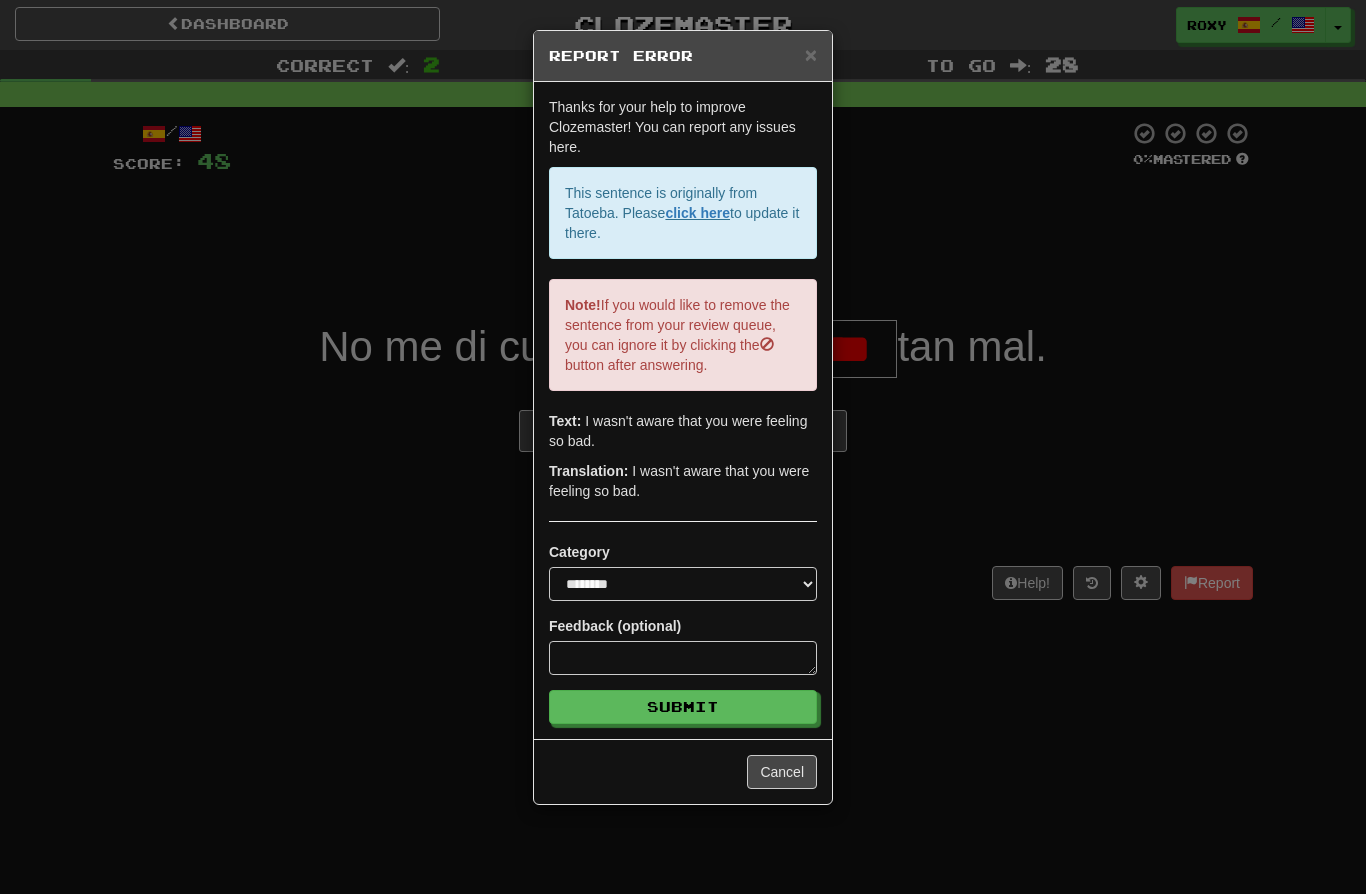click on "I wasn't aware that you were feeling so bad." at bounding box center [683, 447] 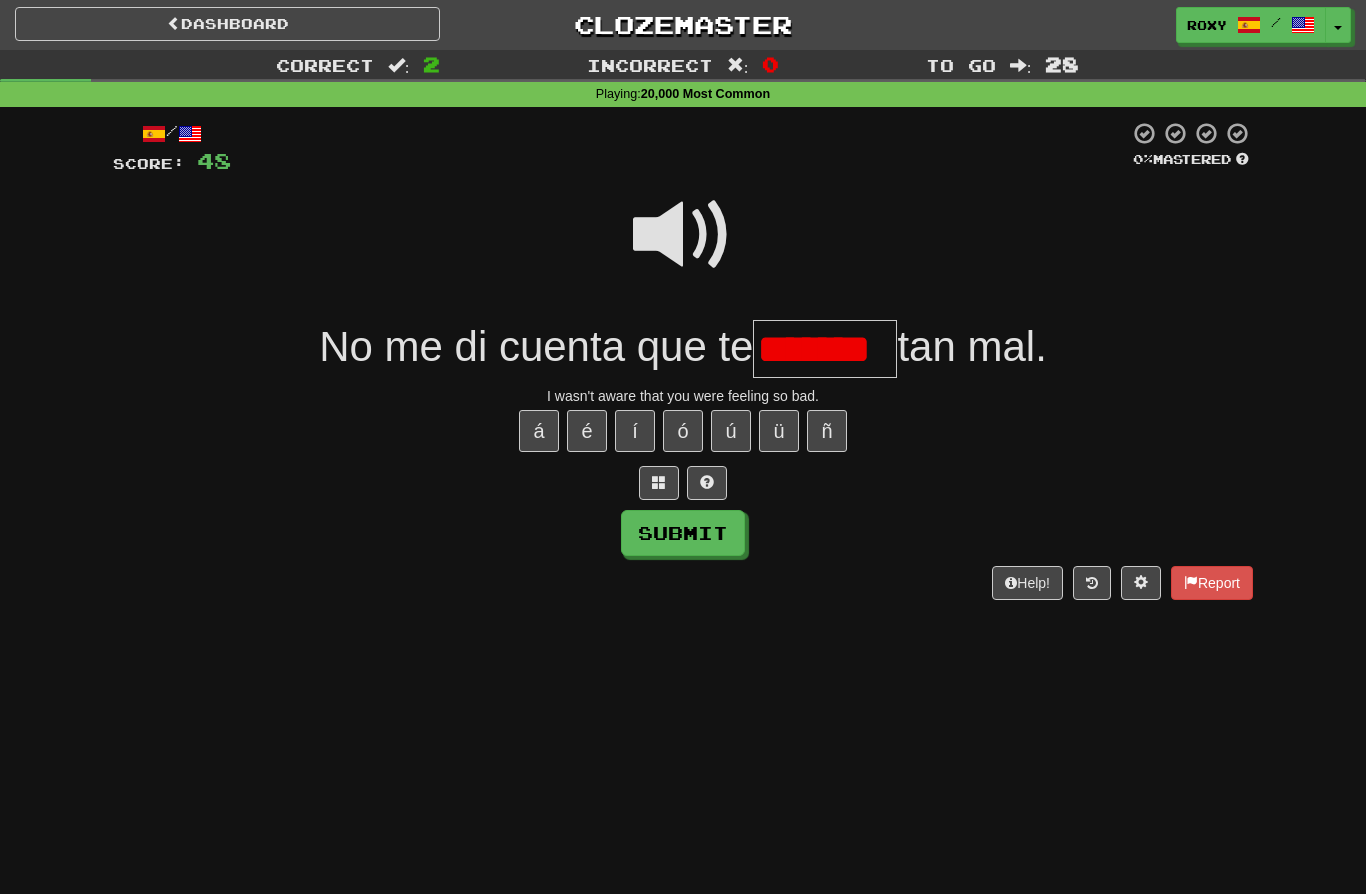 click on "*******" at bounding box center (825, 349) 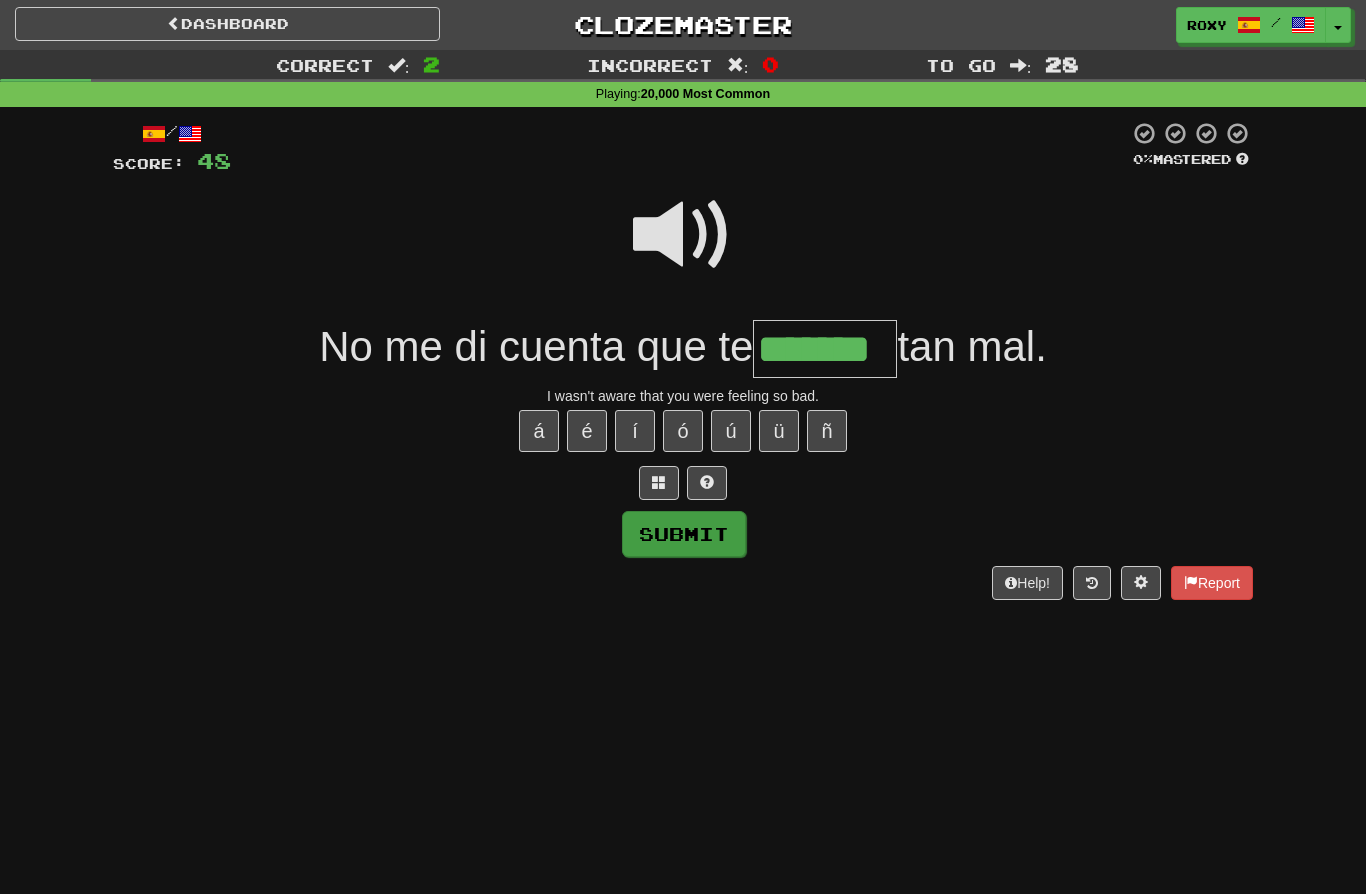 type on "*******" 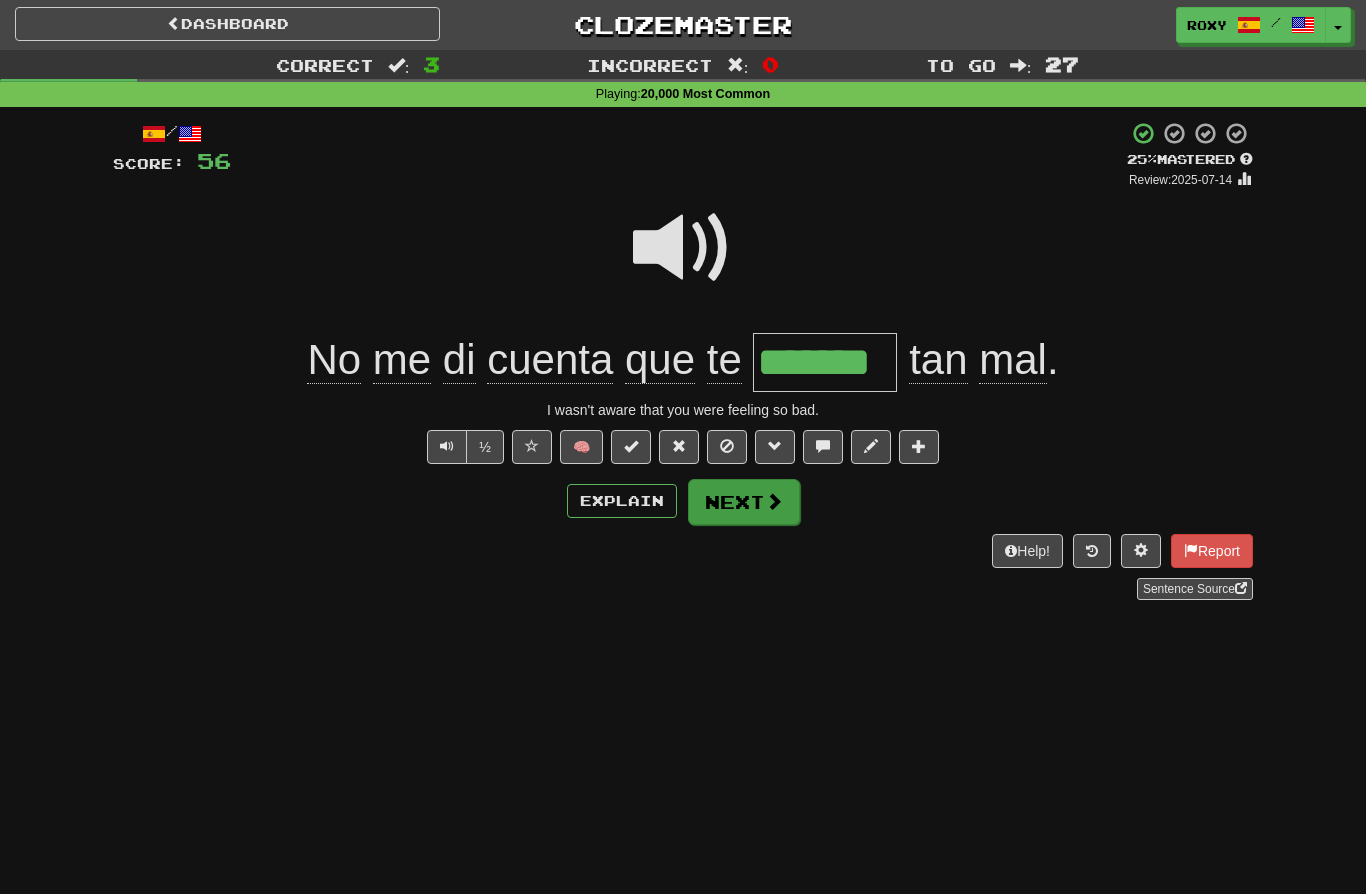 click on "Next" at bounding box center [744, 502] 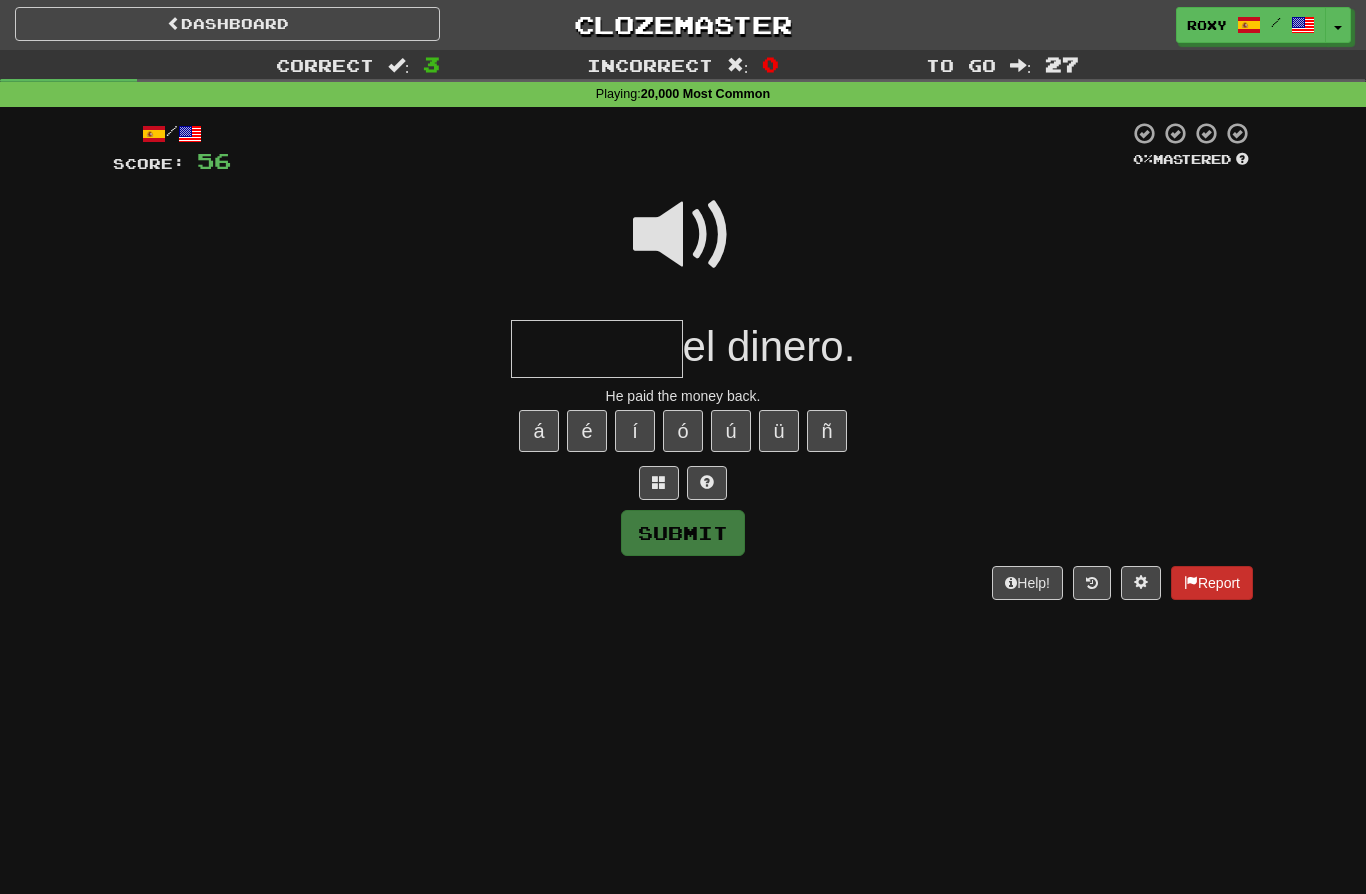 click on "Report" at bounding box center [1212, 583] 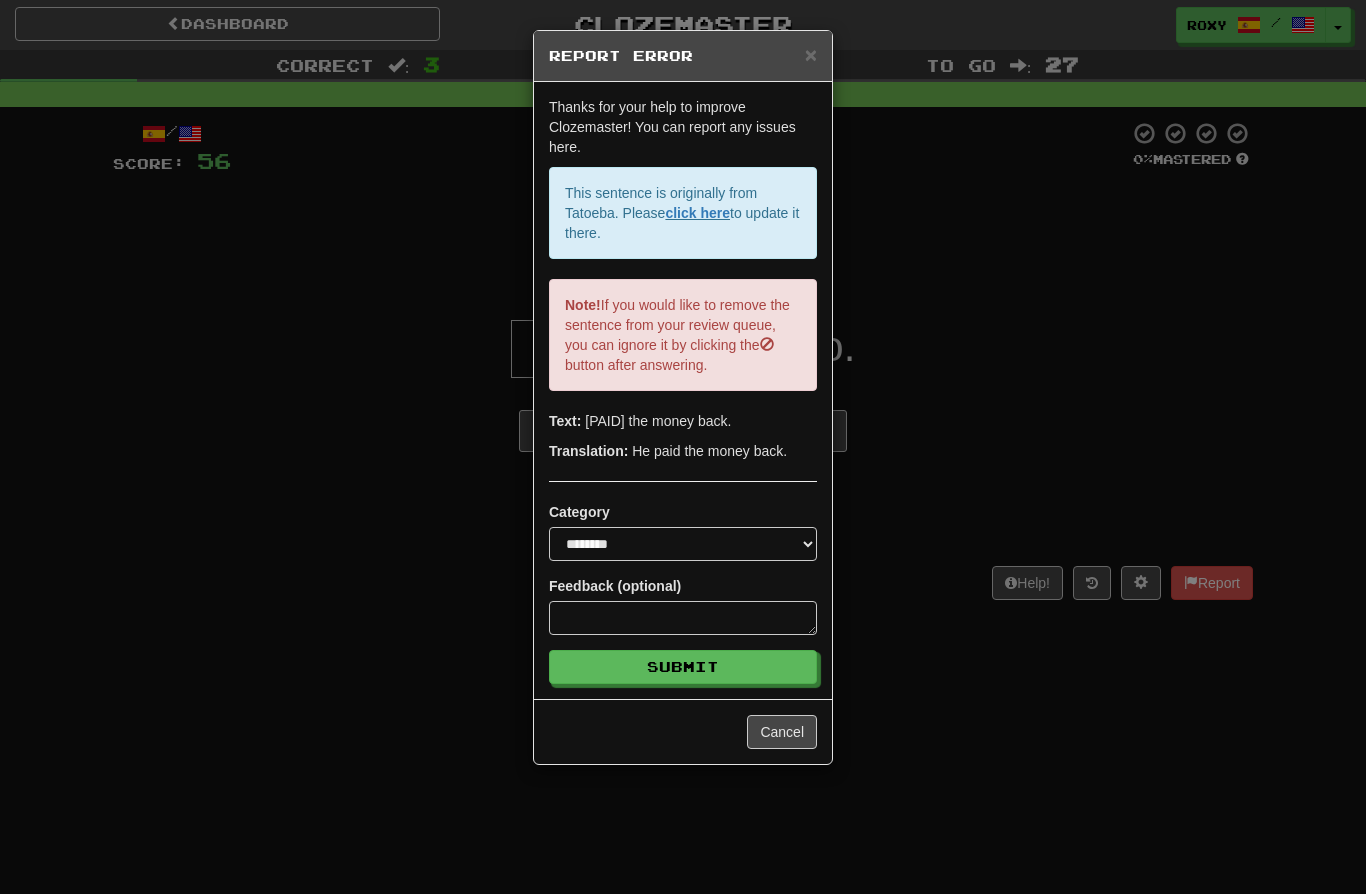 click on "**********" at bounding box center [683, 447] 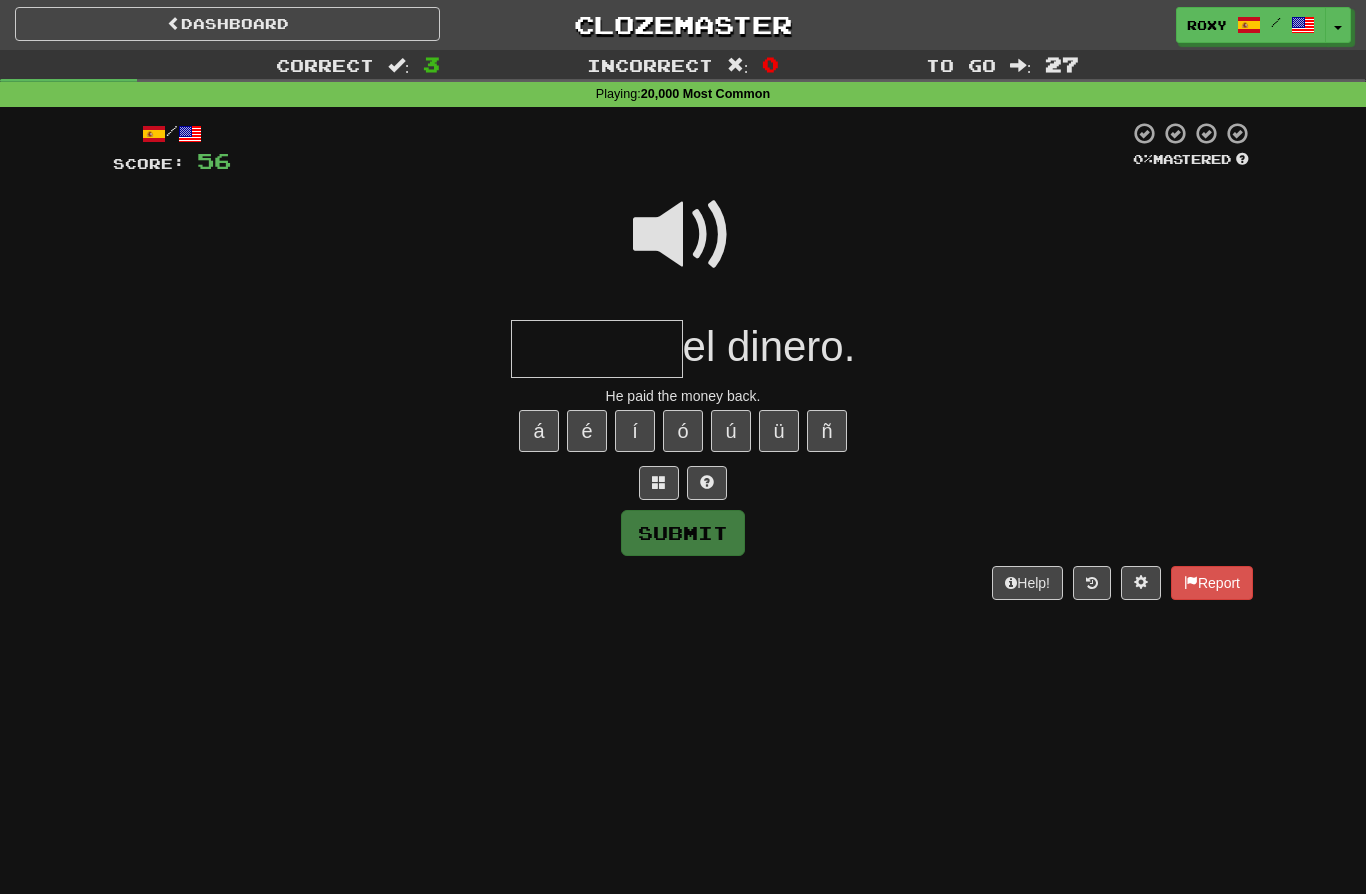 click at bounding box center (597, 349) 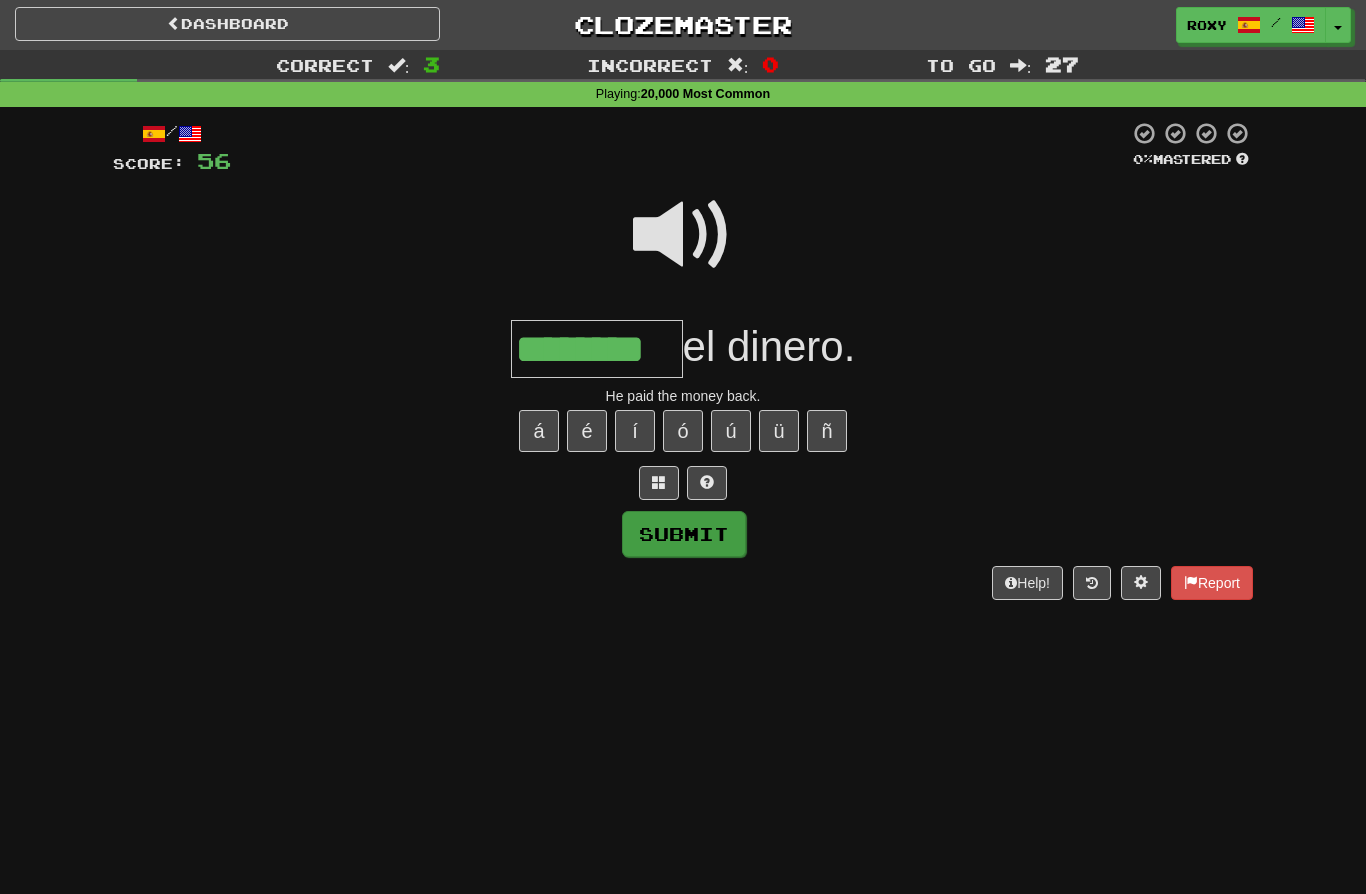 type on "********" 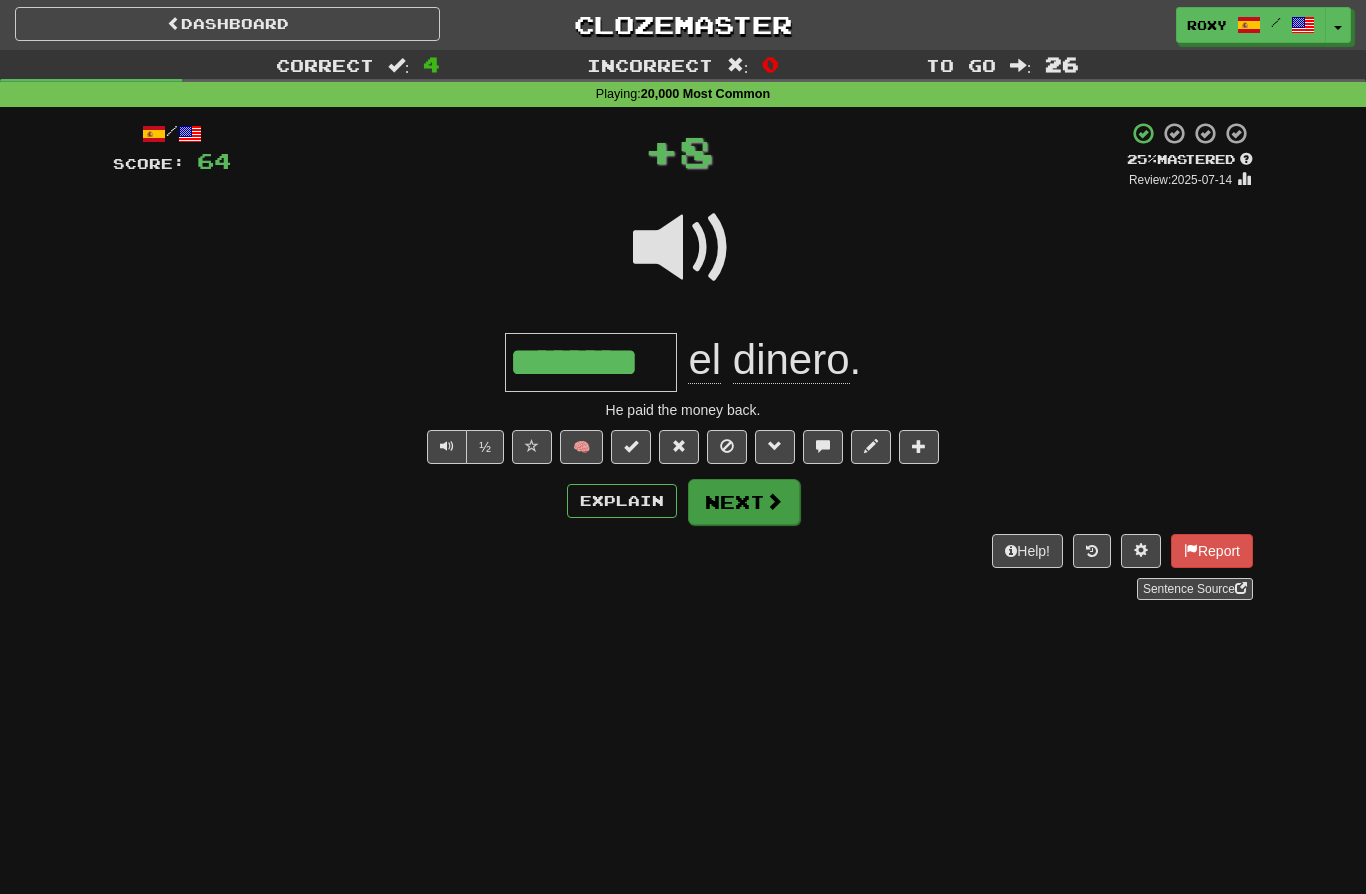 click on "Next" at bounding box center (744, 502) 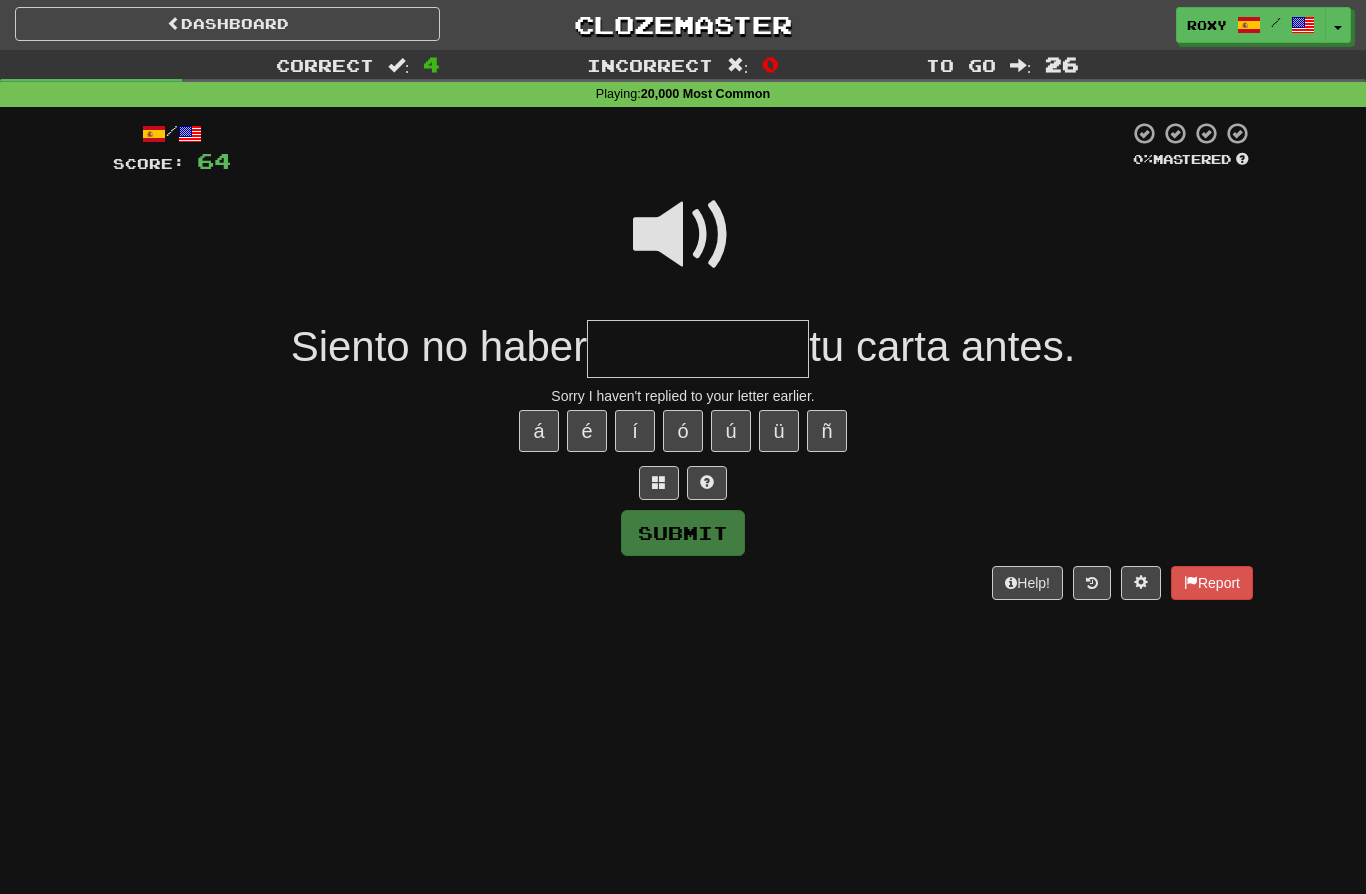 click at bounding box center (683, 235) 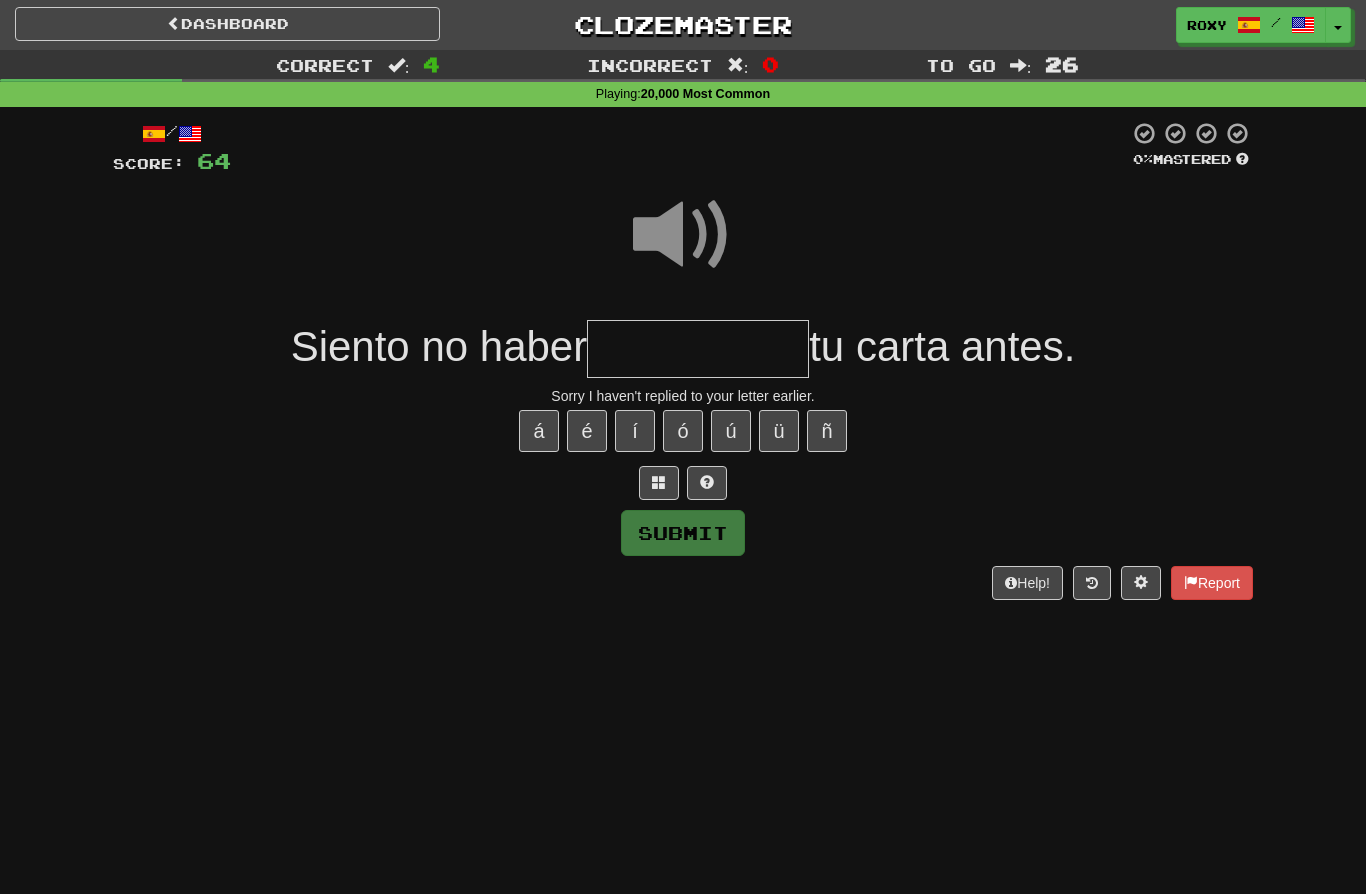 click at bounding box center [698, 349] 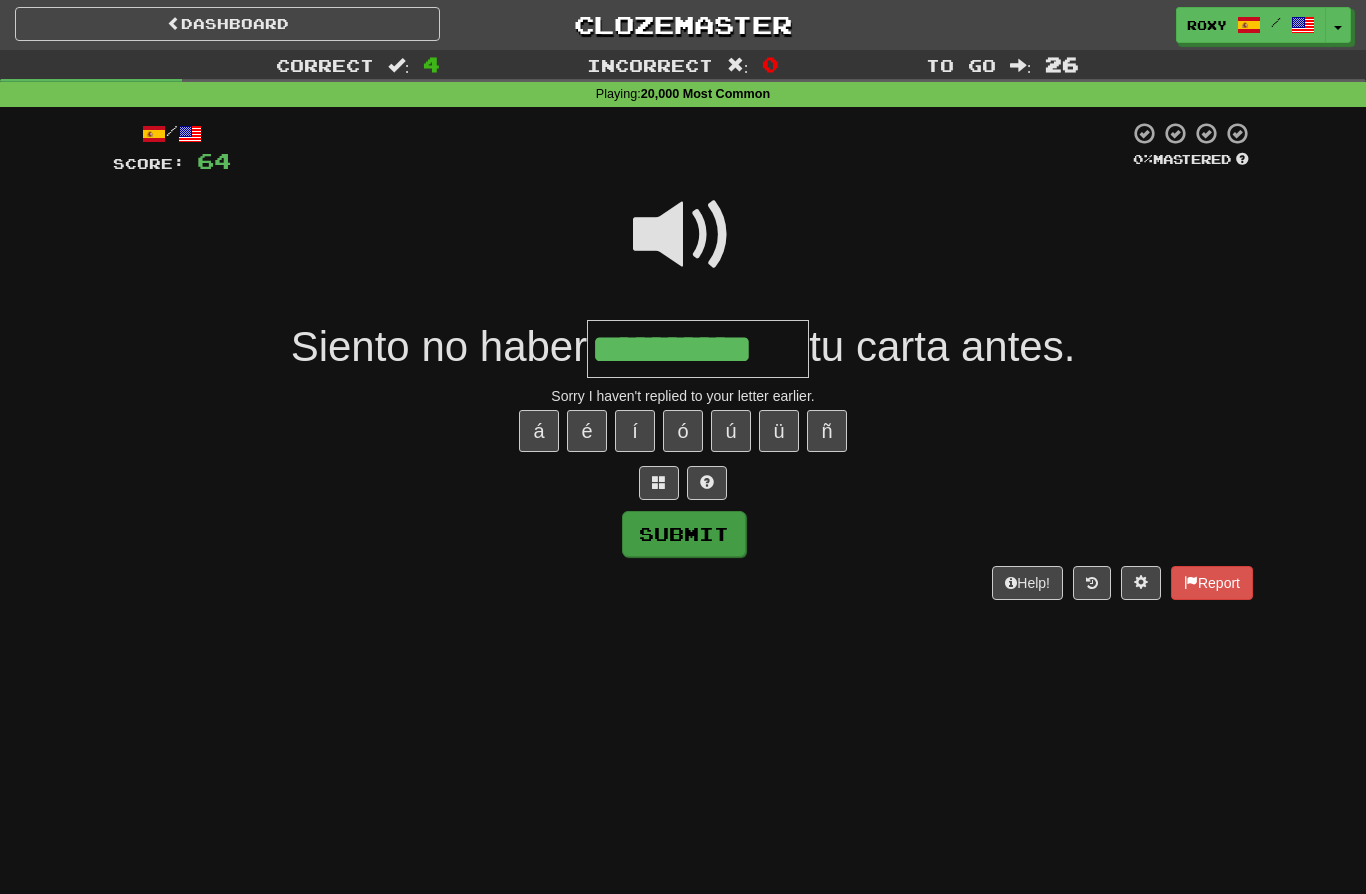 type on "**********" 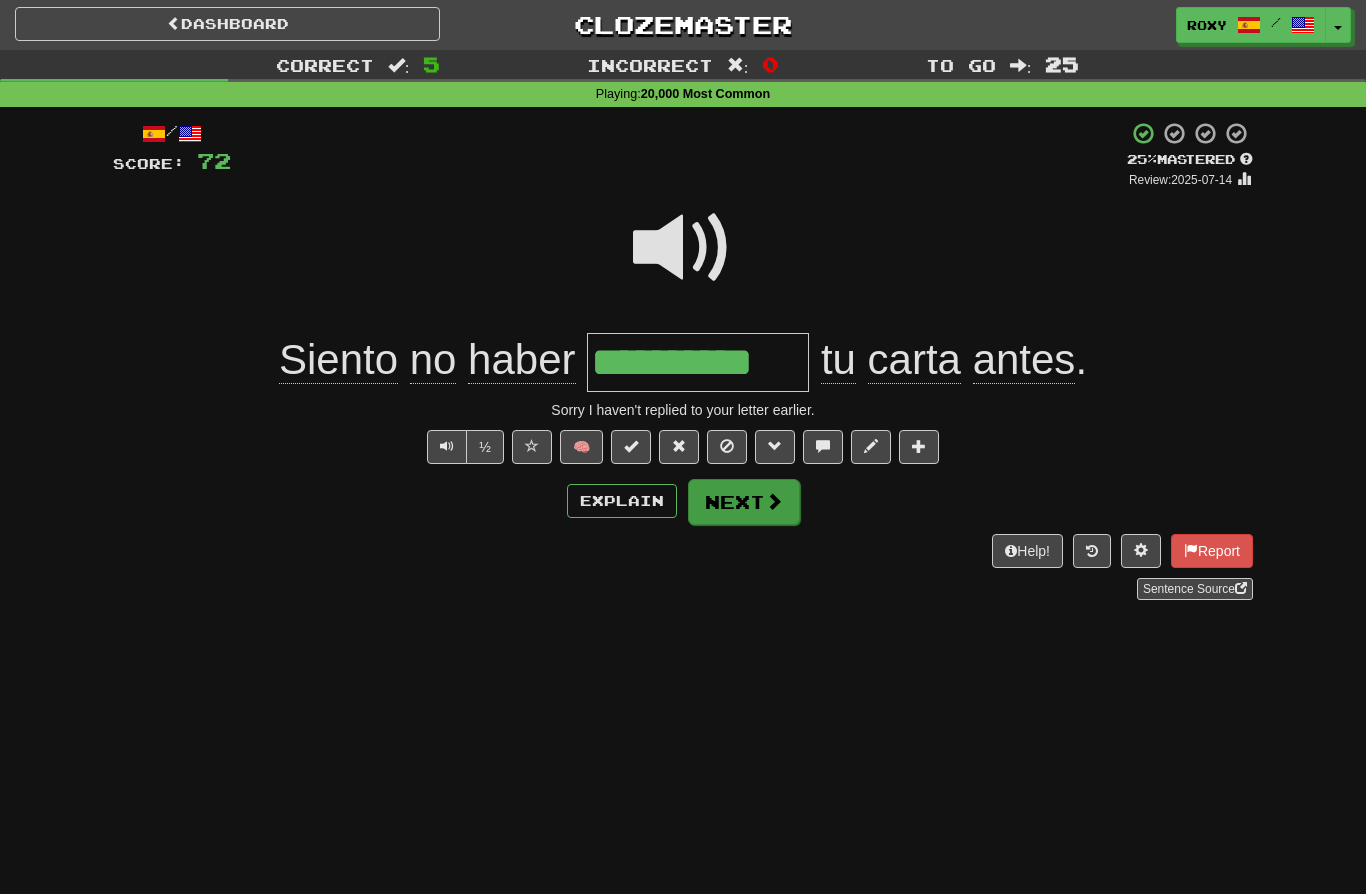 click on "Next" at bounding box center [744, 502] 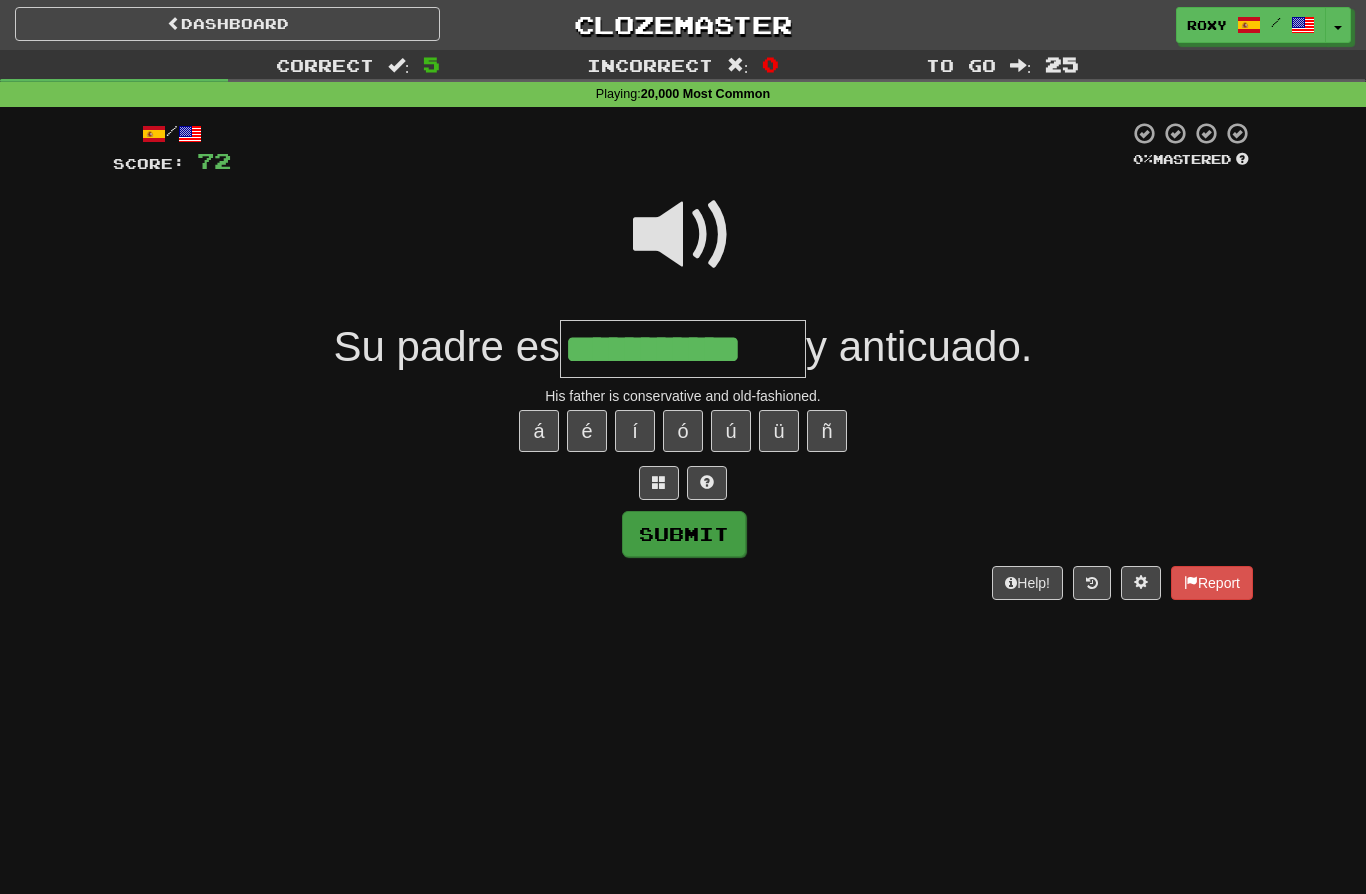 type on "**********" 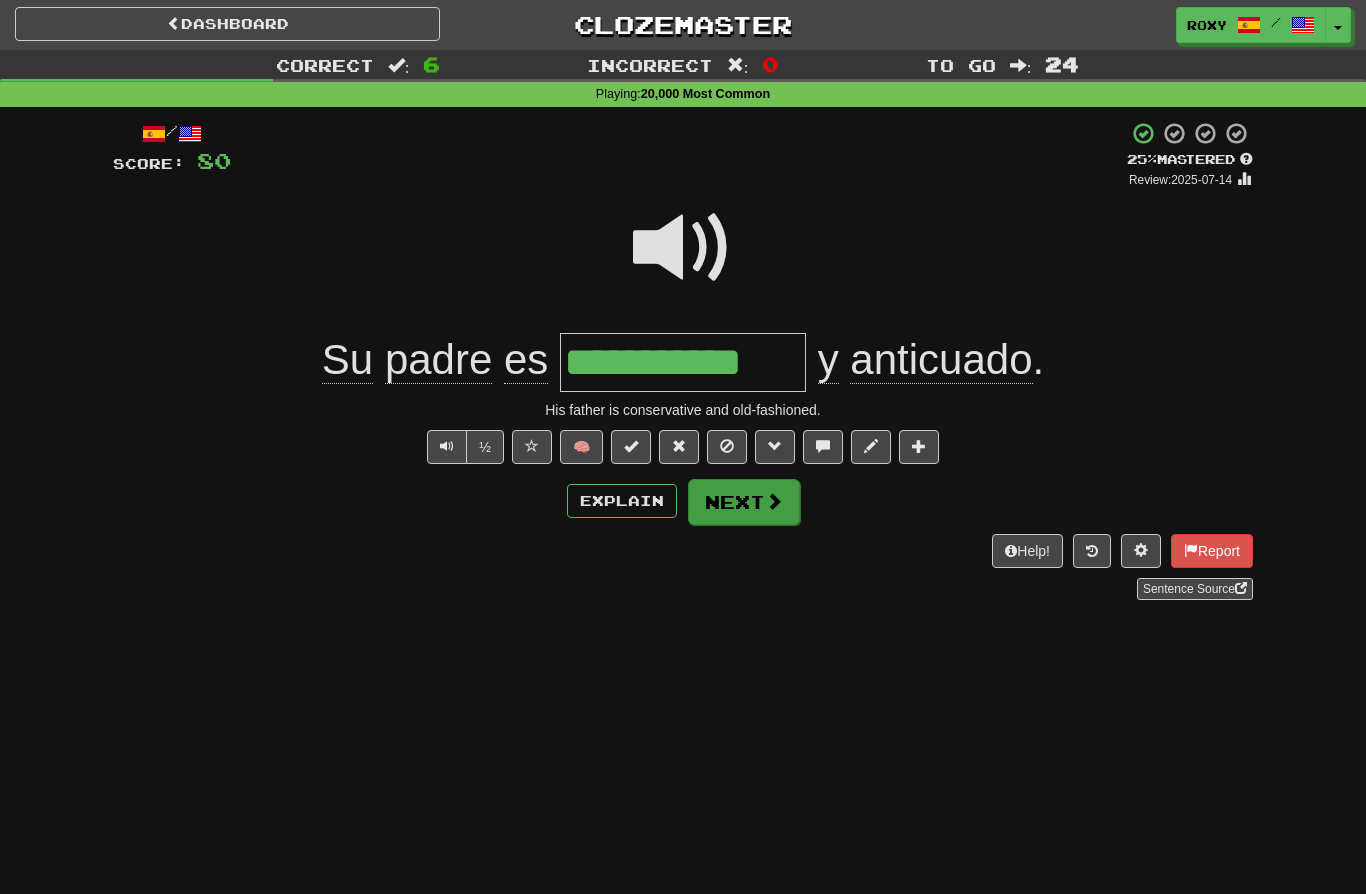 click on "Next" at bounding box center (744, 502) 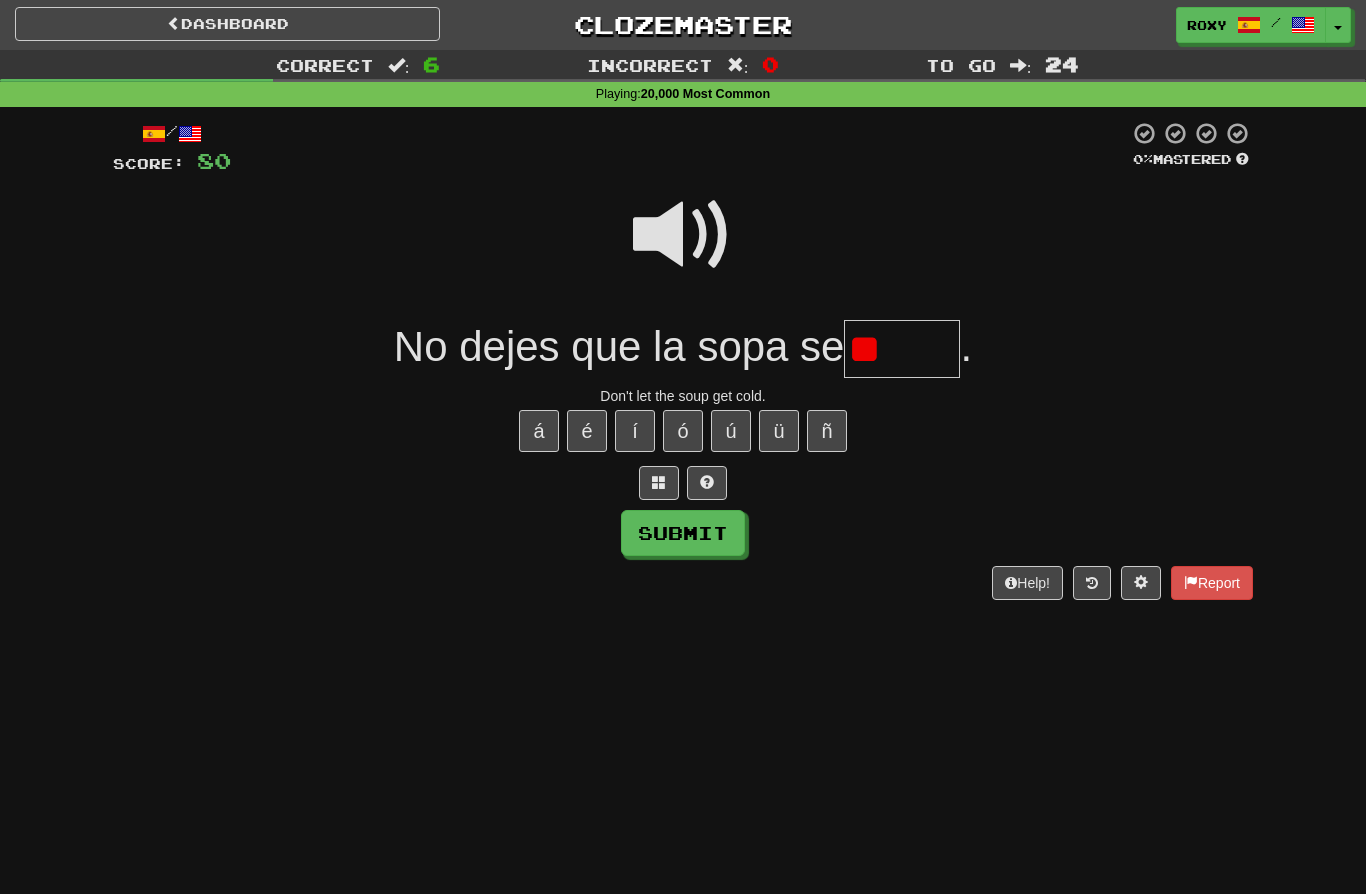 type on "*" 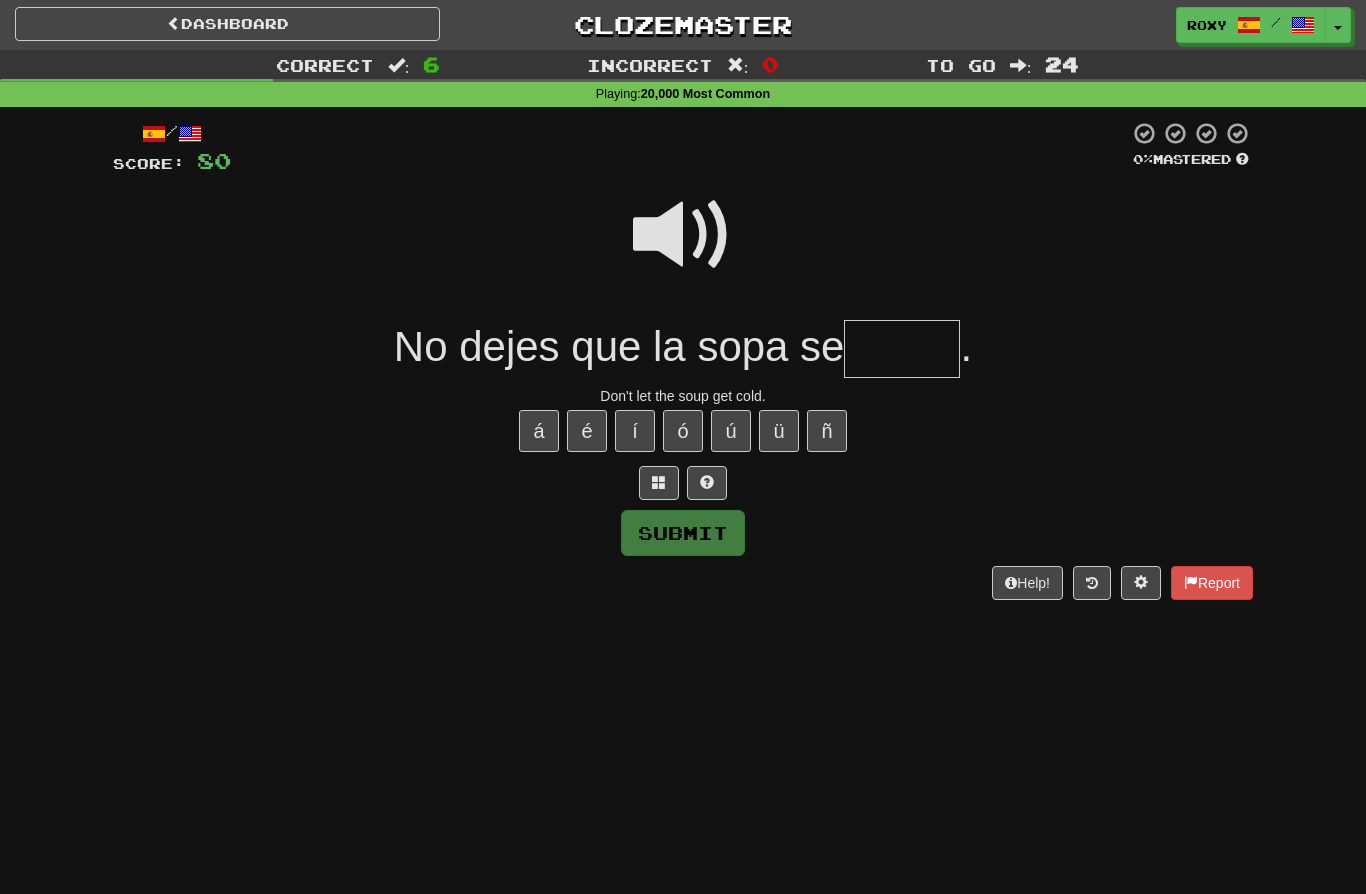 click on "Don't let the soup get cold." at bounding box center (683, 367) 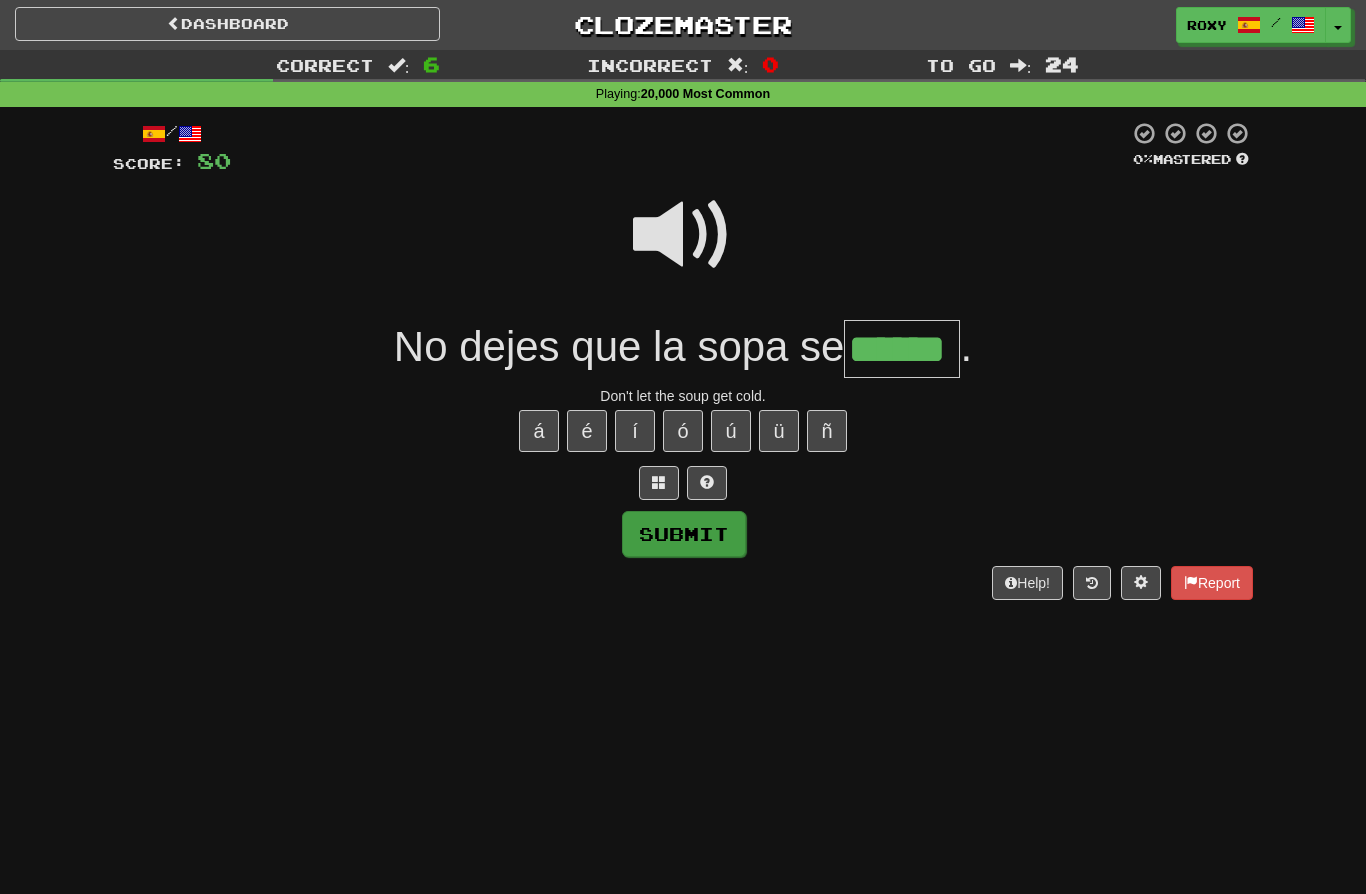 type on "******" 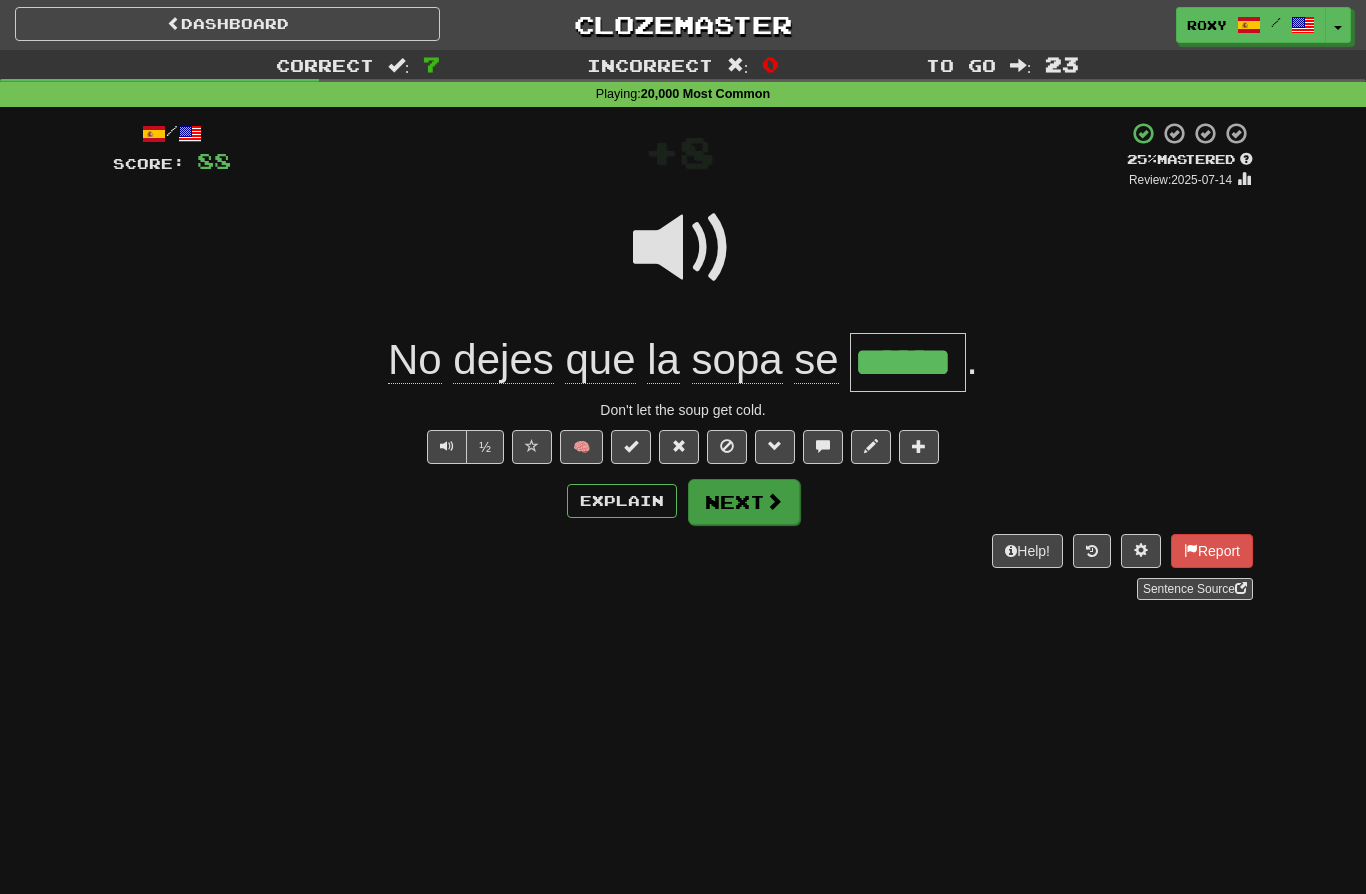 click on "Next" at bounding box center (744, 502) 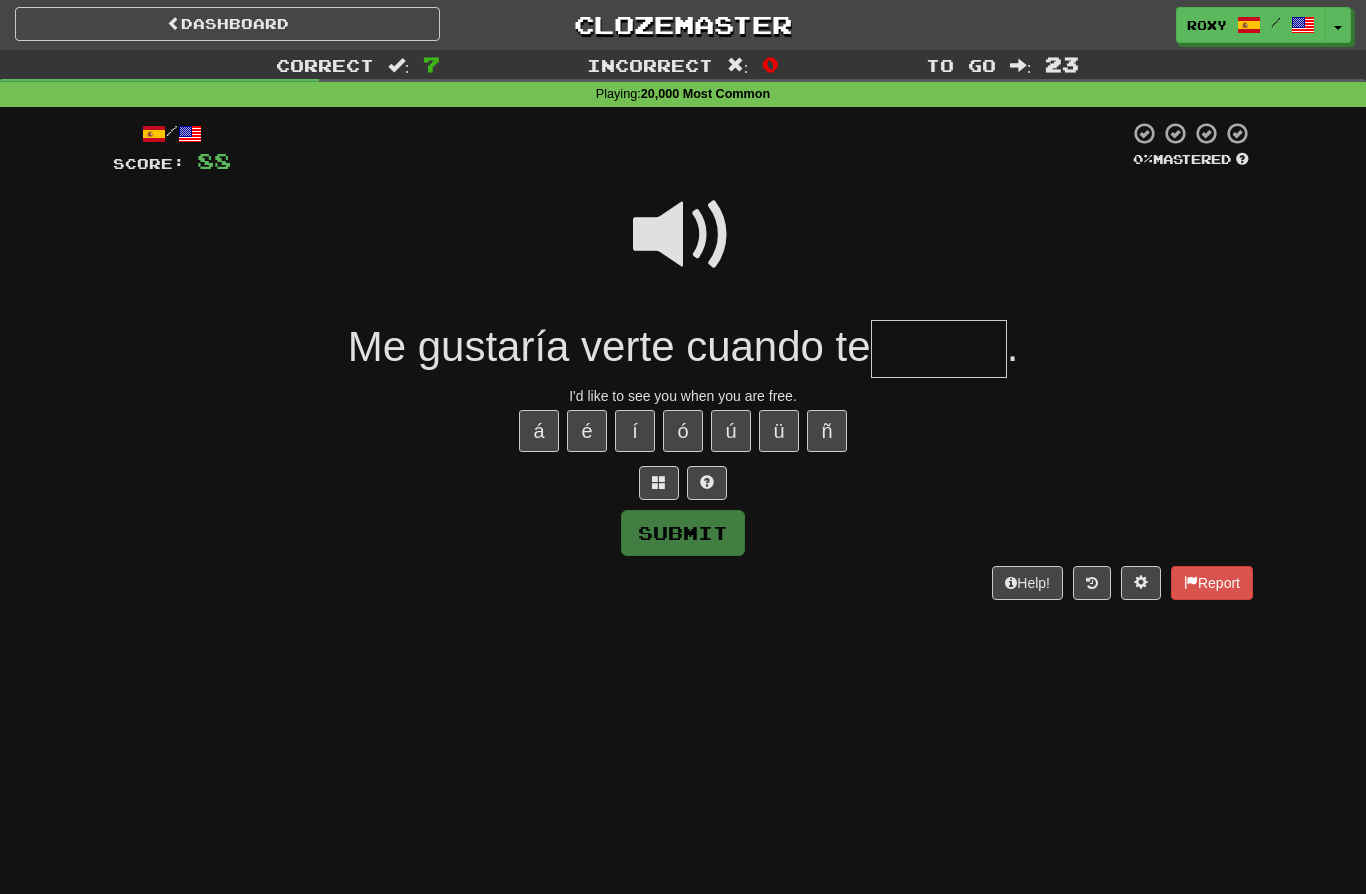 click at bounding box center [683, 235] 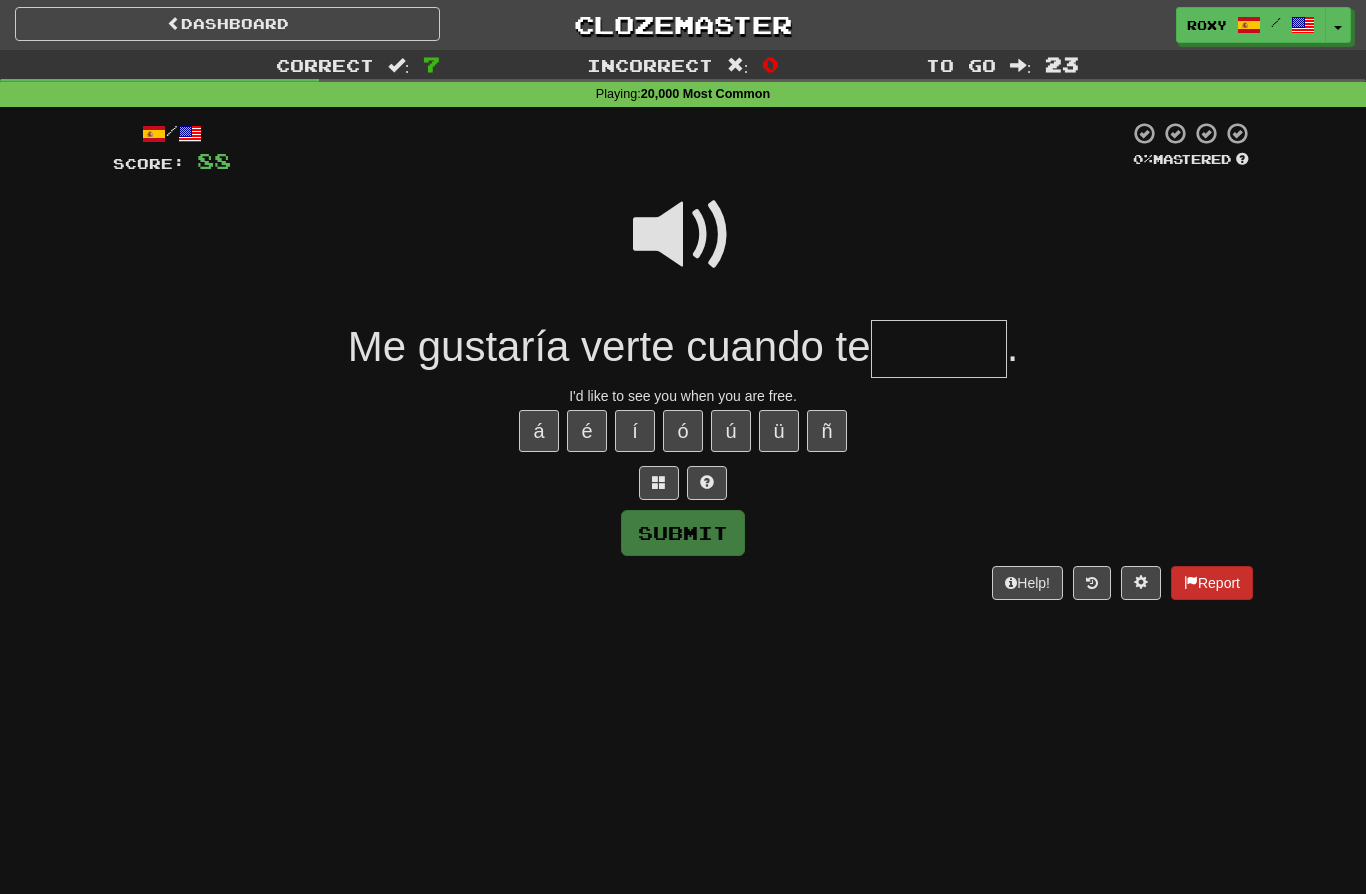 click on "Report" at bounding box center [1212, 583] 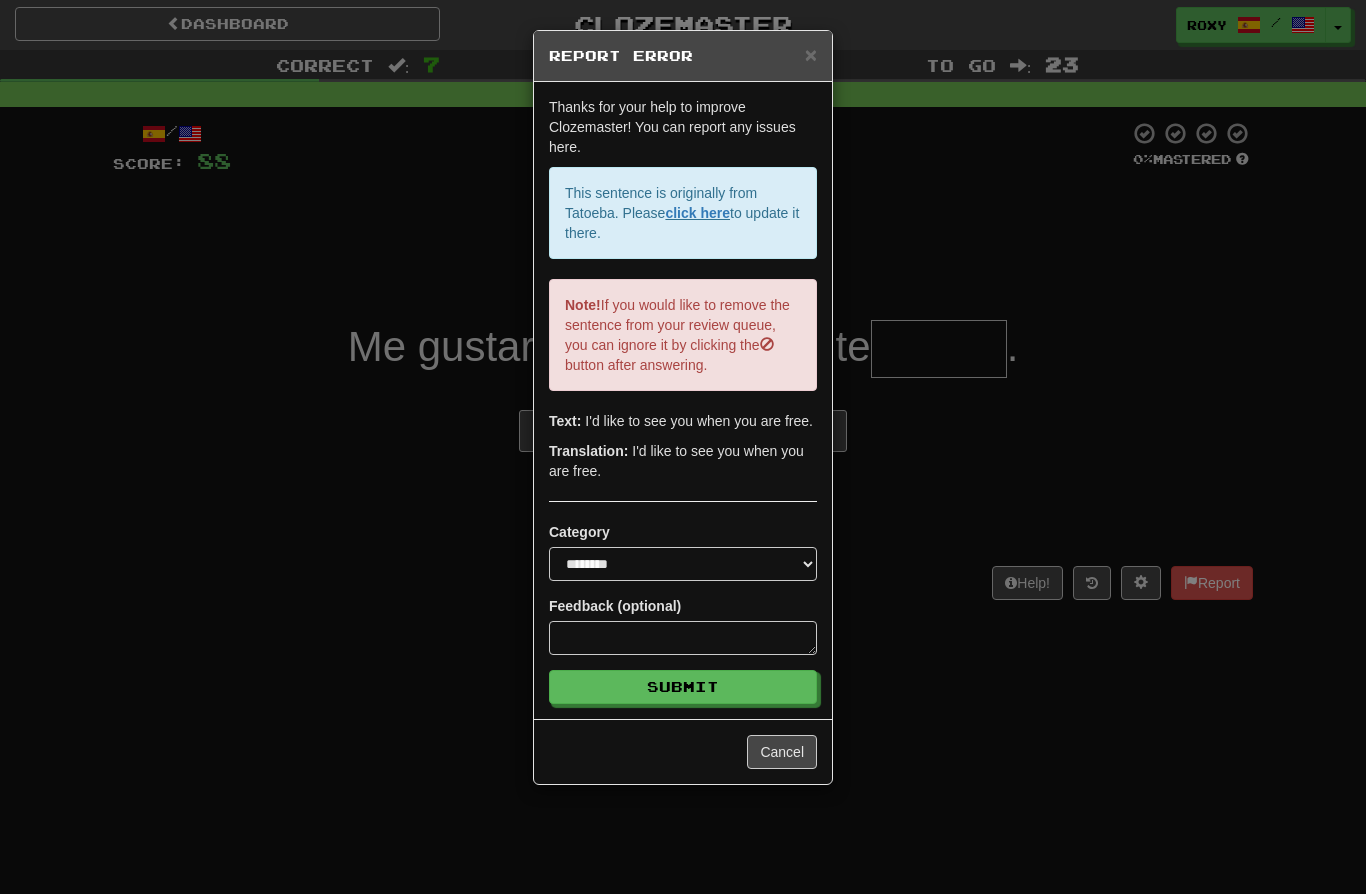 click on "**********" at bounding box center [683, 447] 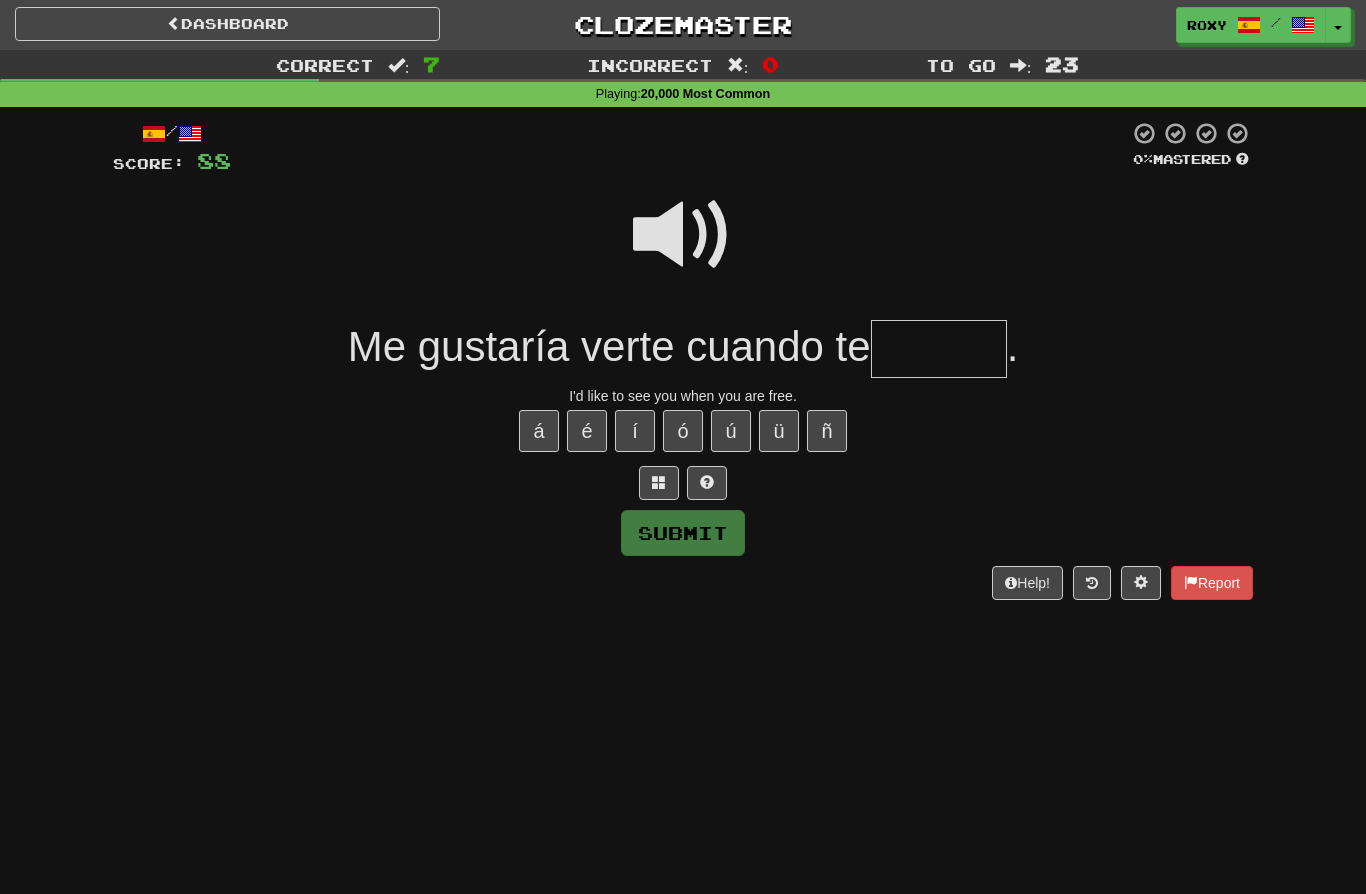 click at bounding box center (939, 349) 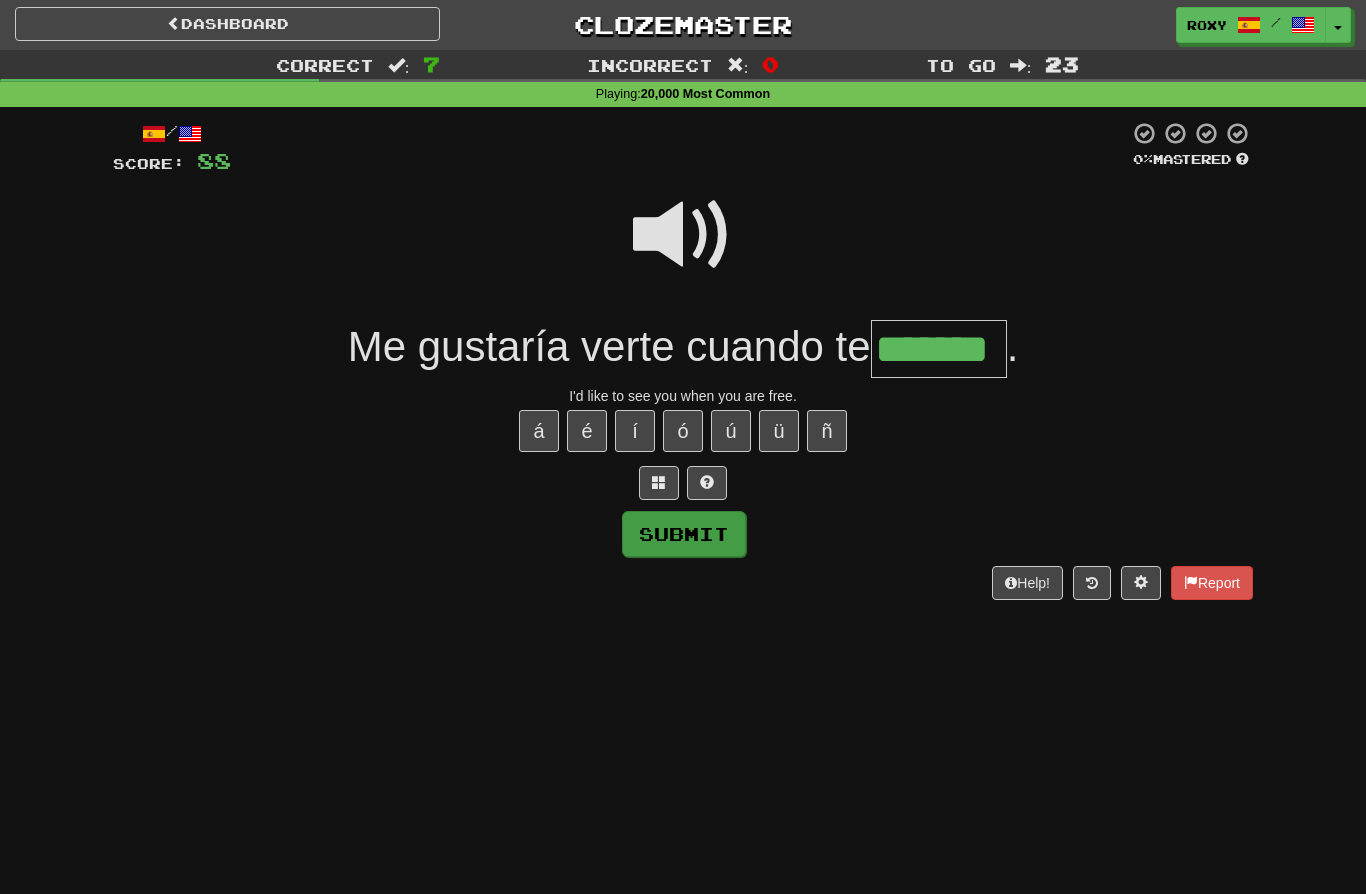 type on "*******" 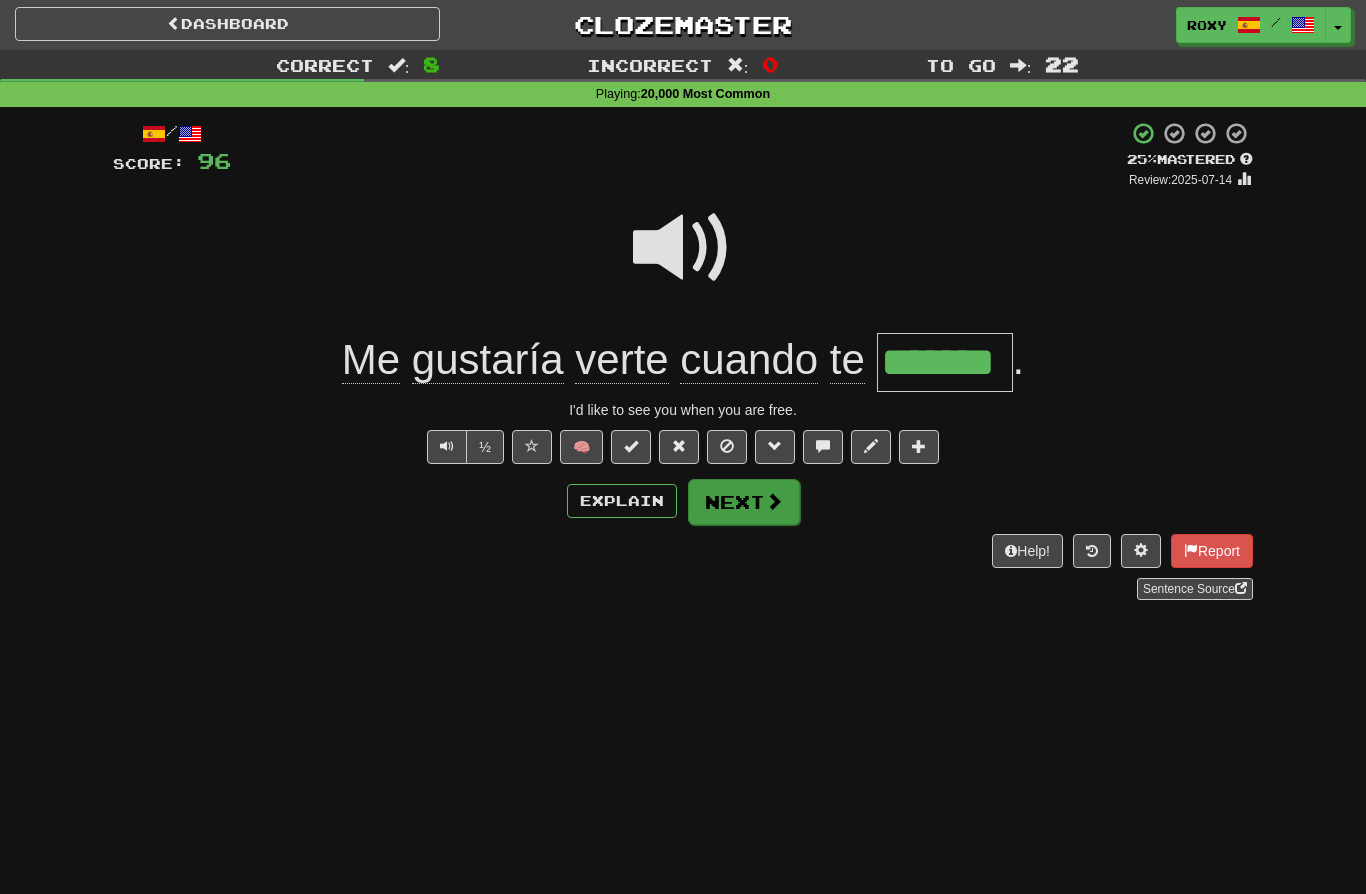 click on "Next" at bounding box center (744, 502) 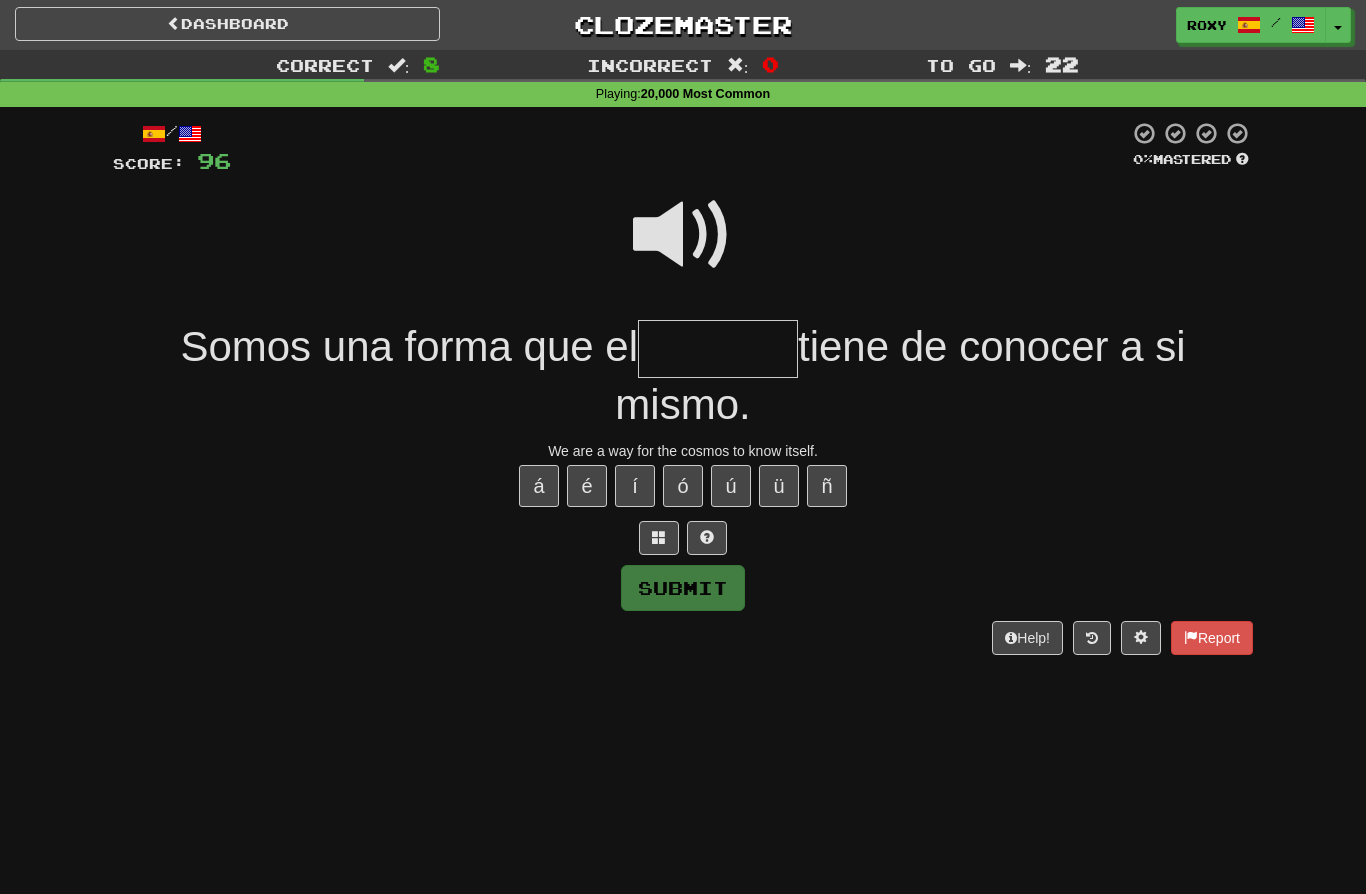 click at bounding box center (683, 235) 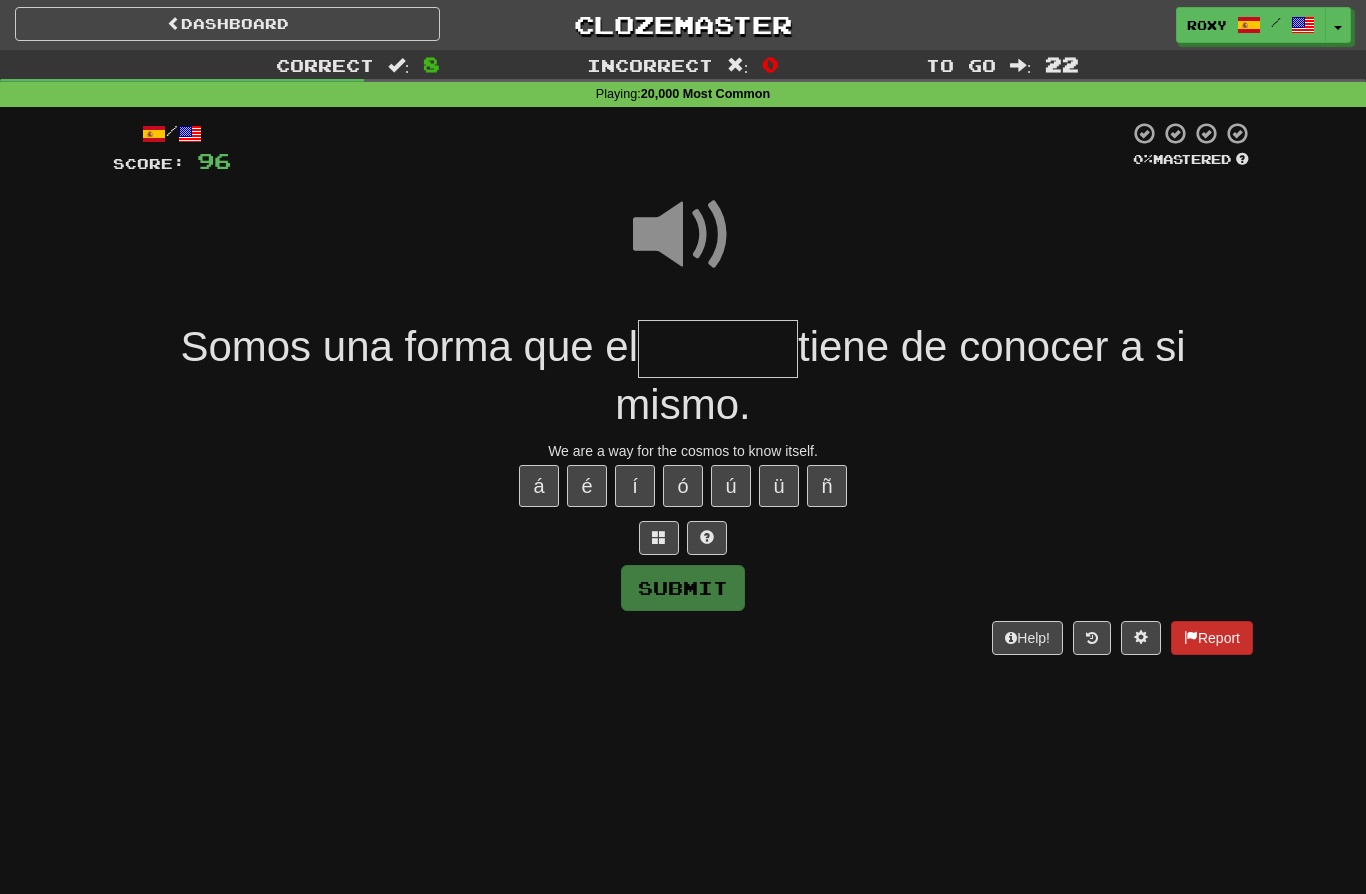 click on "Report" at bounding box center (1212, 638) 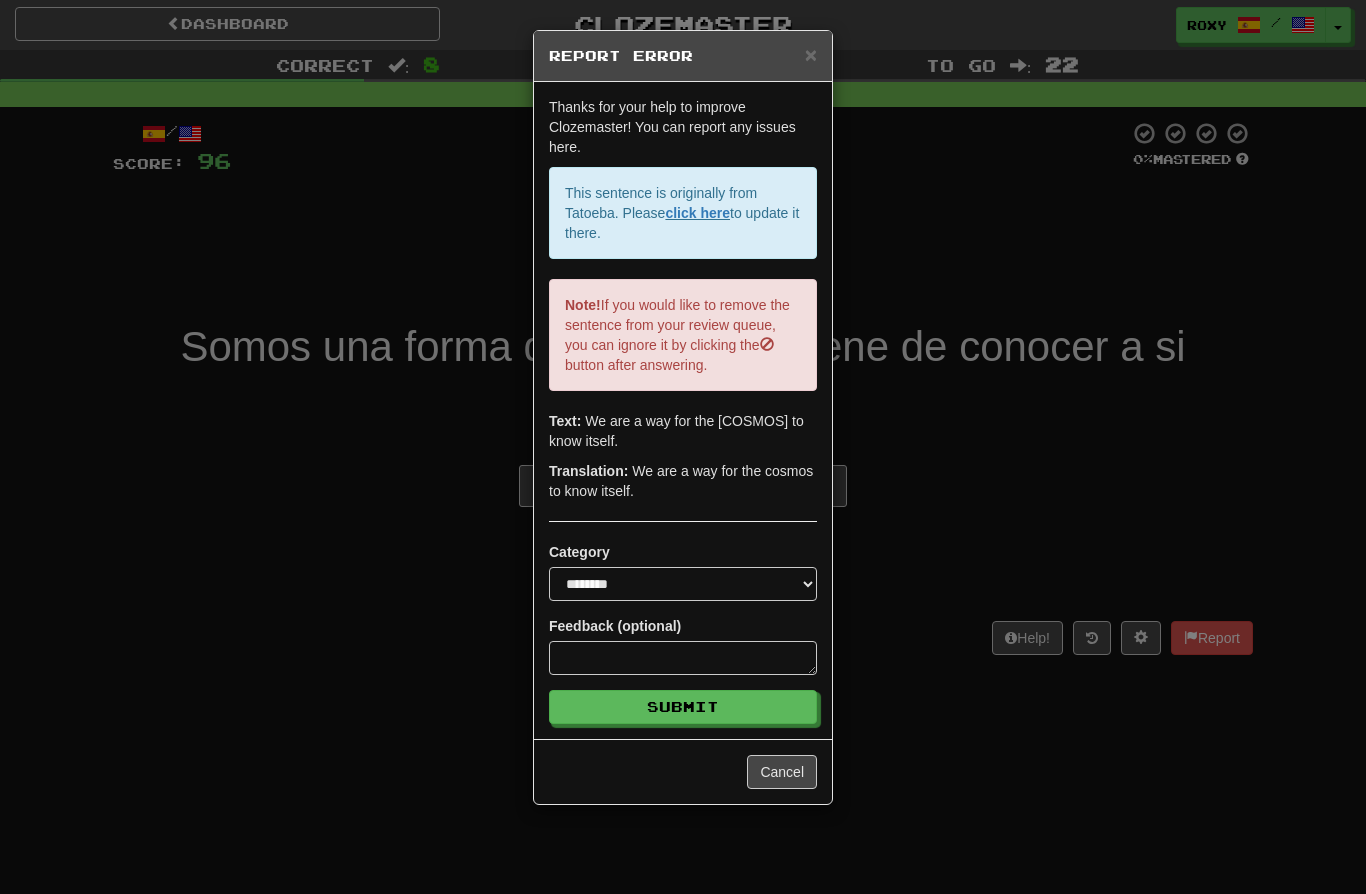 click on "We are a way for the [COSMOS] to know itself." at bounding box center [683, 447] 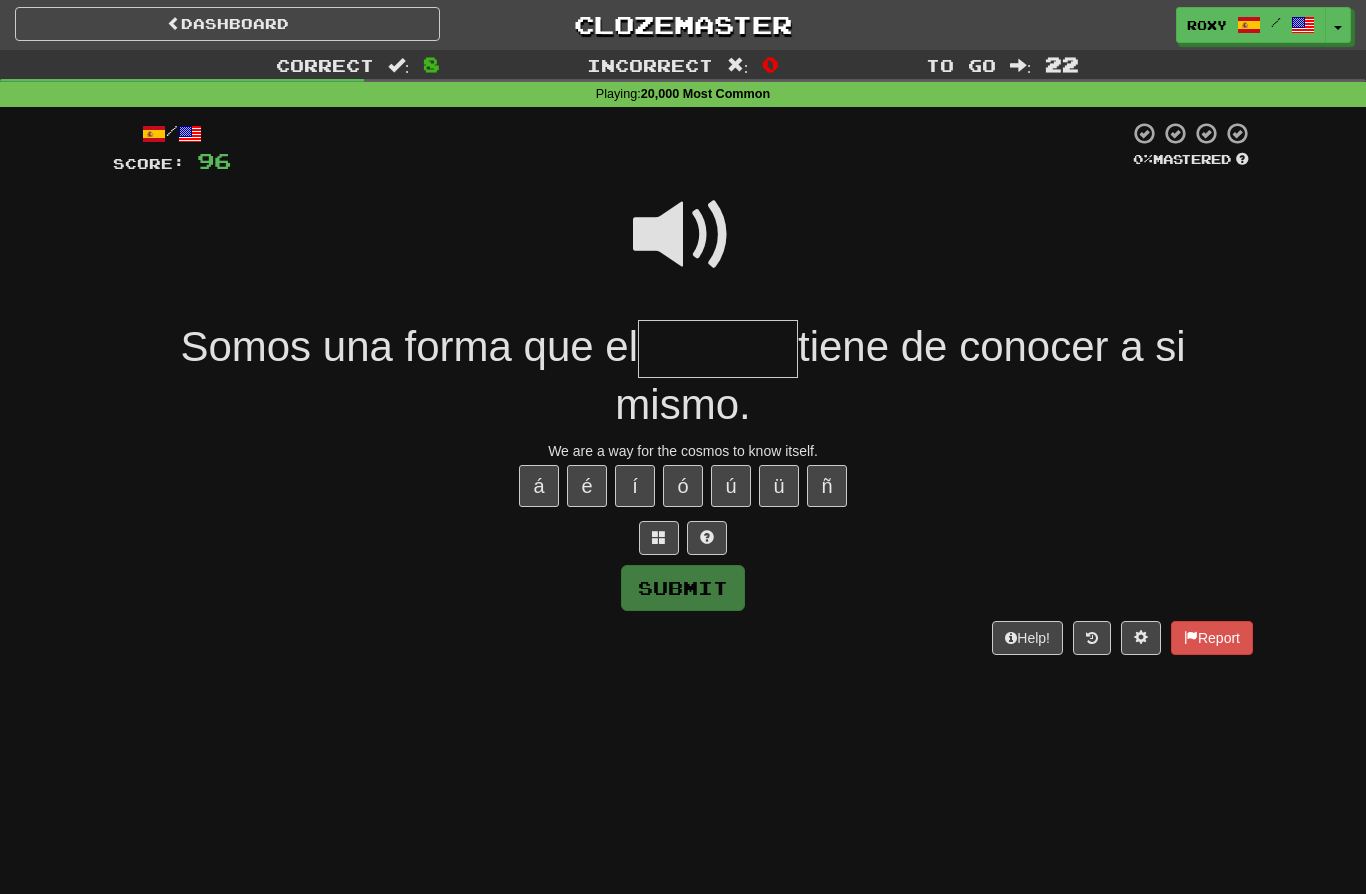 click at bounding box center (718, 349) 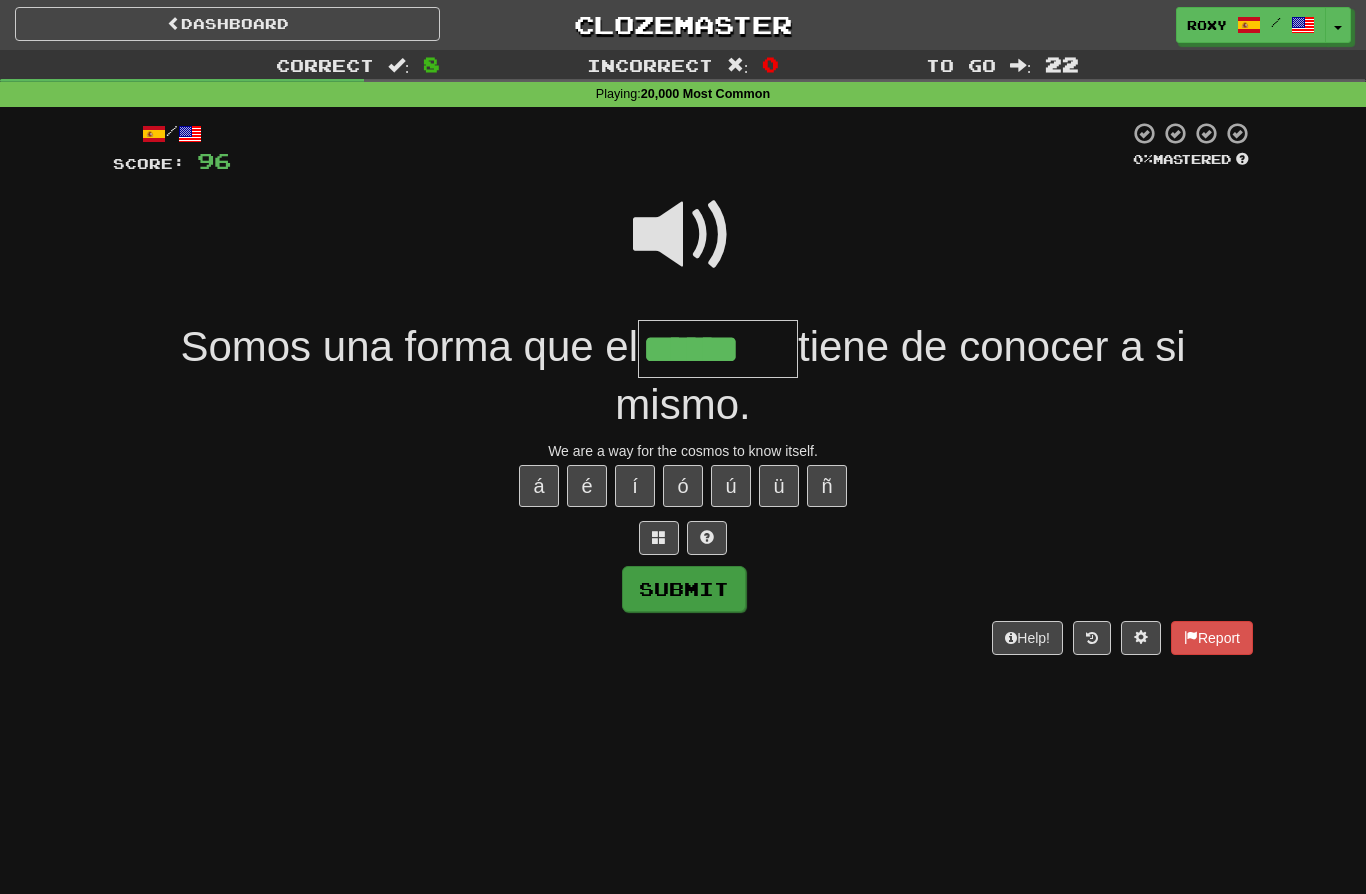 type on "******" 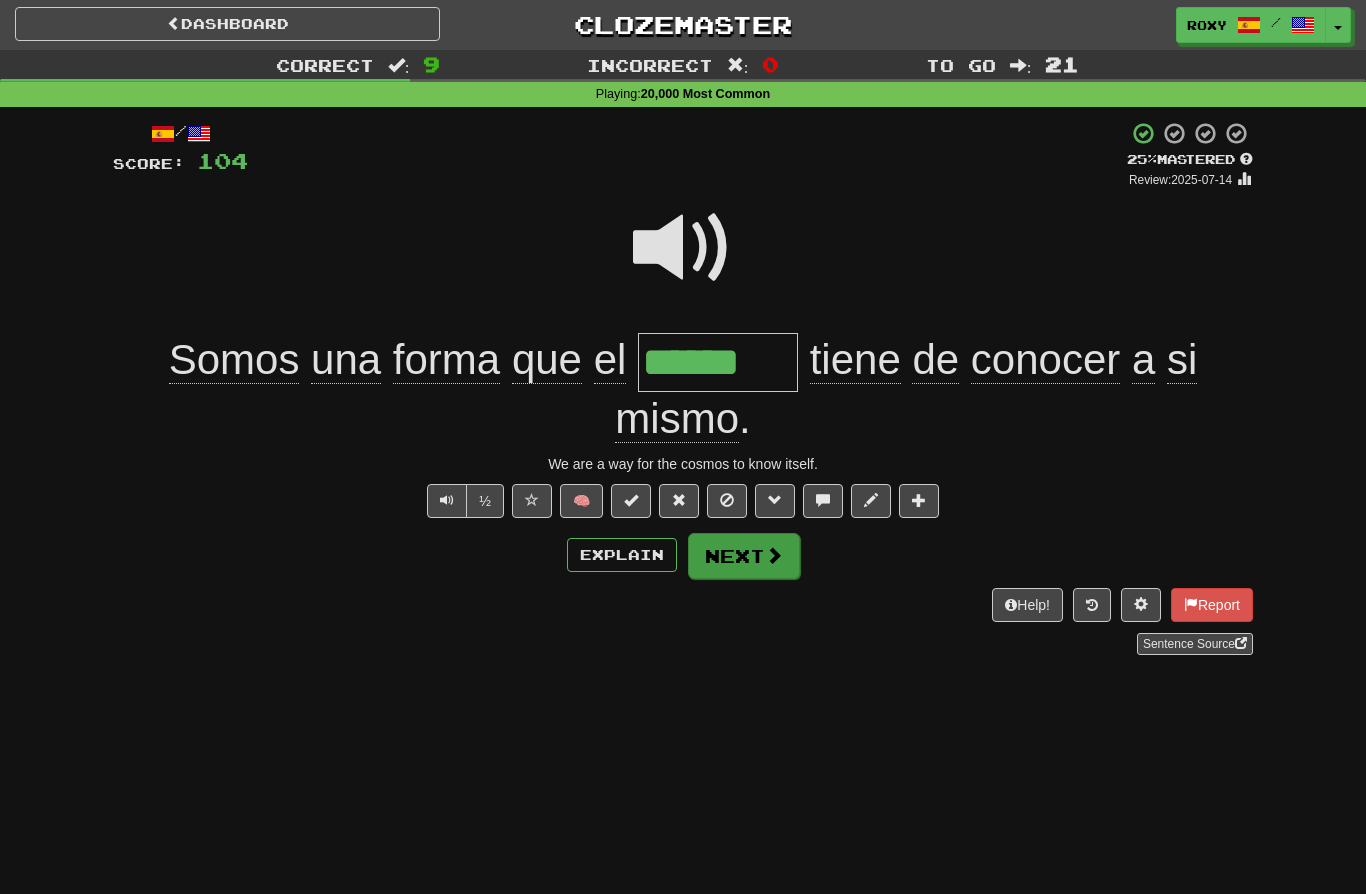 click on "Next" at bounding box center [744, 556] 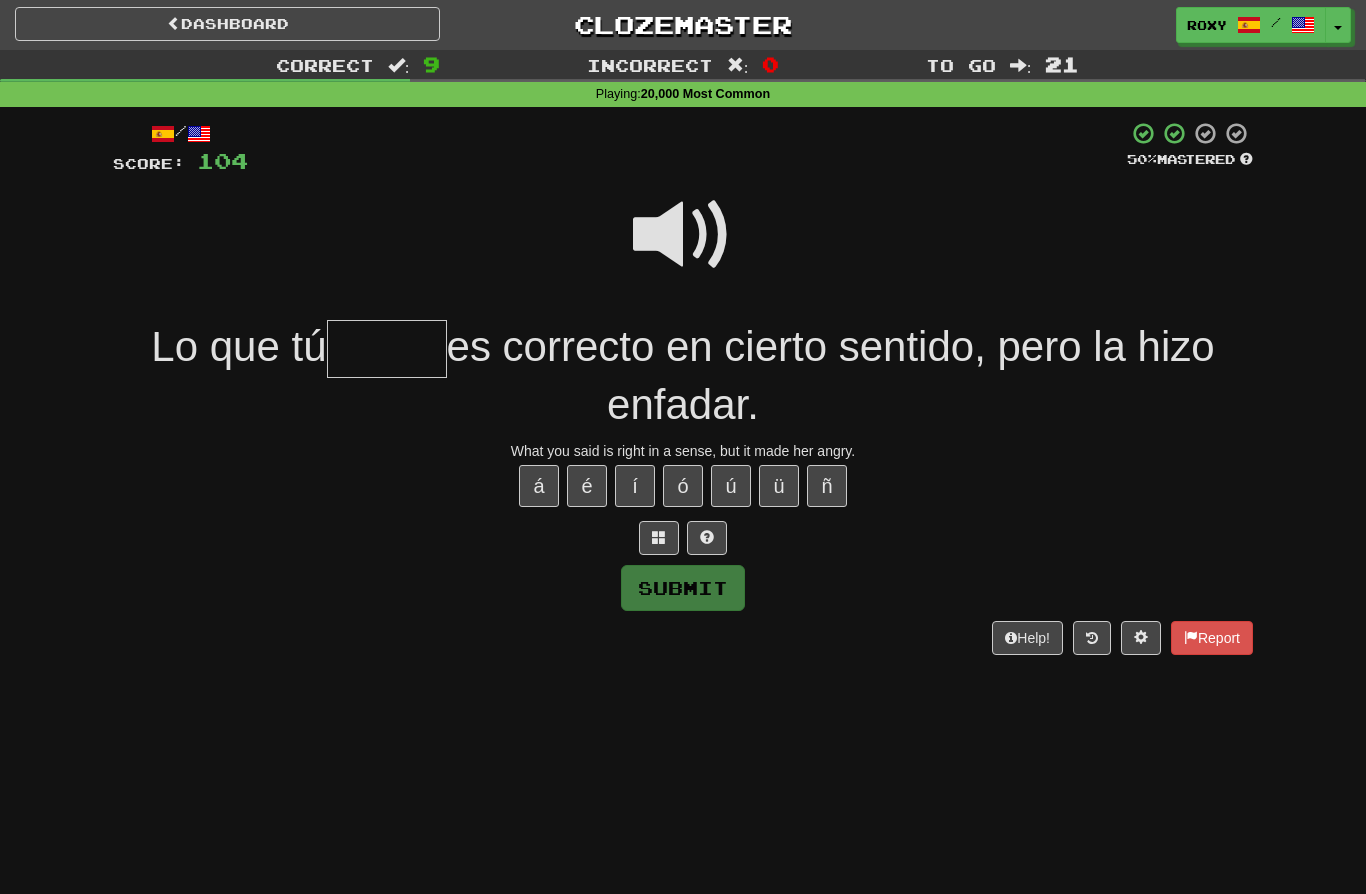 click at bounding box center [683, 235] 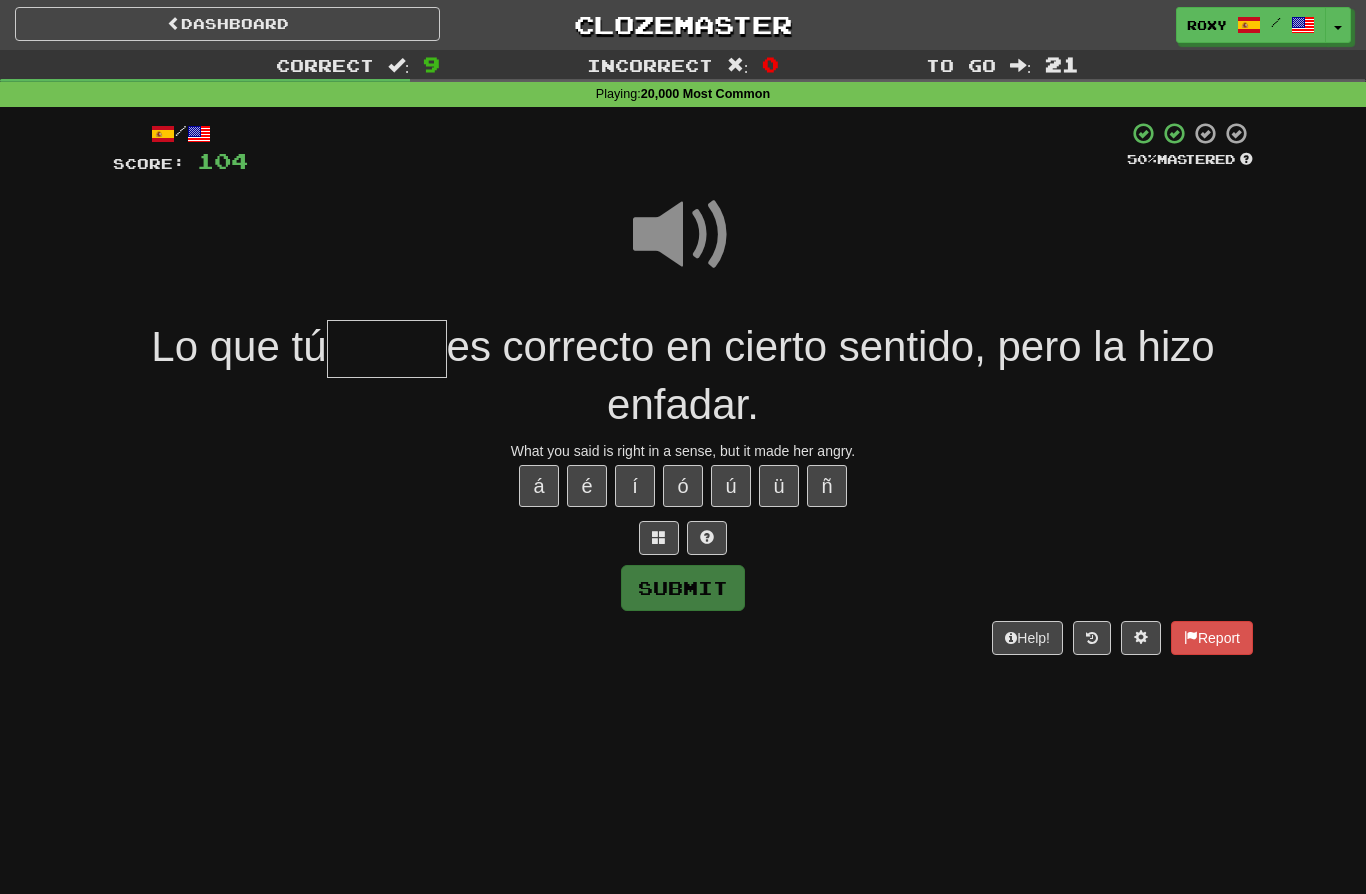 click at bounding box center (683, 235) 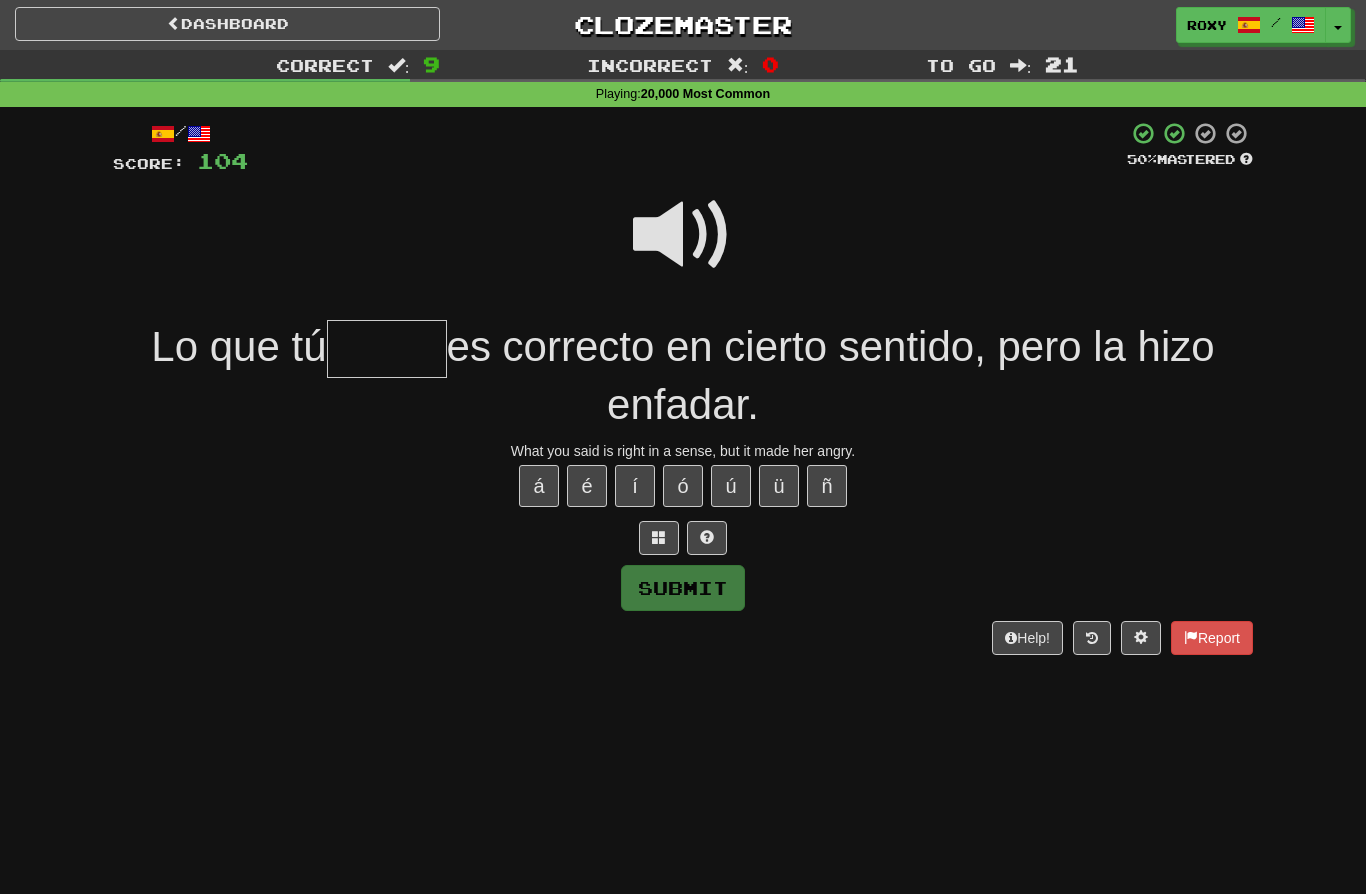 click at bounding box center (387, 349) 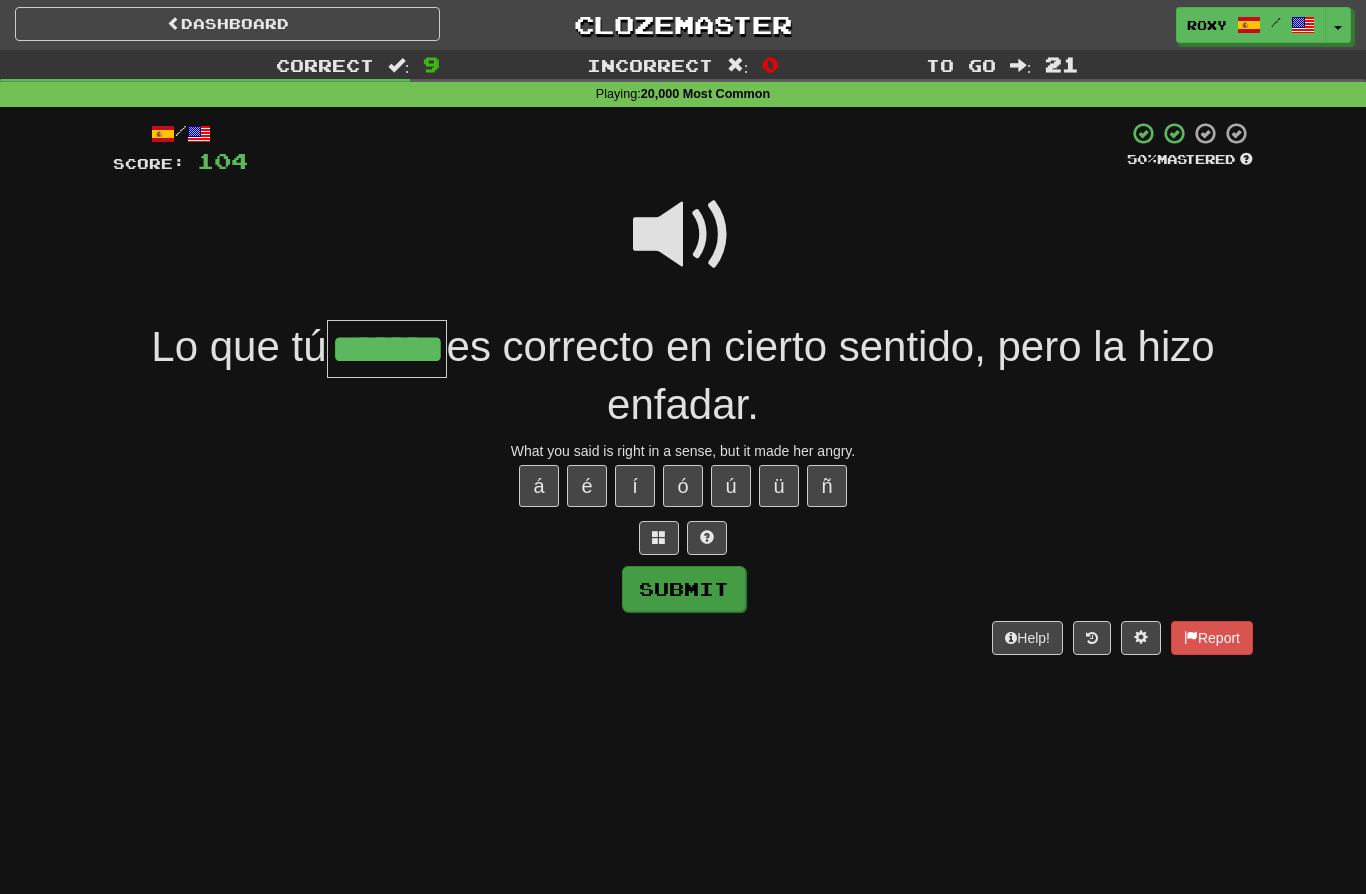 type on "*******" 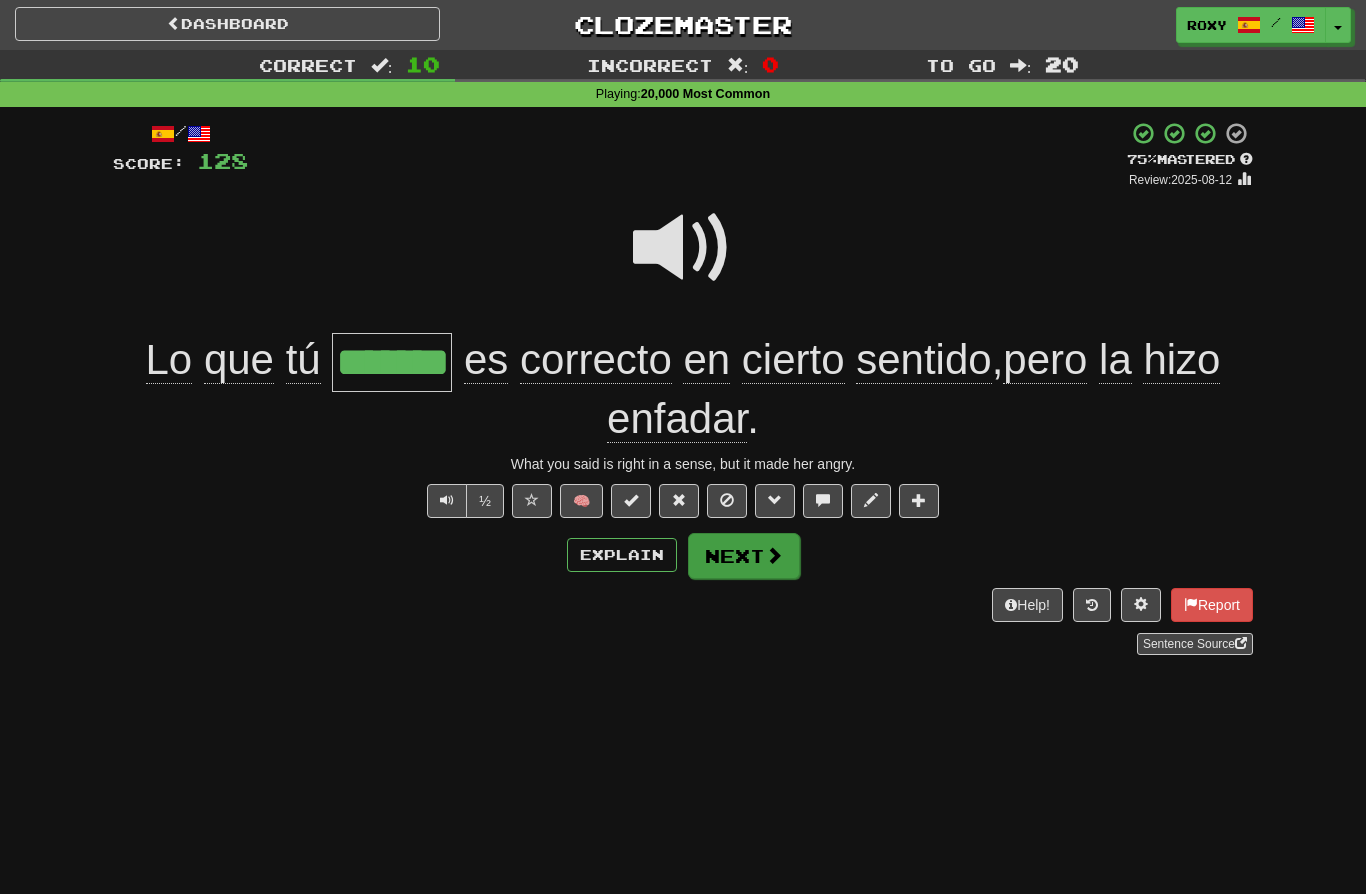 click on "Next" at bounding box center [744, 556] 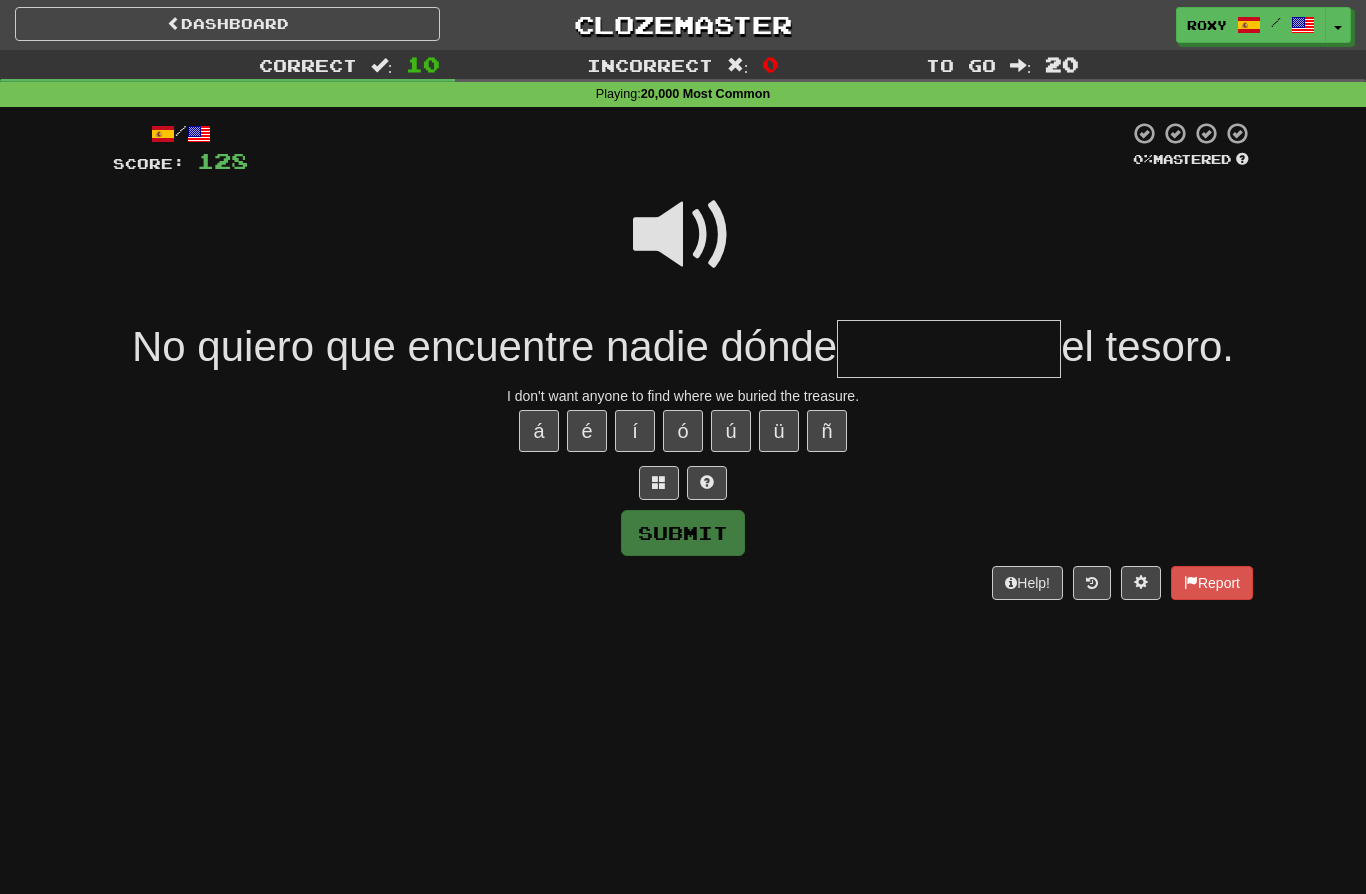 click at bounding box center (683, 235) 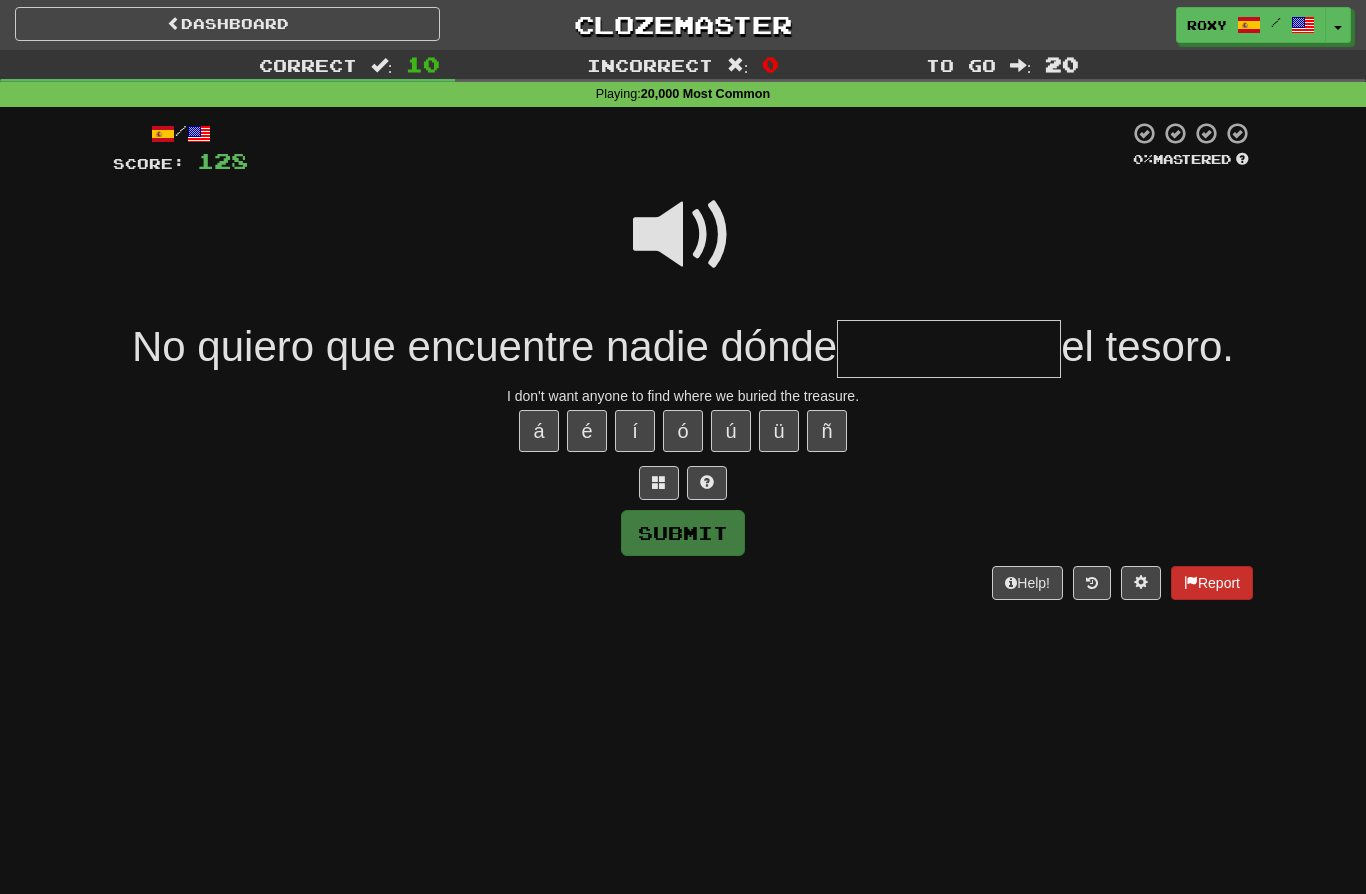 click on "Report" at bounding box center [1212, 583] 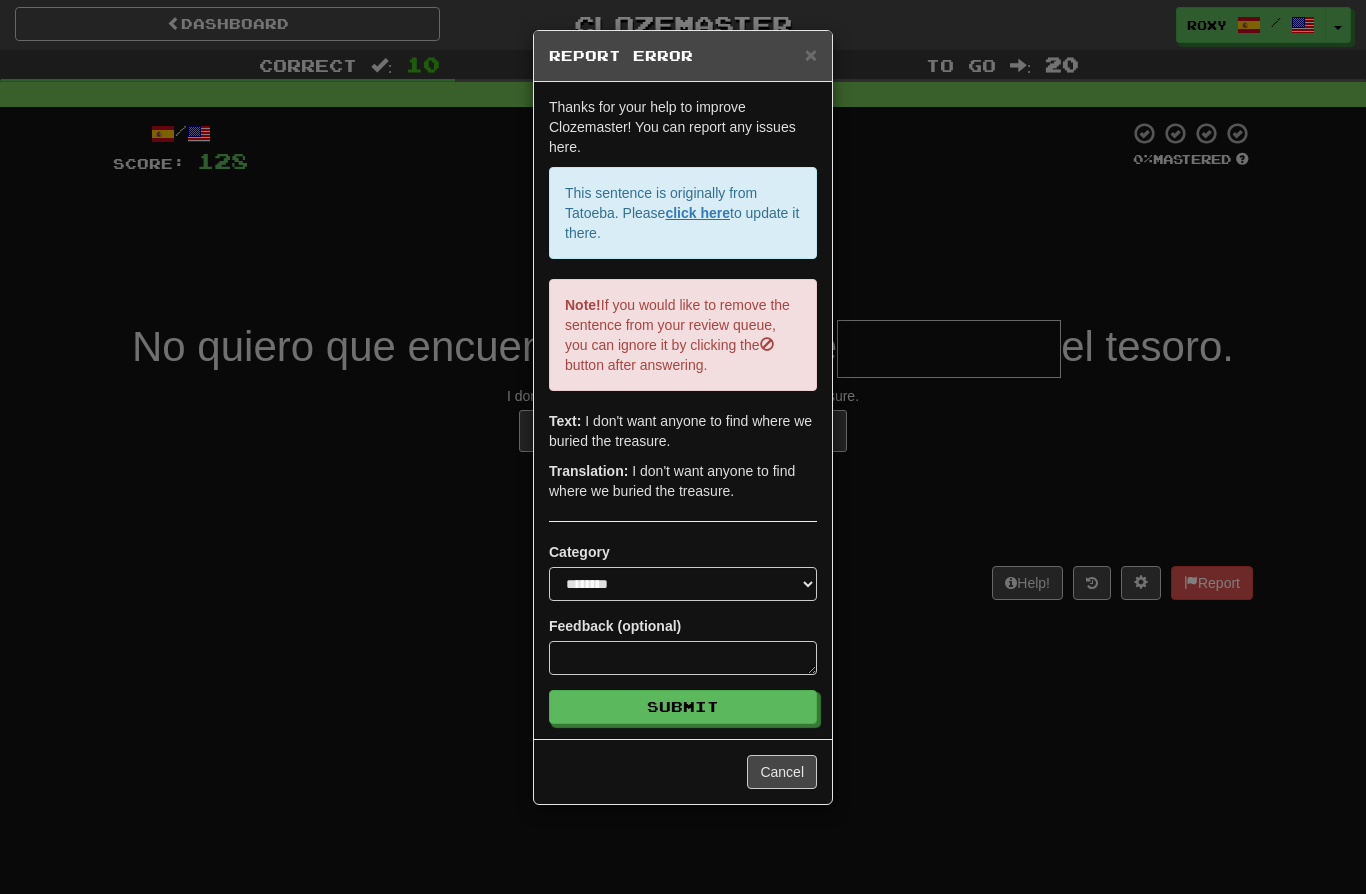 click on "I don't want anyone to find where we buried the treasure." at bounding box center [683, 447] 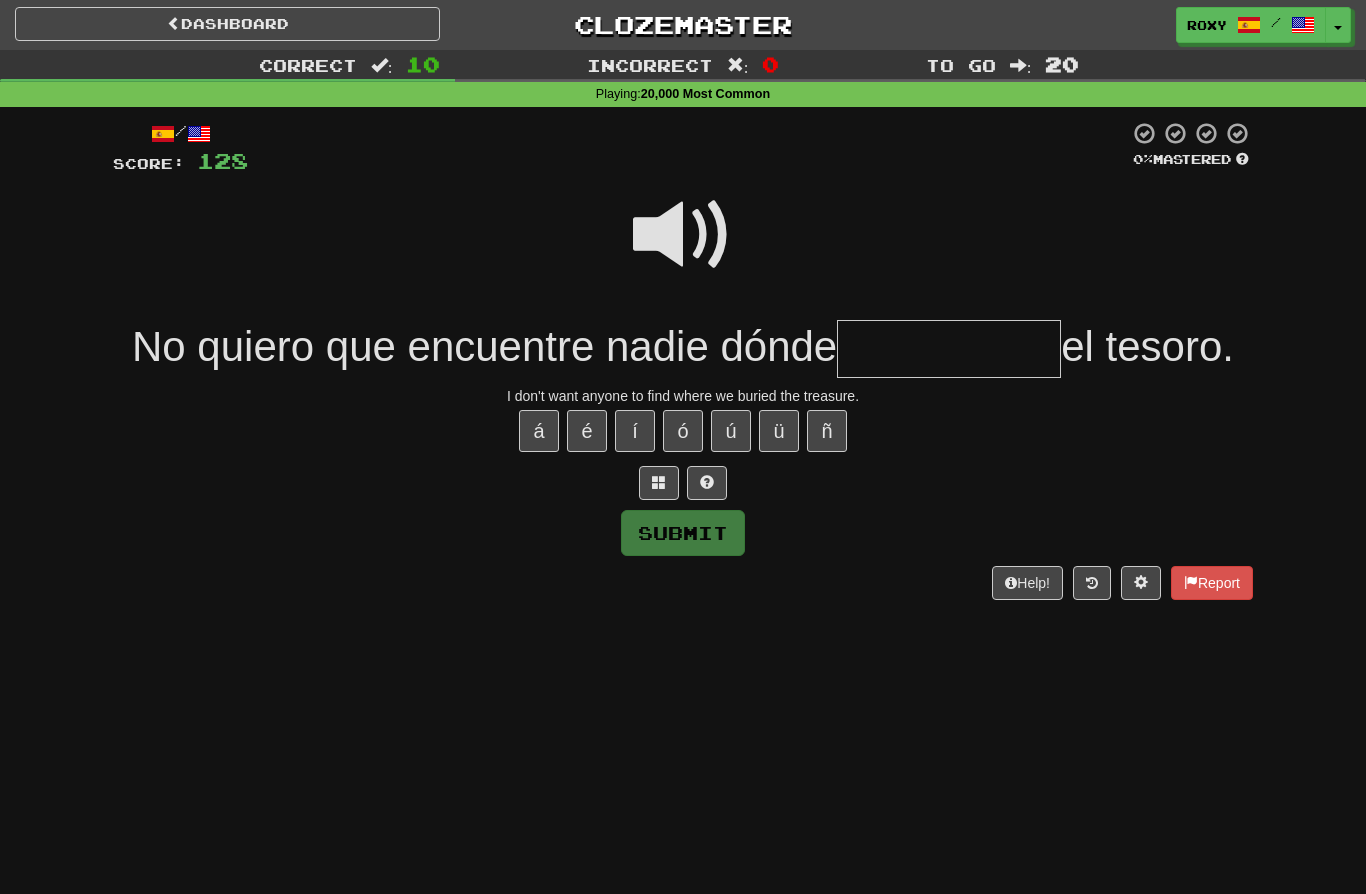 click at bounding box center [949, 349] 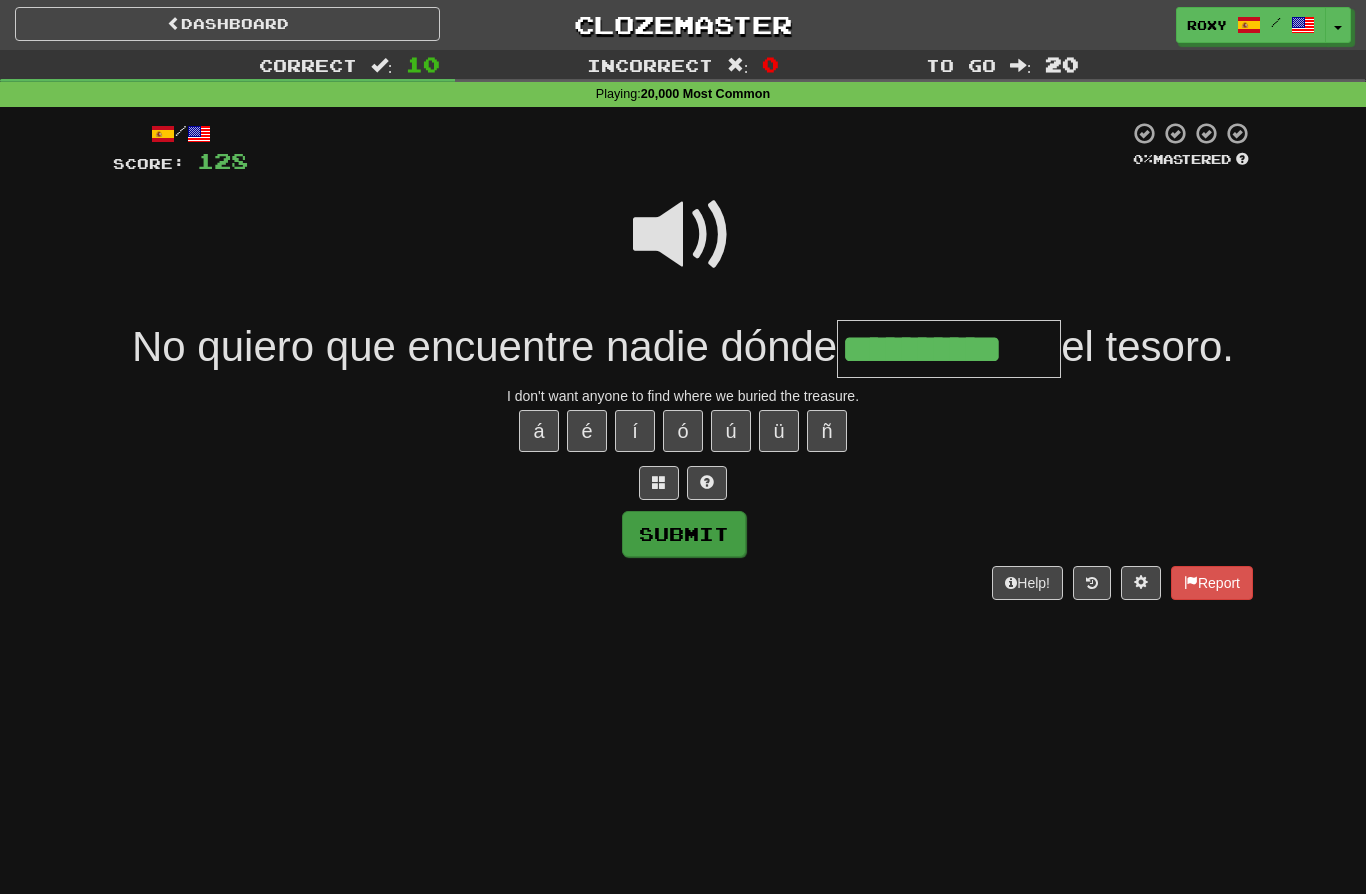type on "**********" 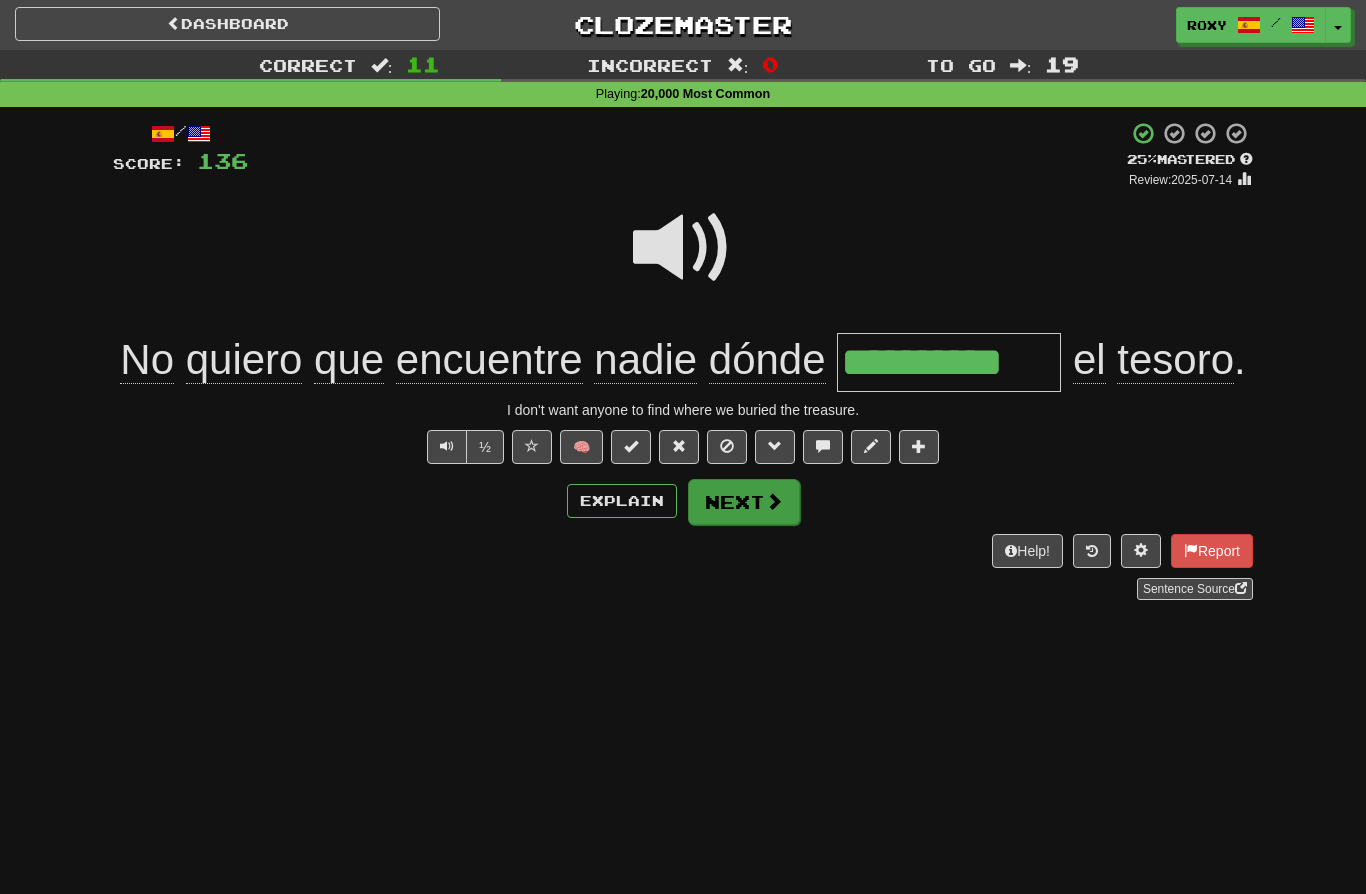 click on "Next" at bounding box center [744, 502] 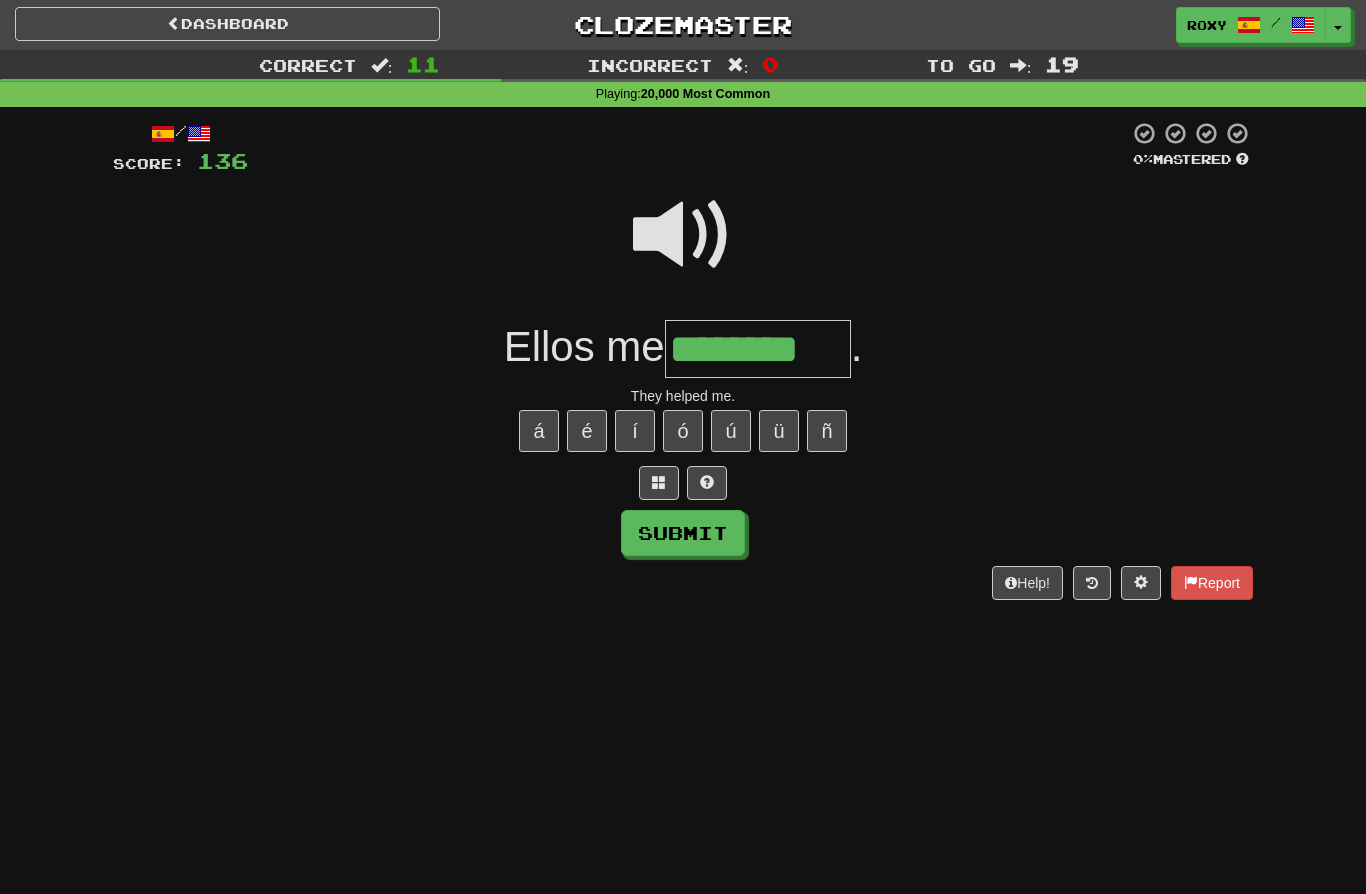 type on "********" 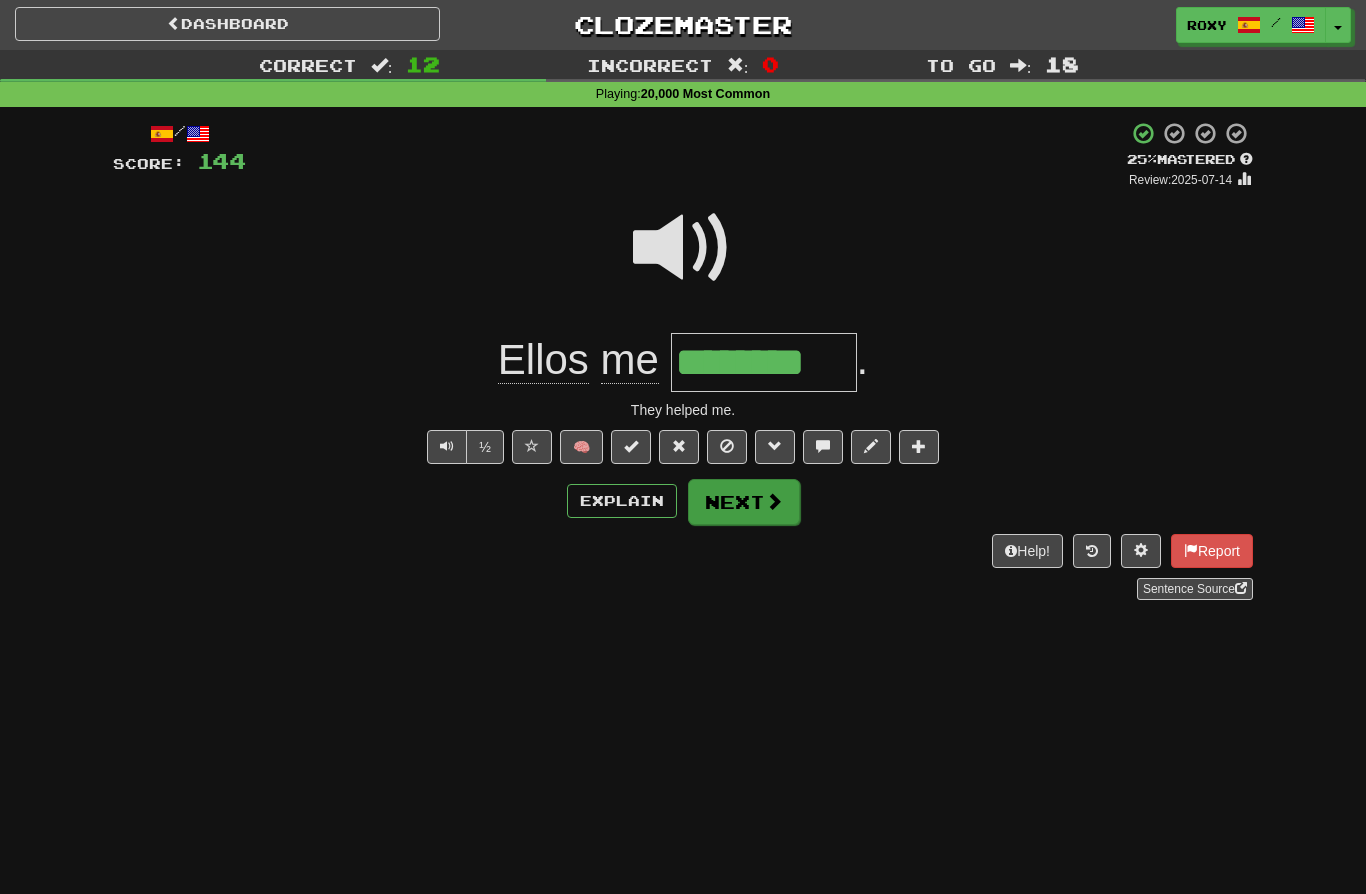 click on "Next" at bounding box center (744, 502) 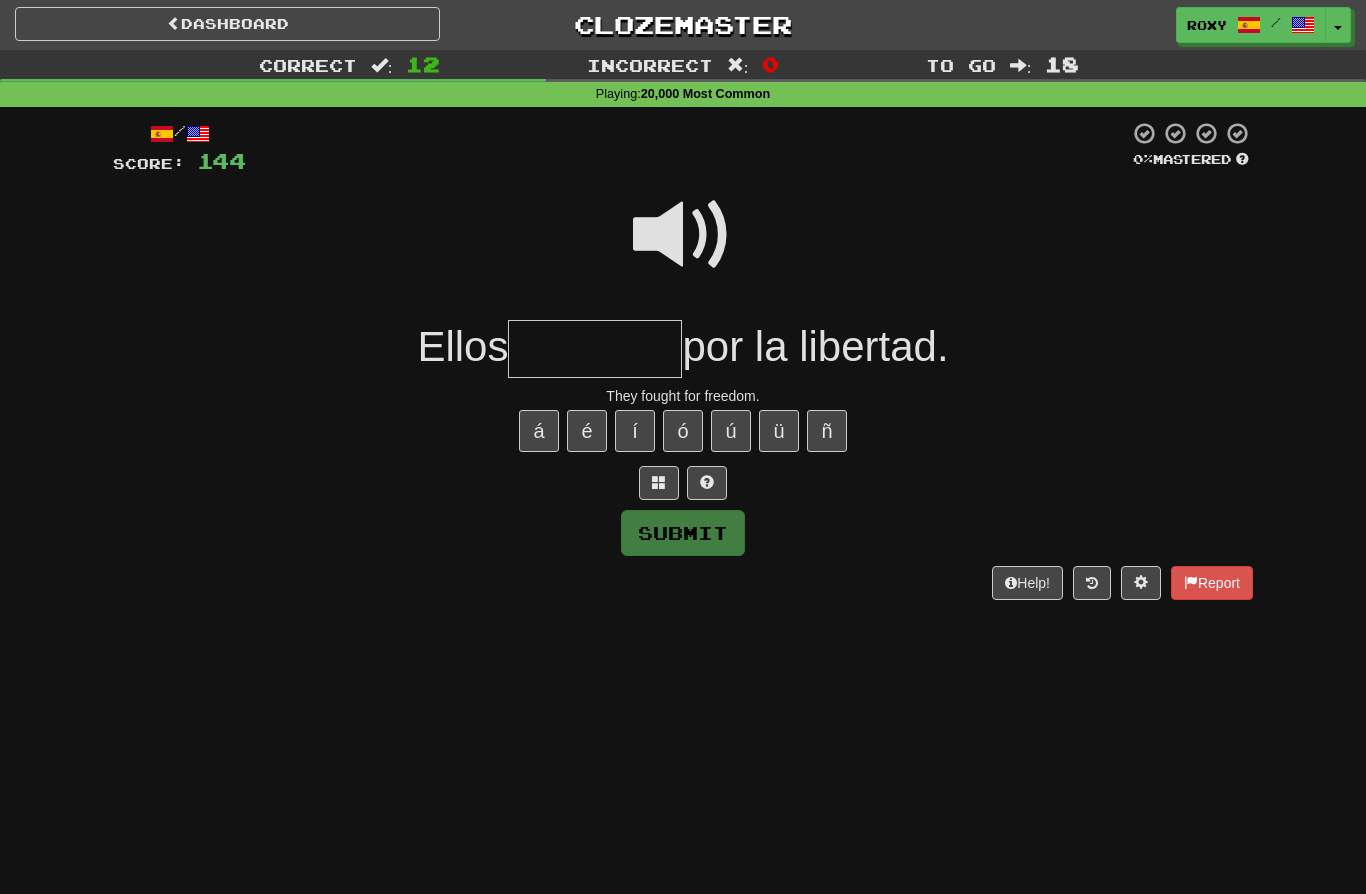 click at bounding box center [683, 235] 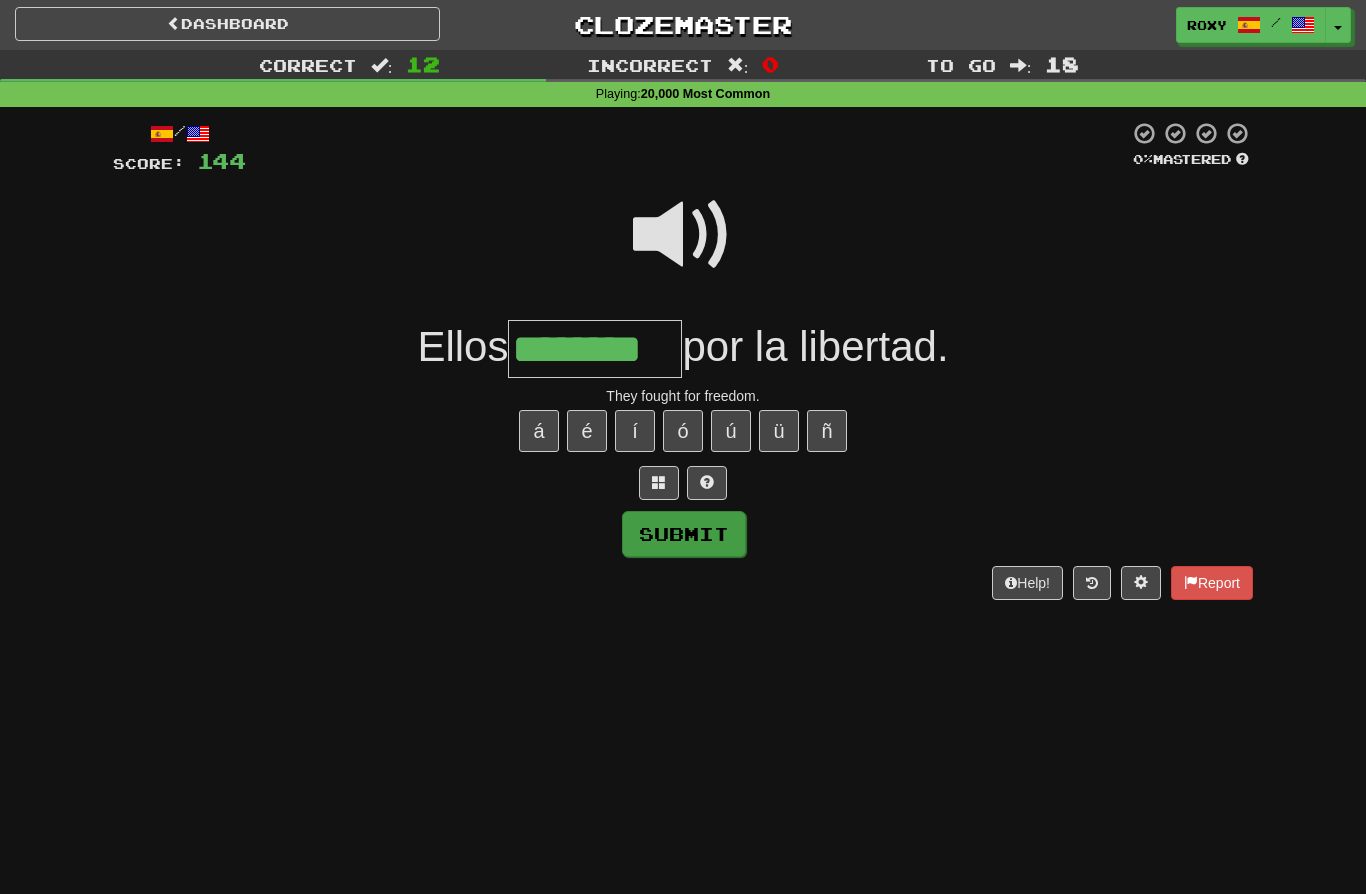 type on "********" 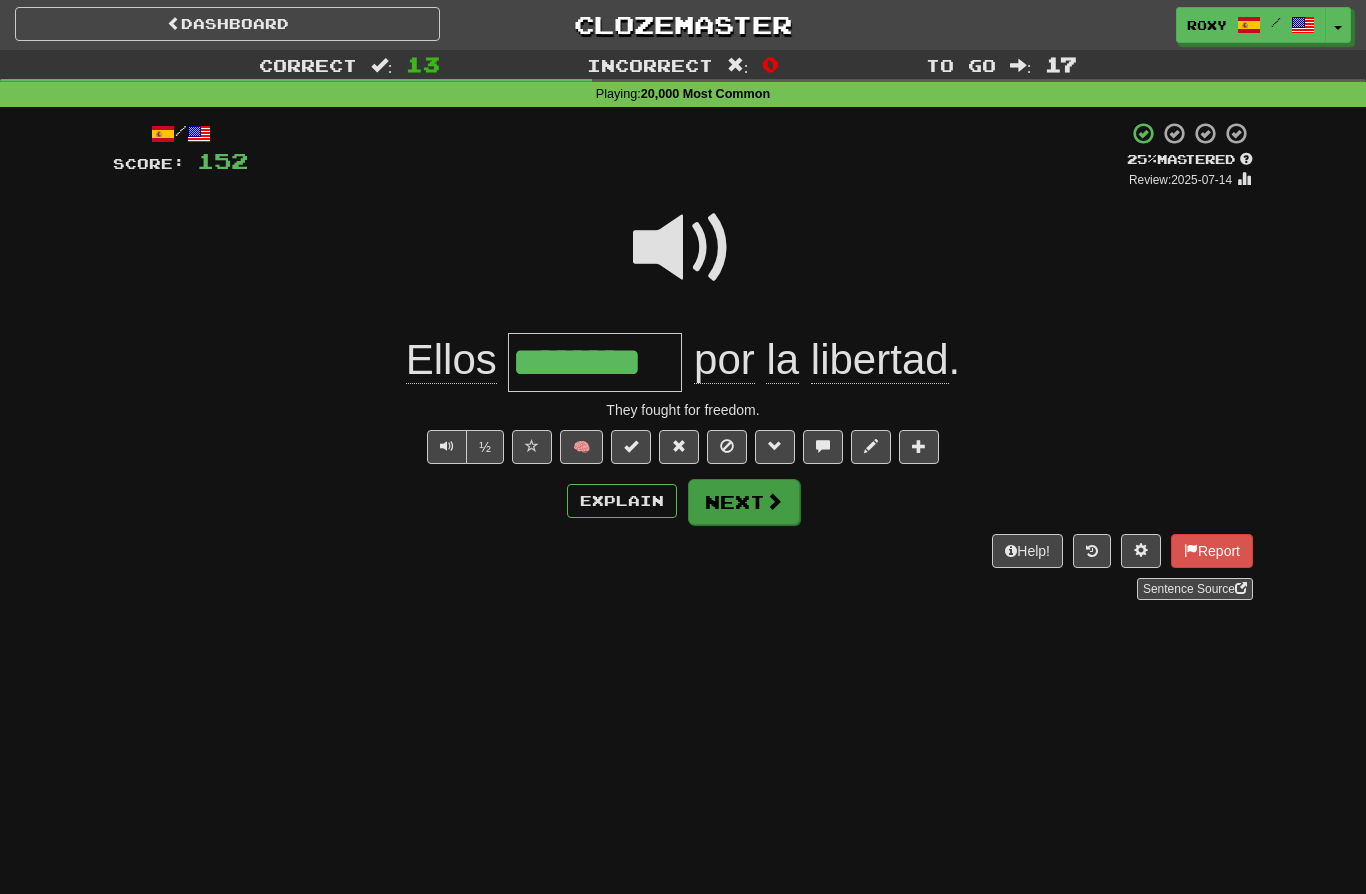 click on "Next" at bounding box center (744, 502) 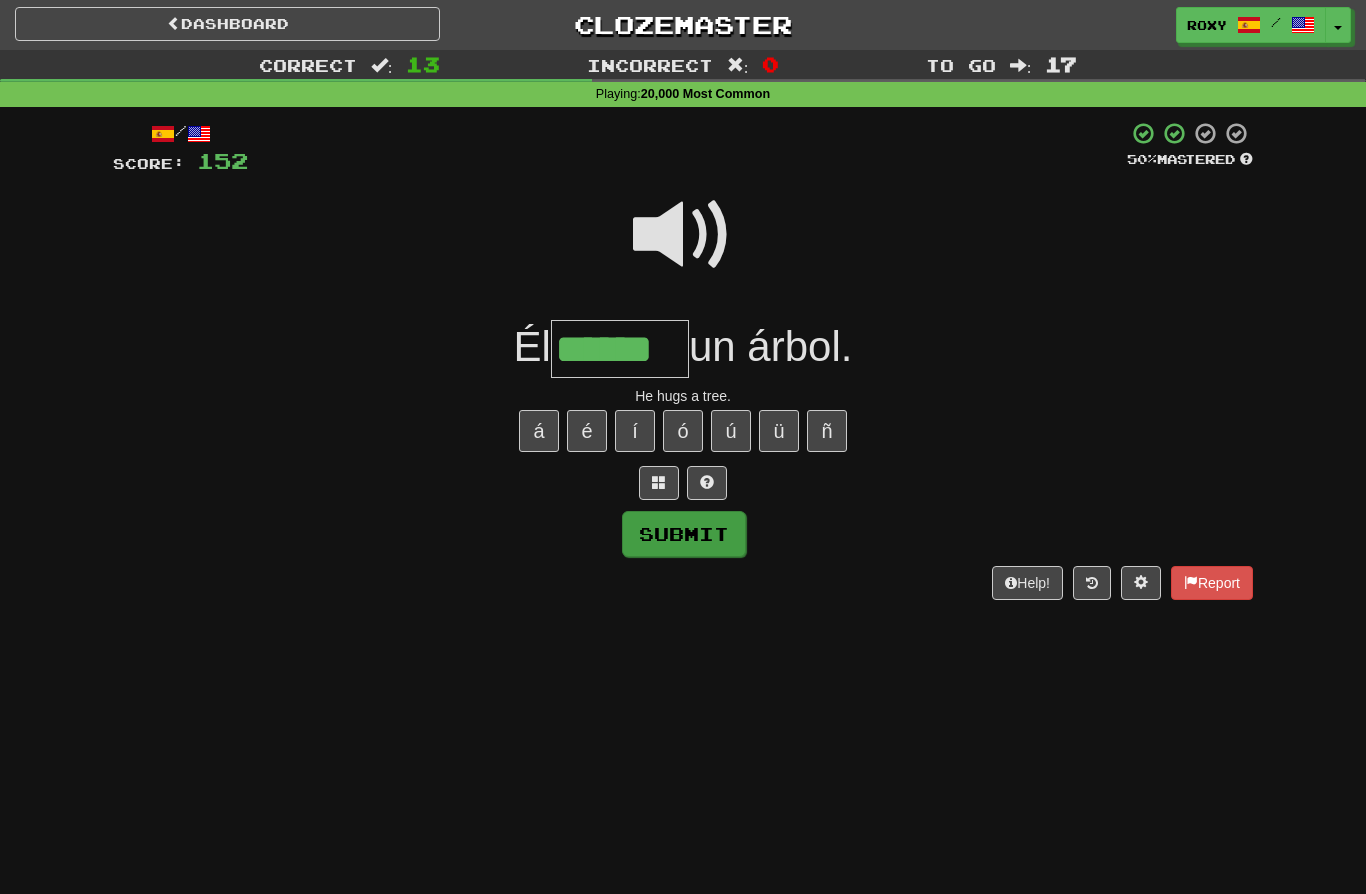 type on "******" 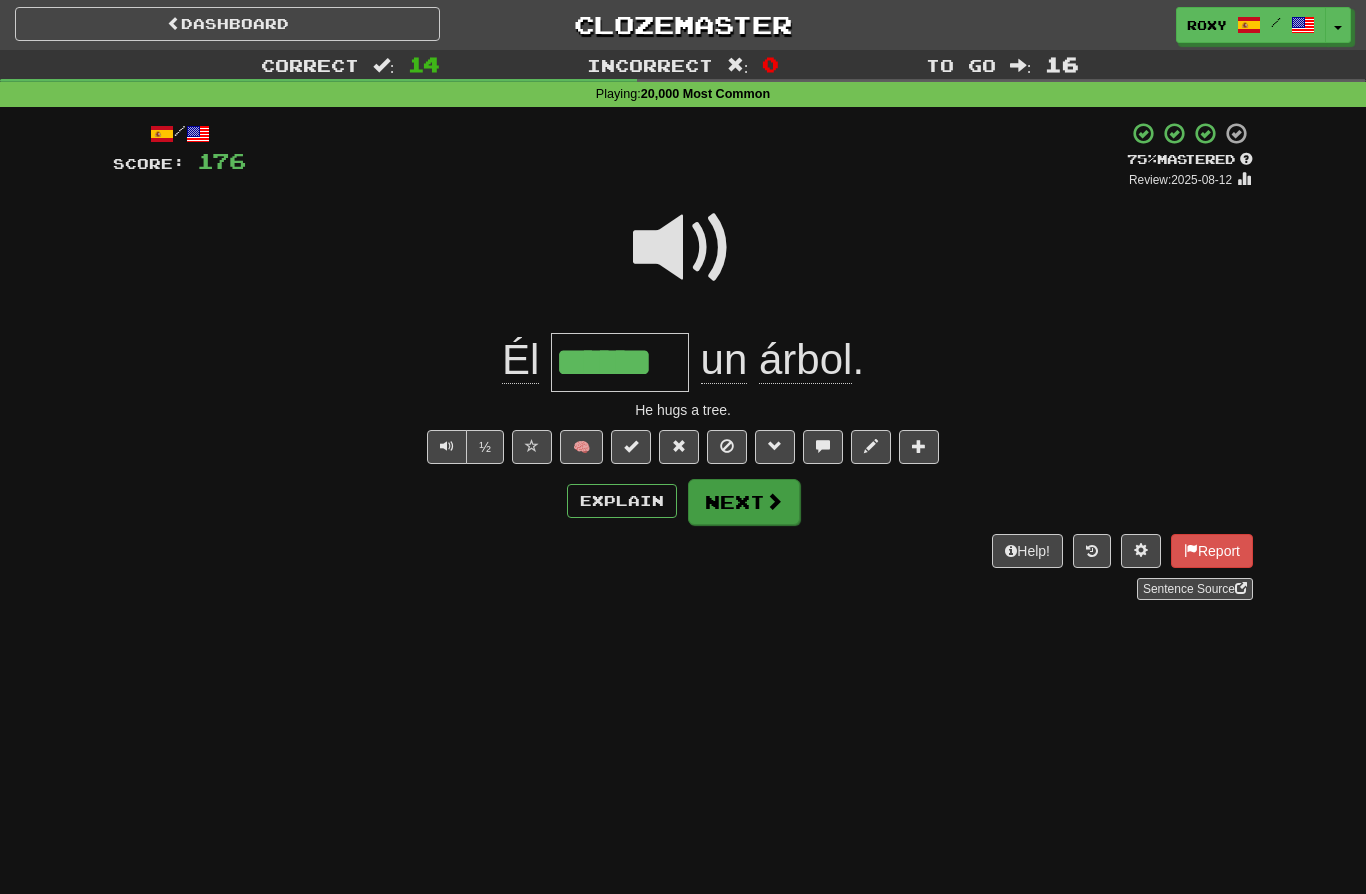 click on "Next" at bounding box center (744, 502) 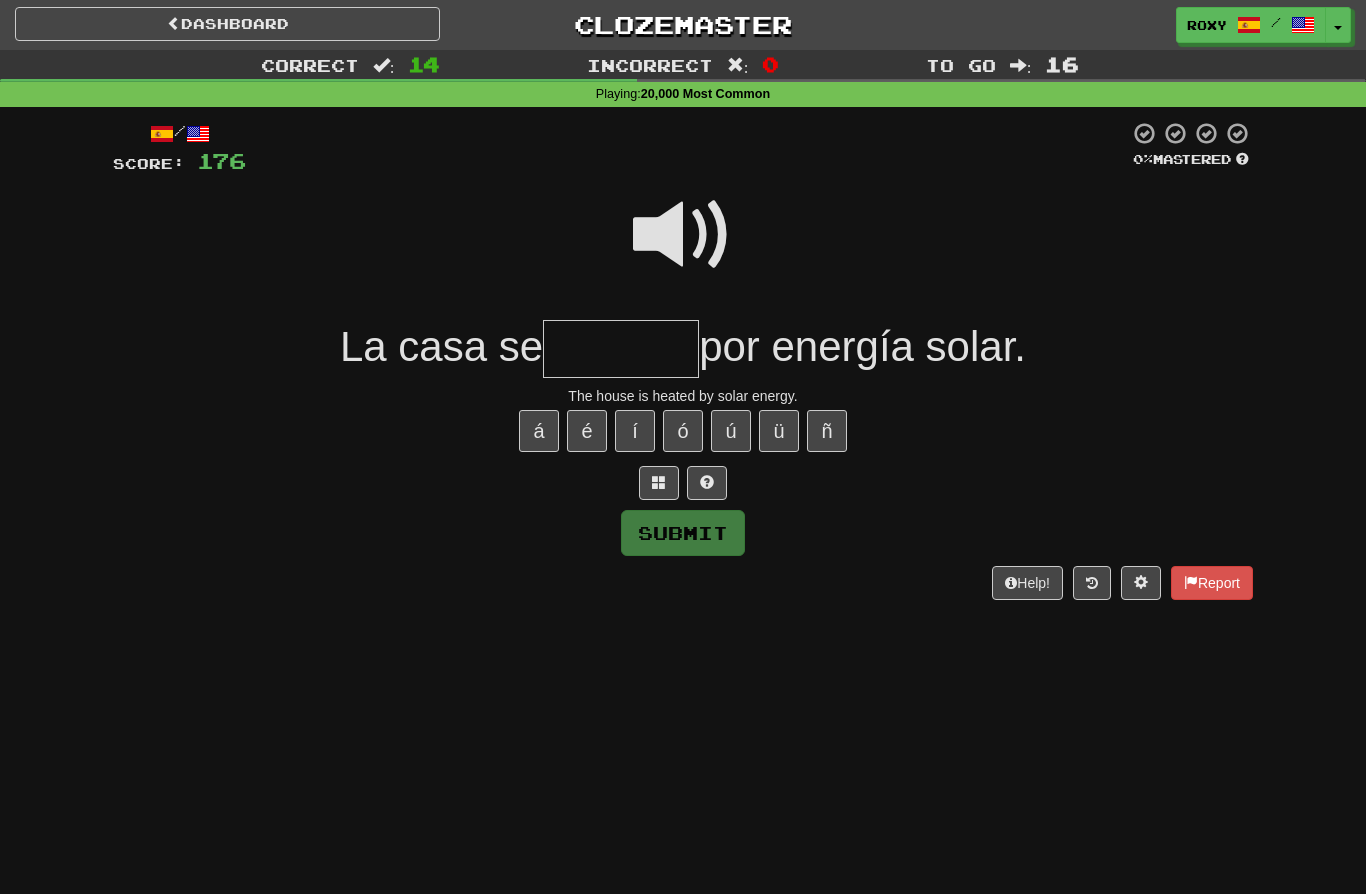 click at bounding box center [683, 235] 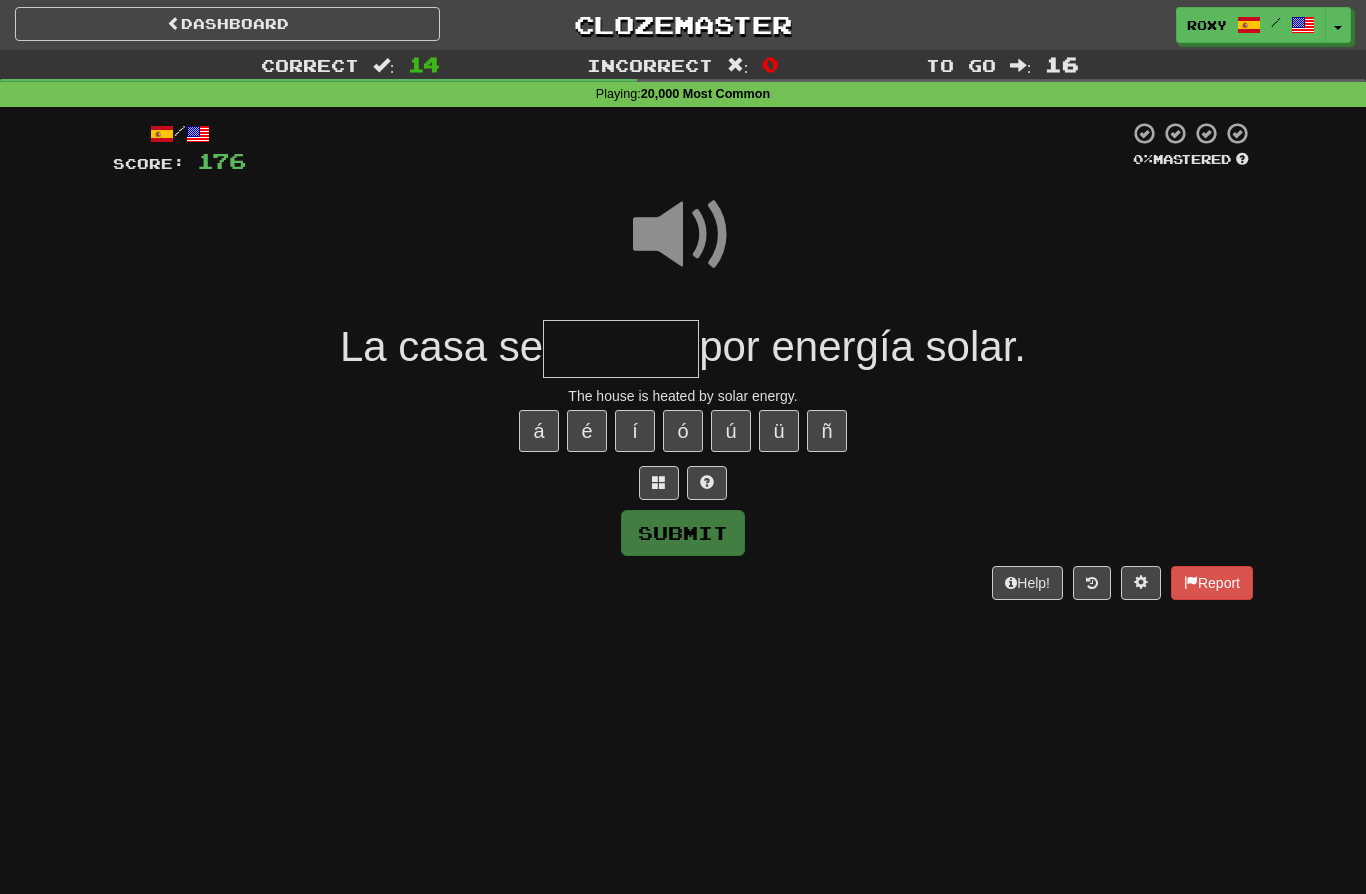 click at bounding box center (621, 349) 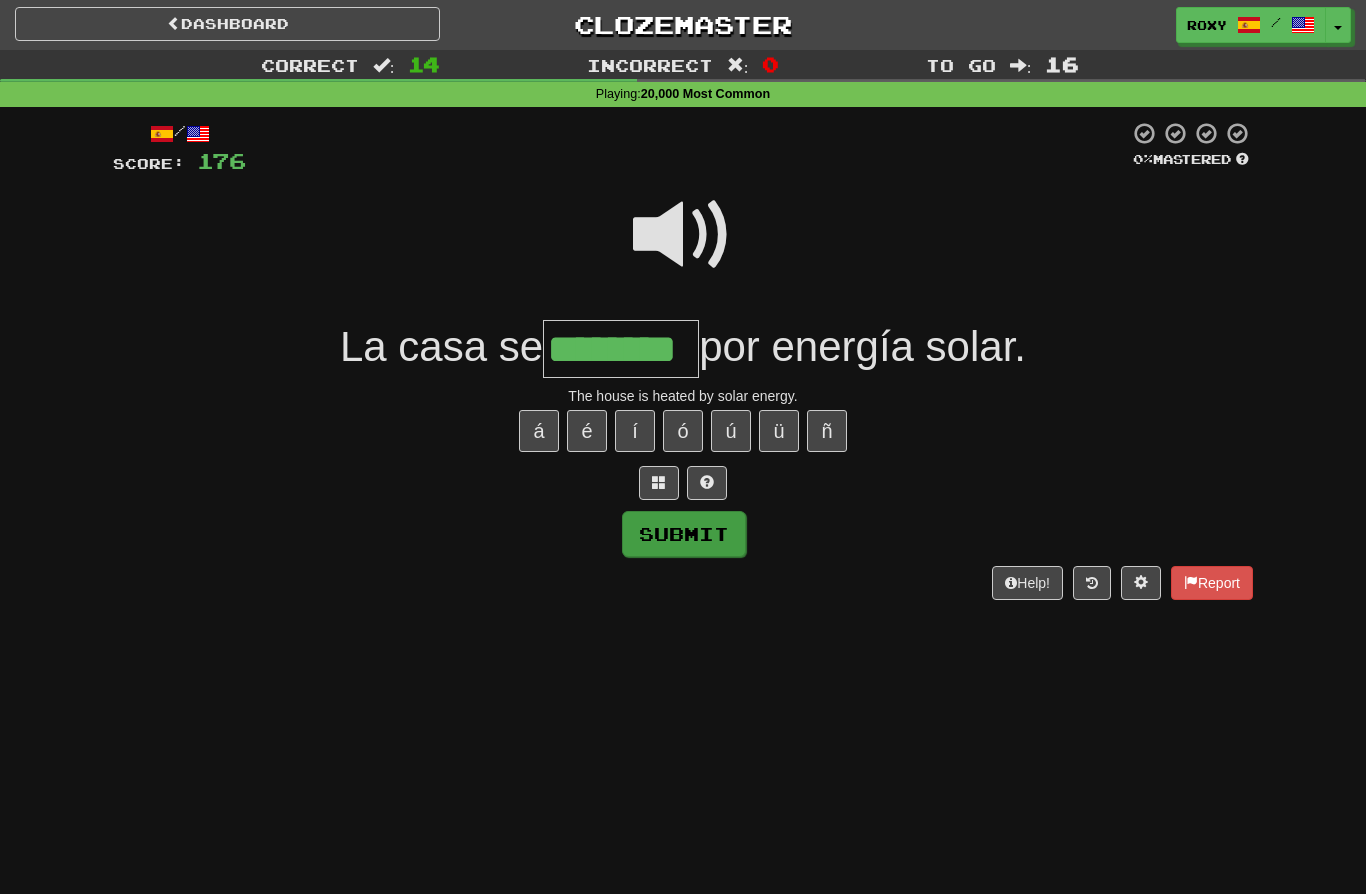 type on "********" 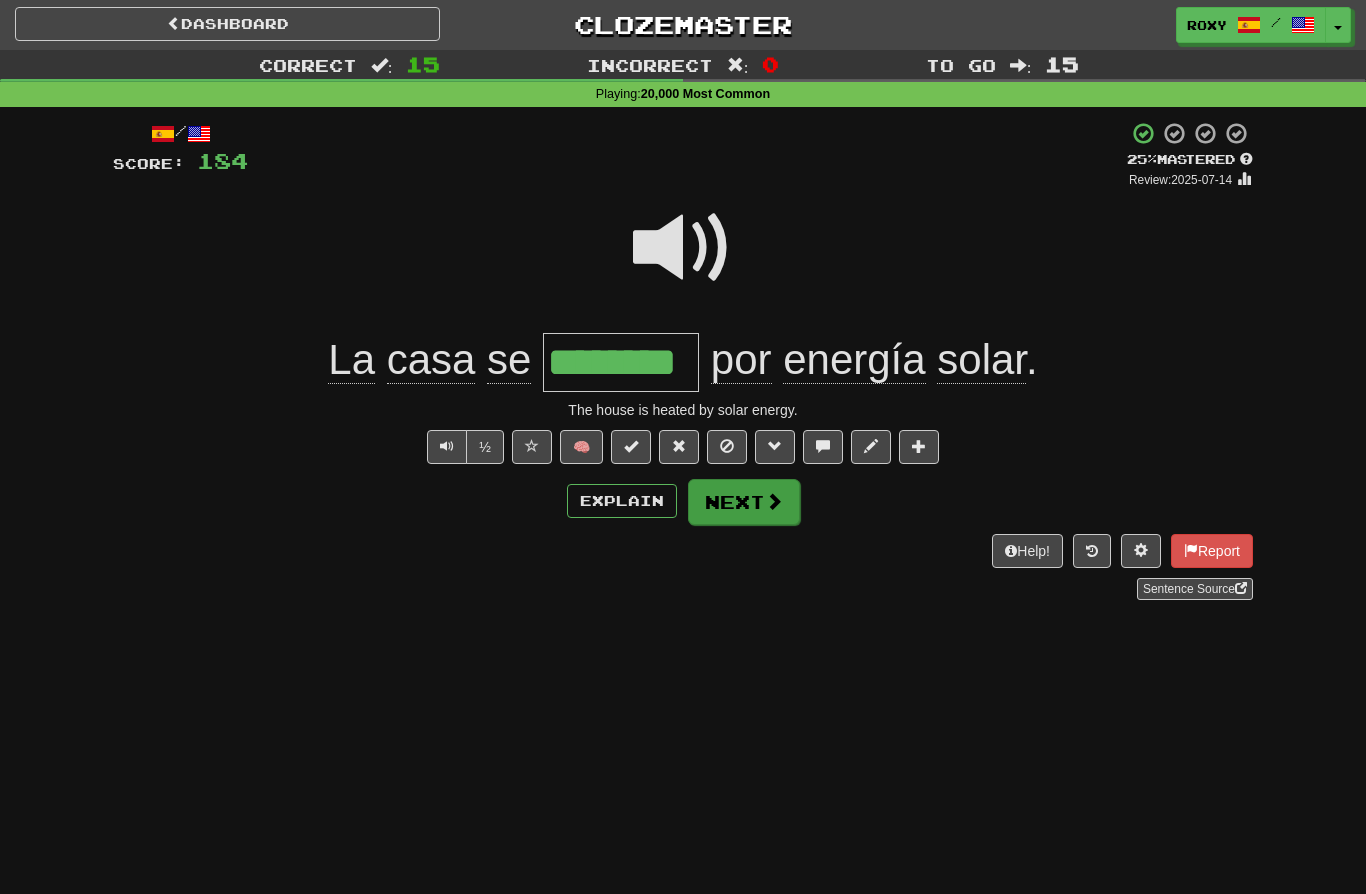 click on "Next" at bounding box center [744, 502] 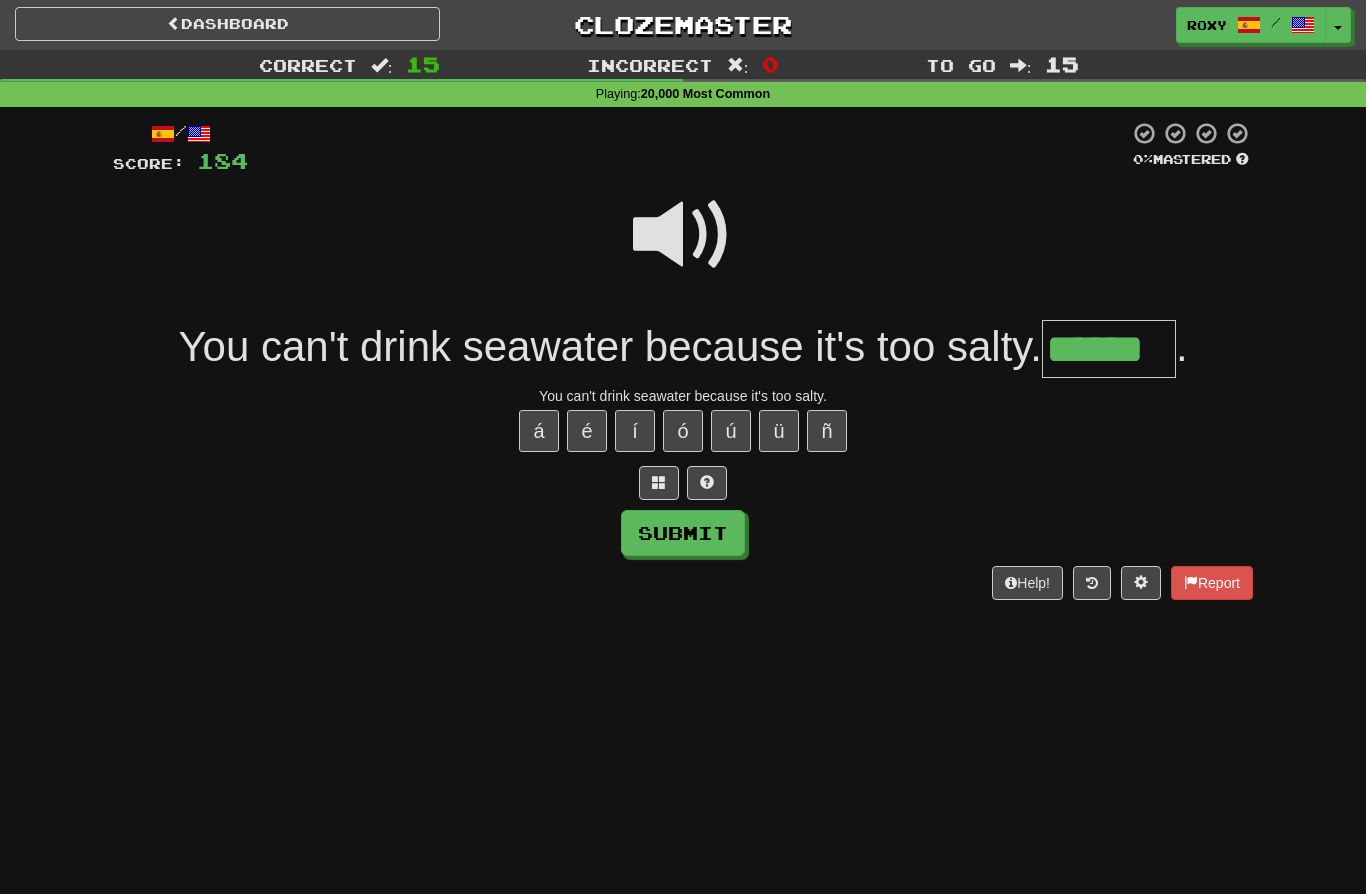 type on "******" 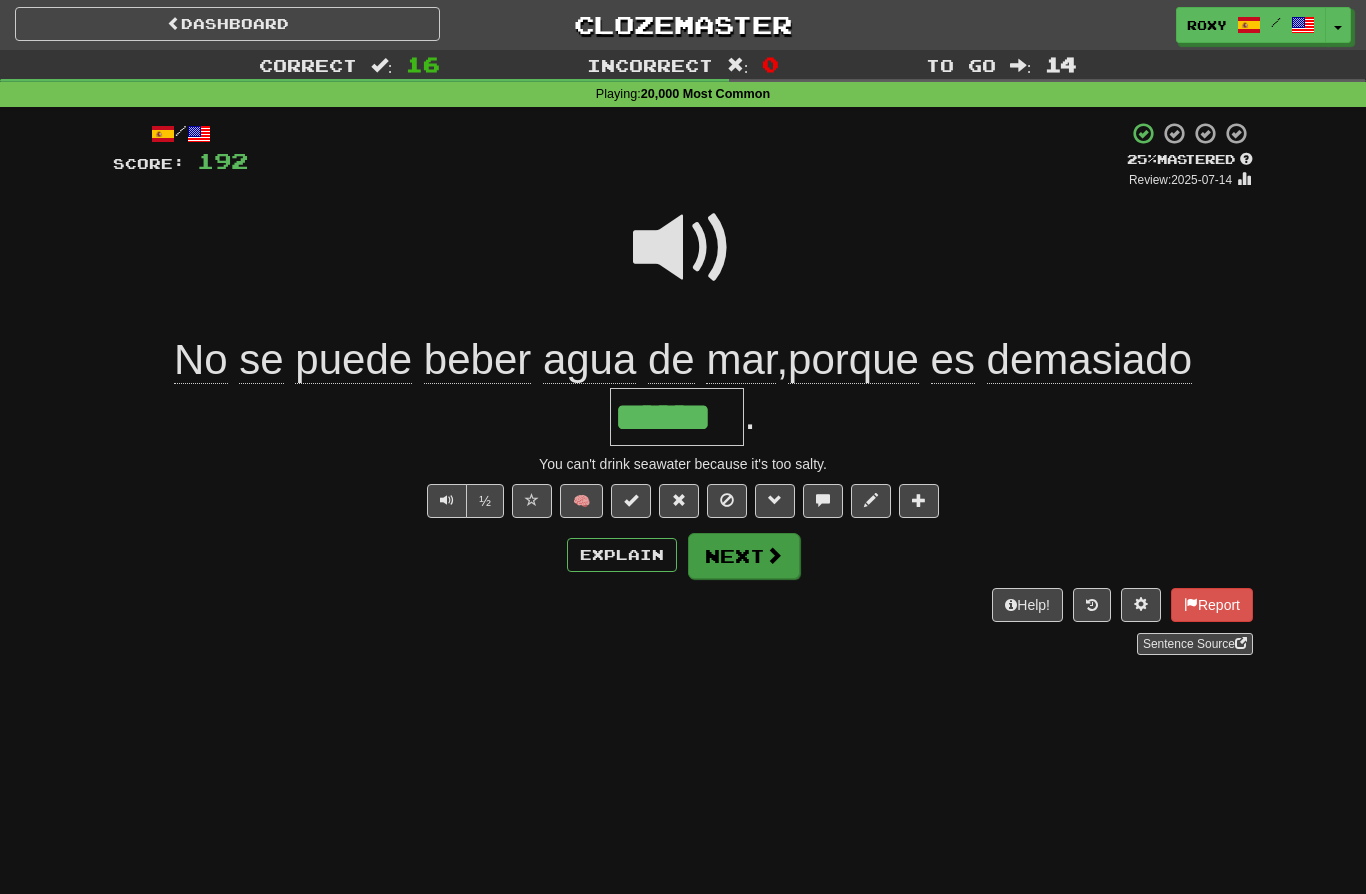 click on "Next" at bounding box center [744, 556] 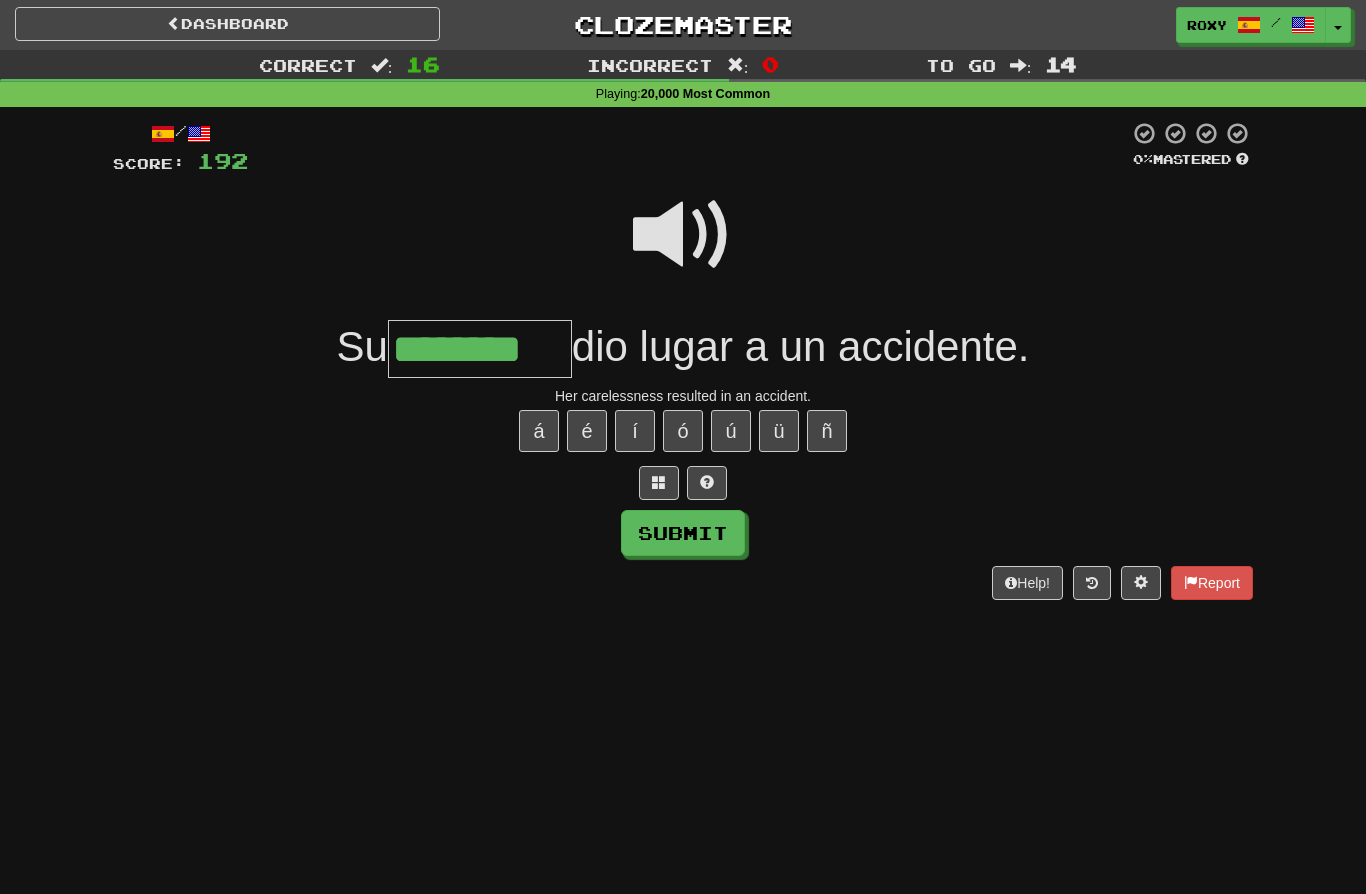 type on "********" 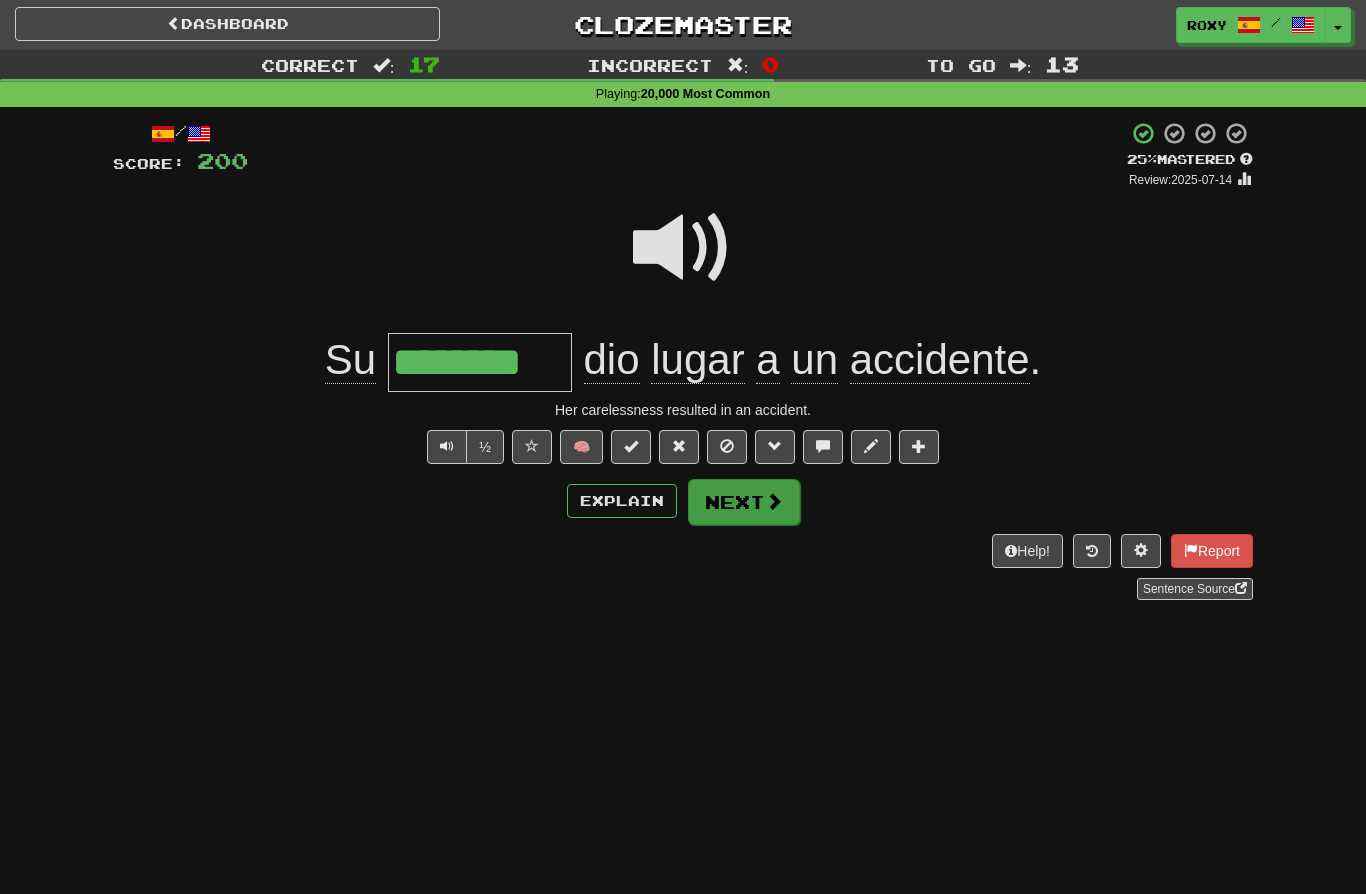 click on "Next" at bounding box center (744, 502) 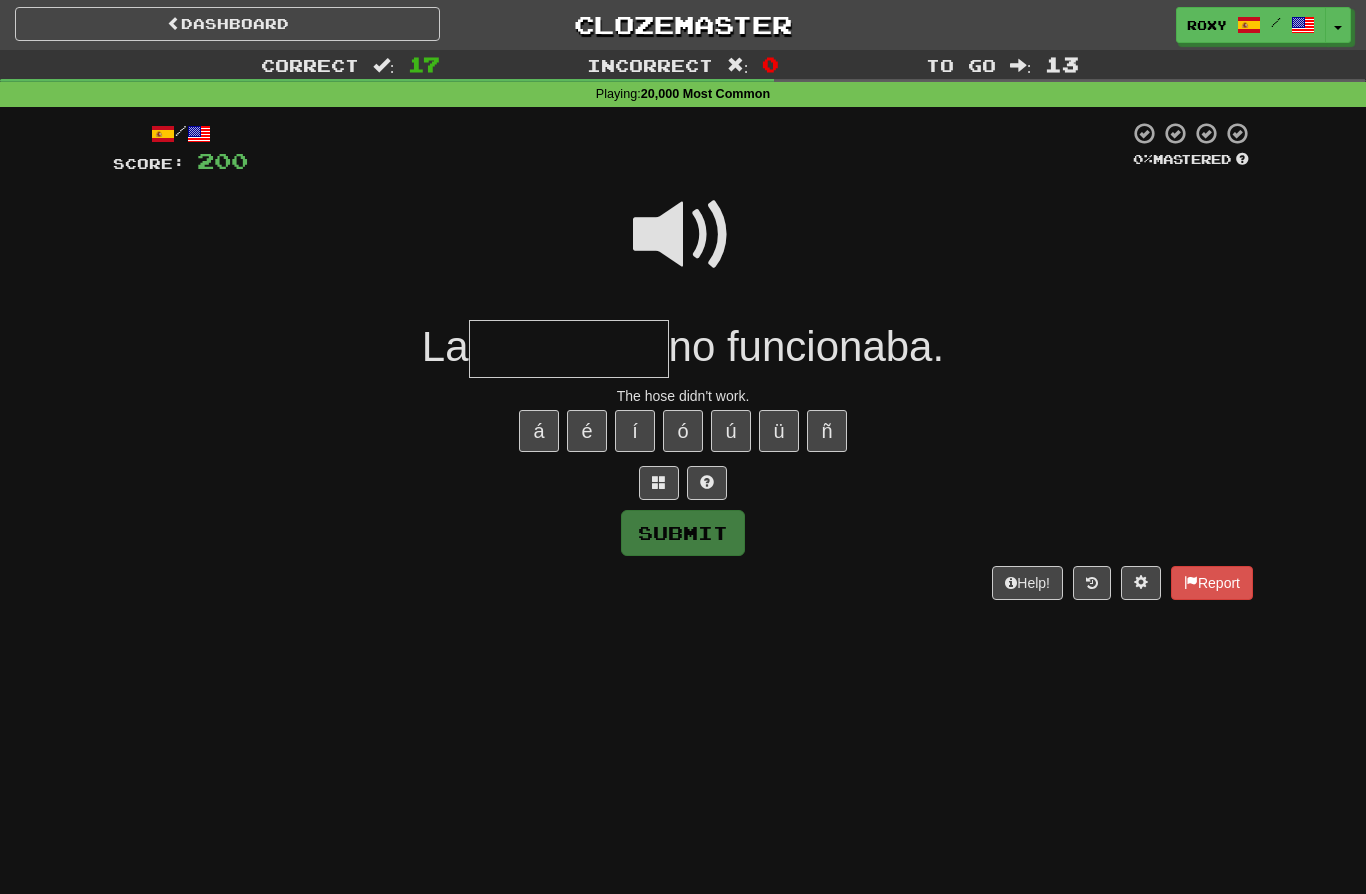 scroll, scrollTop: 0, scrollLeft: 0, axis: both 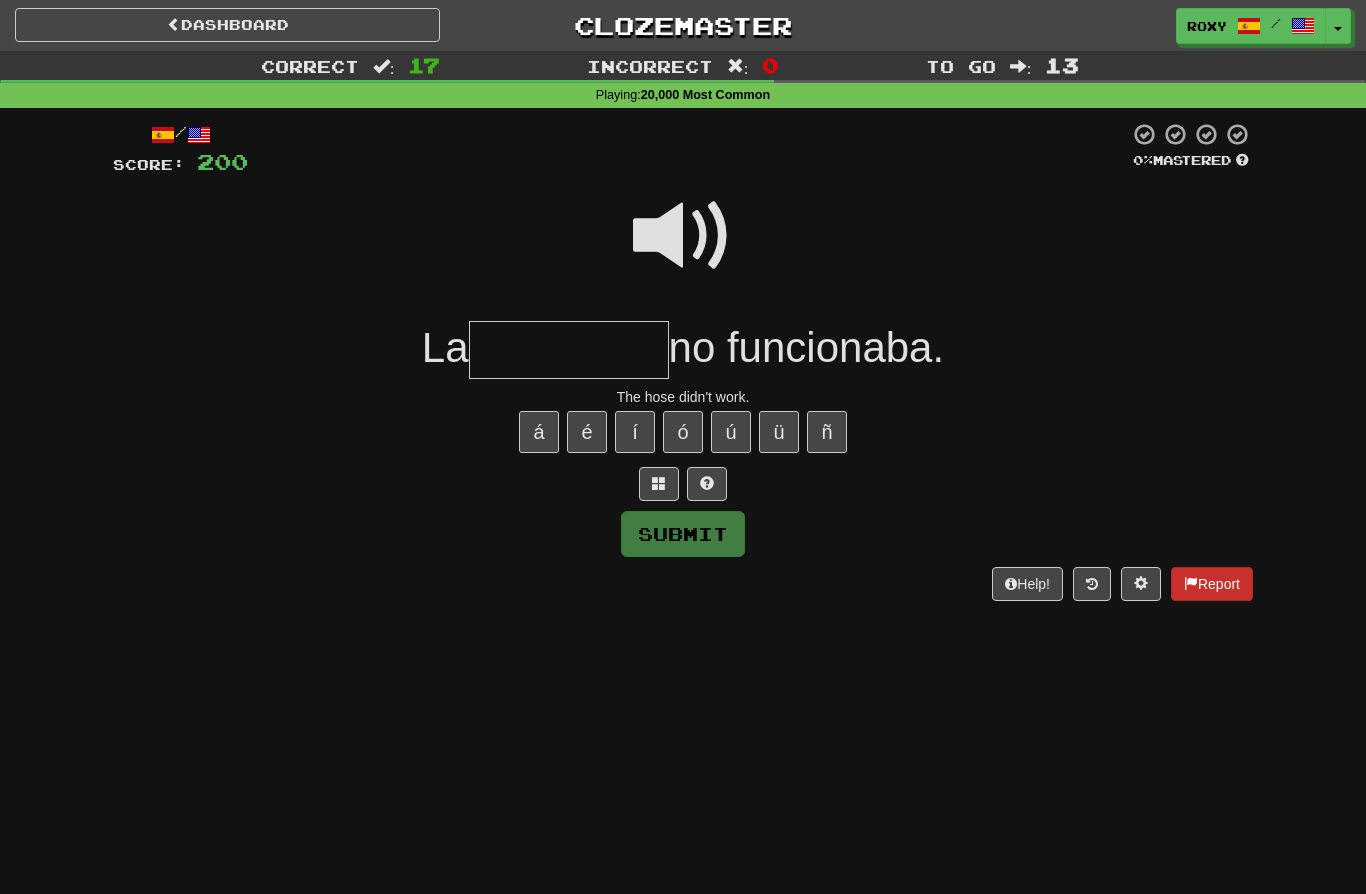 click on "Report" at bounding box center (1212, 584) 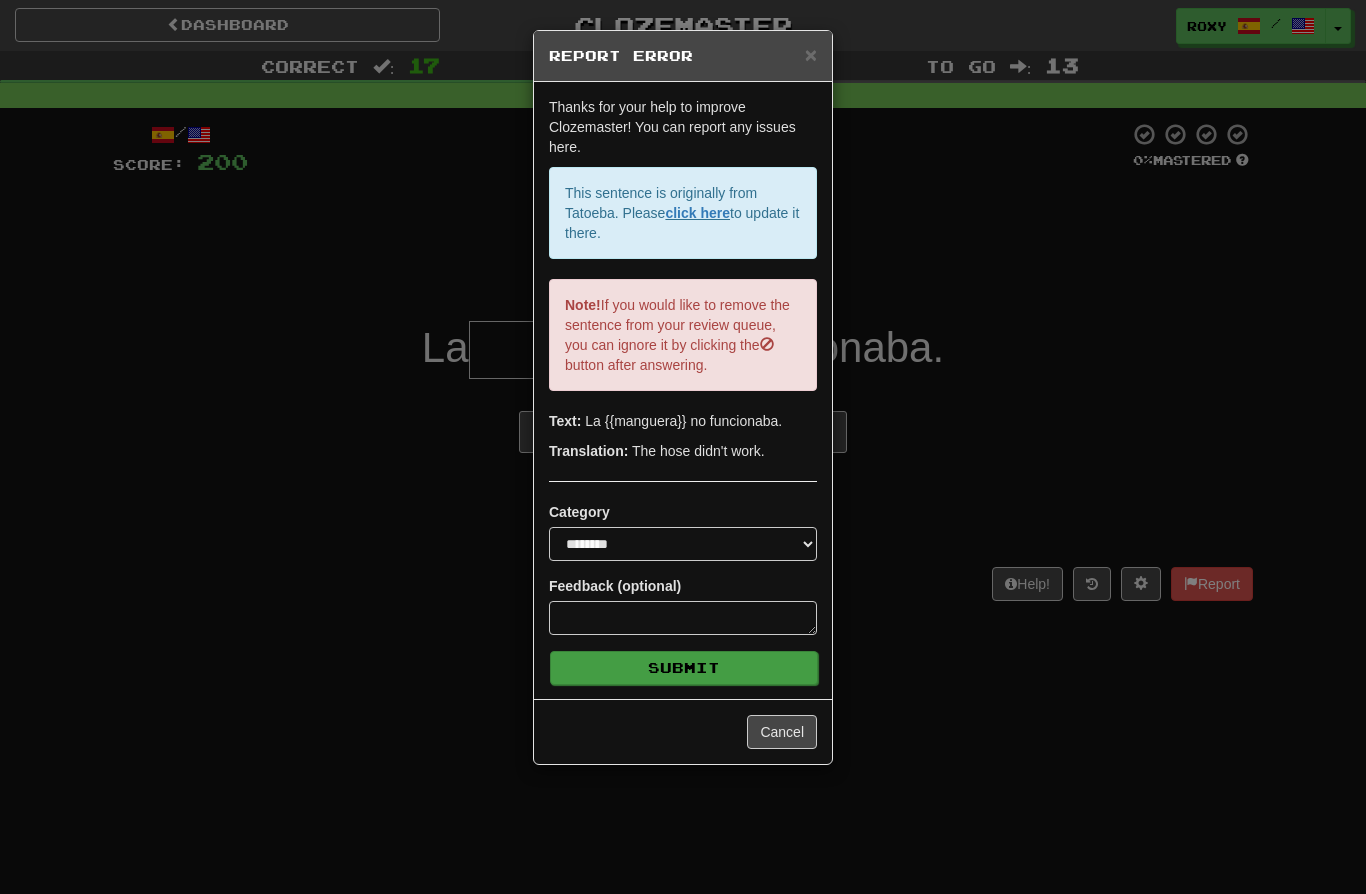 click on "Submit" at bounding box center (684, 668) 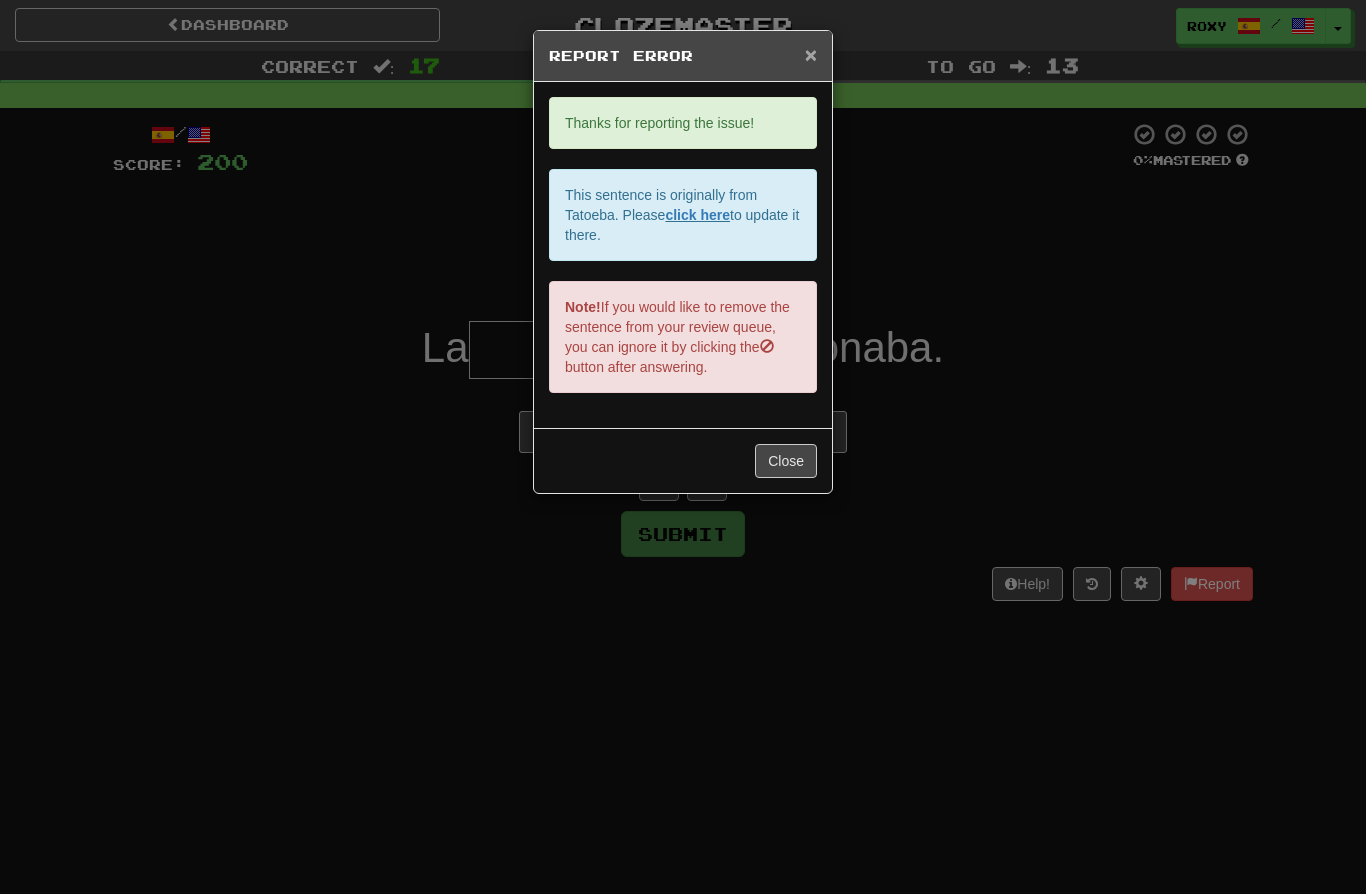 click on "×" at bounding box center (811, 54) 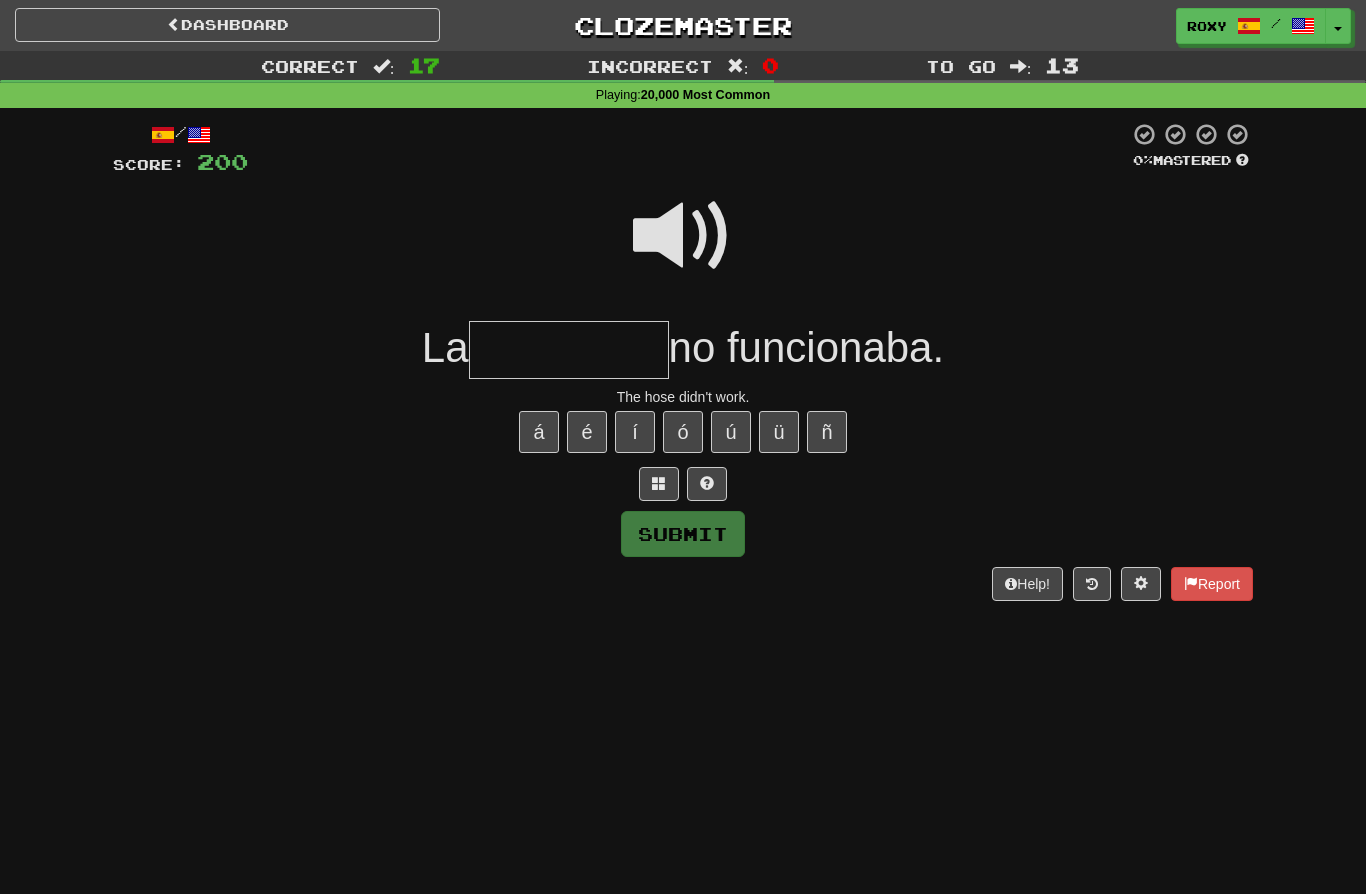 click at bounding box center [569, 350] 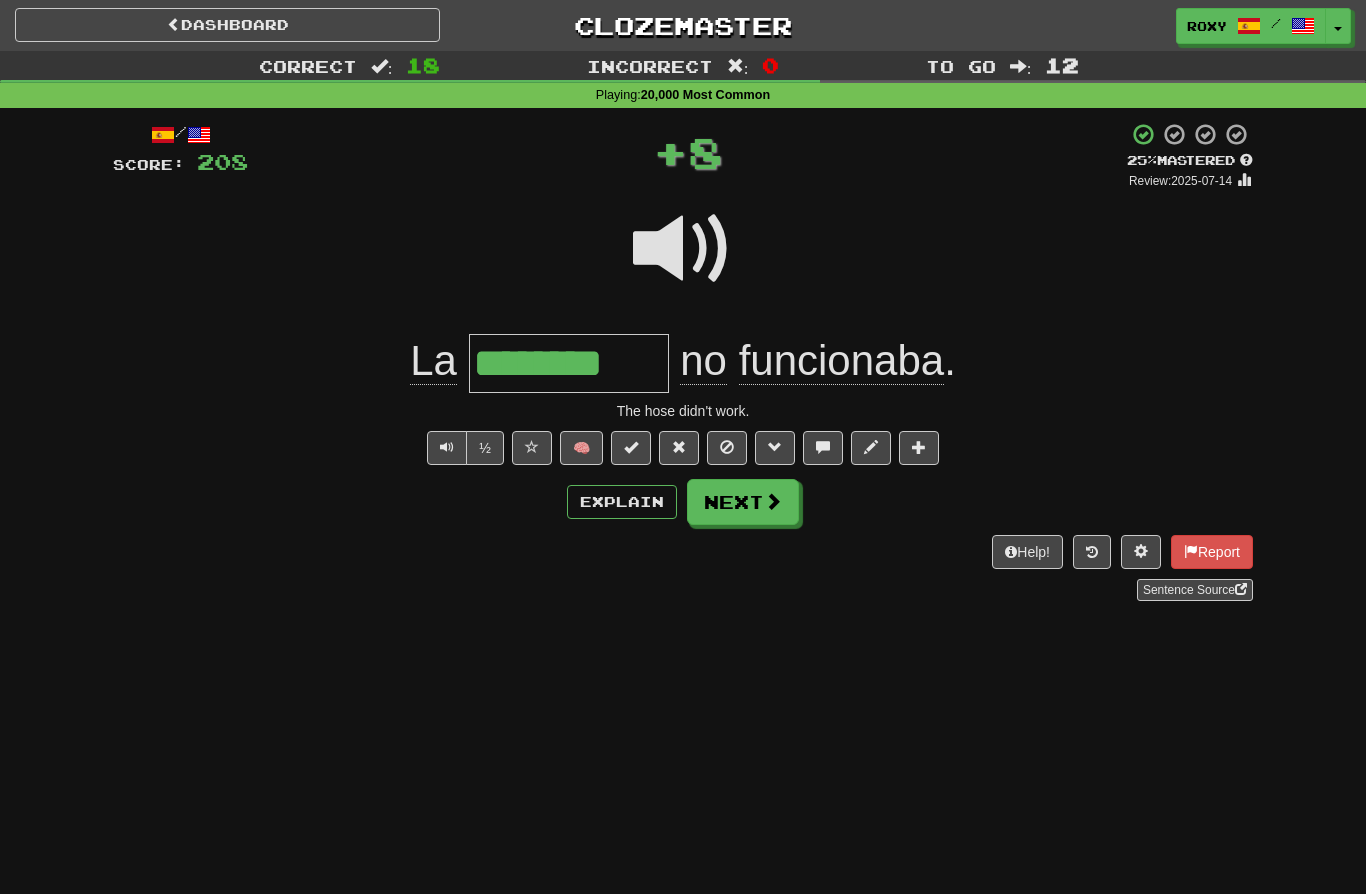 type on "********" 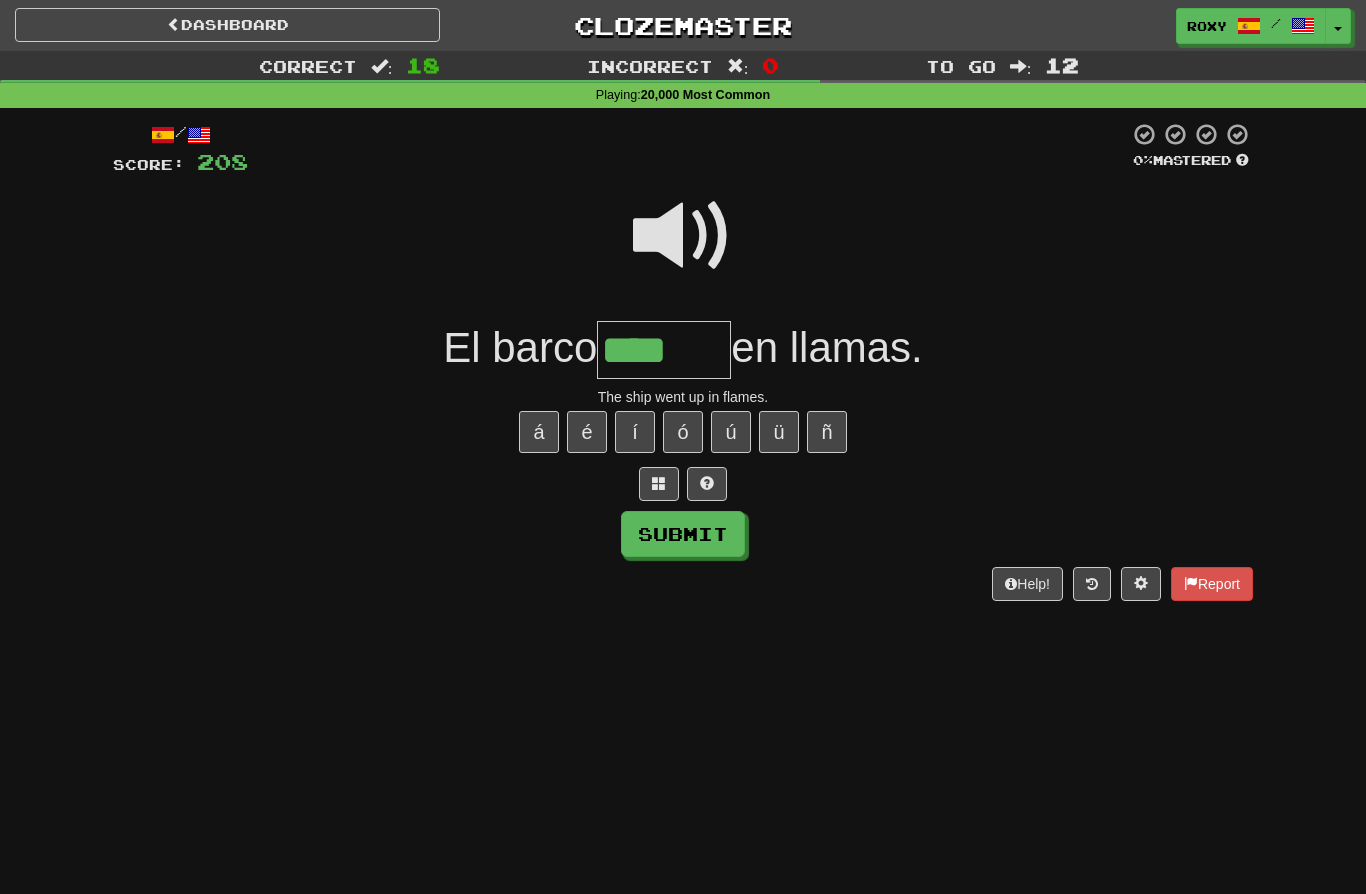 click at bounding box center (683, 236) 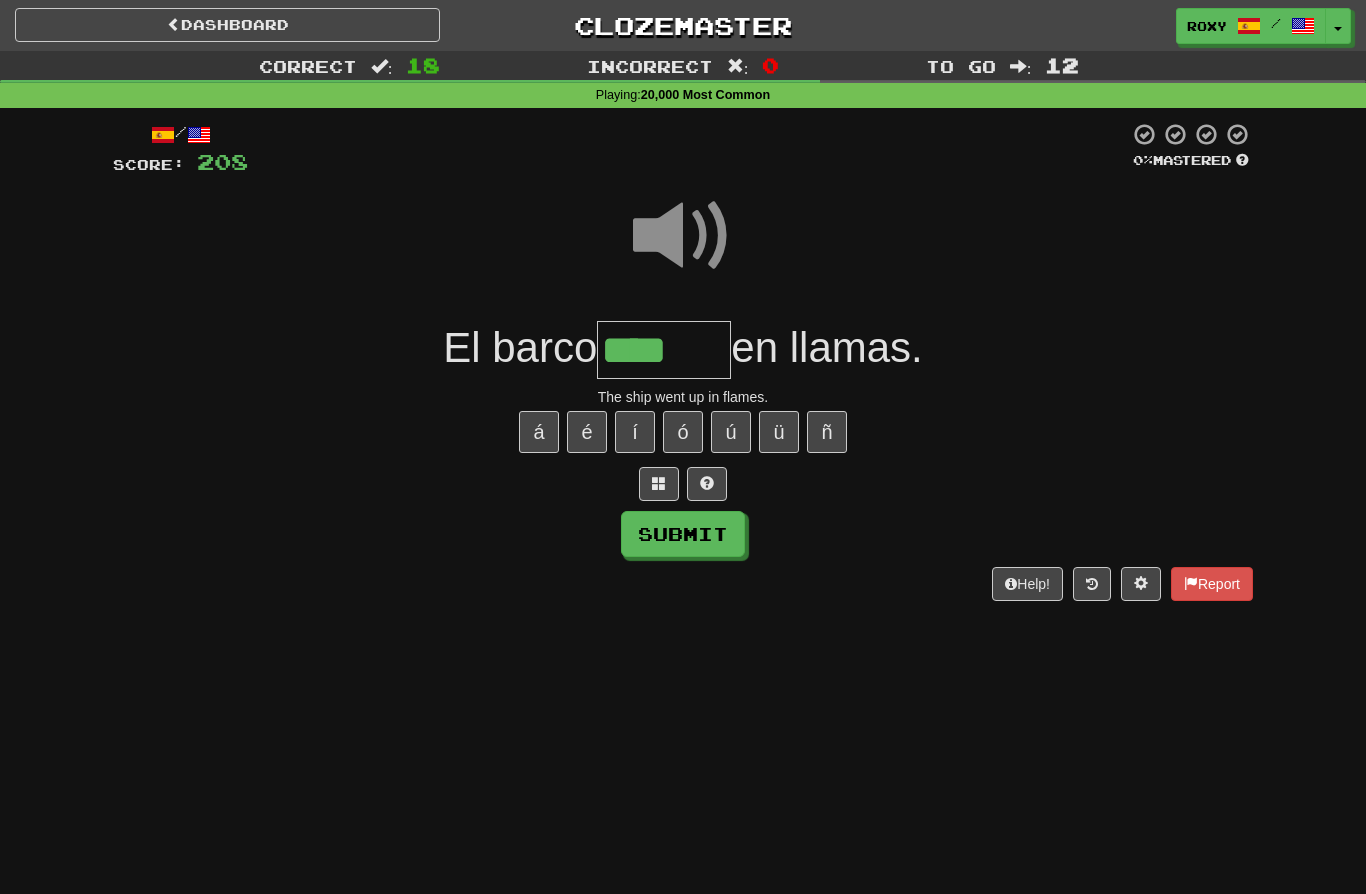 click on "****" at bounding box center [664, 350] 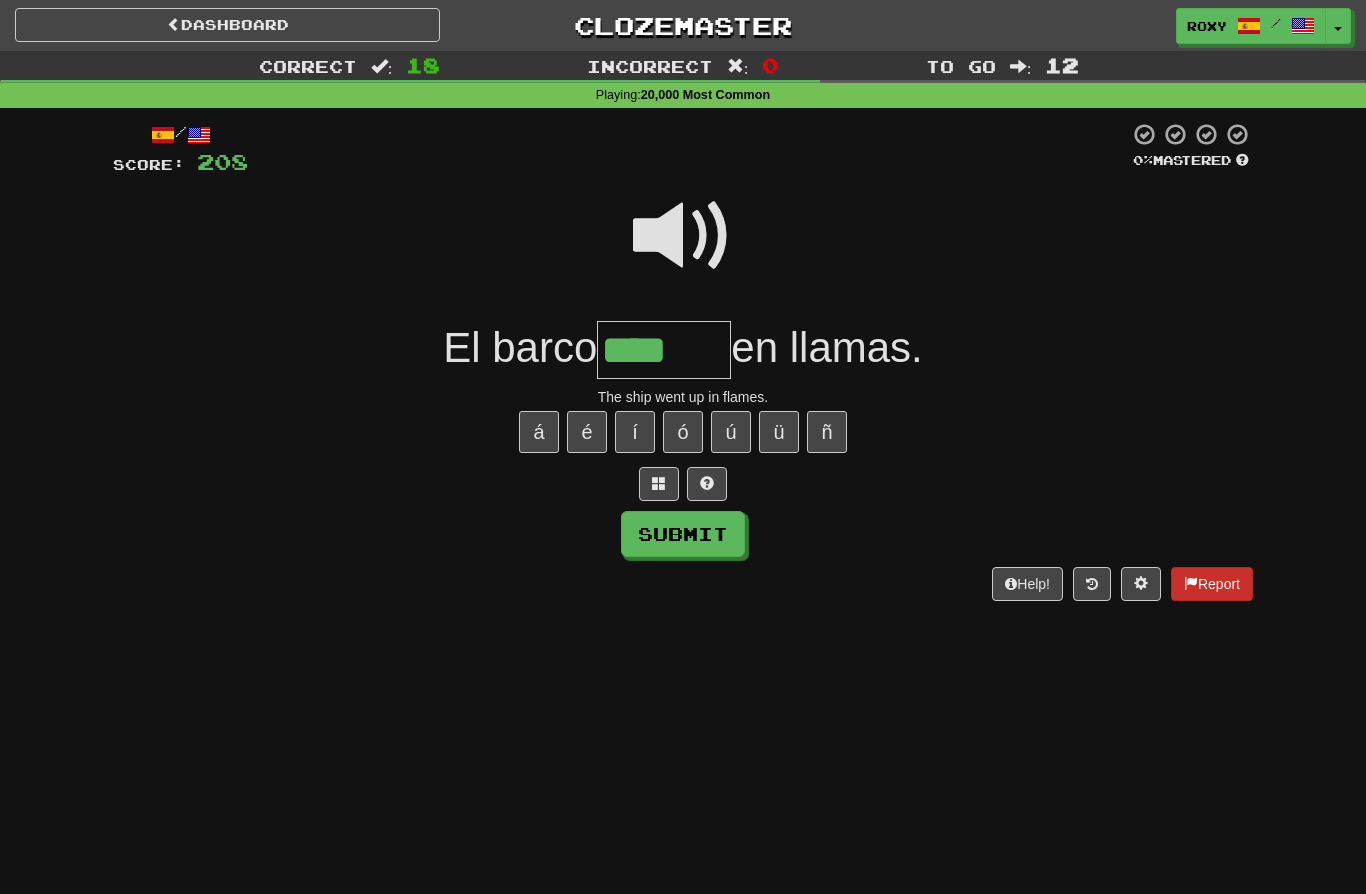 click on "Report" at bounding box center (1212, 584) 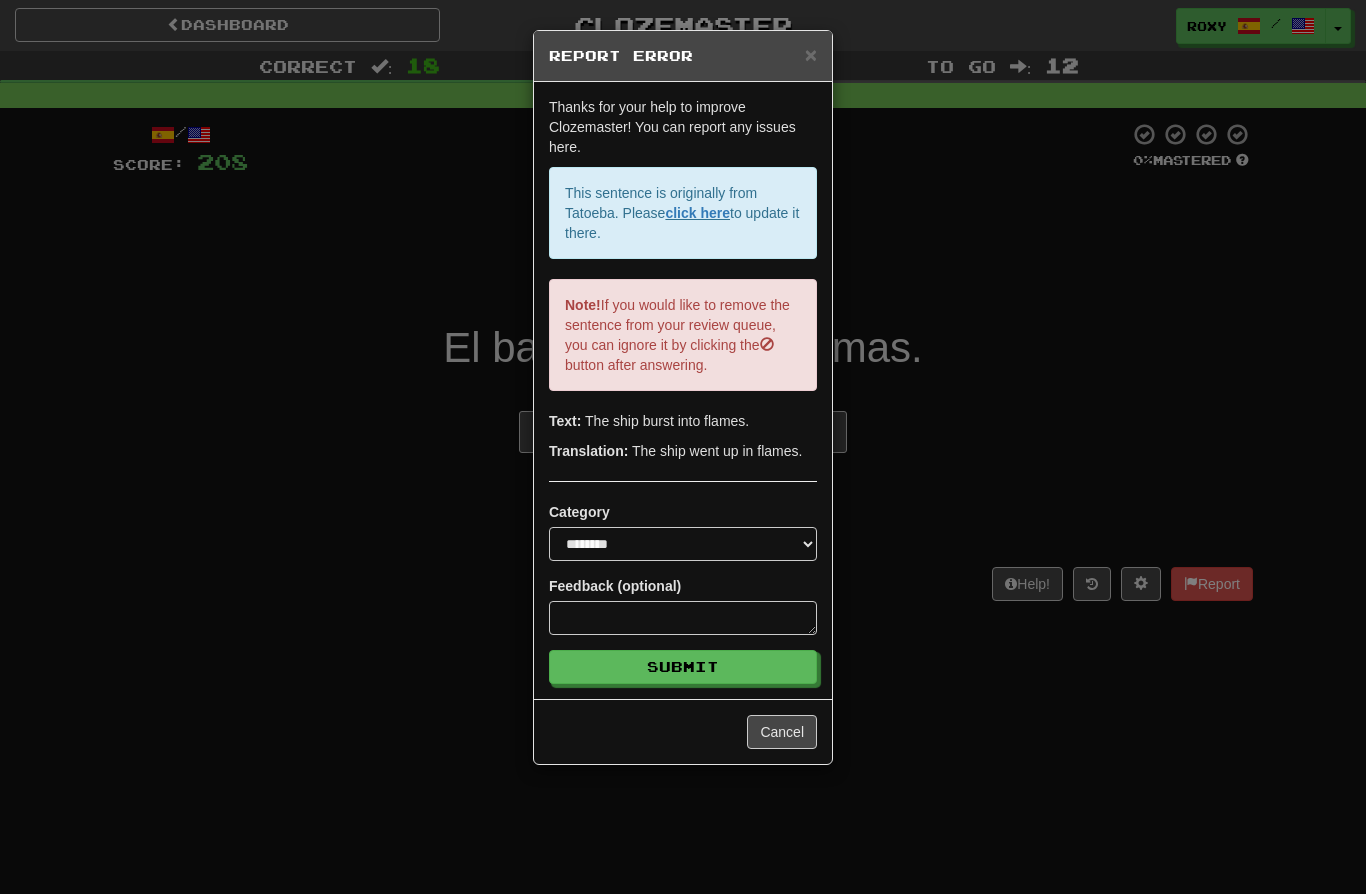 click on "The ship went up in flames." at bounding box center [683, 447] 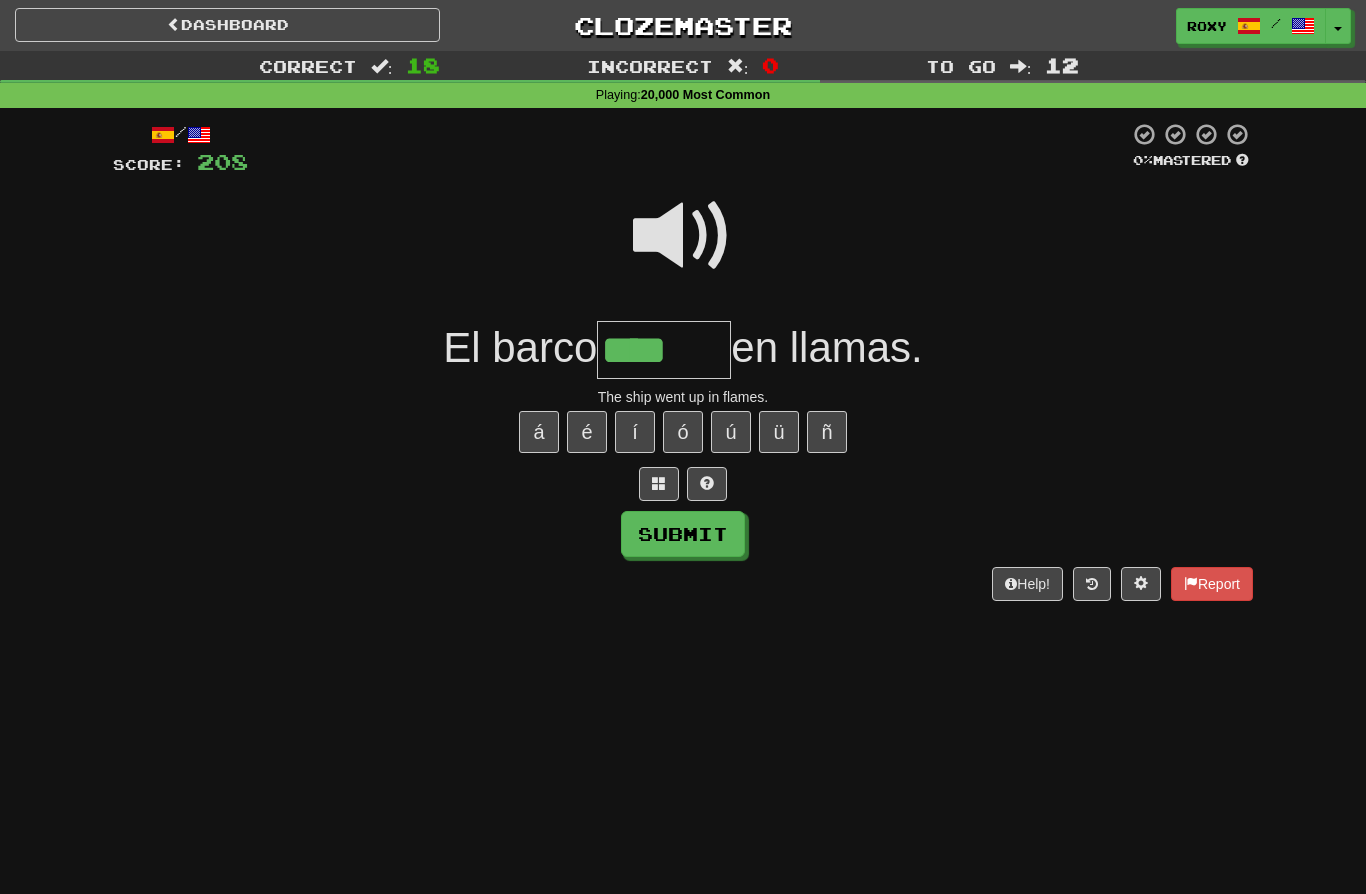 click on "****" at bounding box center [664, 350] 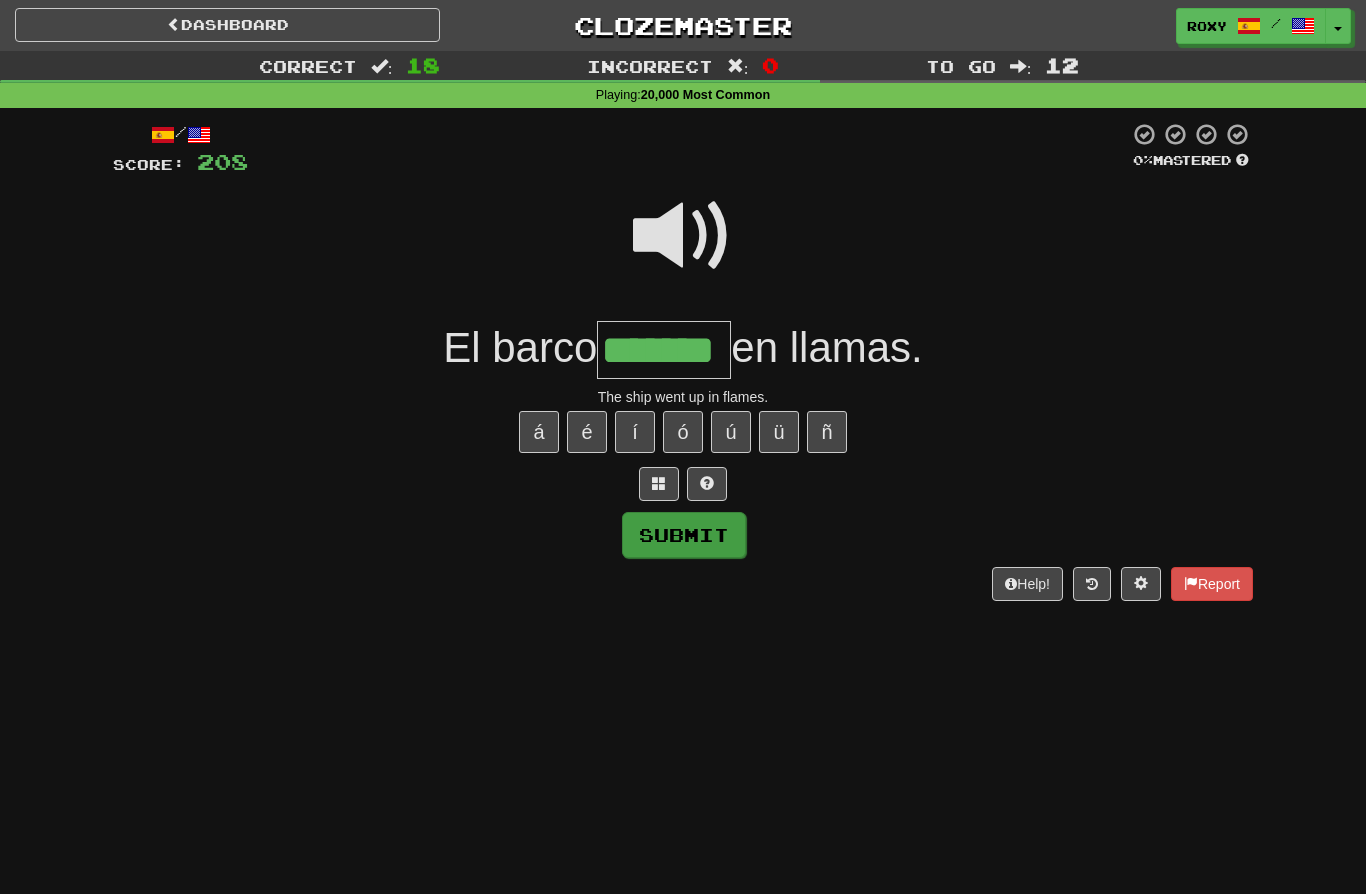 type on "*******" 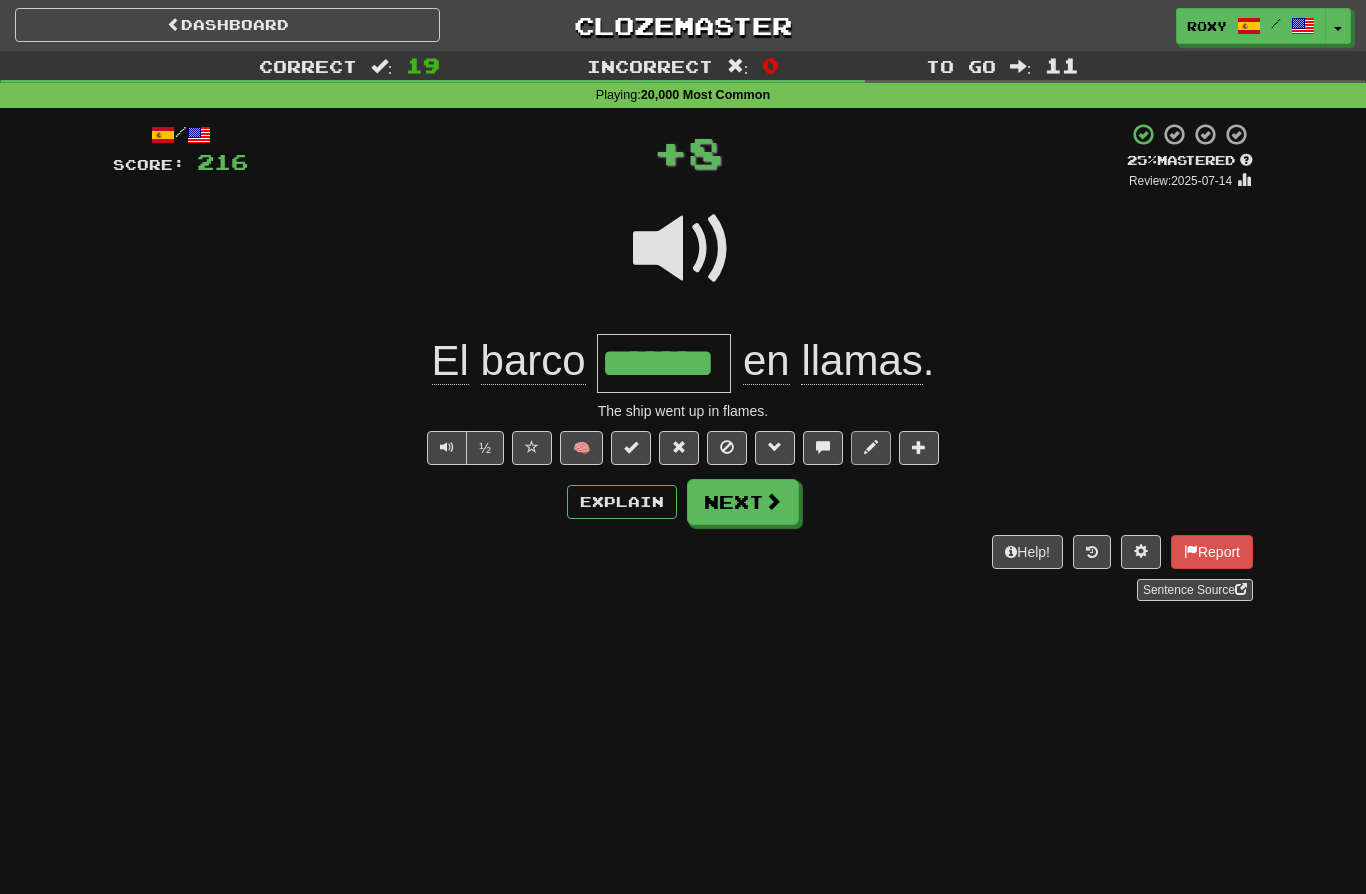 click at bounding box center (871, 447) 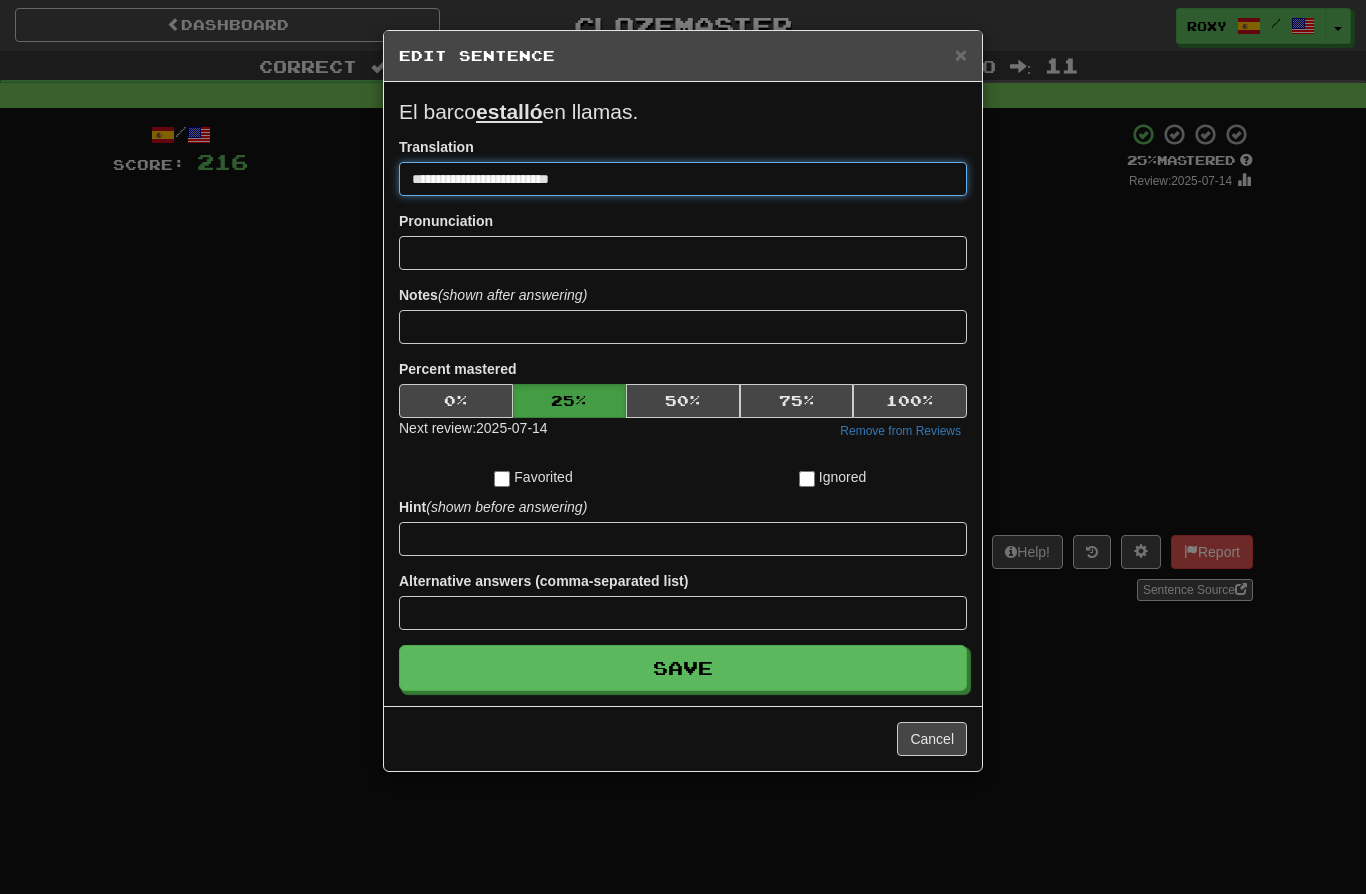 click on "**********" at bounding box center [683, 179] 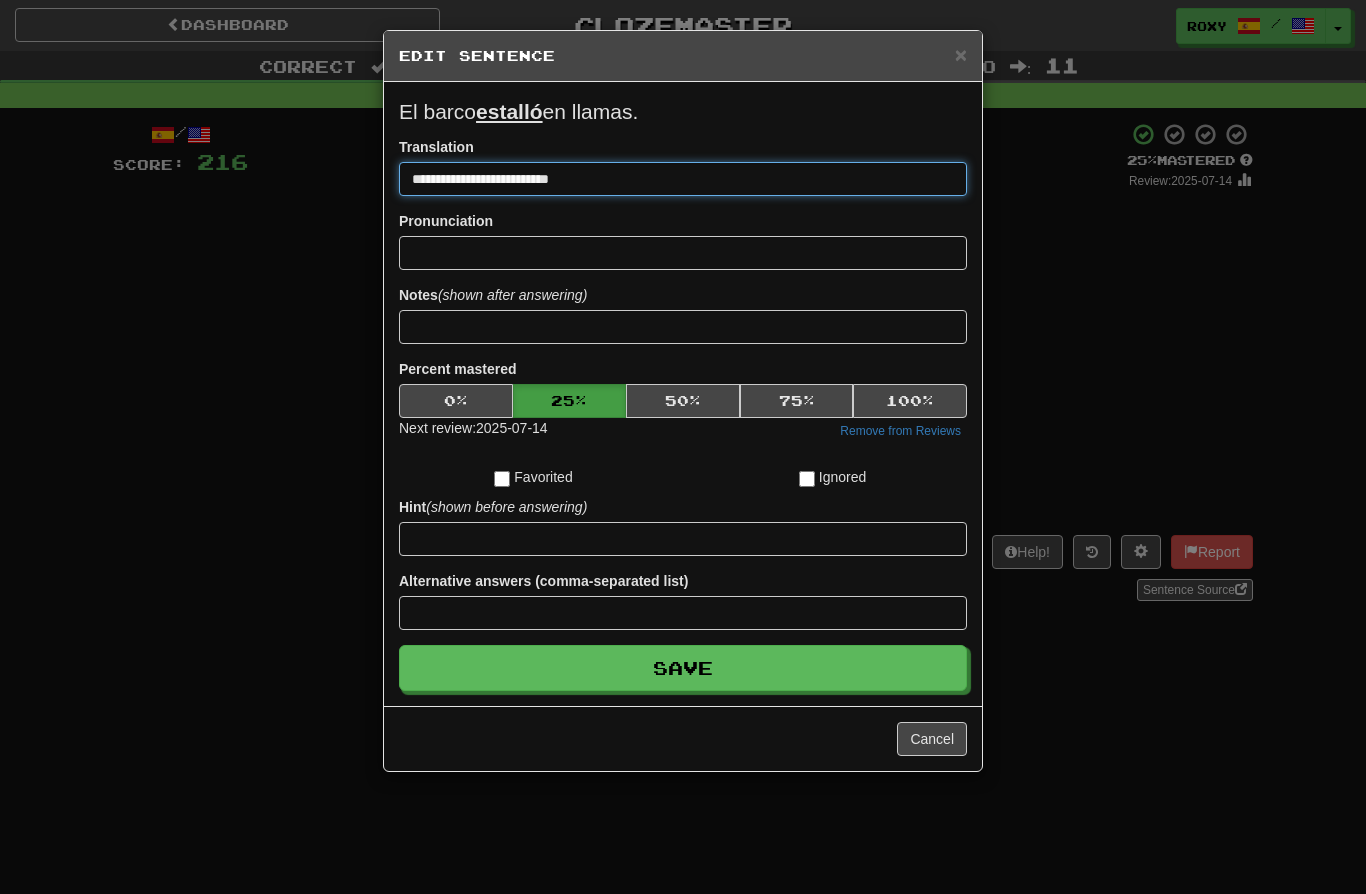 click on "**********" at bounding box center [683, 179] 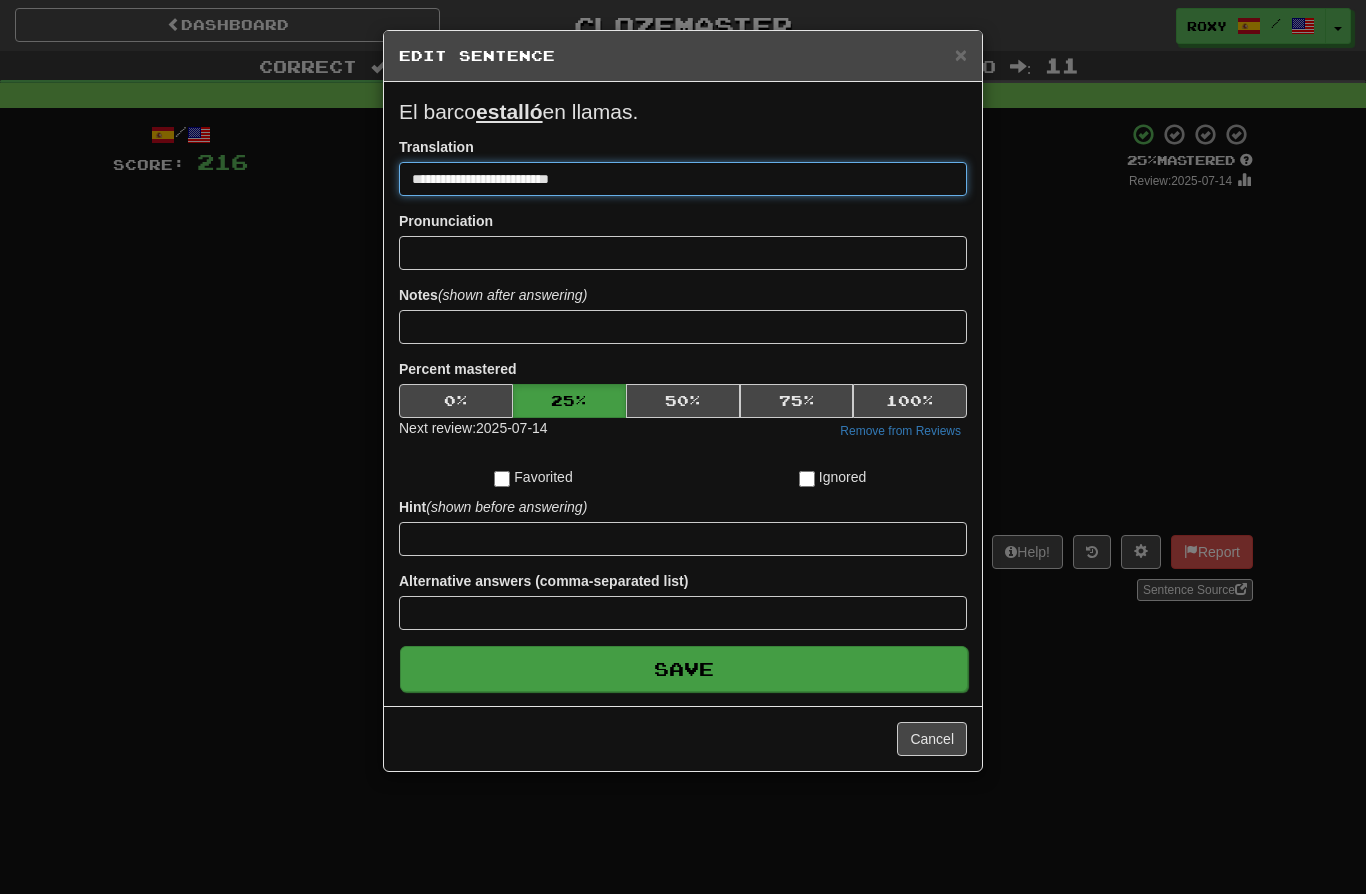 type on "**********" 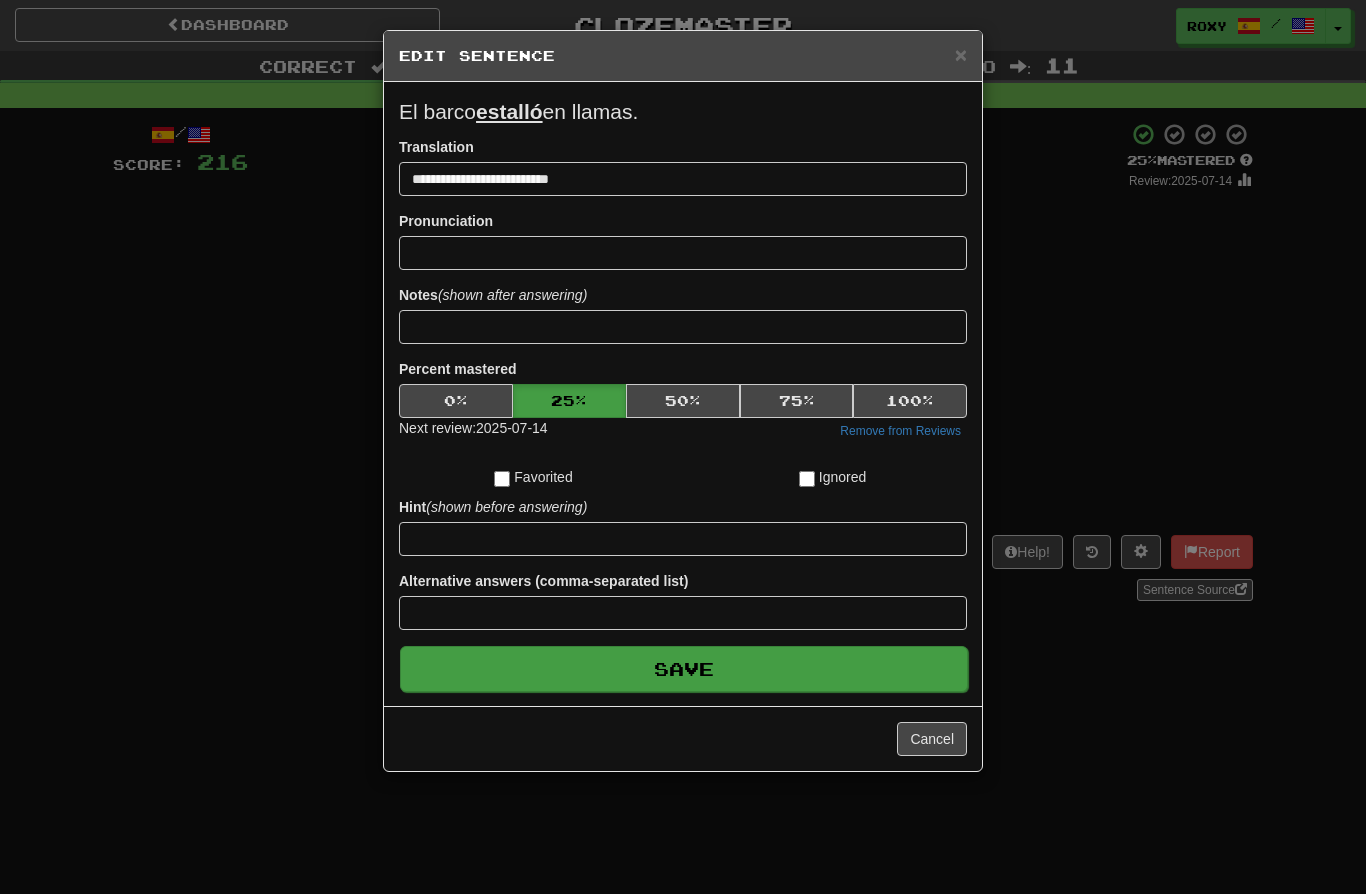 click on "Save" at bounding box center (684, 669) 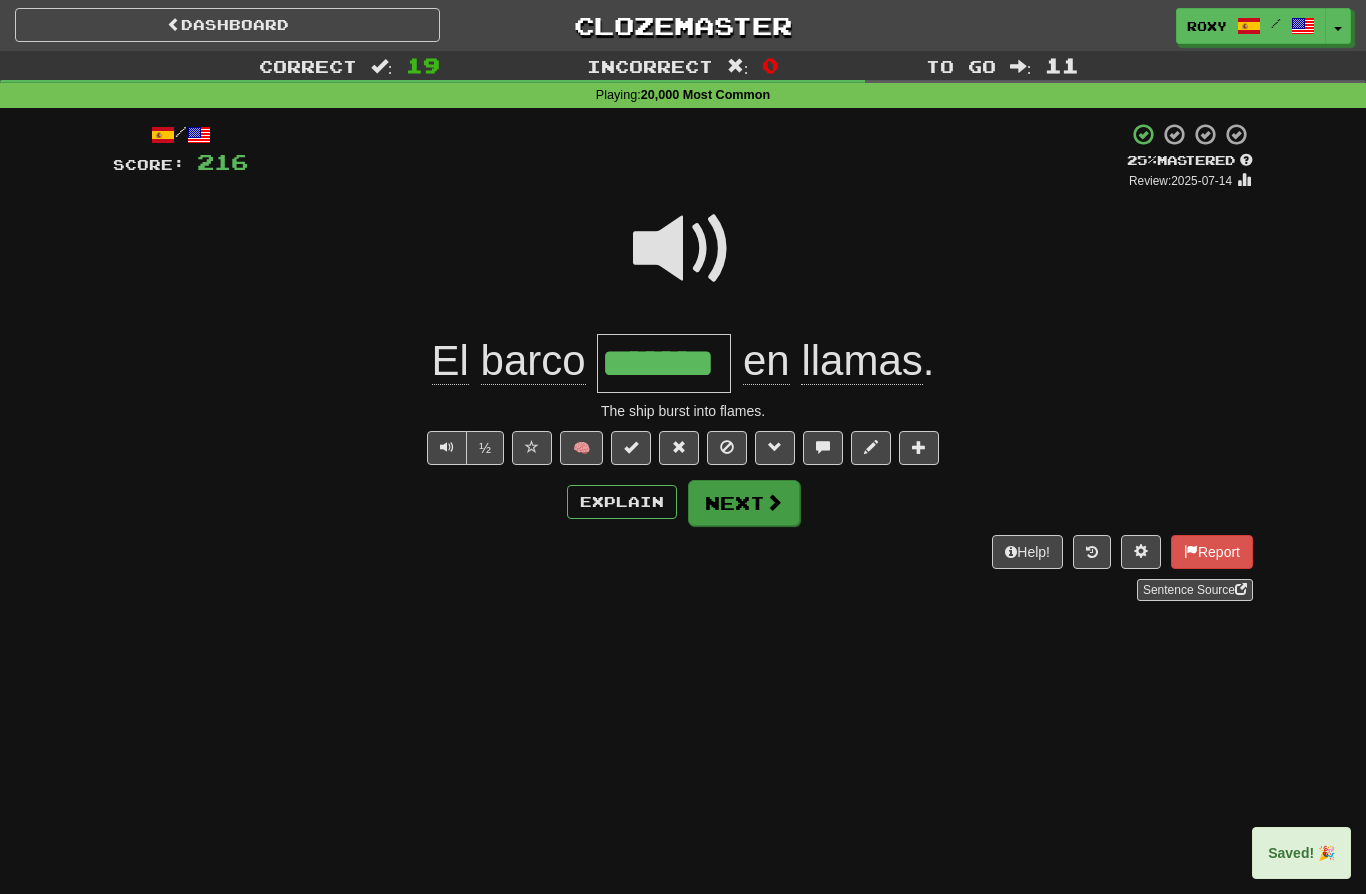 click on "Next" at bounding box center (744, 503) 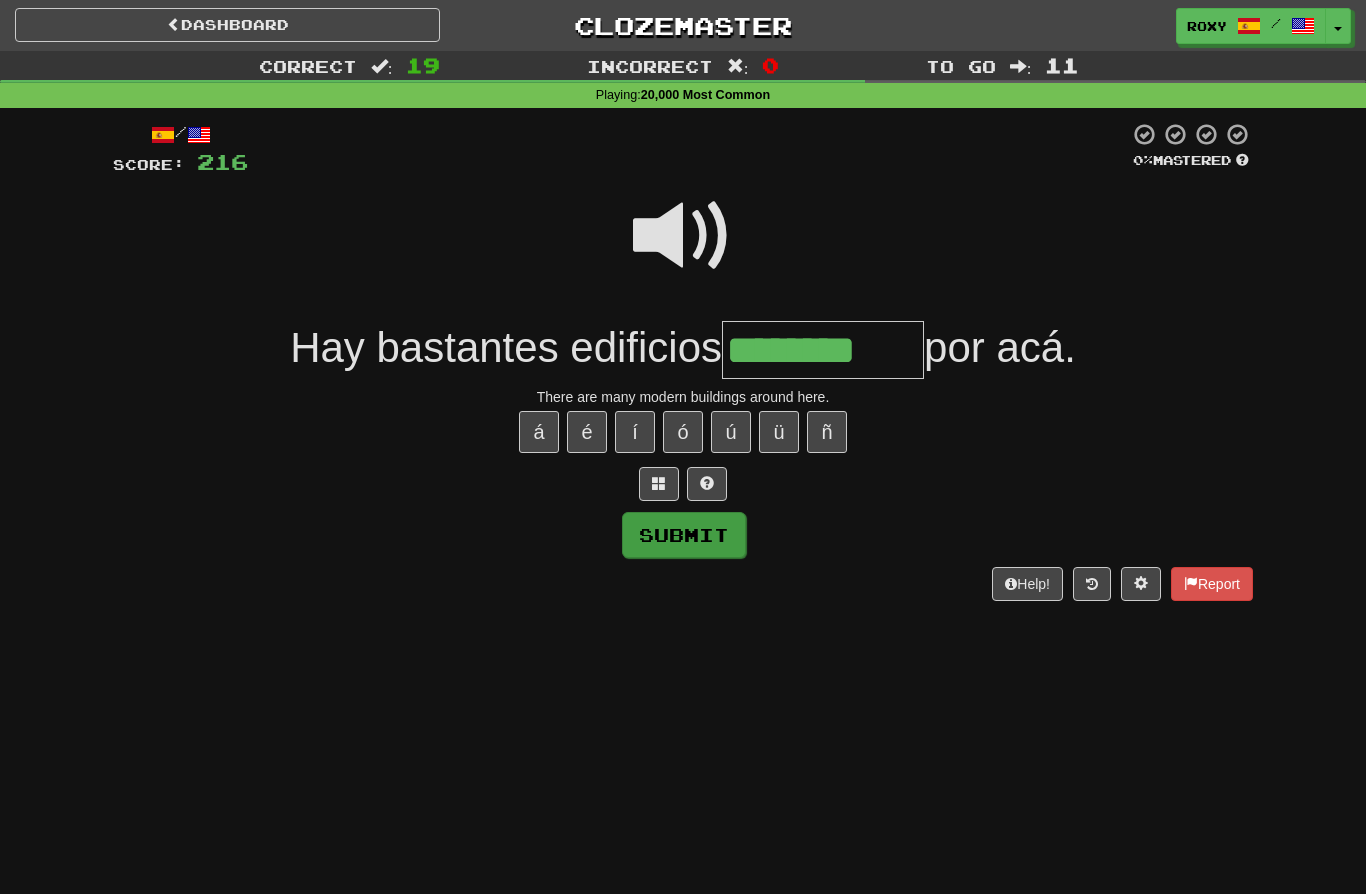 type on "********" 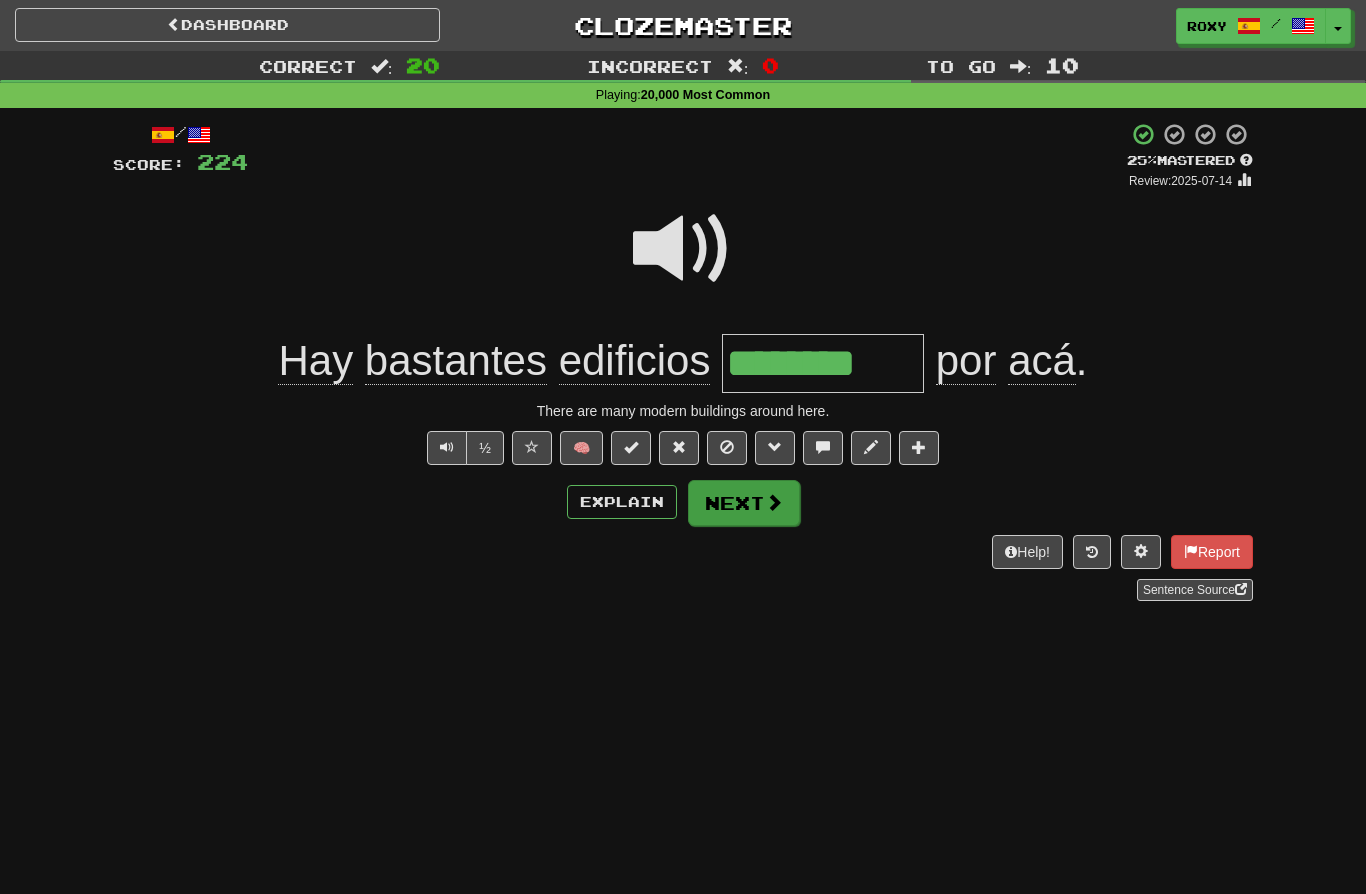 click on "Next" at bounding box center (744, 503) 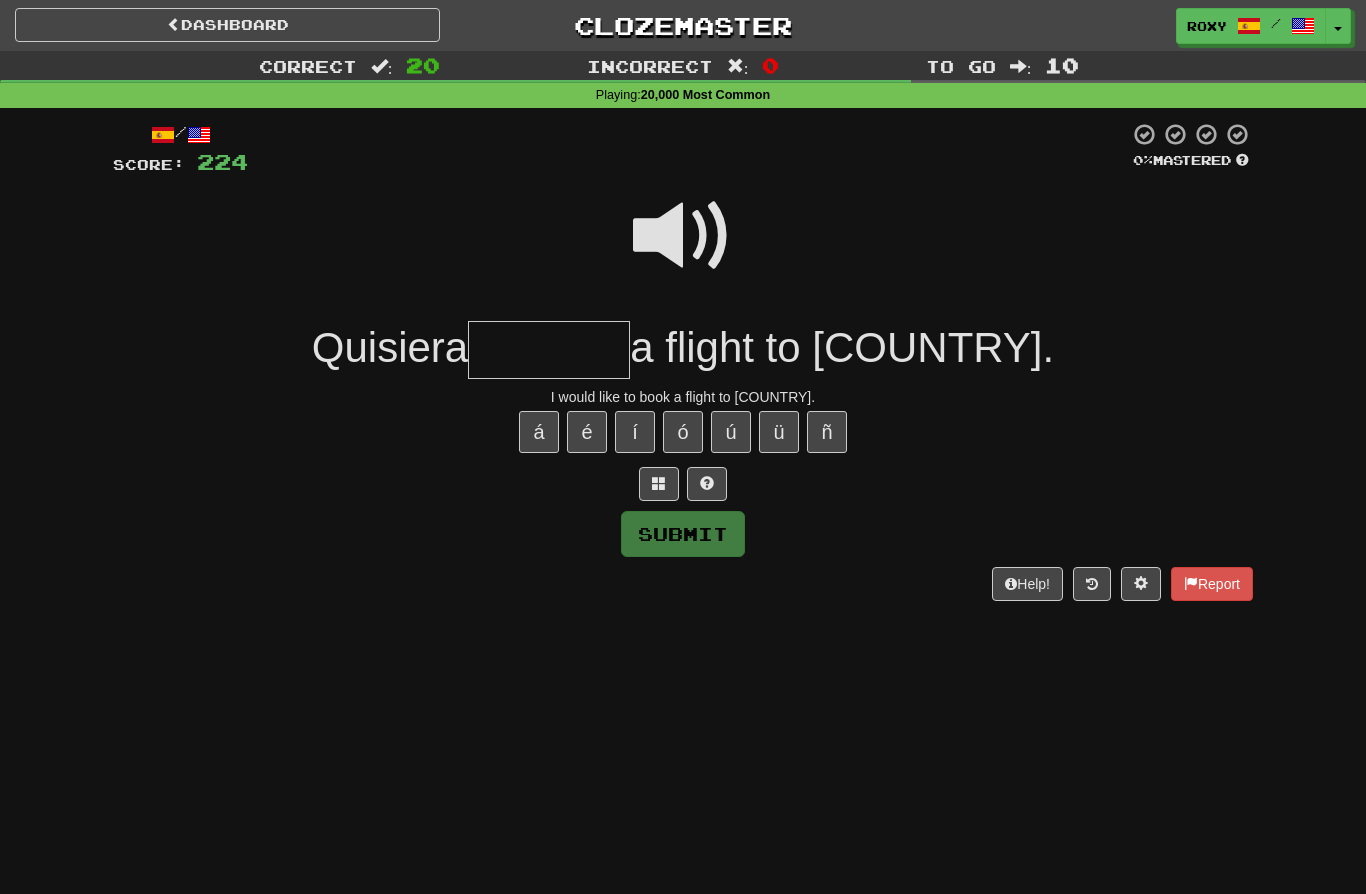 click at bounding box center (683, 236) 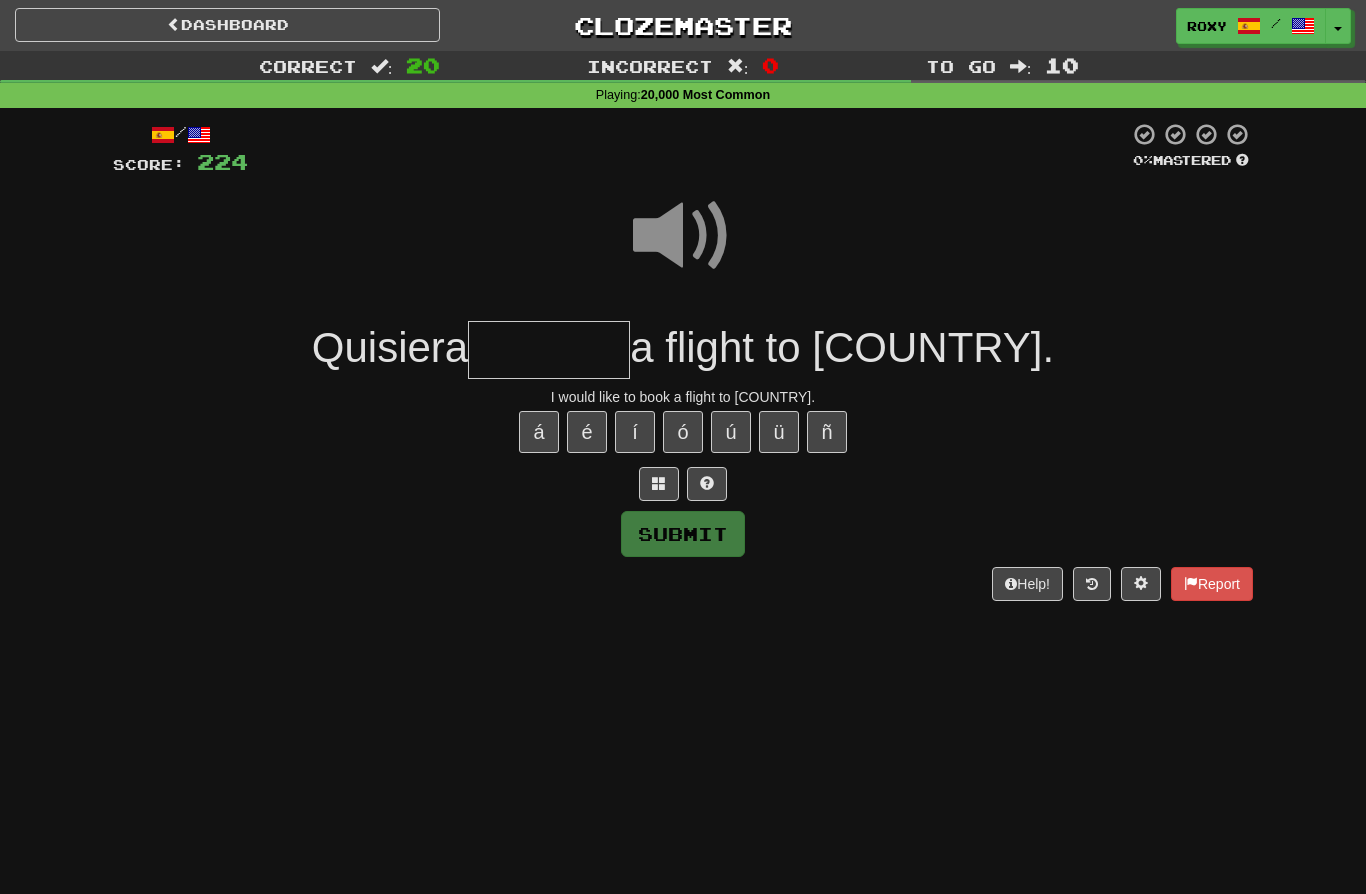 click at bounding box center (549, 350) 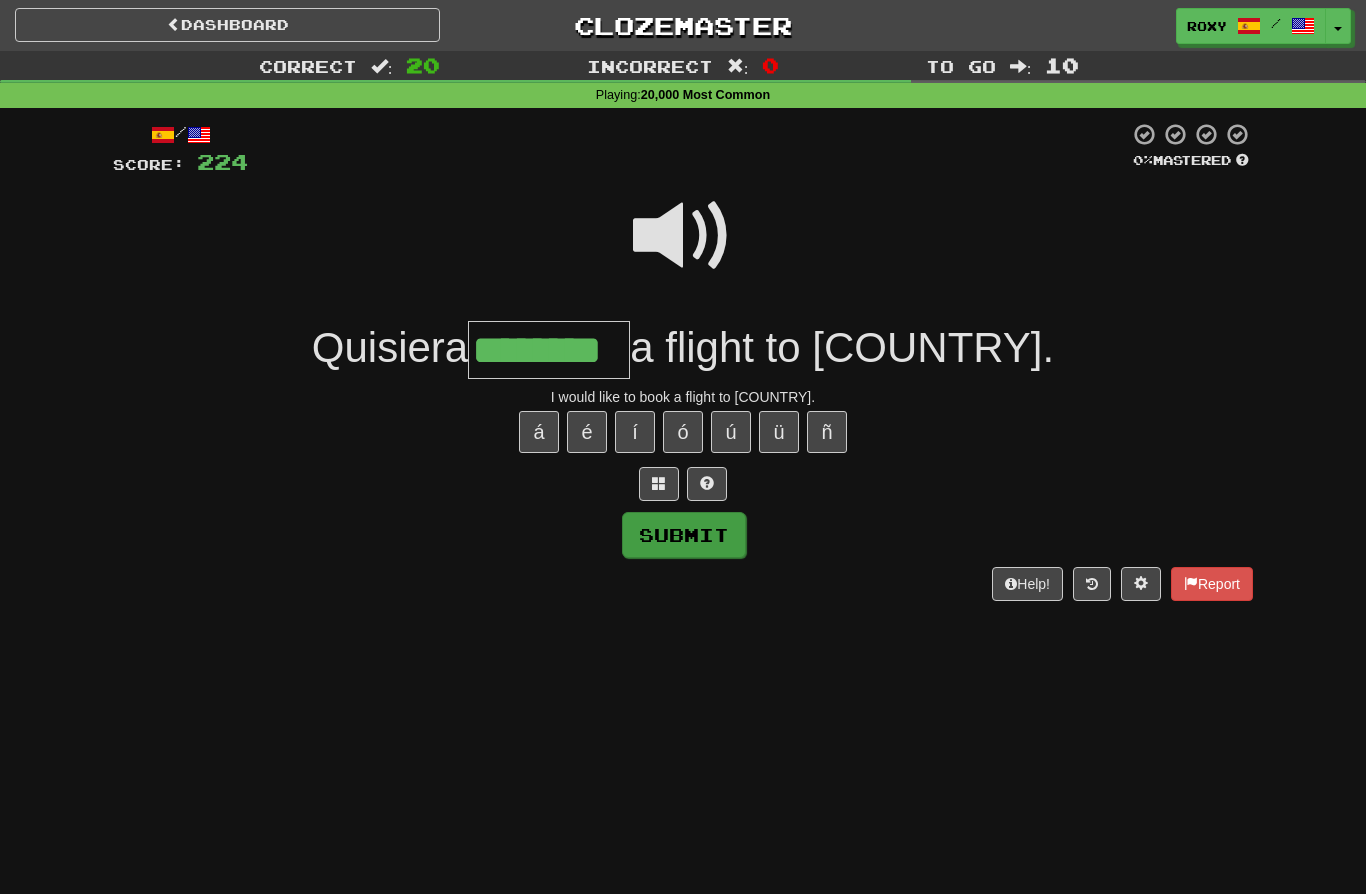 type on "********" 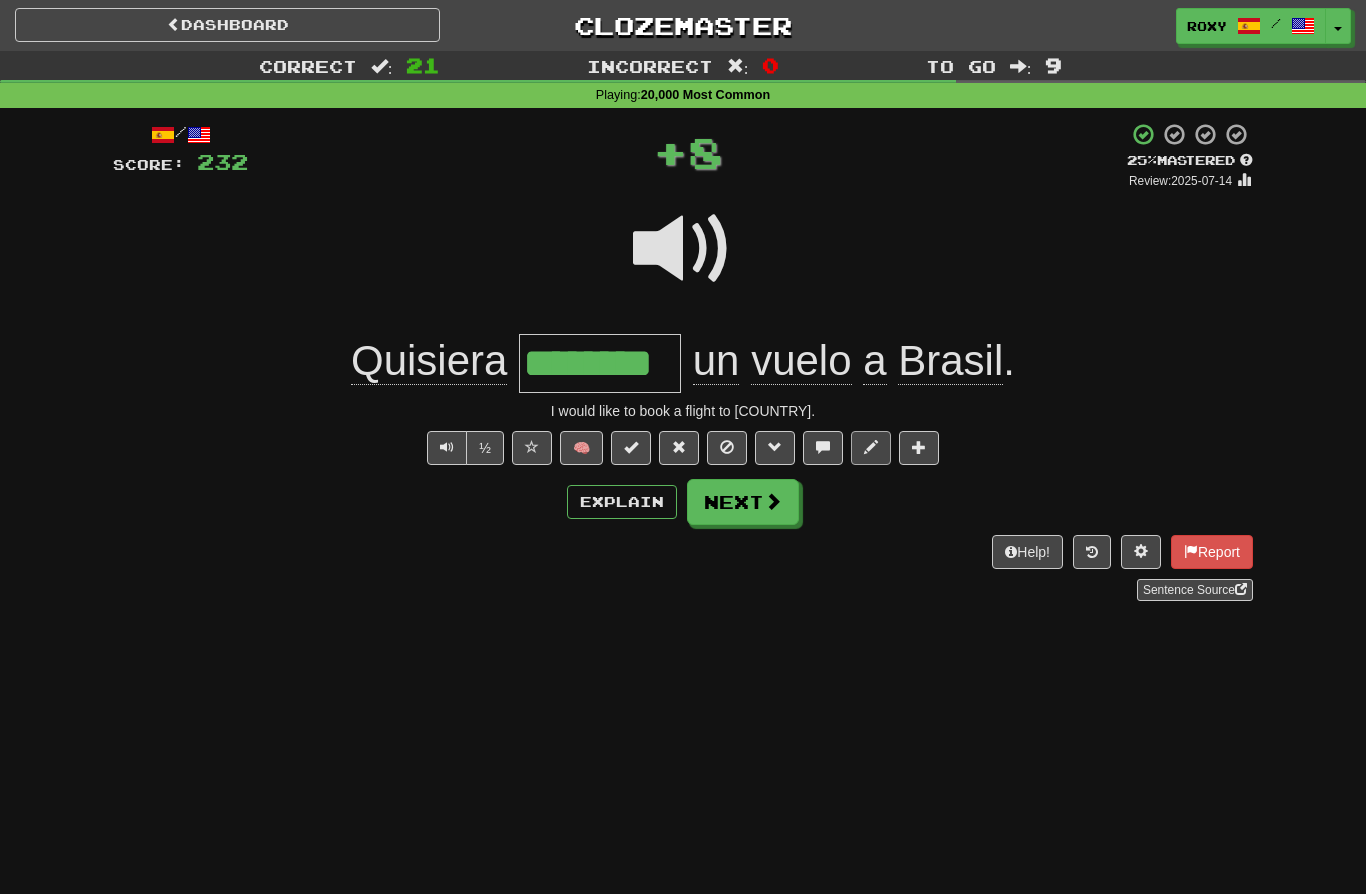 click at bounding box center [871, 447] 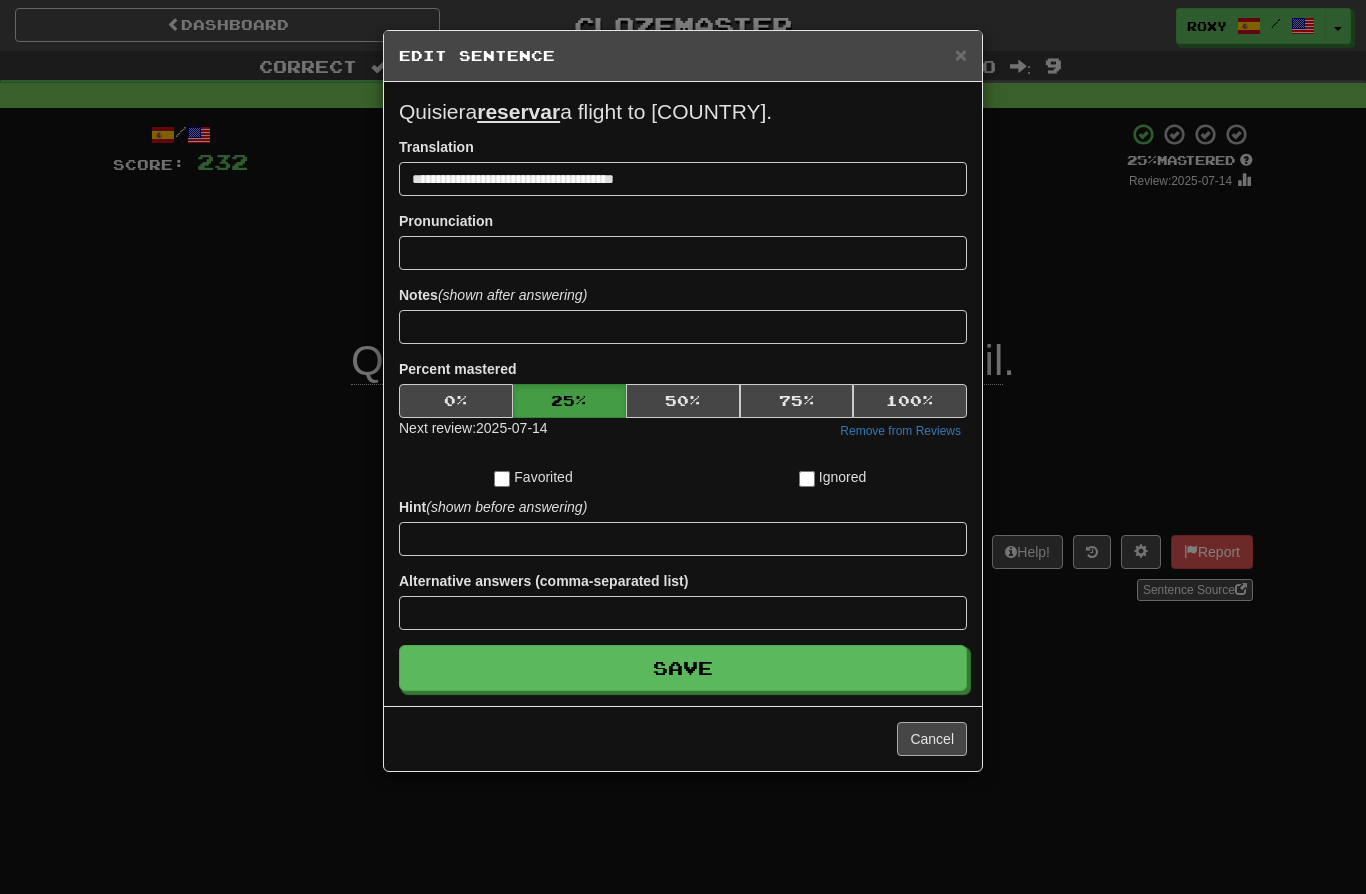 click on "Cancel" at bounding box center [932, 739] 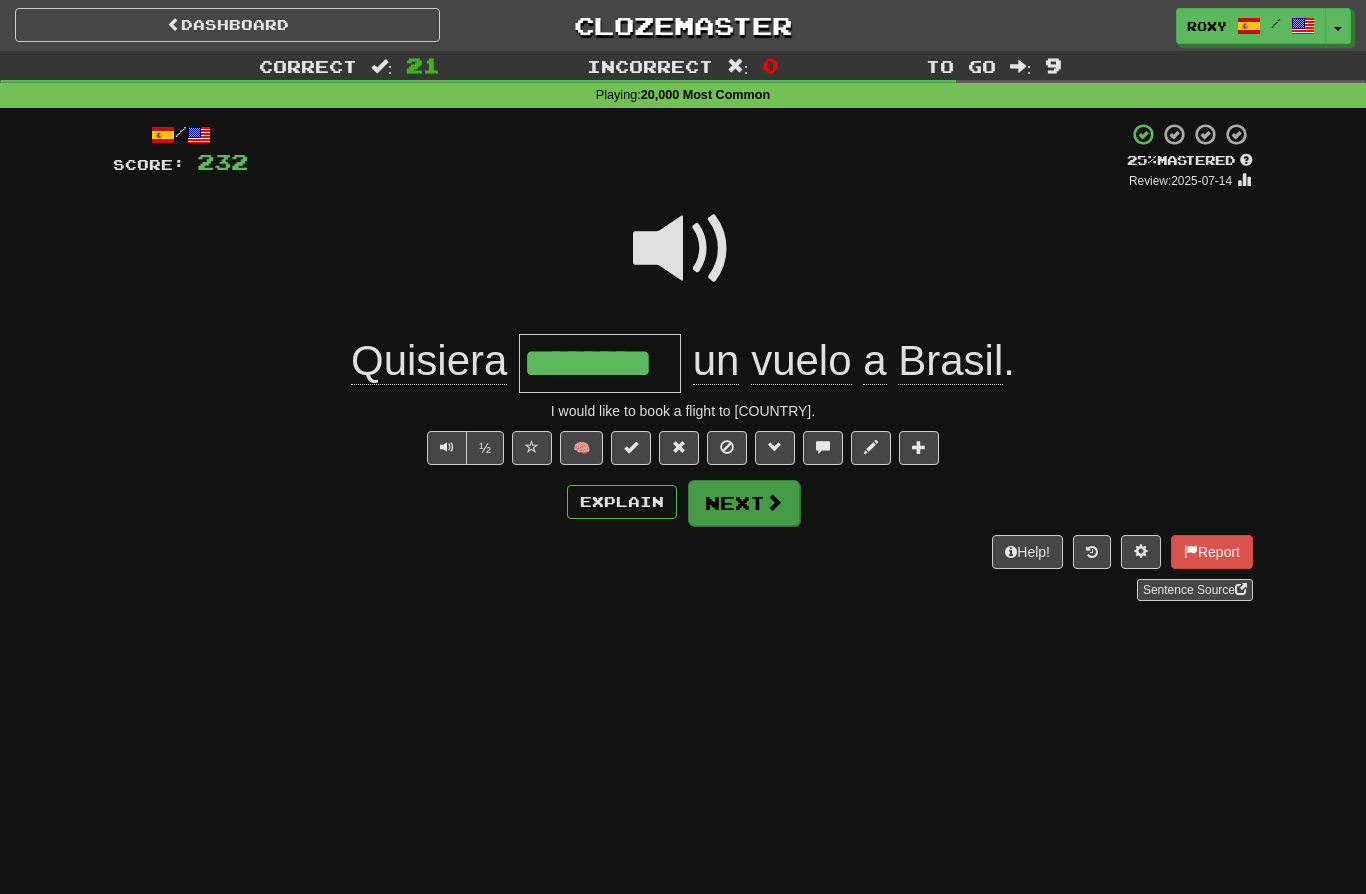click on "Next" at bounding box center (744, 503) 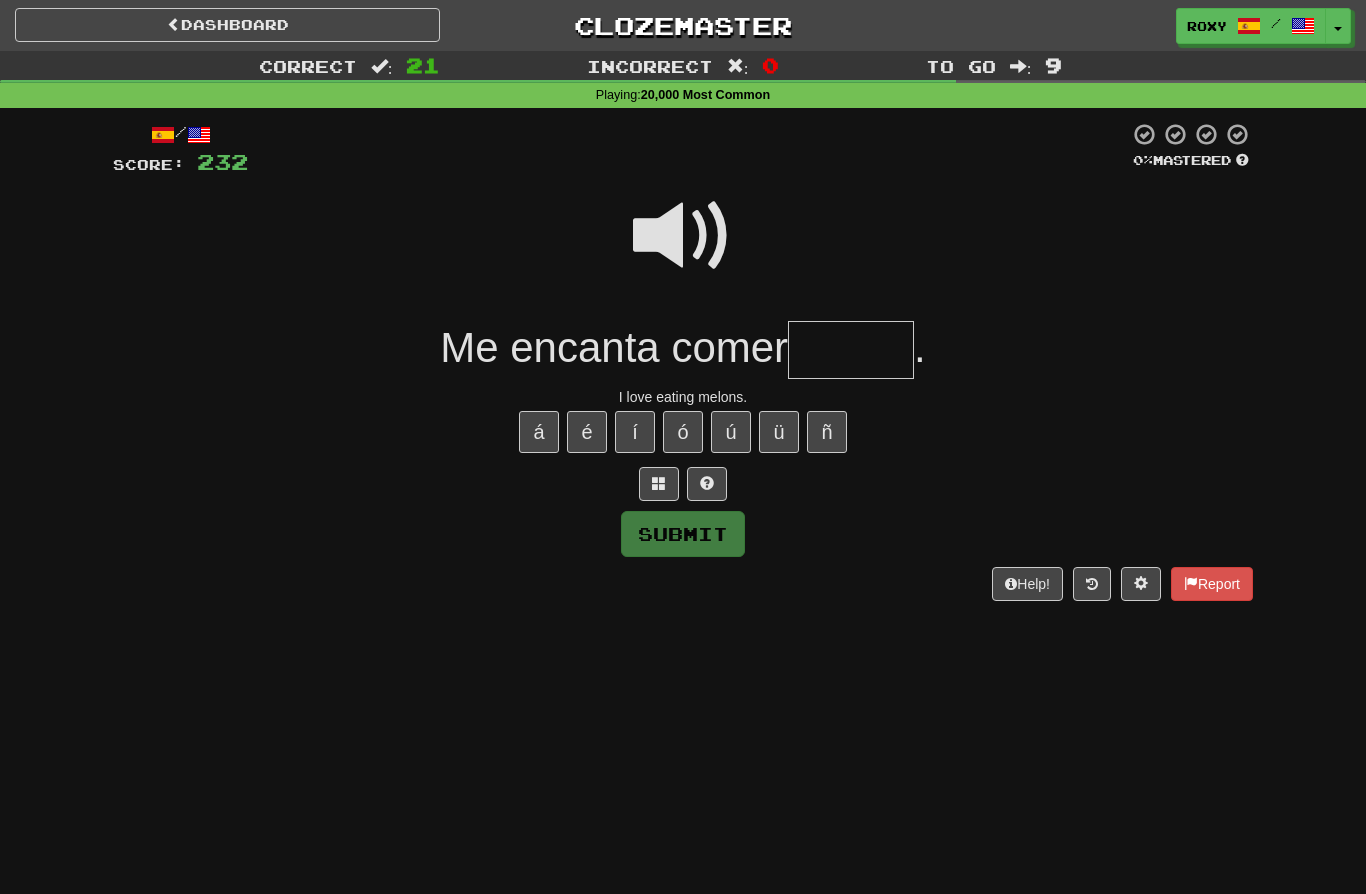 click at bounding box center (851, 350) 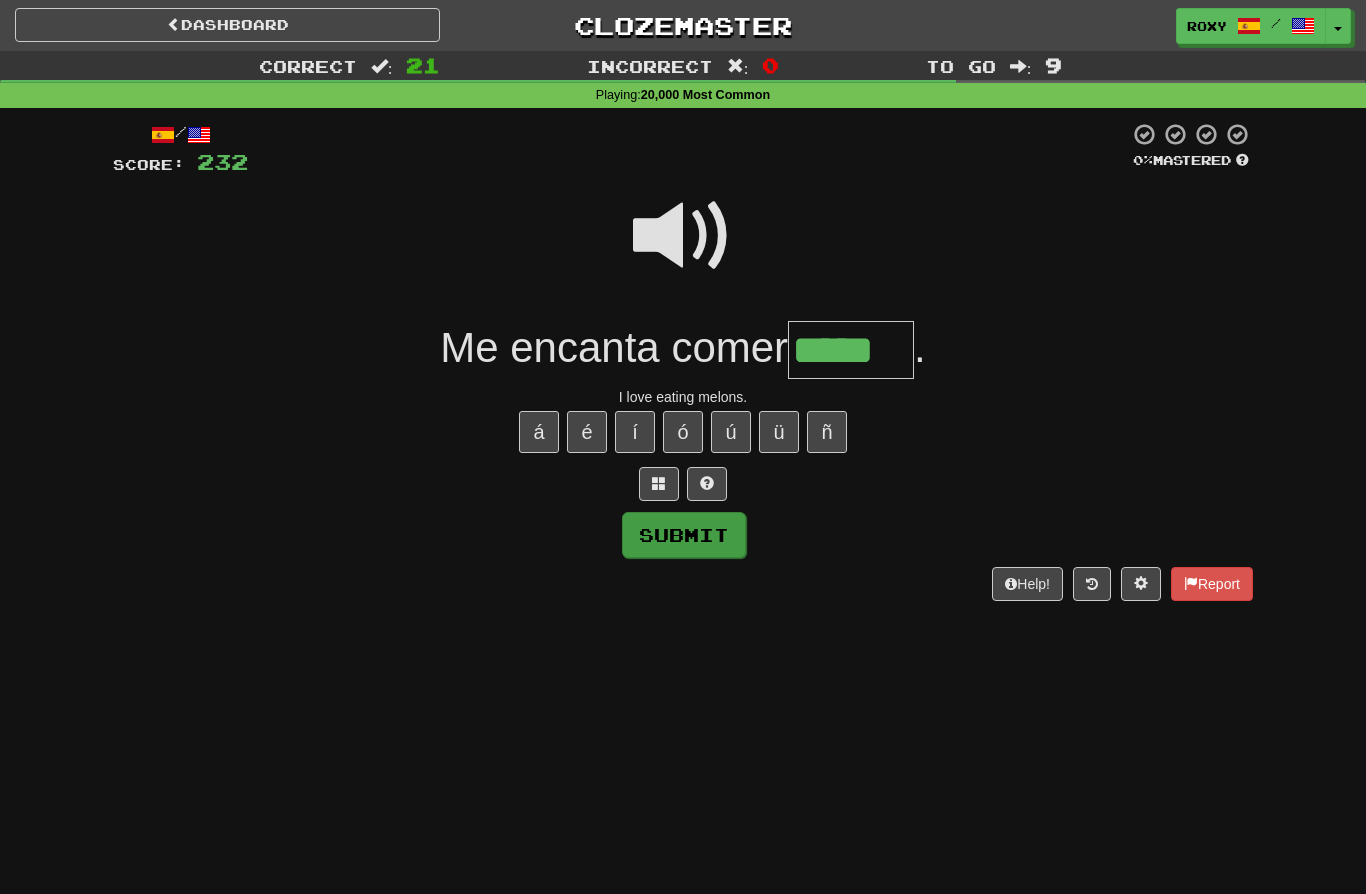 type on "*****" 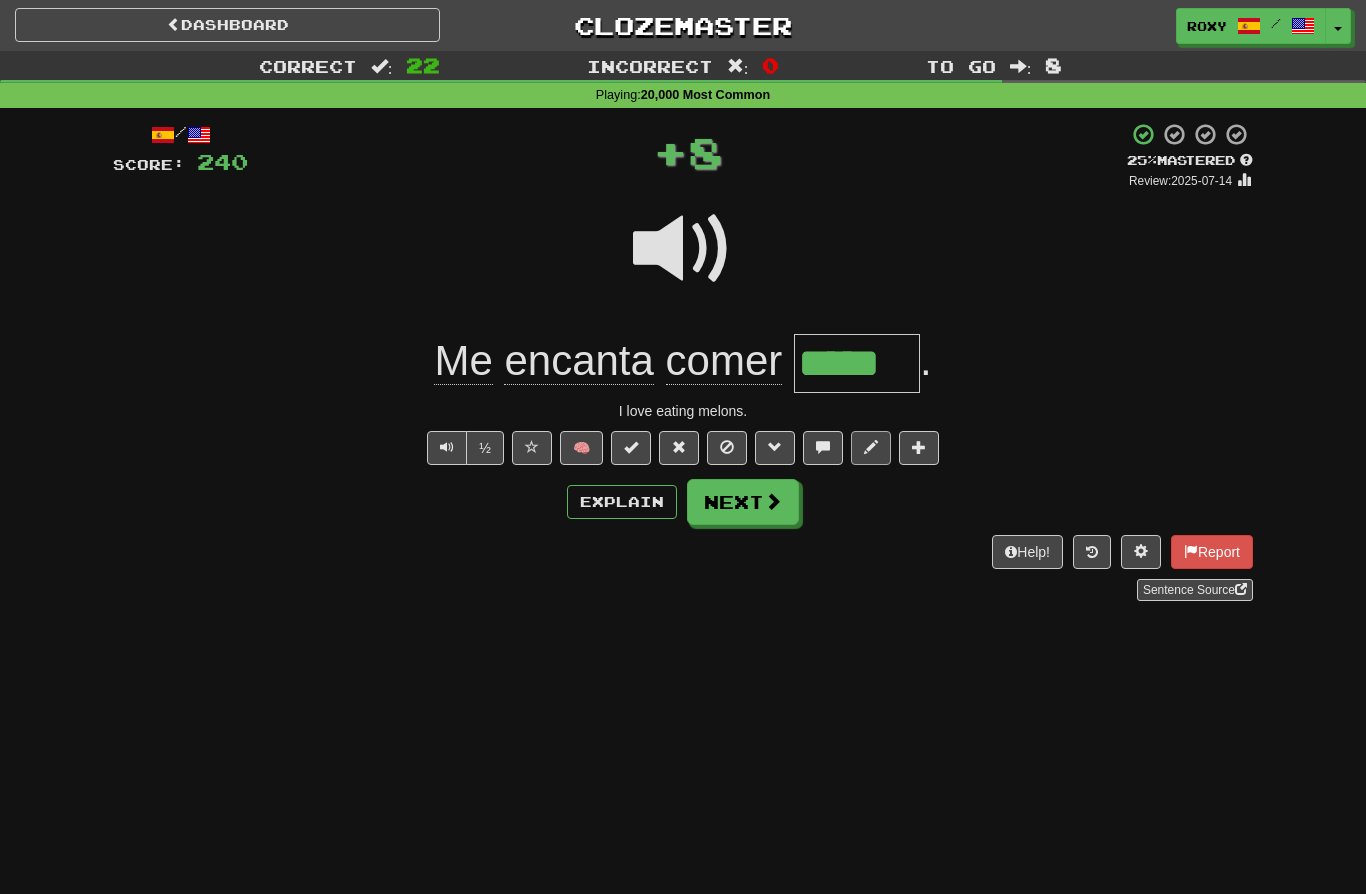 click at bounding box center (871, 447) 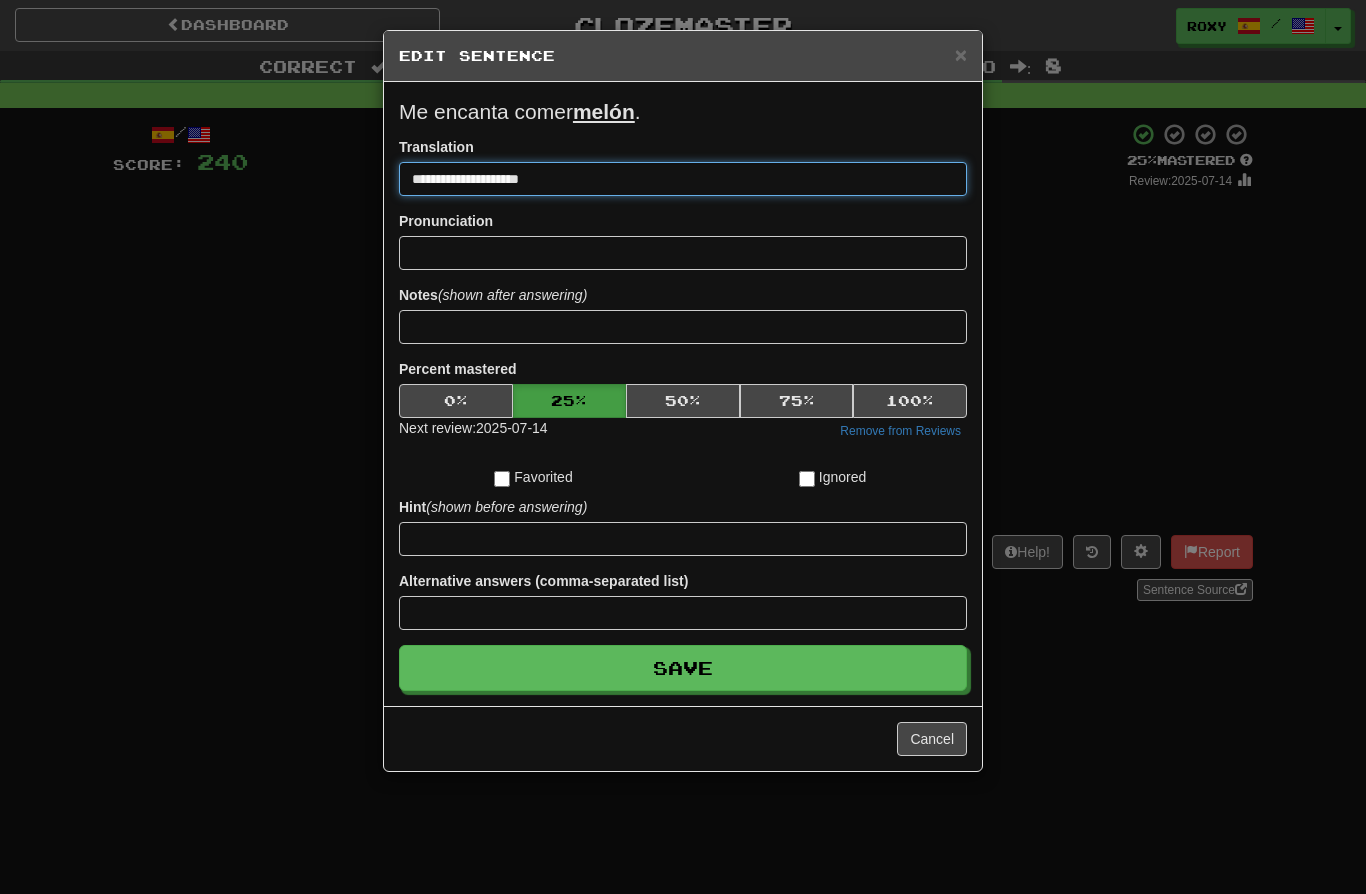 click on "**********" at bounding box center (683, 179) 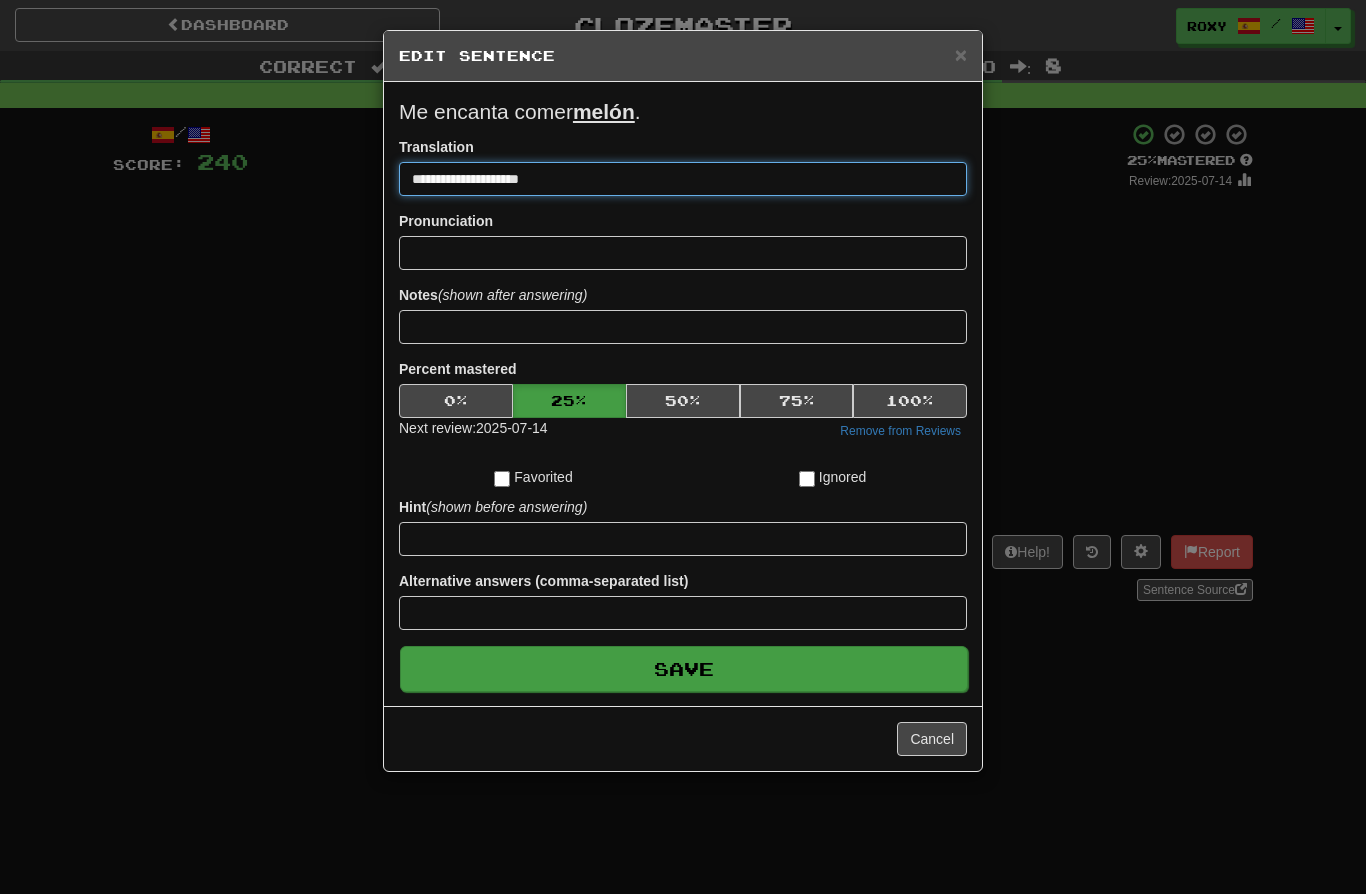 type on "**********" 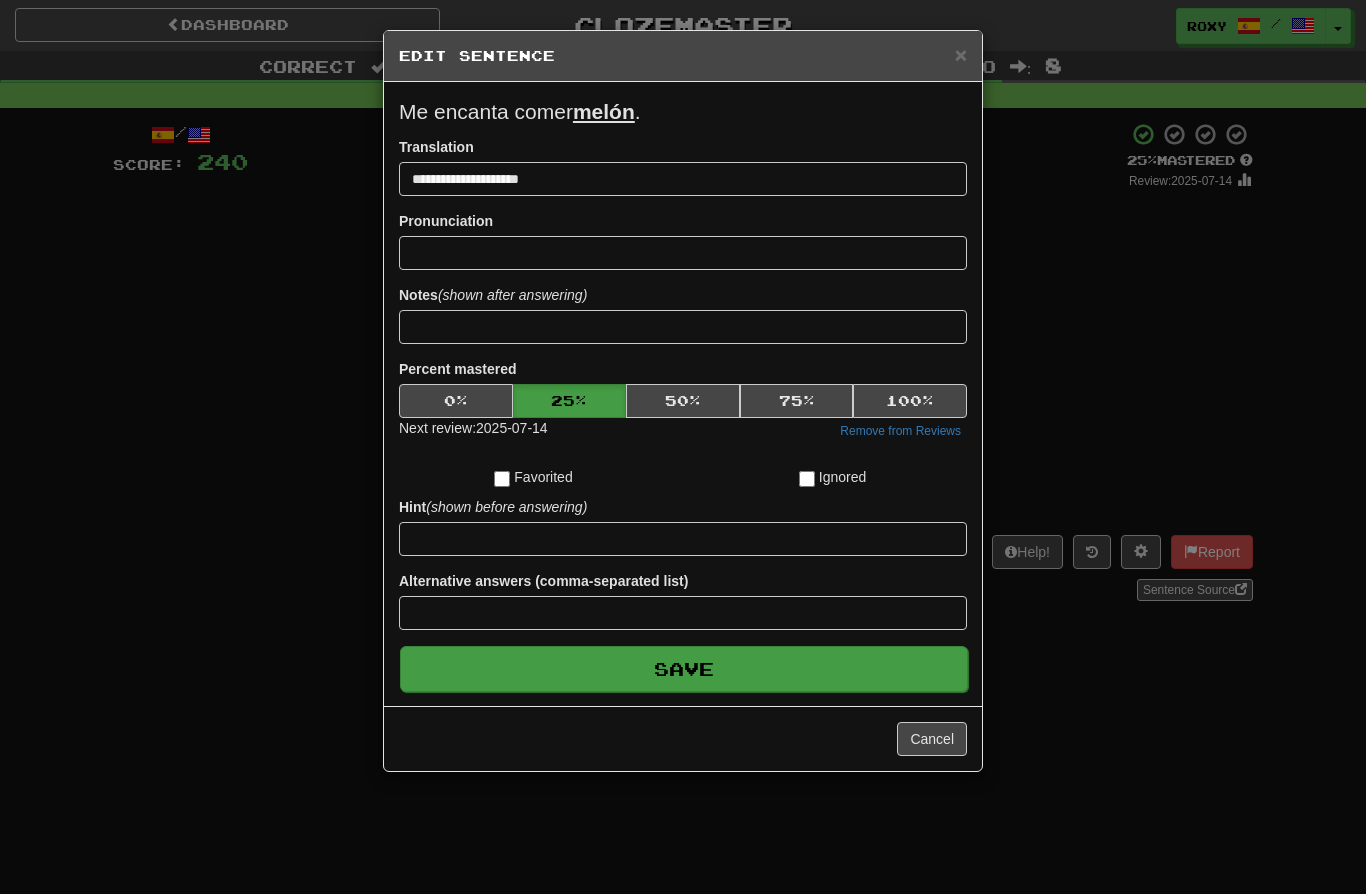 click on "Save" at bounding box center (684, 669) 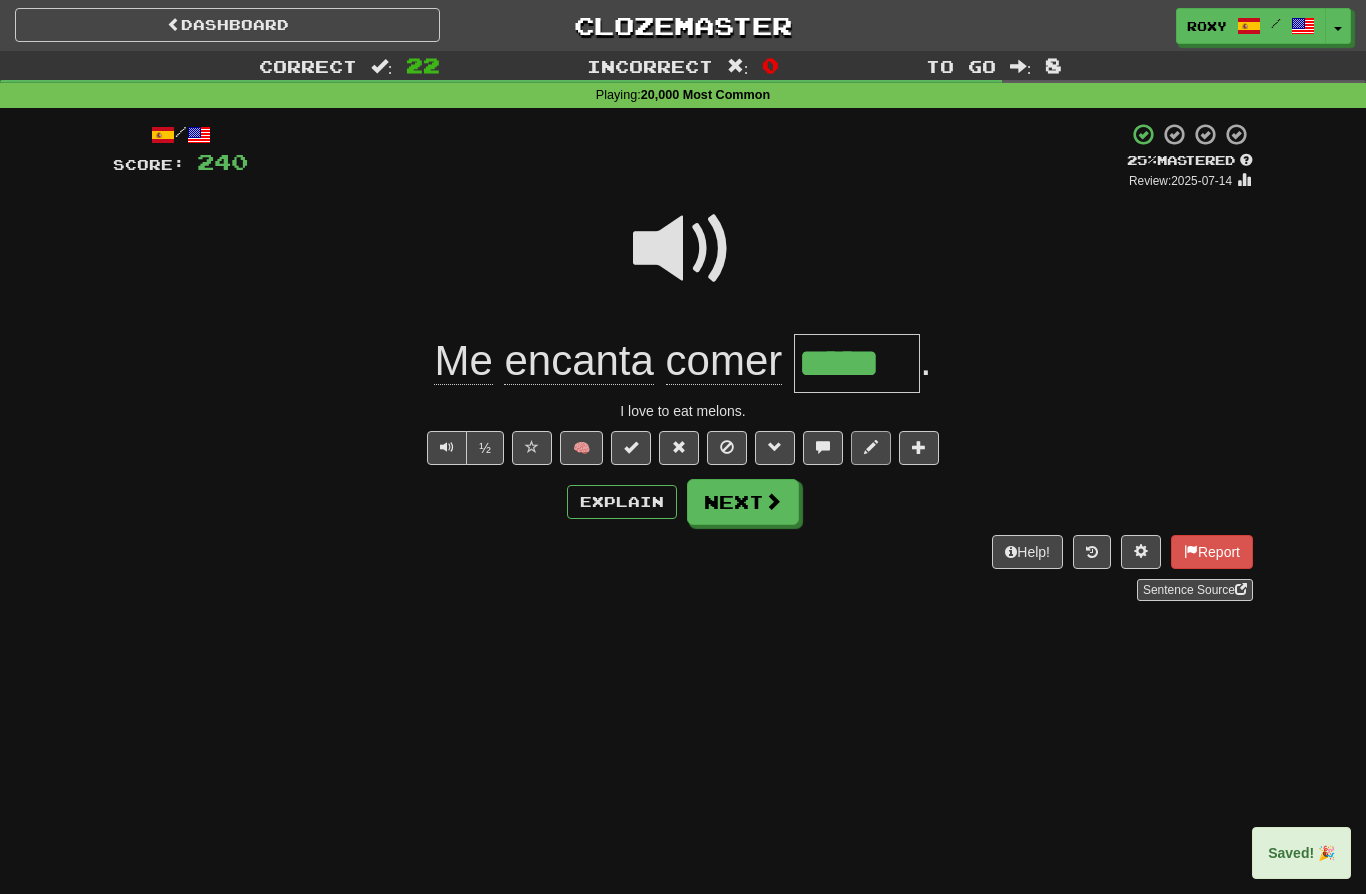 click at bounding box center (871, 447) 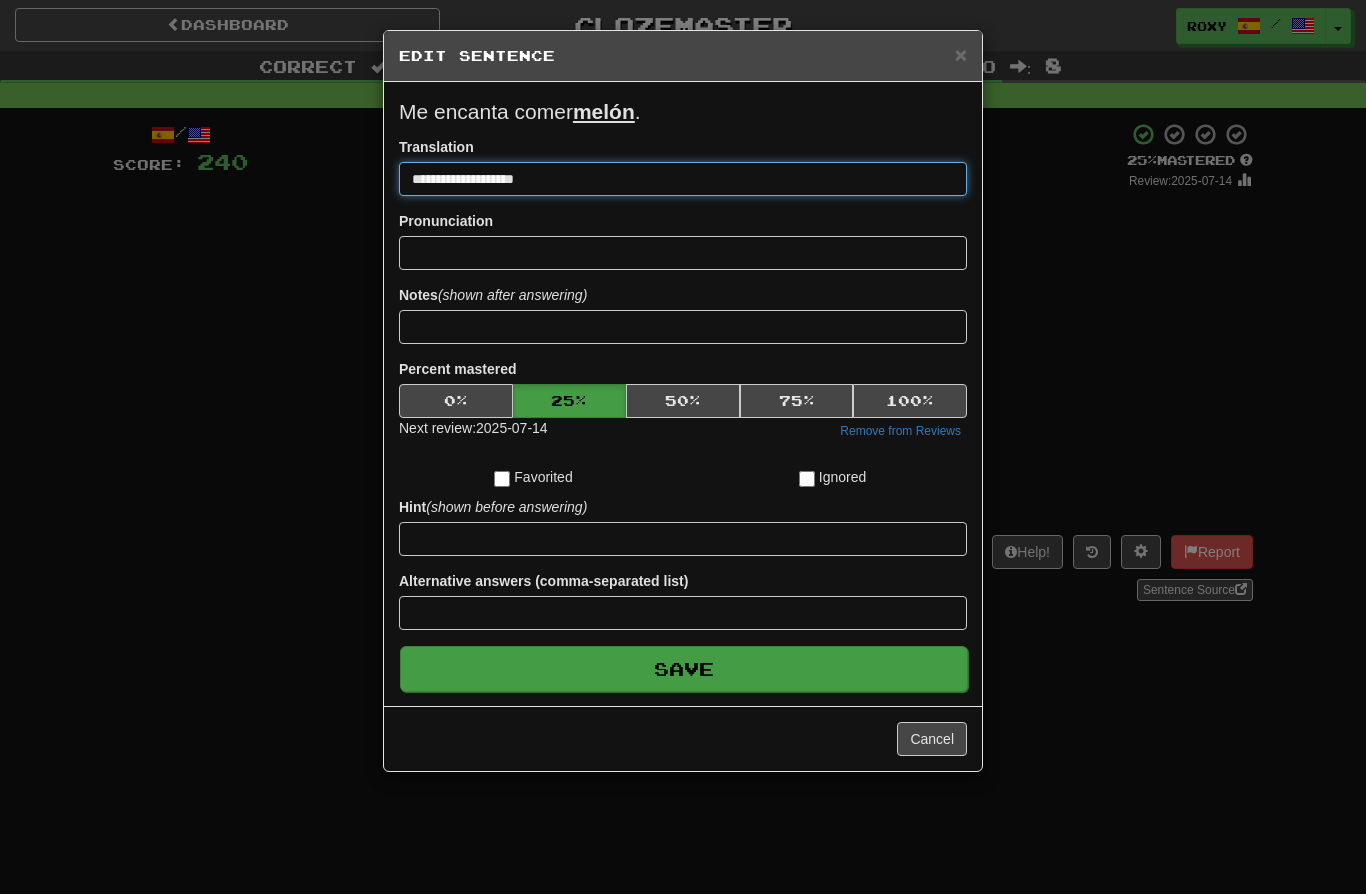 type on "**********" 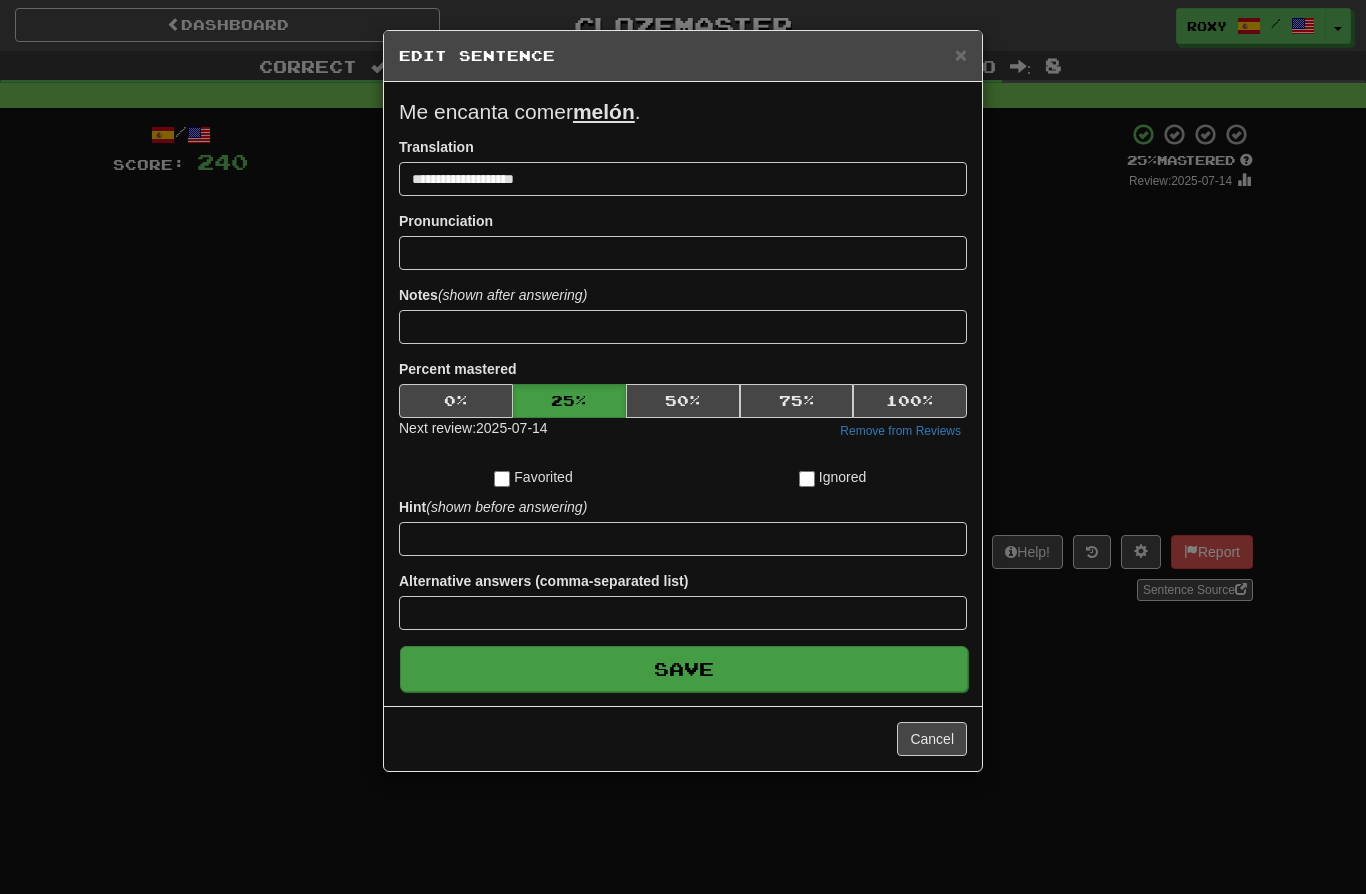 click on "Save" at bounding box center [684, 669] 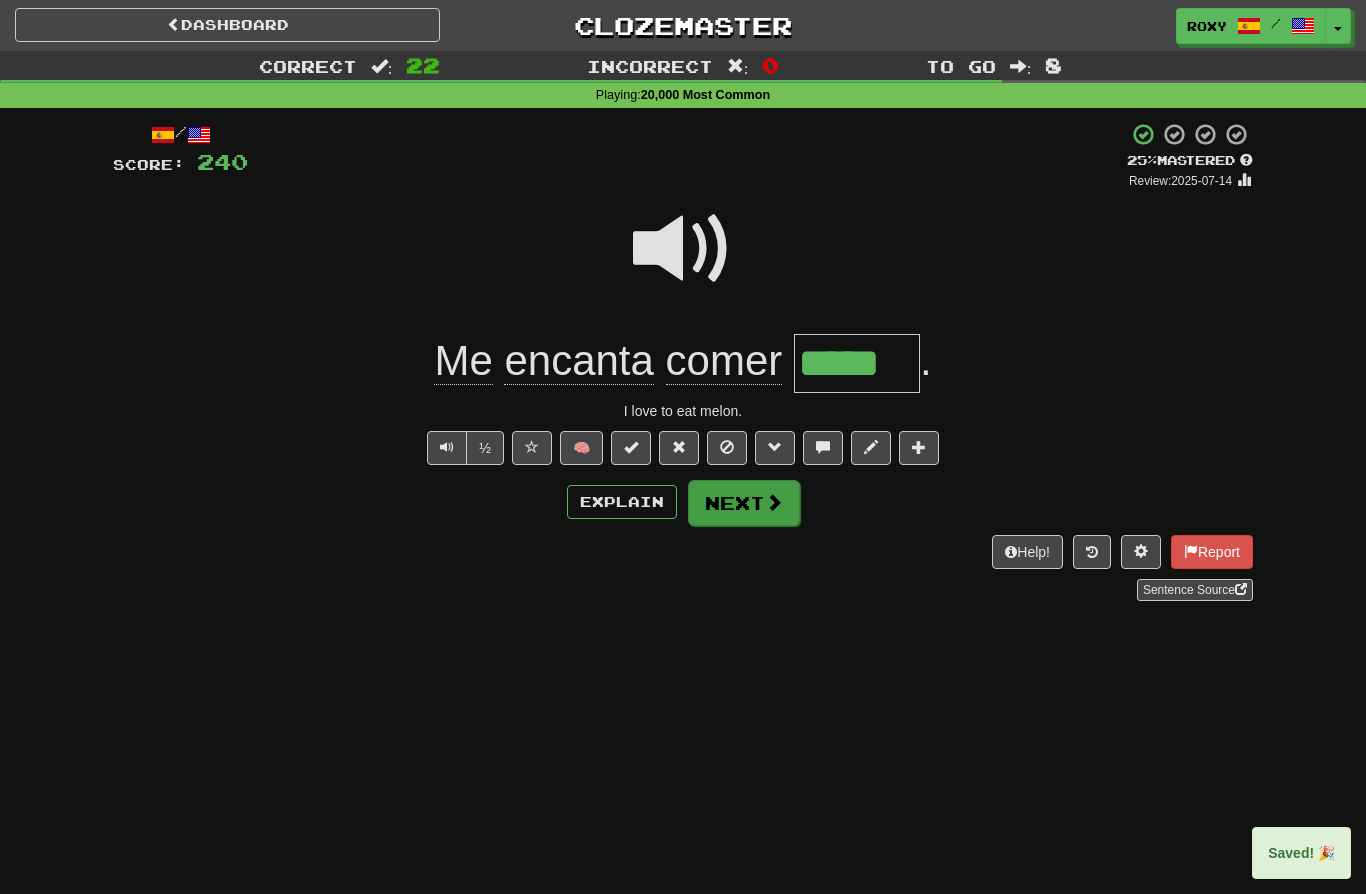 click at bounding box center (774, 502) 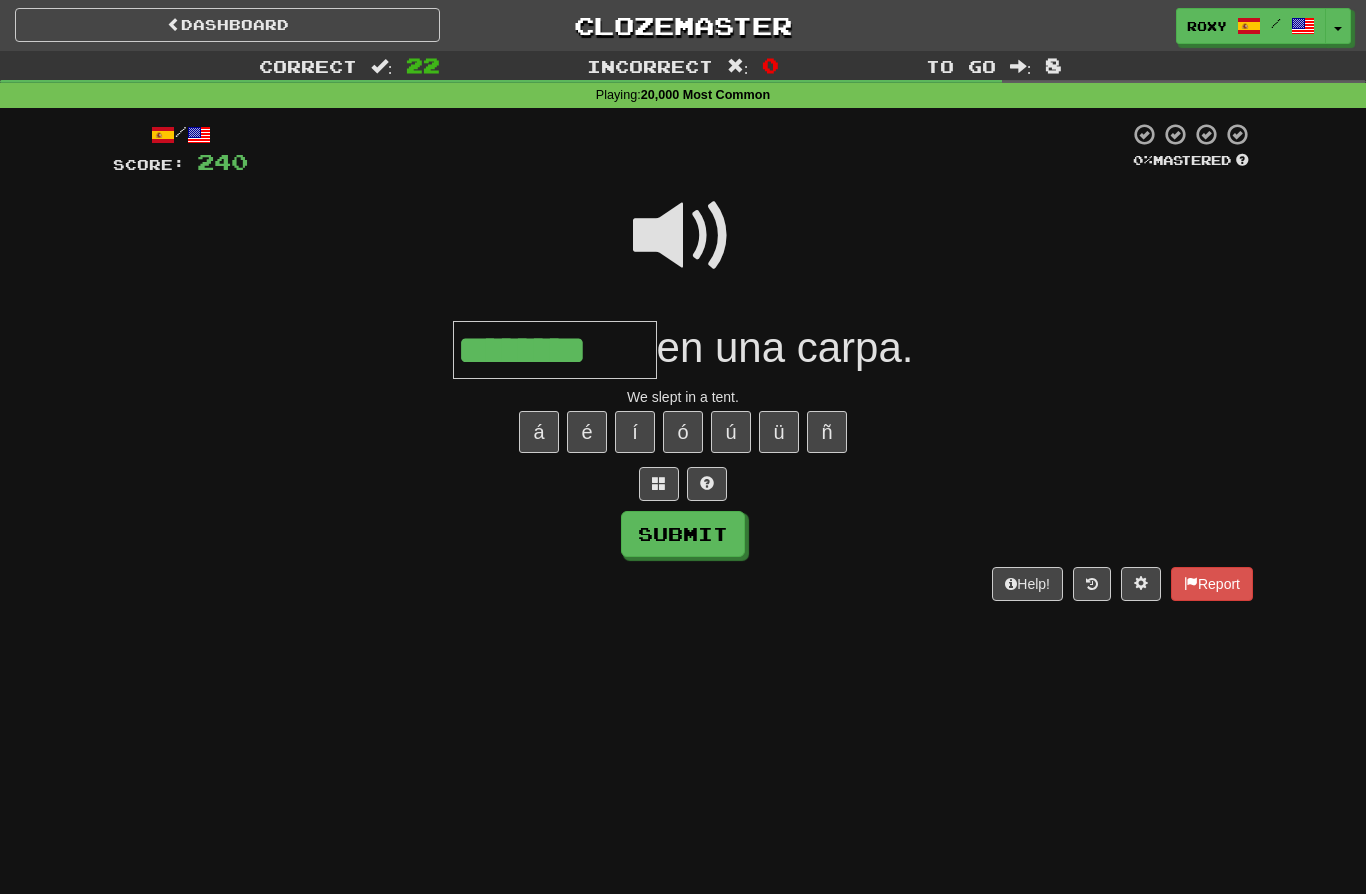 type on "********" 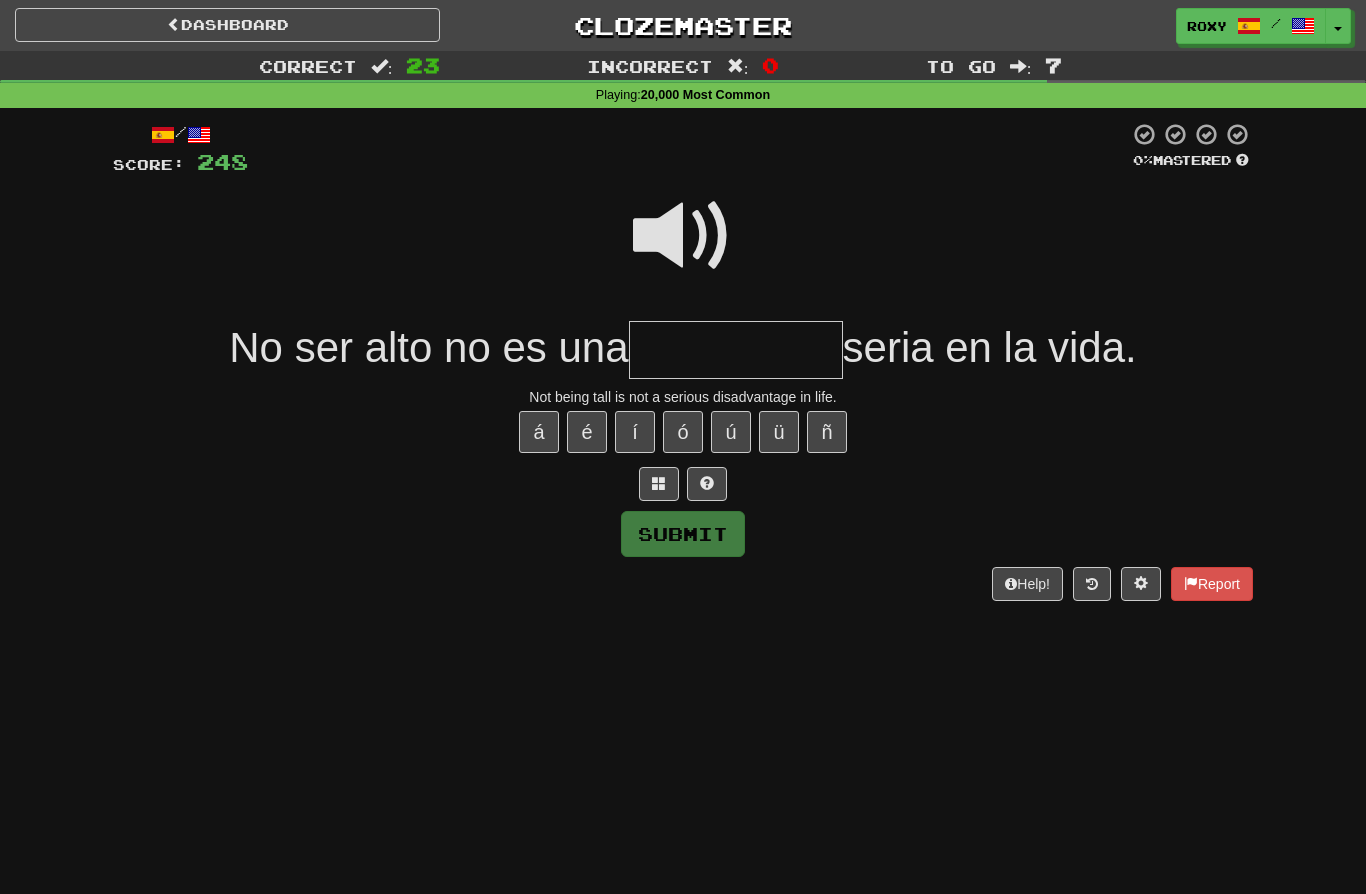 click at bounding box center [683, 236] 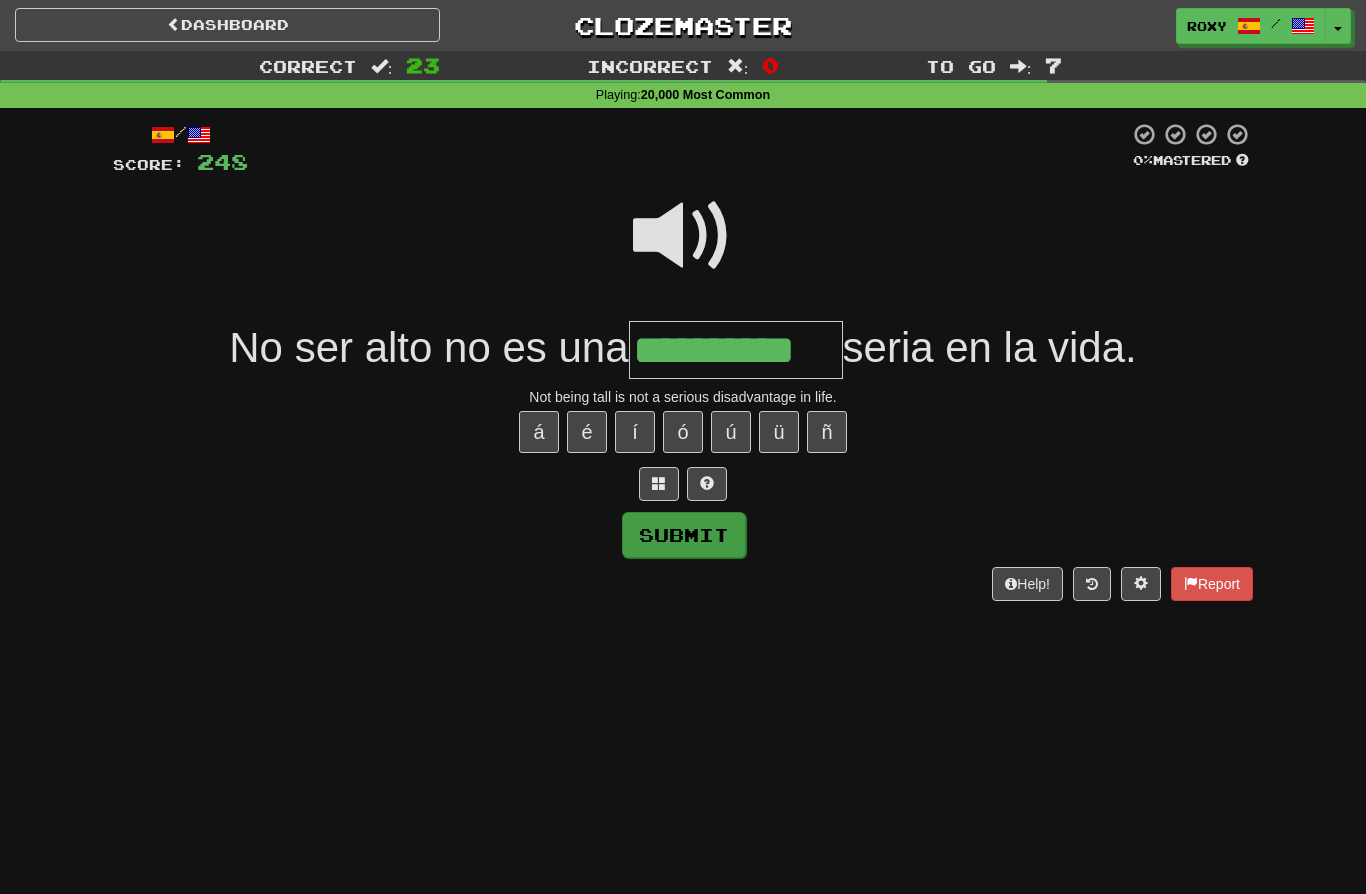 type on "**********" 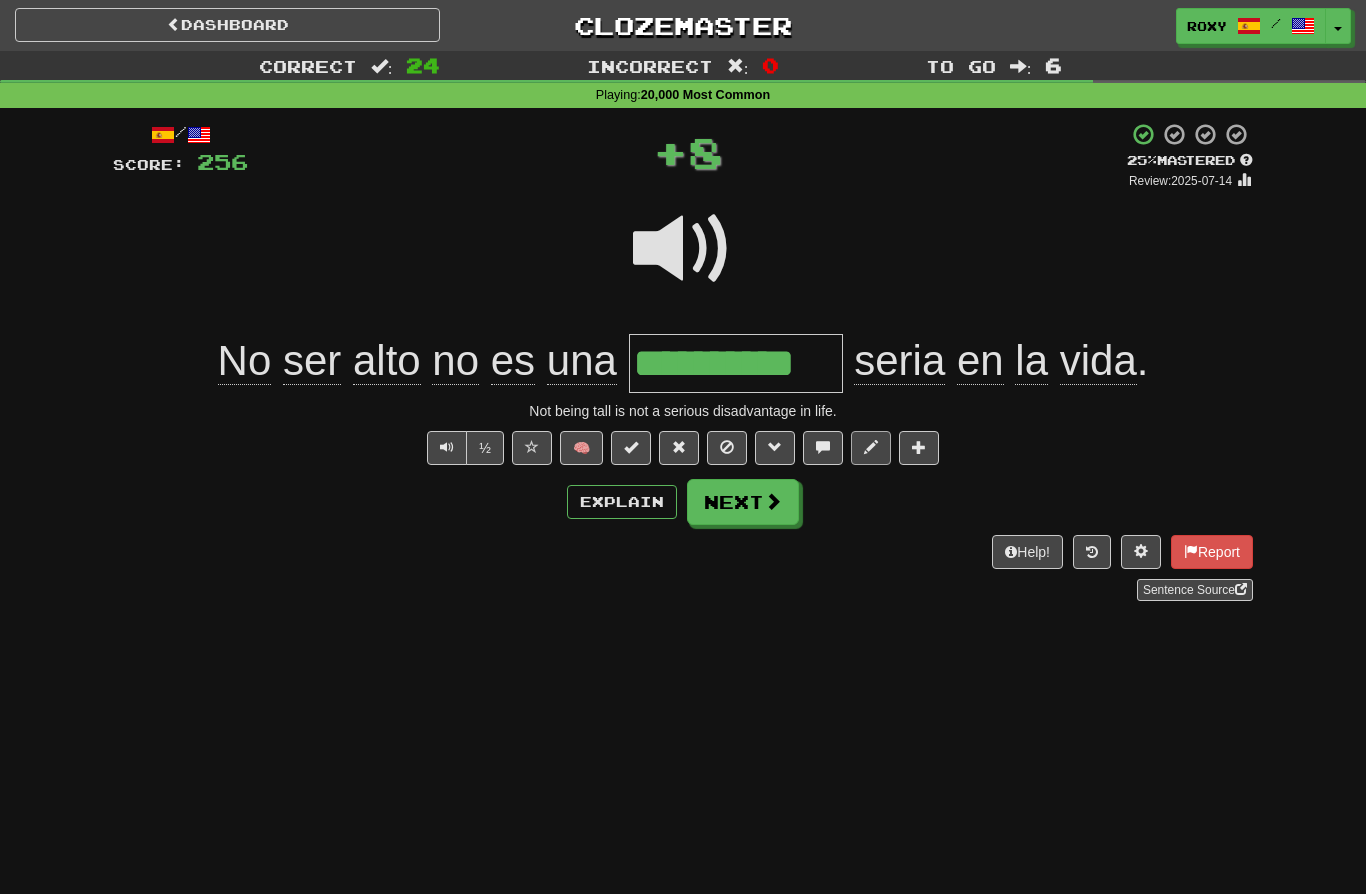 click at bounding box center [871, 447] 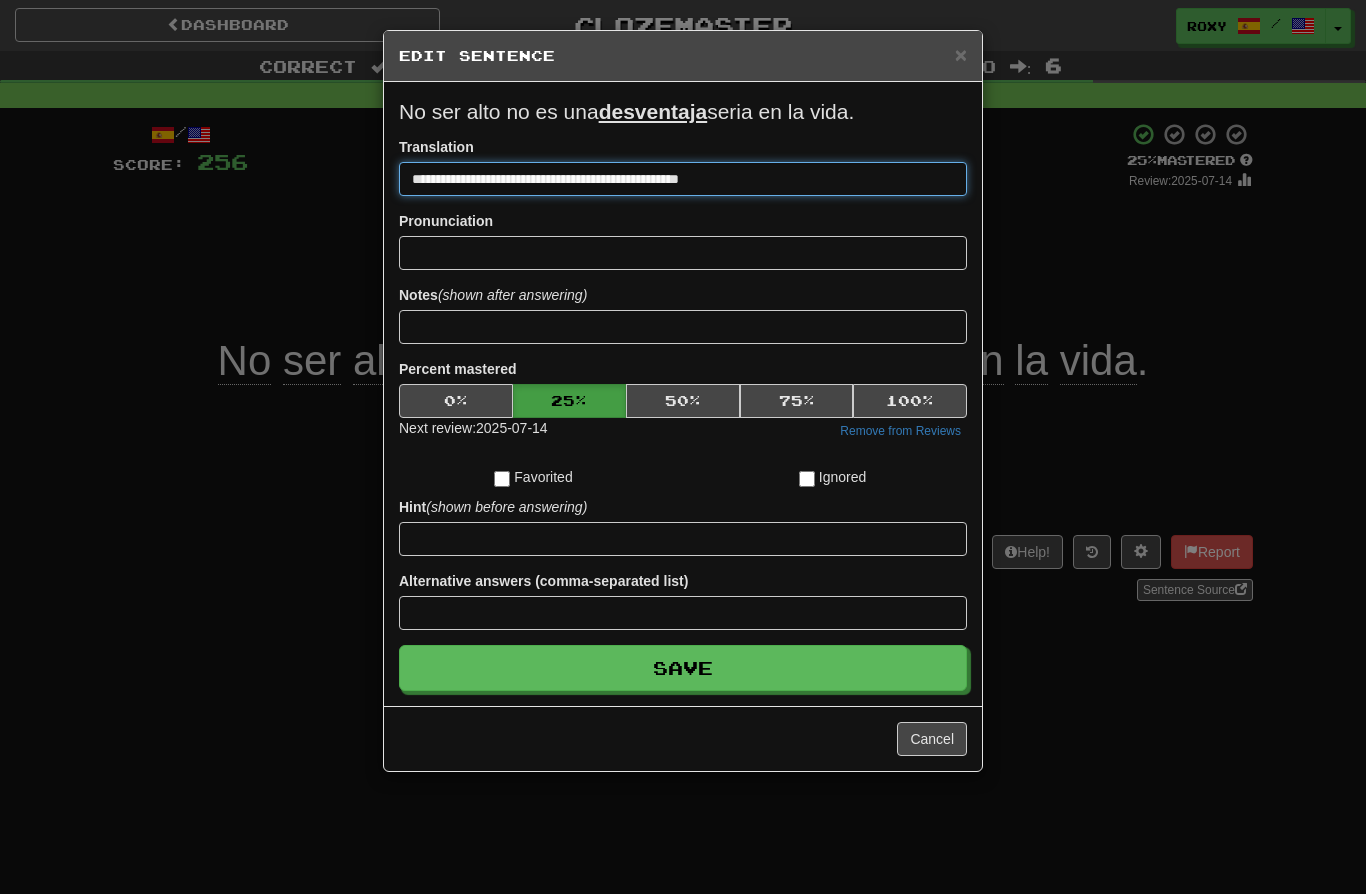 click on "**********" at bounding box center (683, 179) 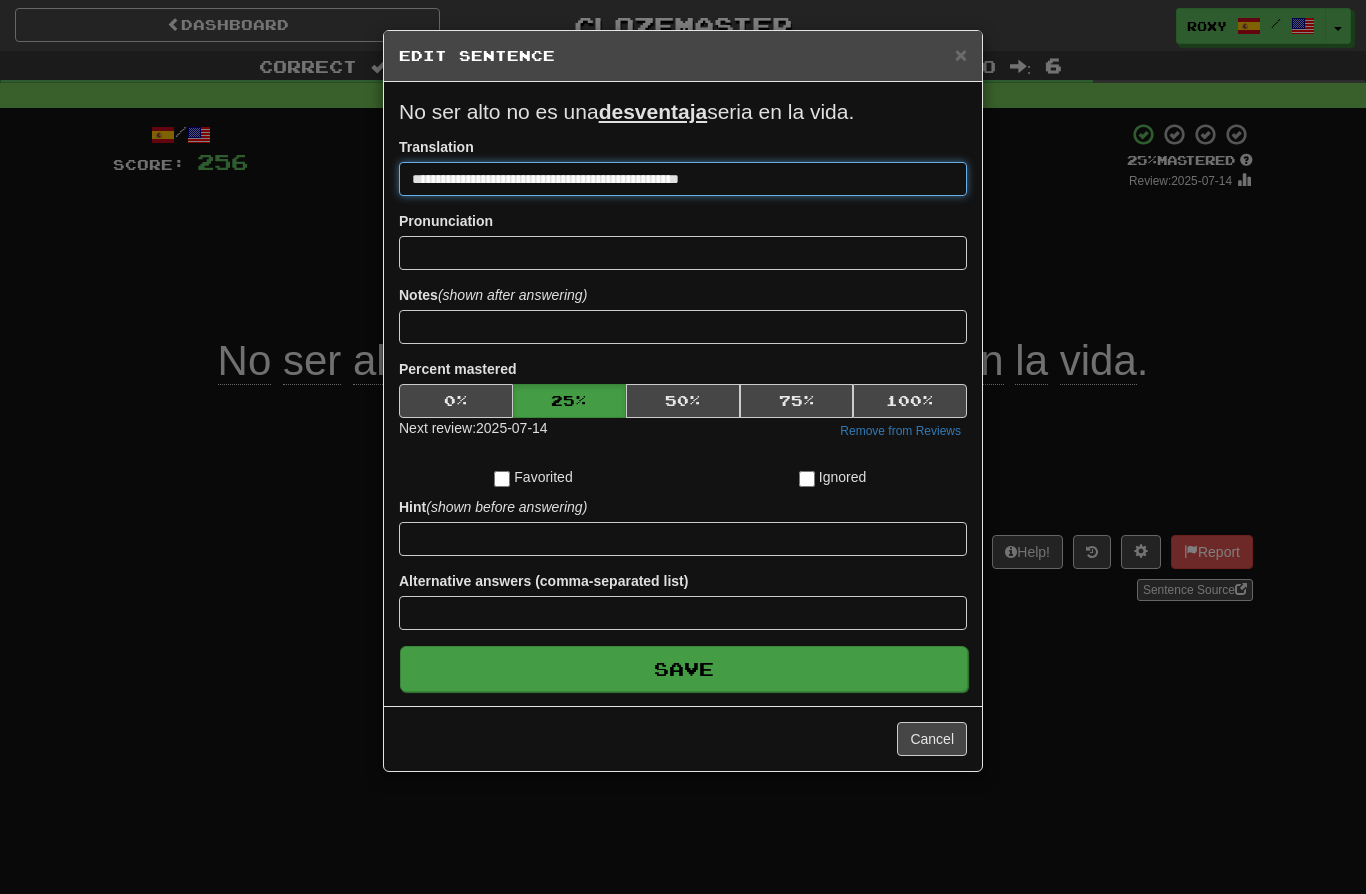 type on "**********" 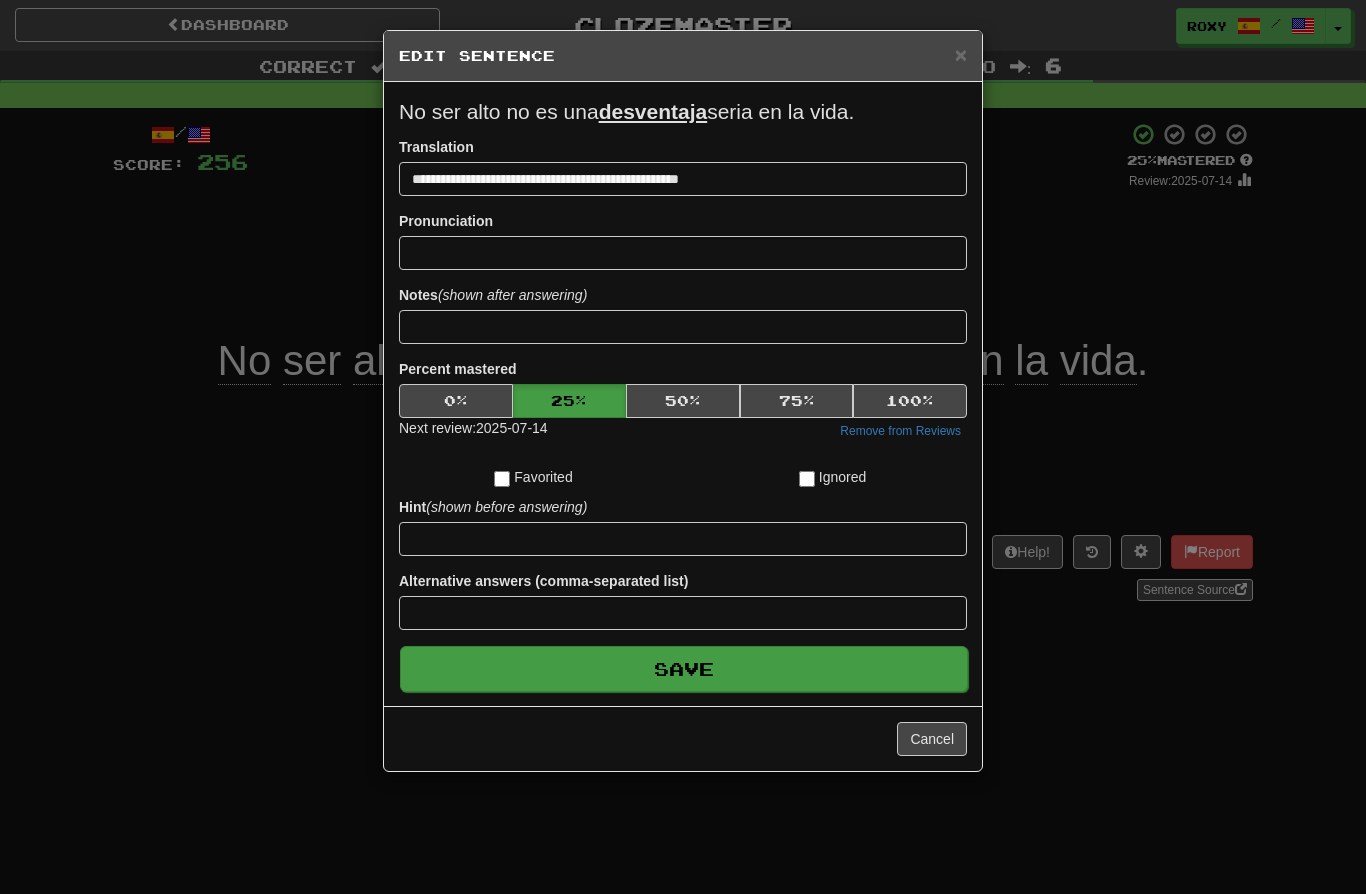 click on "Save" at bounding box center (684, 669) 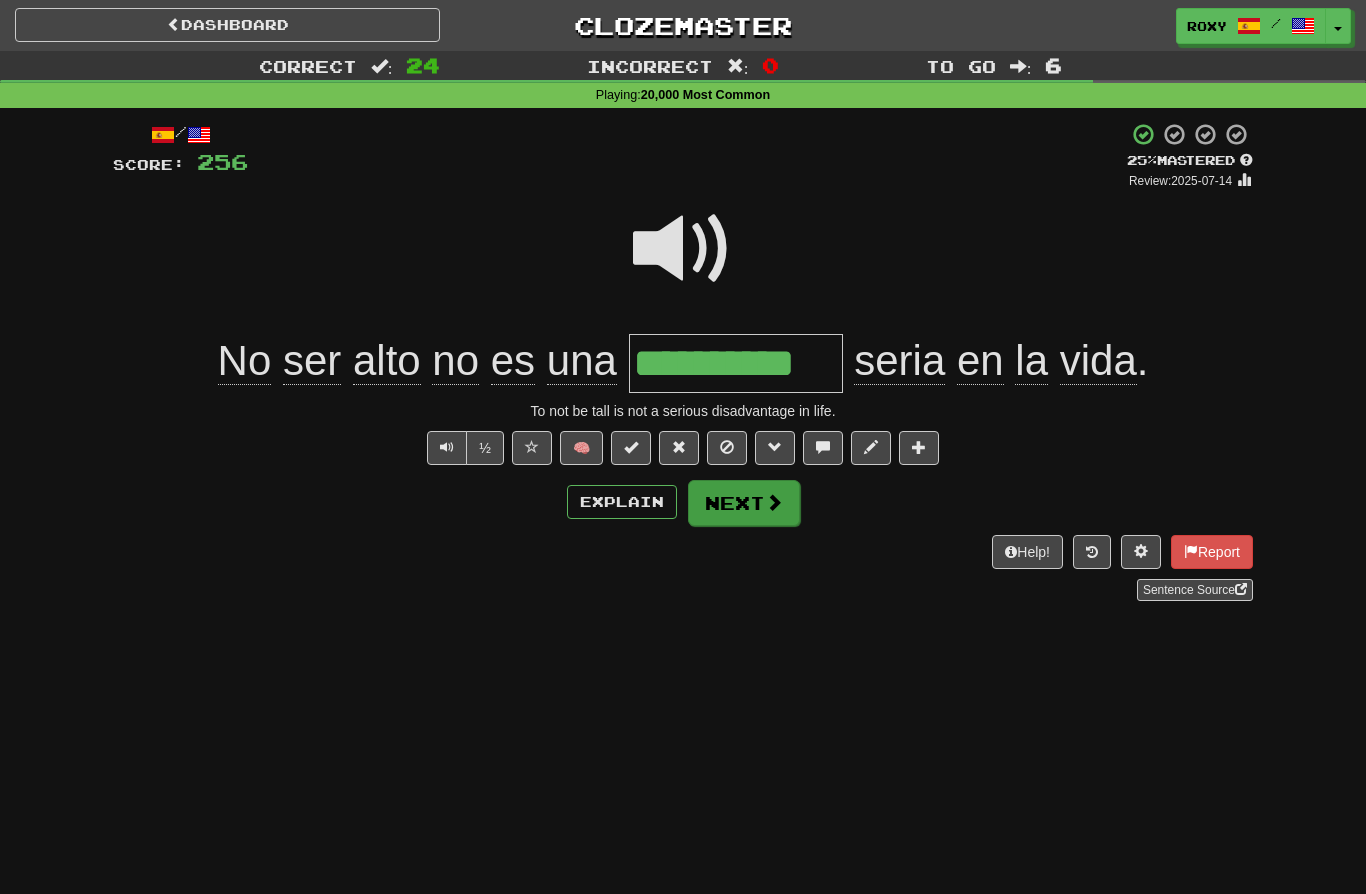 click on "Next" at bounding box center [744, 503] 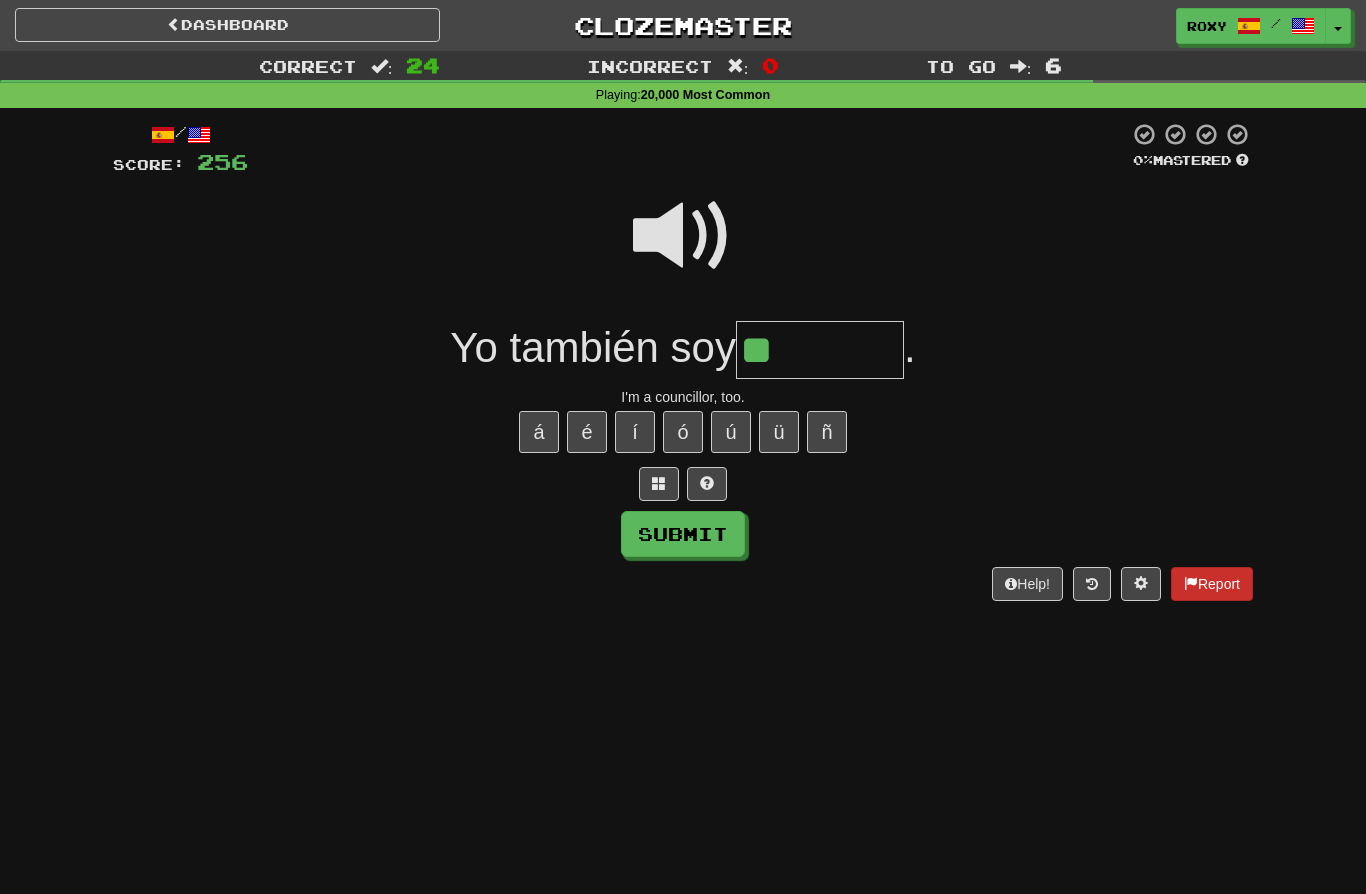 click on "Report" at bounding box center (1212, 584) 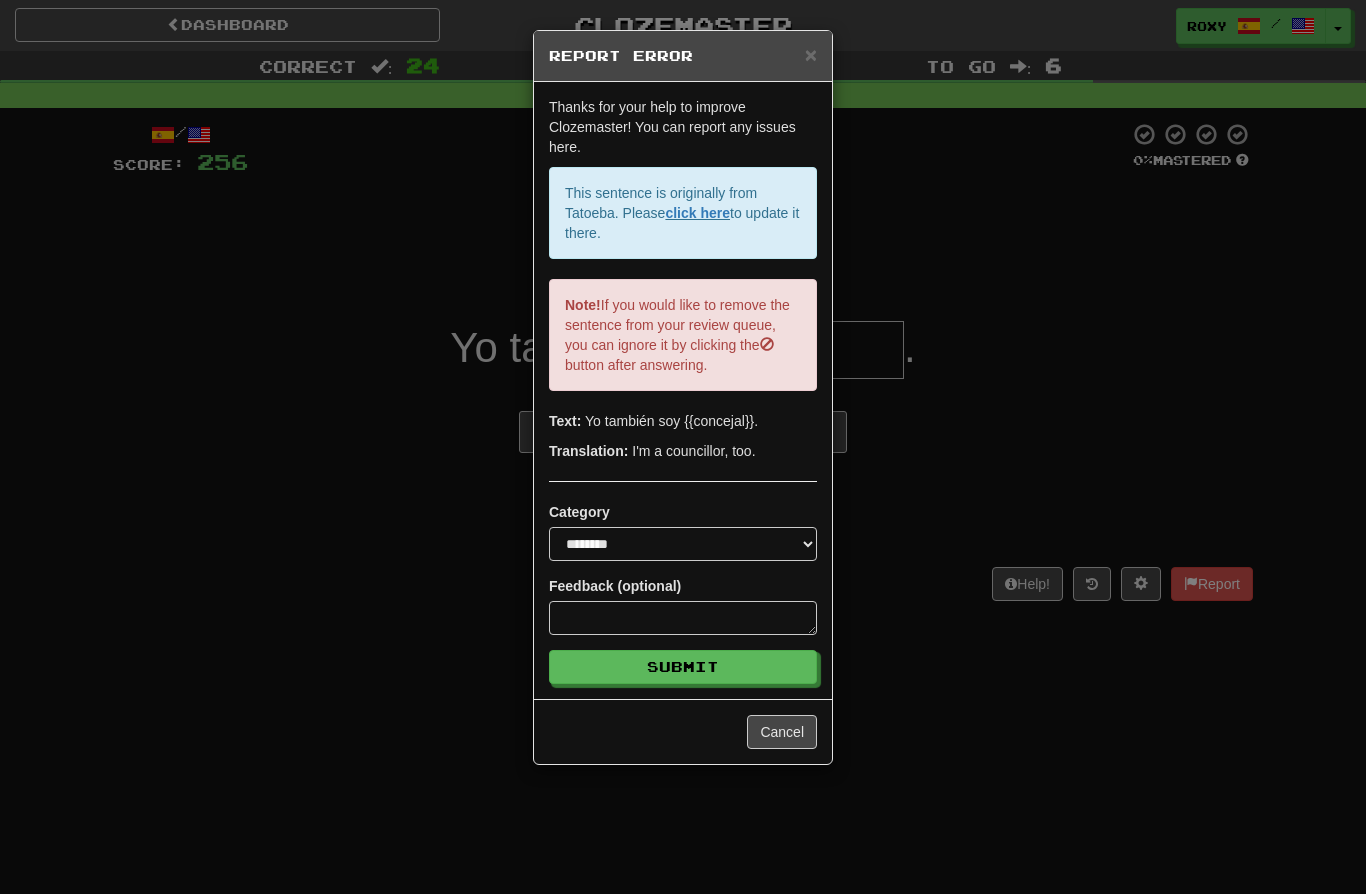 click on "I'm a councillor, too." at bounding box center (683, 447) 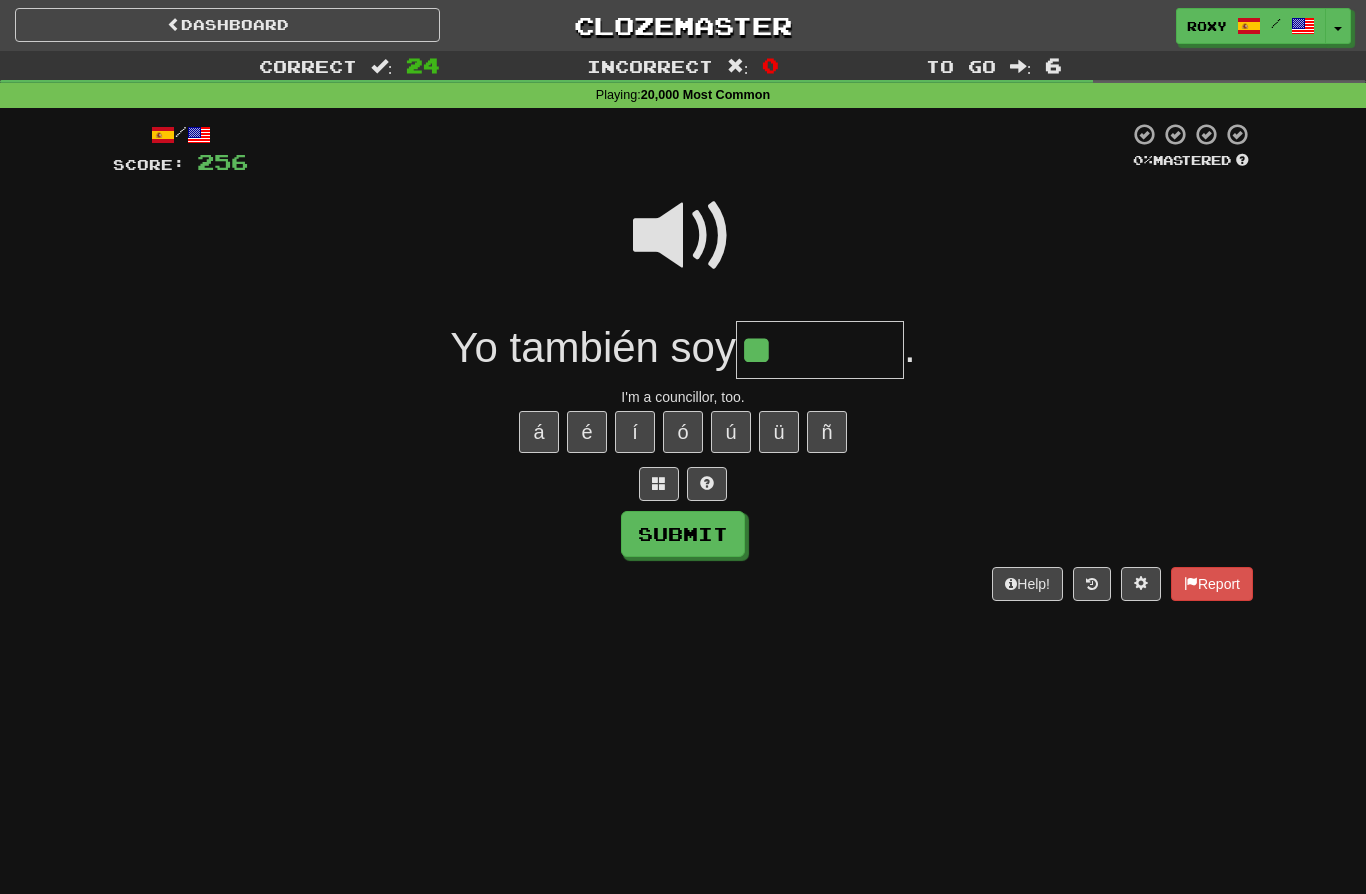 click on "**" at bounding box center (820, 350) 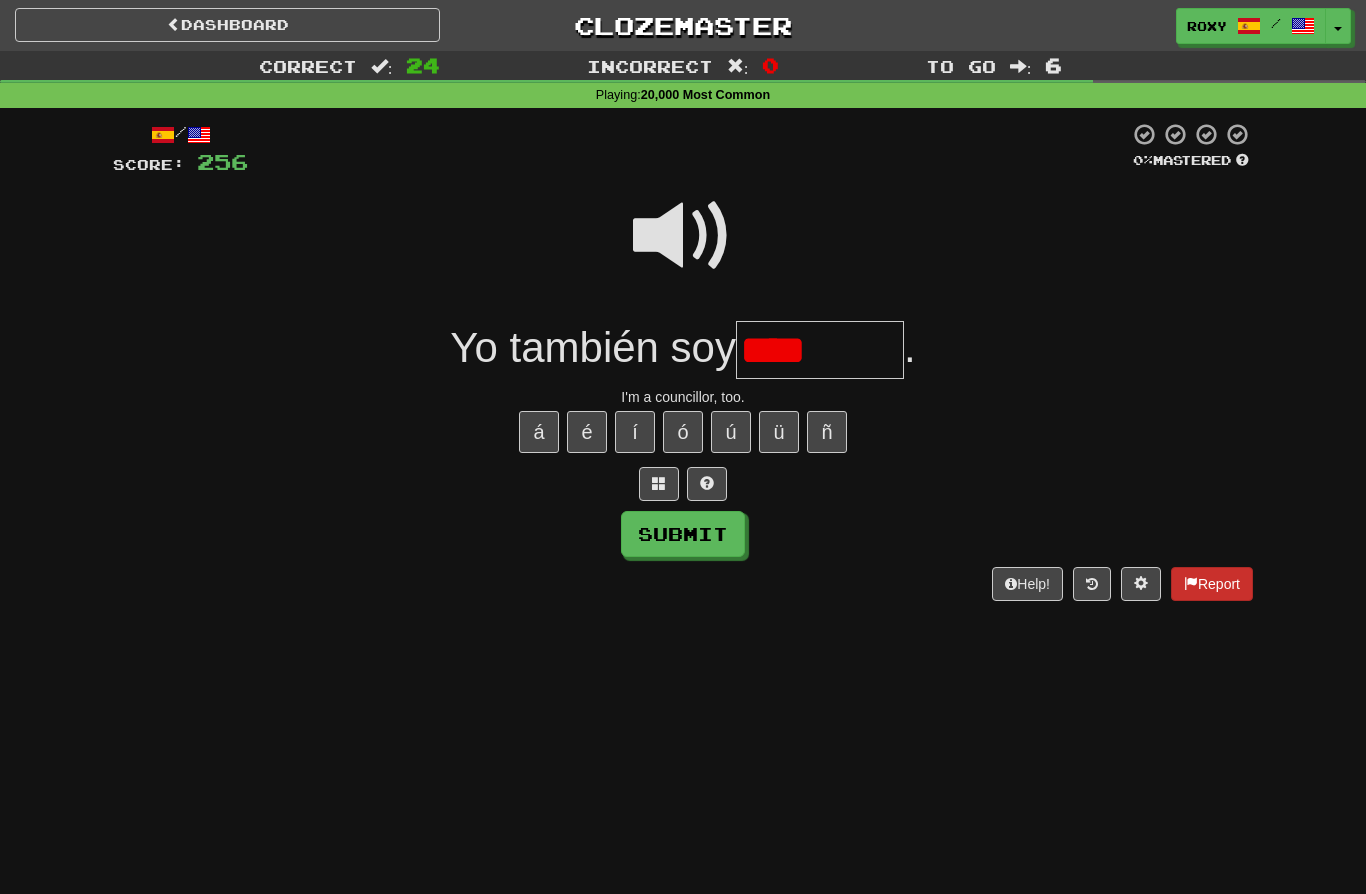 click on "Report" at bounding box center [1212, 584] 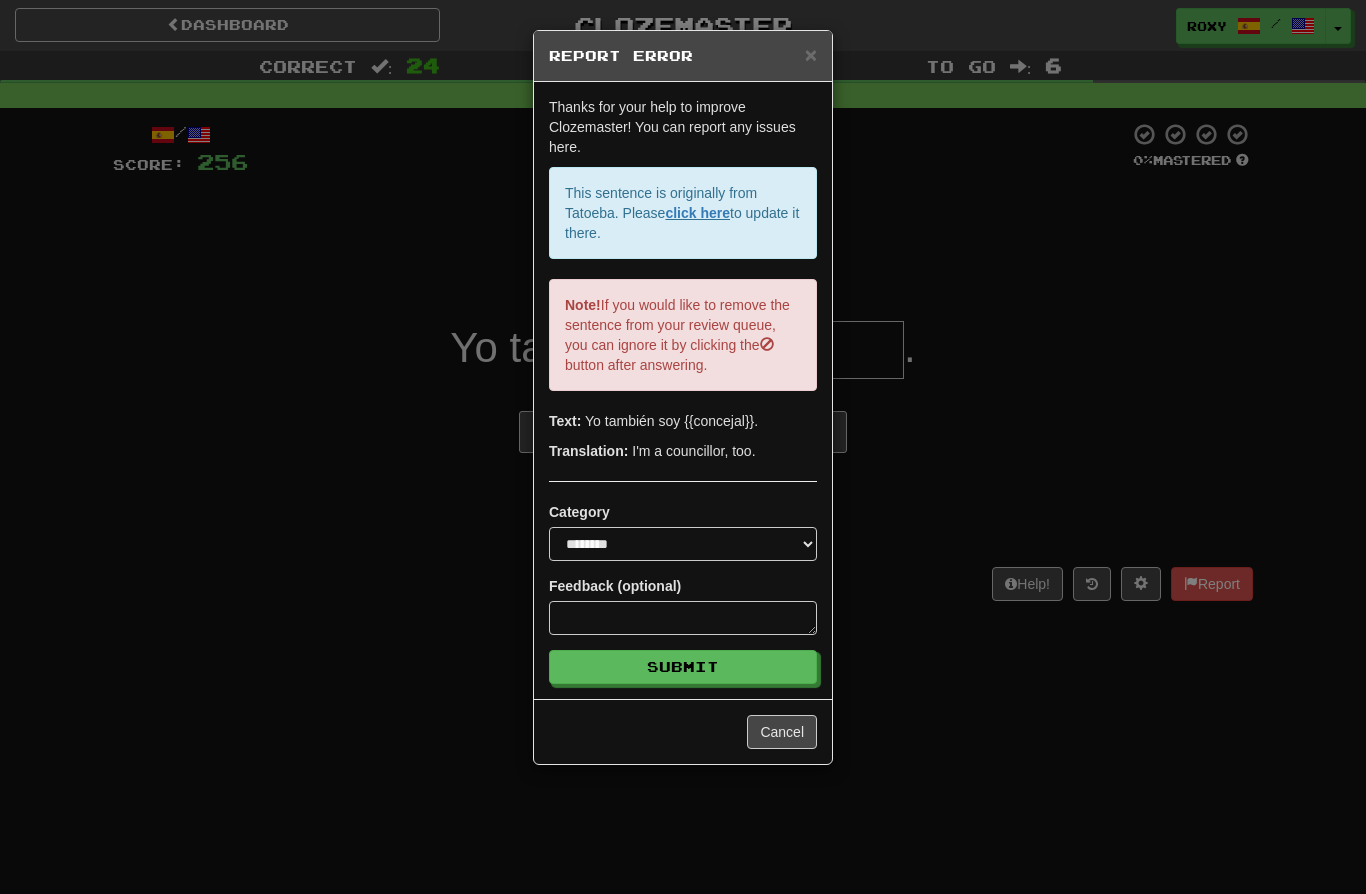 click on "I'm a councillor, too." at bounding box center (683, 447) 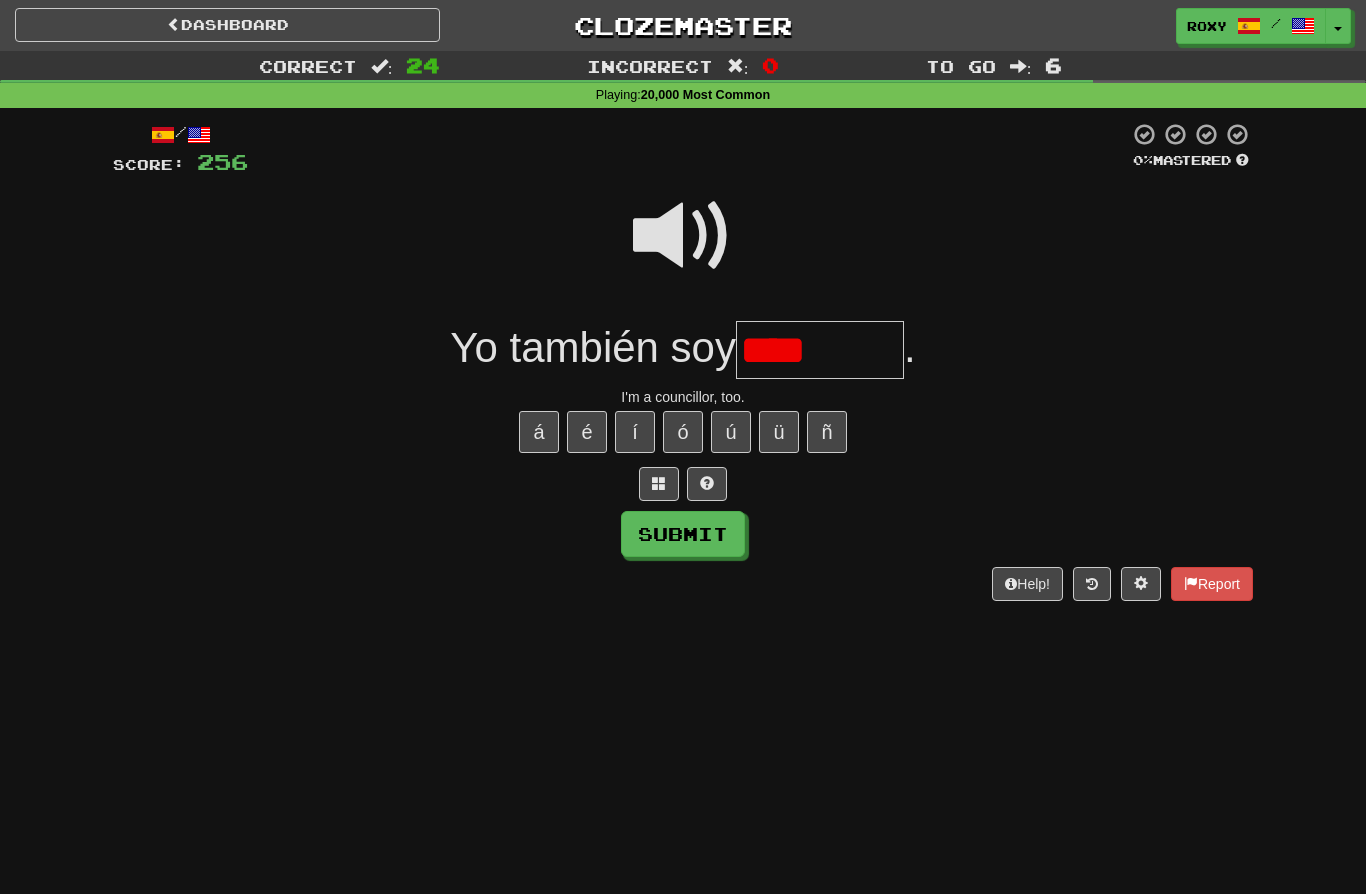 click on "****" at bounding box center [820, 350] 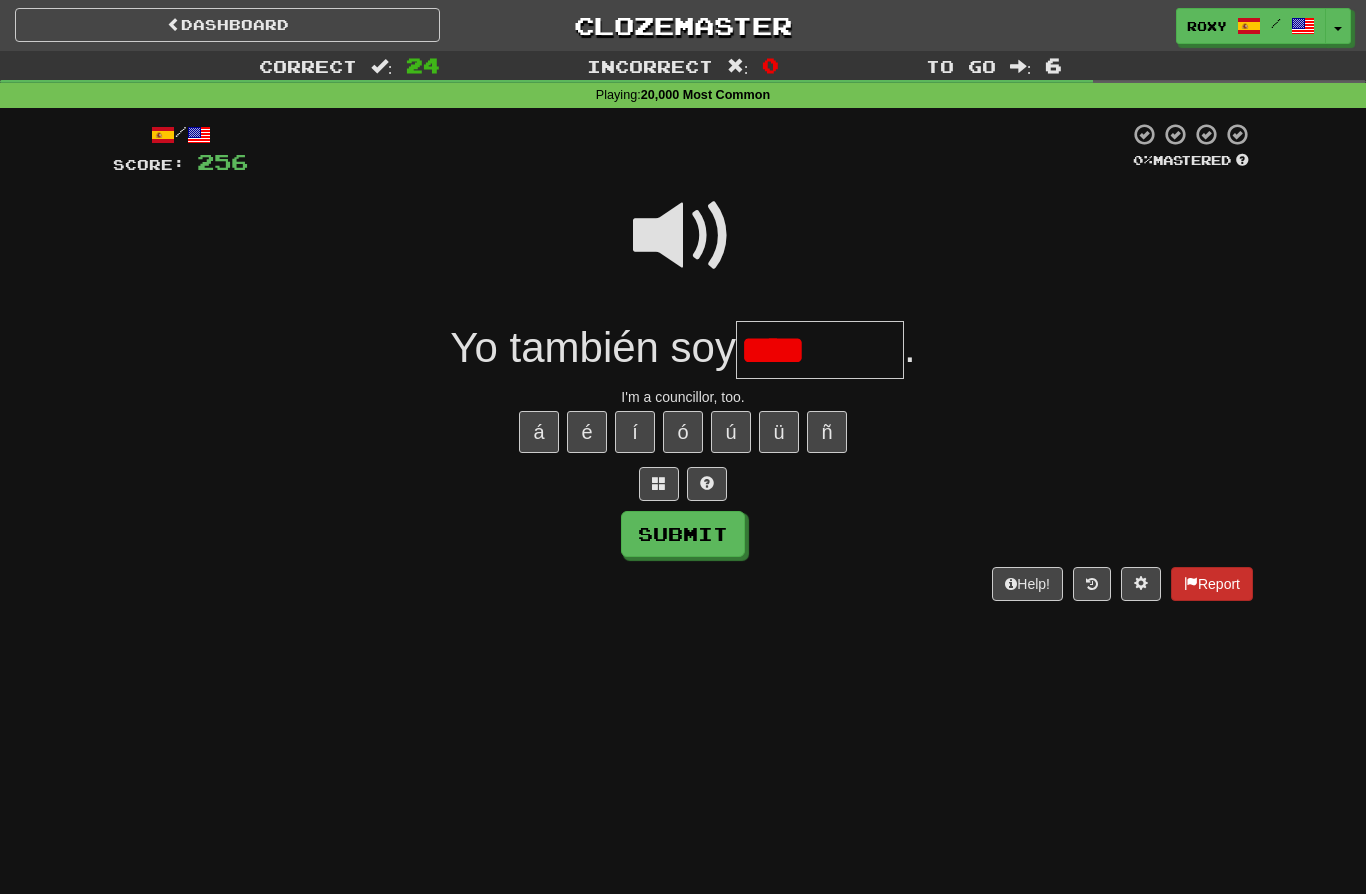 click on "Report" at bounding box center (1212, 584) 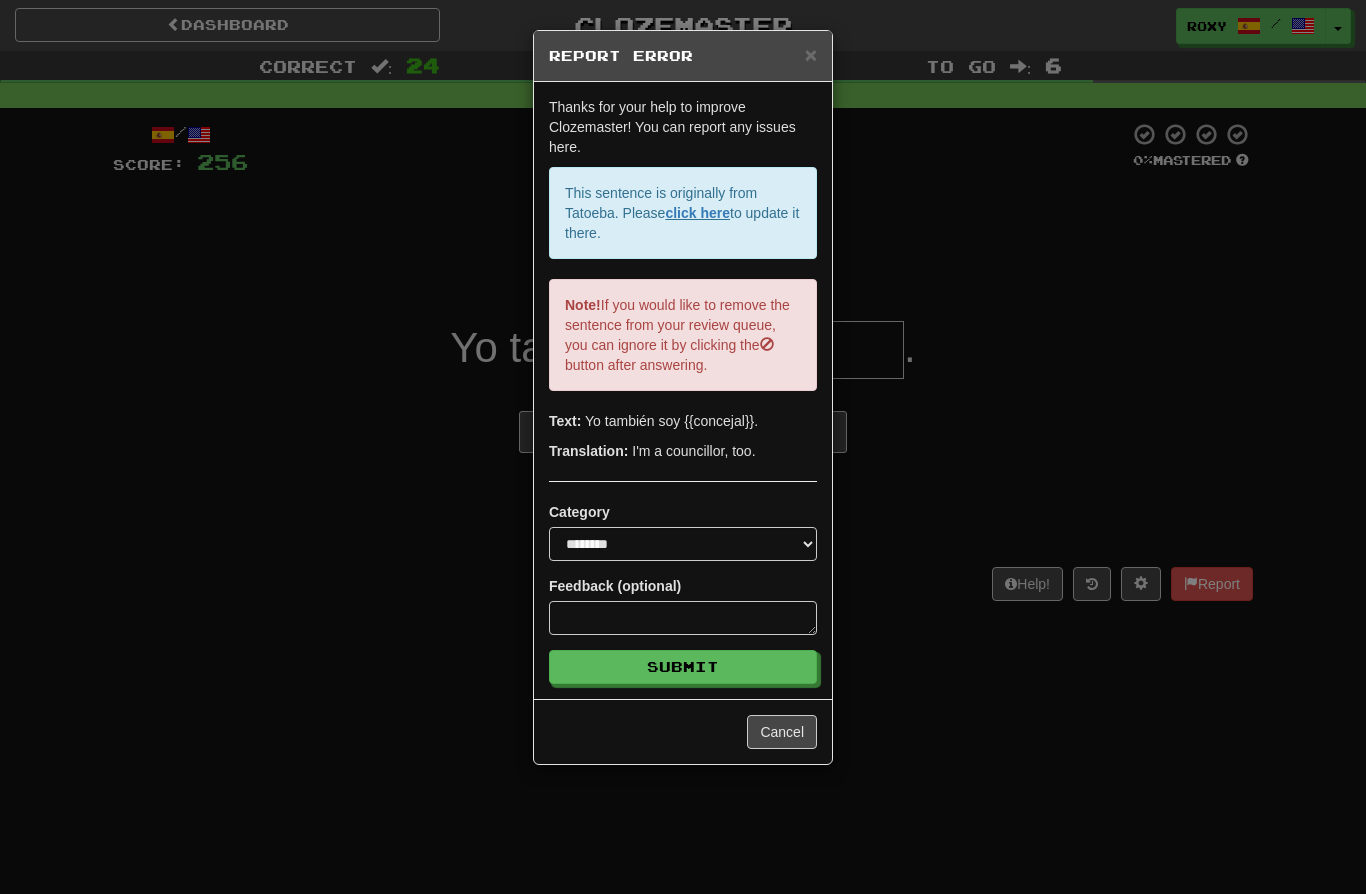 click on "I'm a councillor, too." at bounding box center (683, 447) 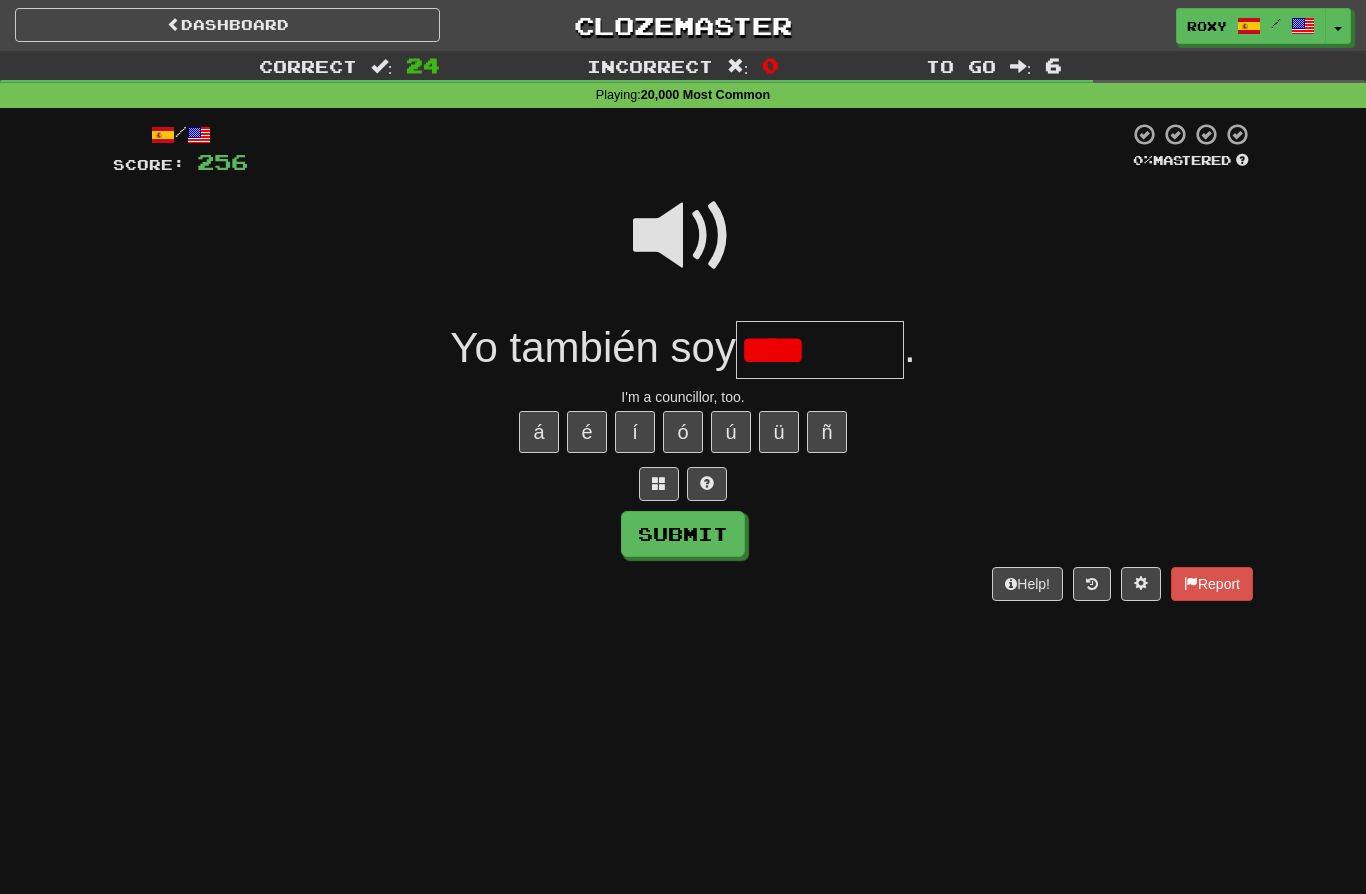 click on "****" at bounding box center (820, 350) 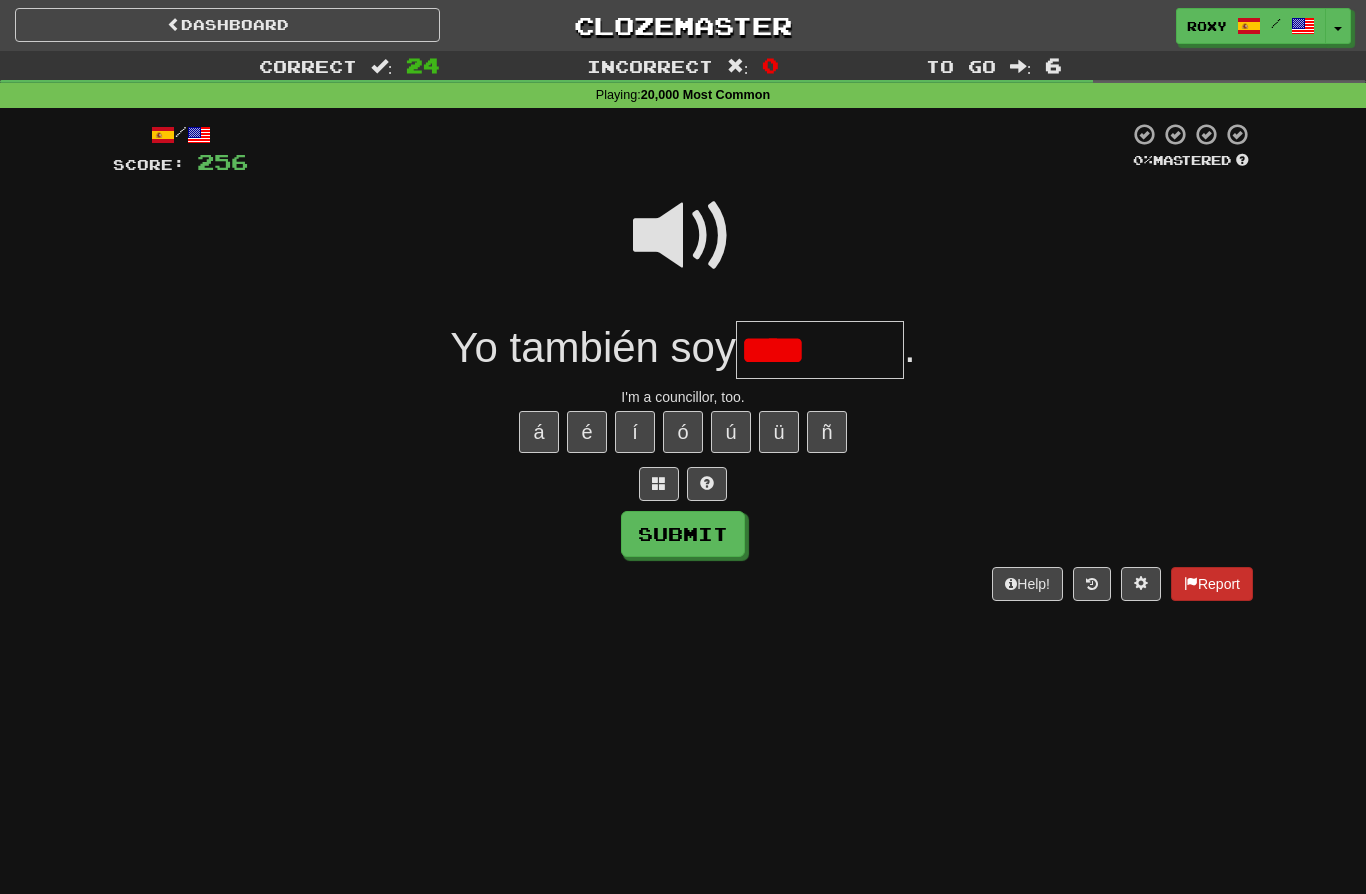 click on "Report" at bounding box center [1212, 584] 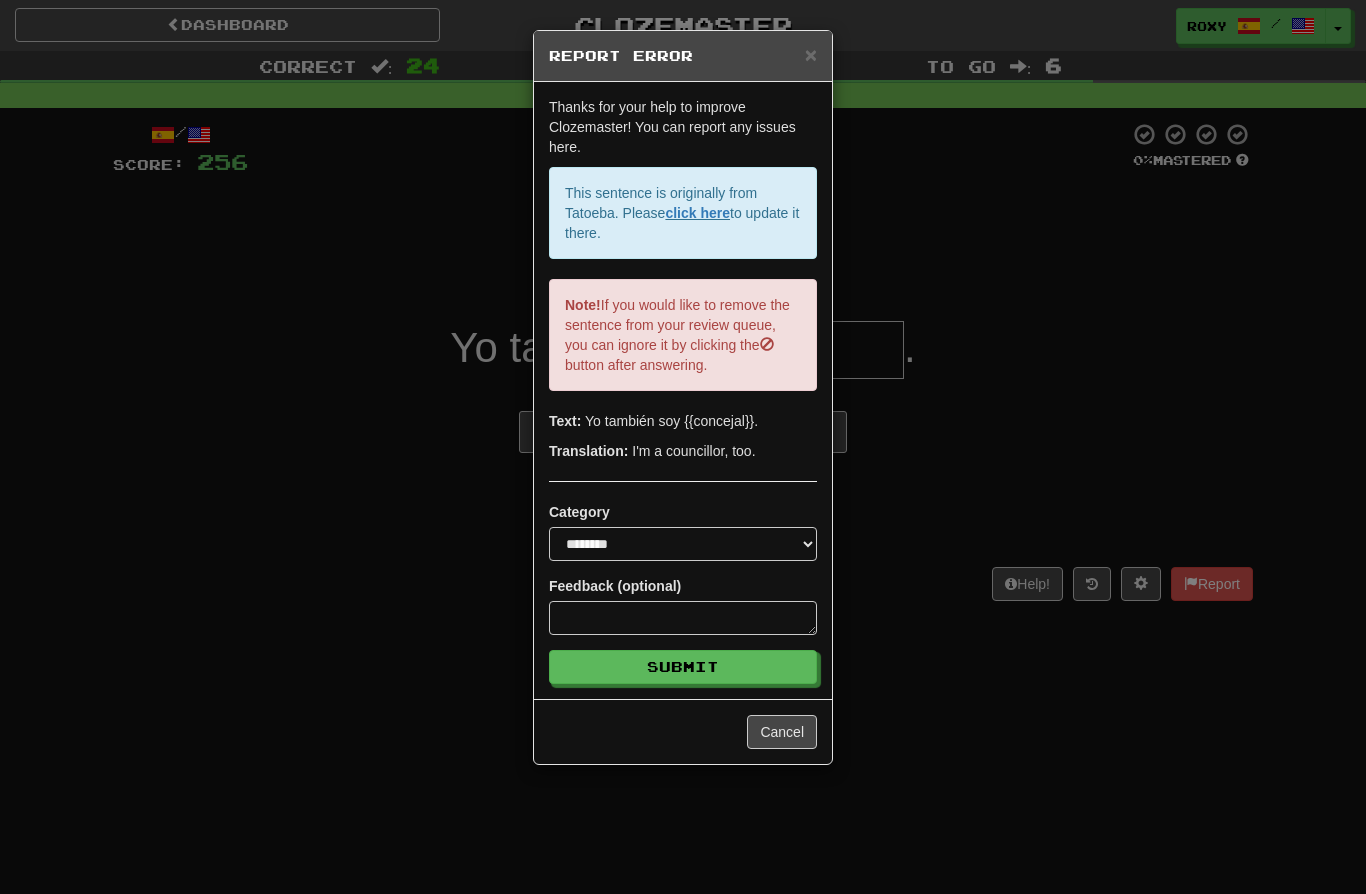 click on "I'm a councillor, too." at bounding box center (683, 447) 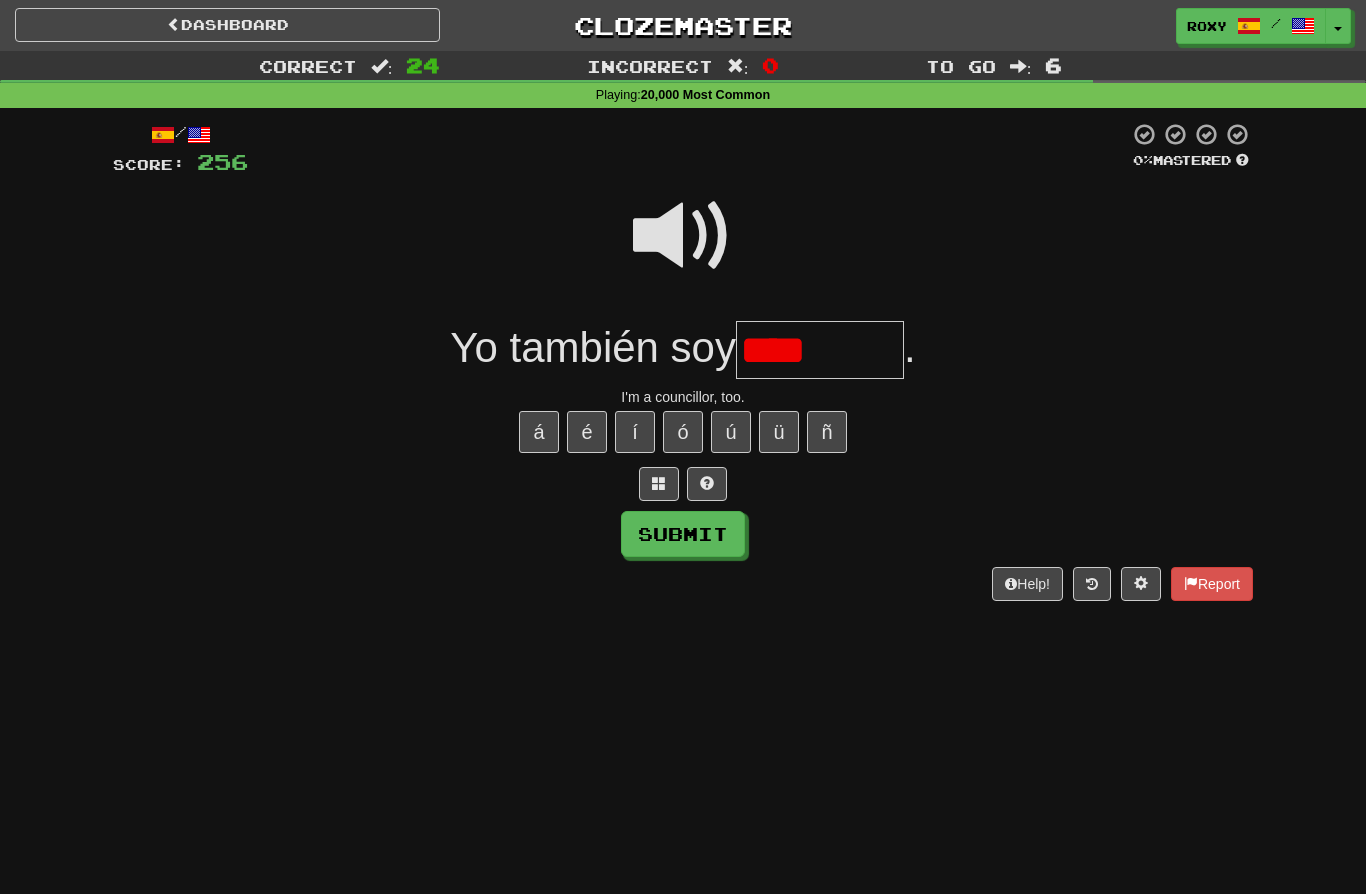 click on "****" at bounding box center [820, 350] 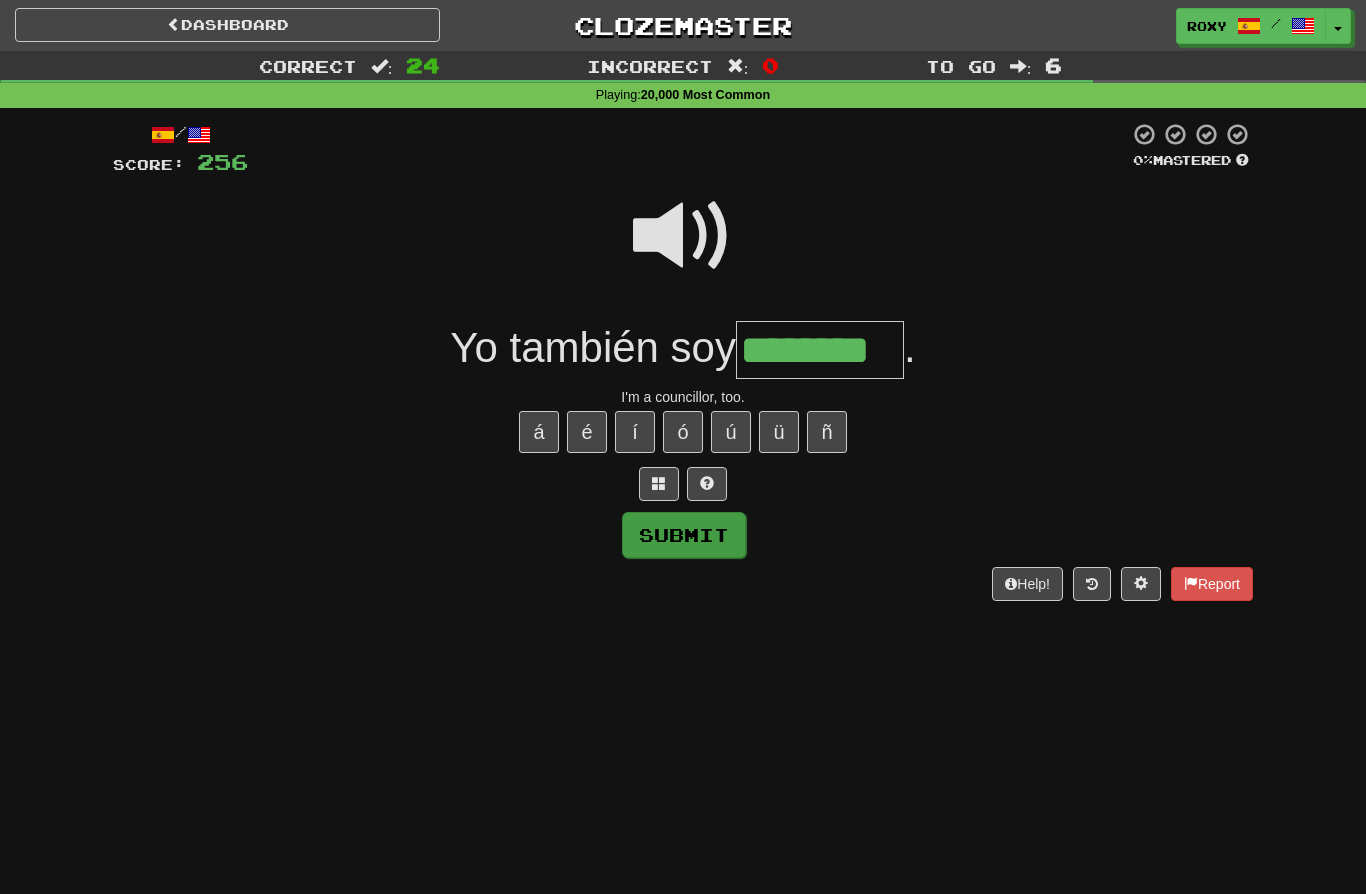 type on "********" 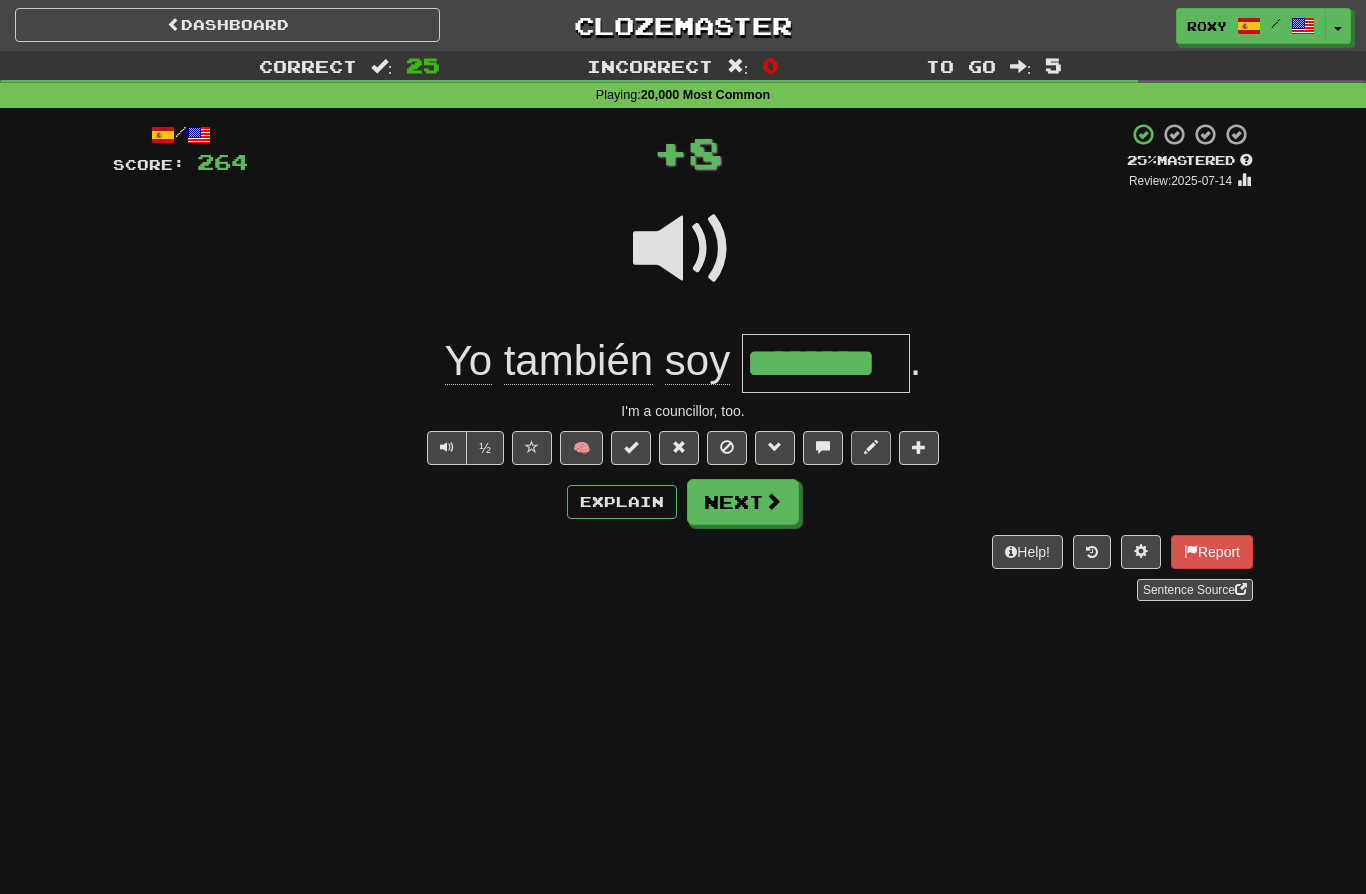click at bounding box center (871, 448) 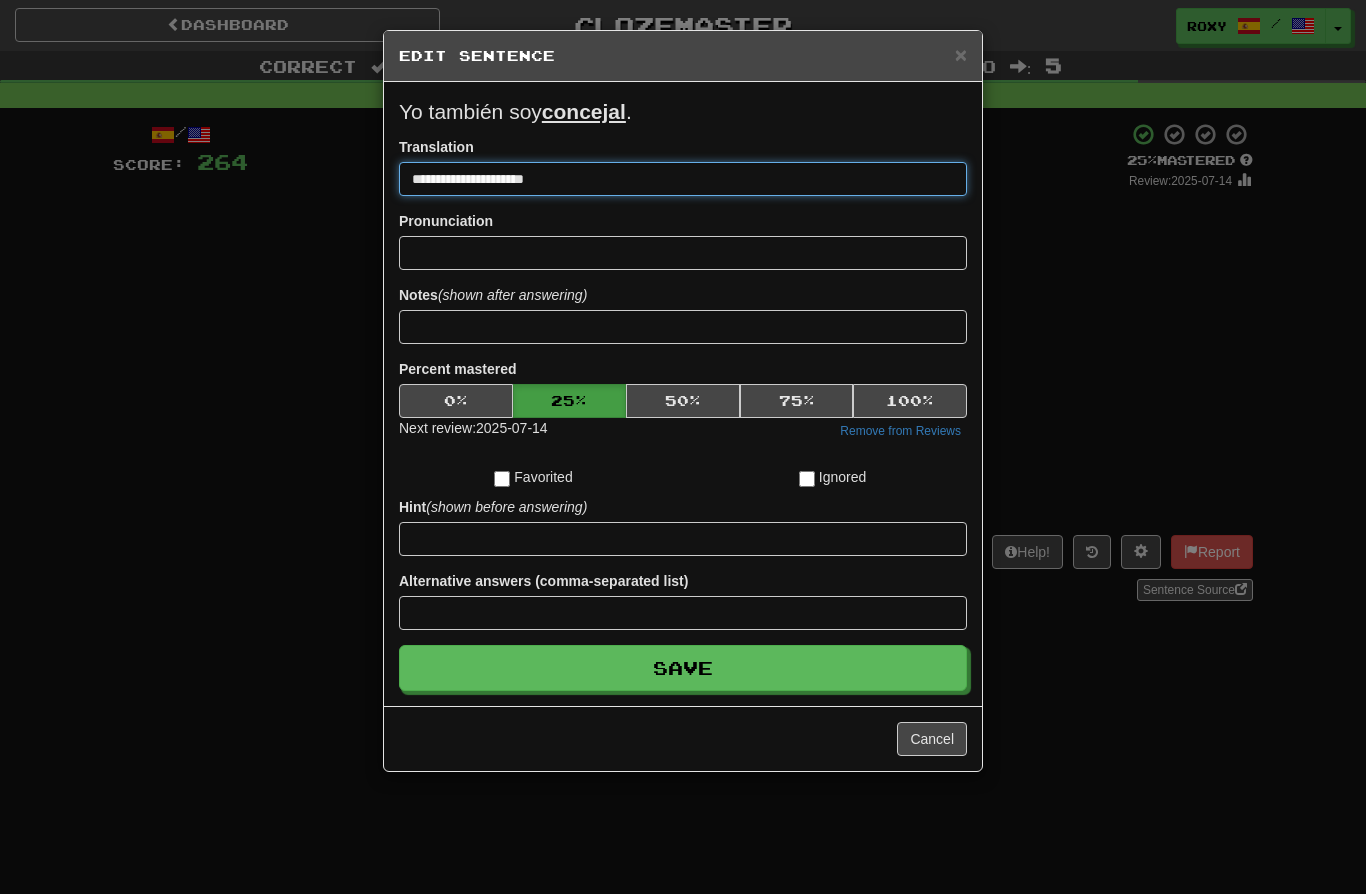 click on "**********" at bounding box center [683, 179] 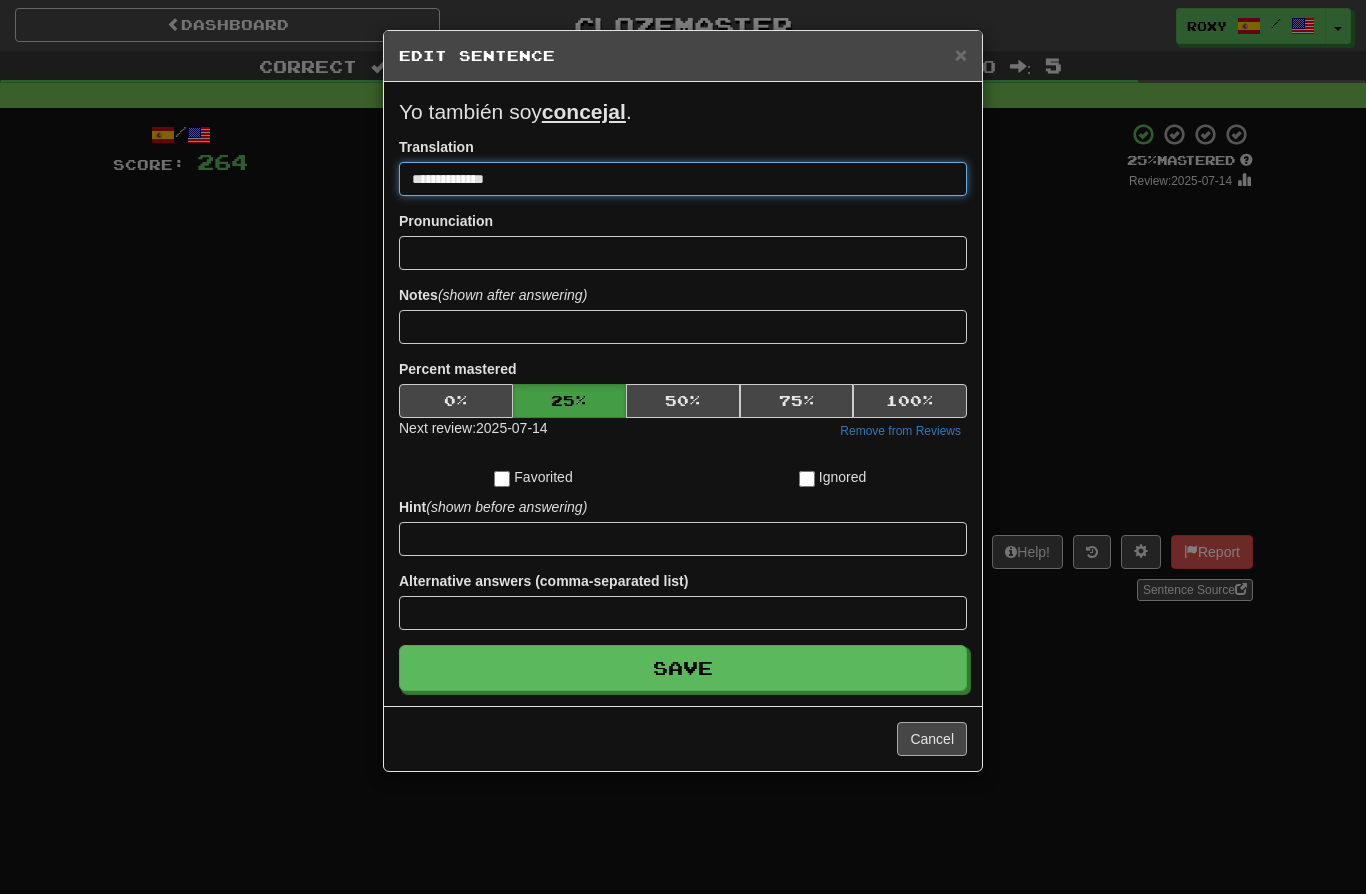 type on "**********" 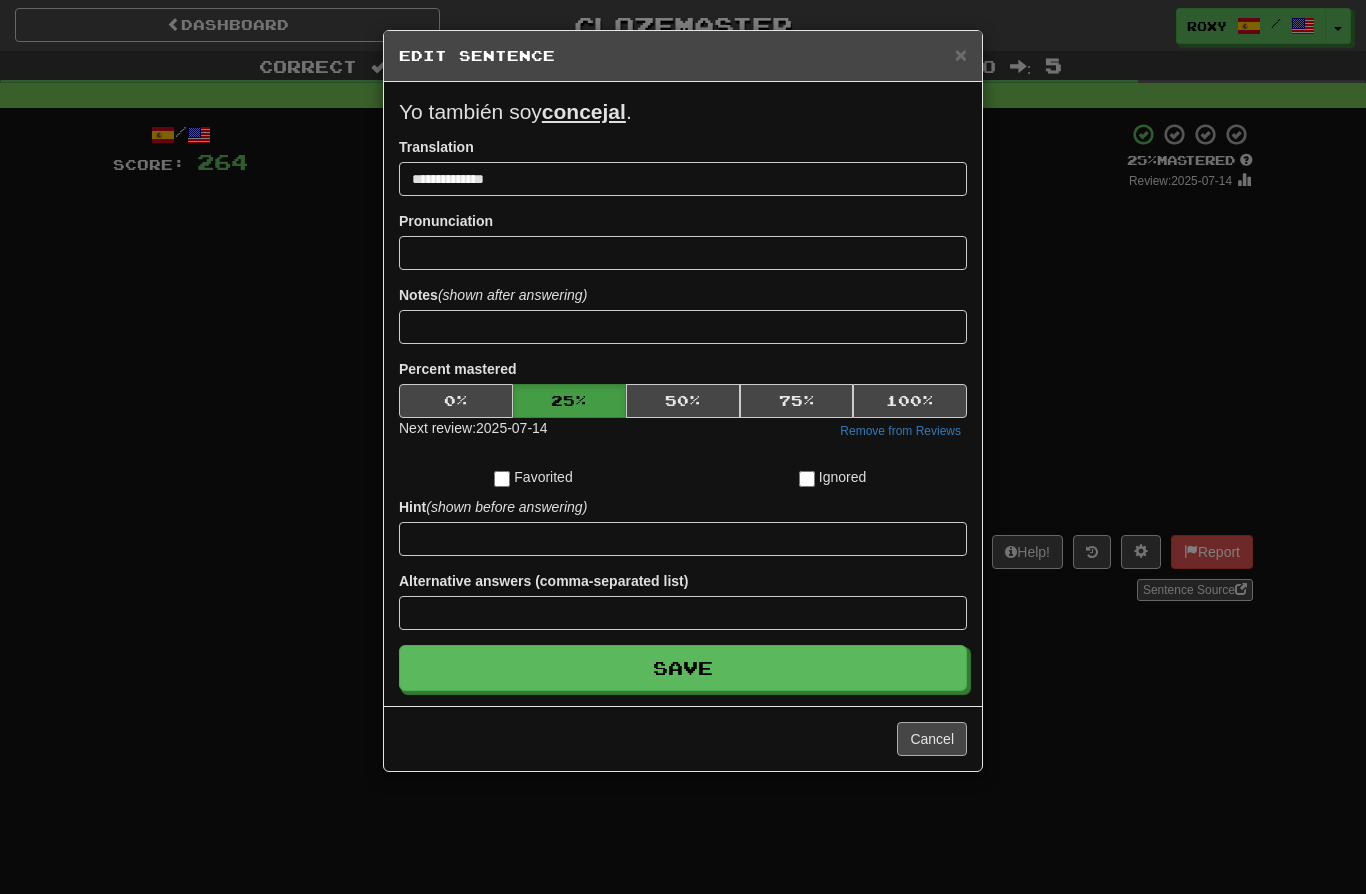 click on "Cancel" at bounding box center [932, 739] 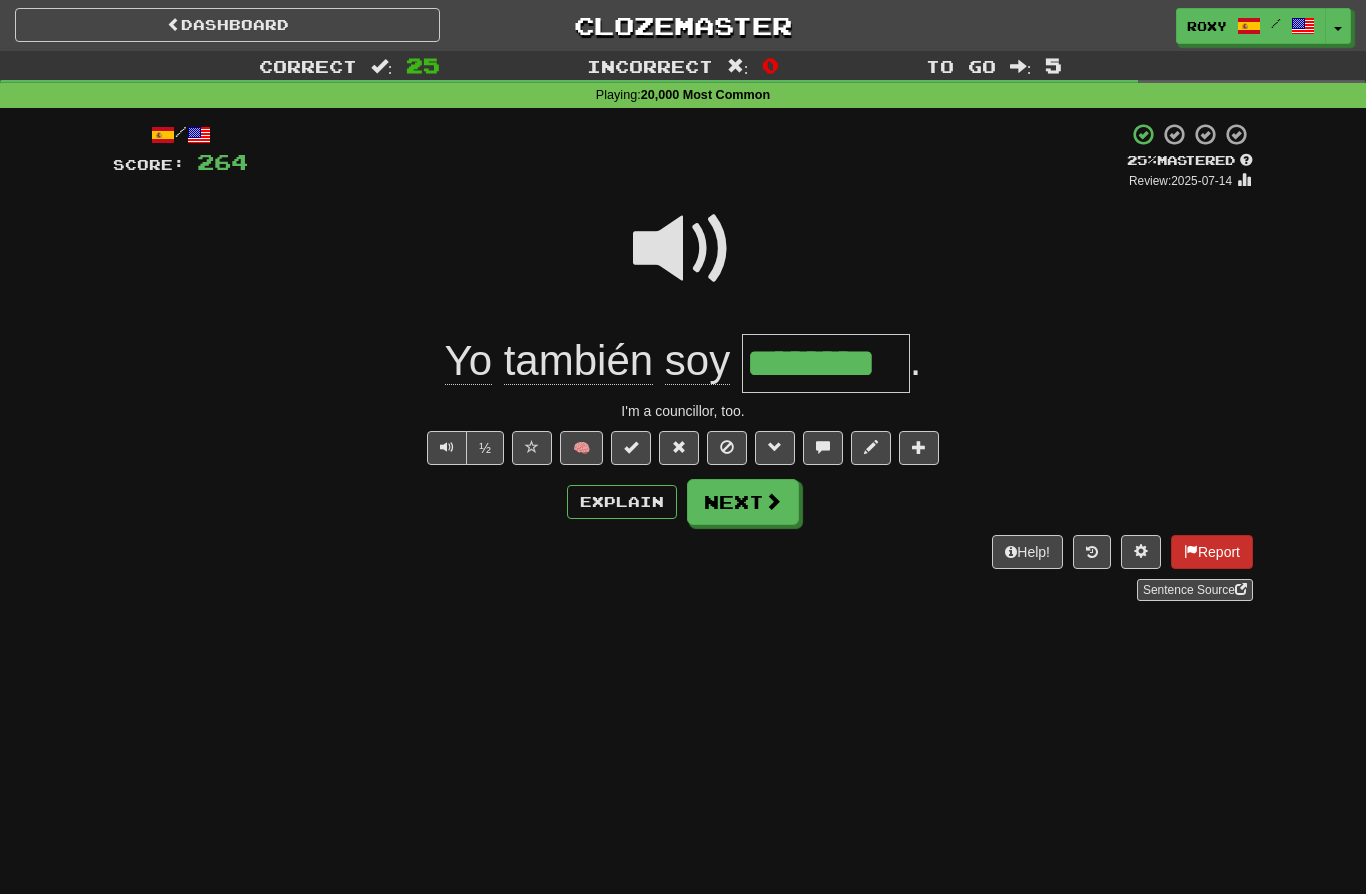 click on "Report" at bounding box center (1212, 552) 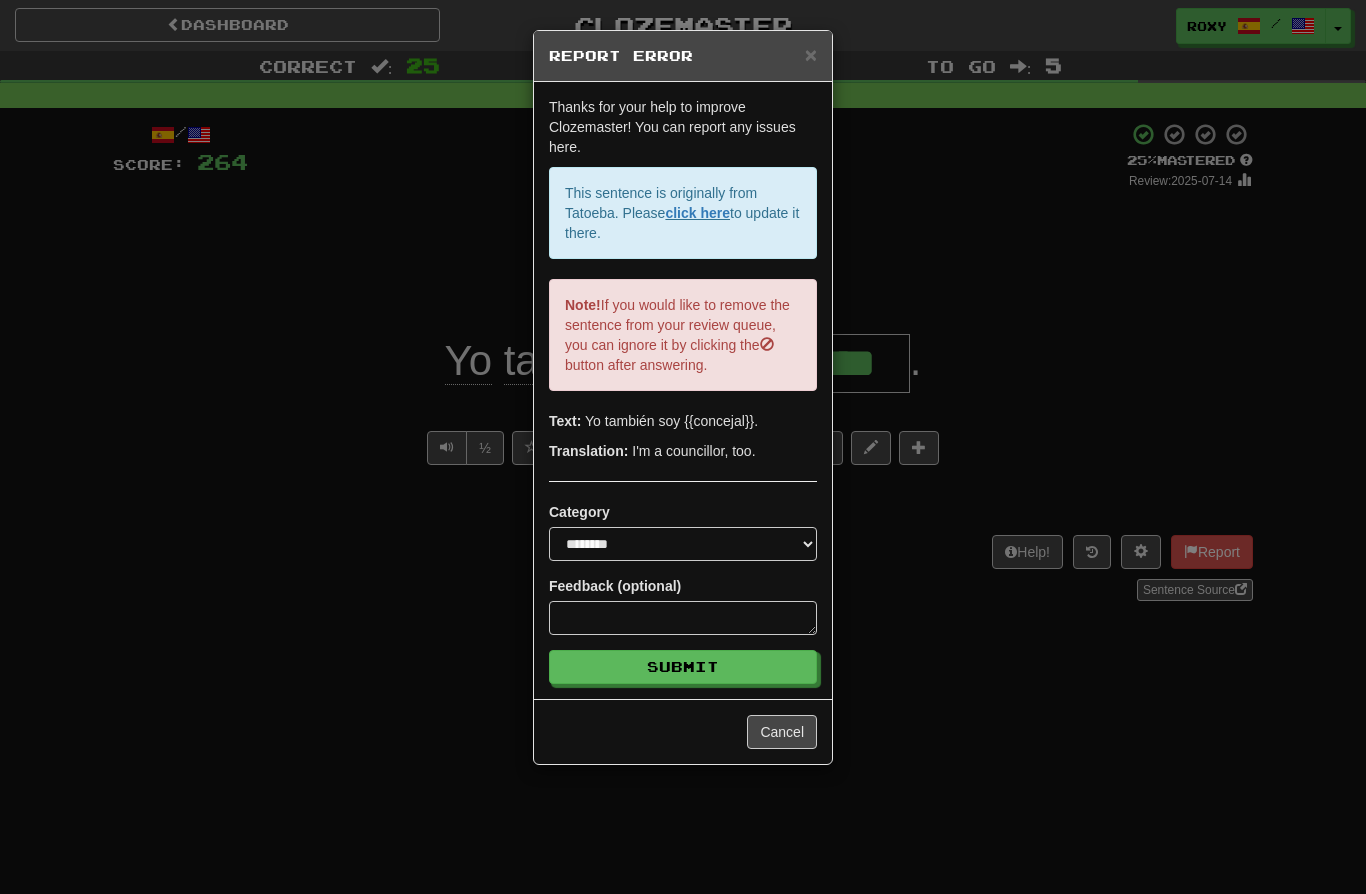click on "Feedback (optional)" at bounding box center [683, 605] 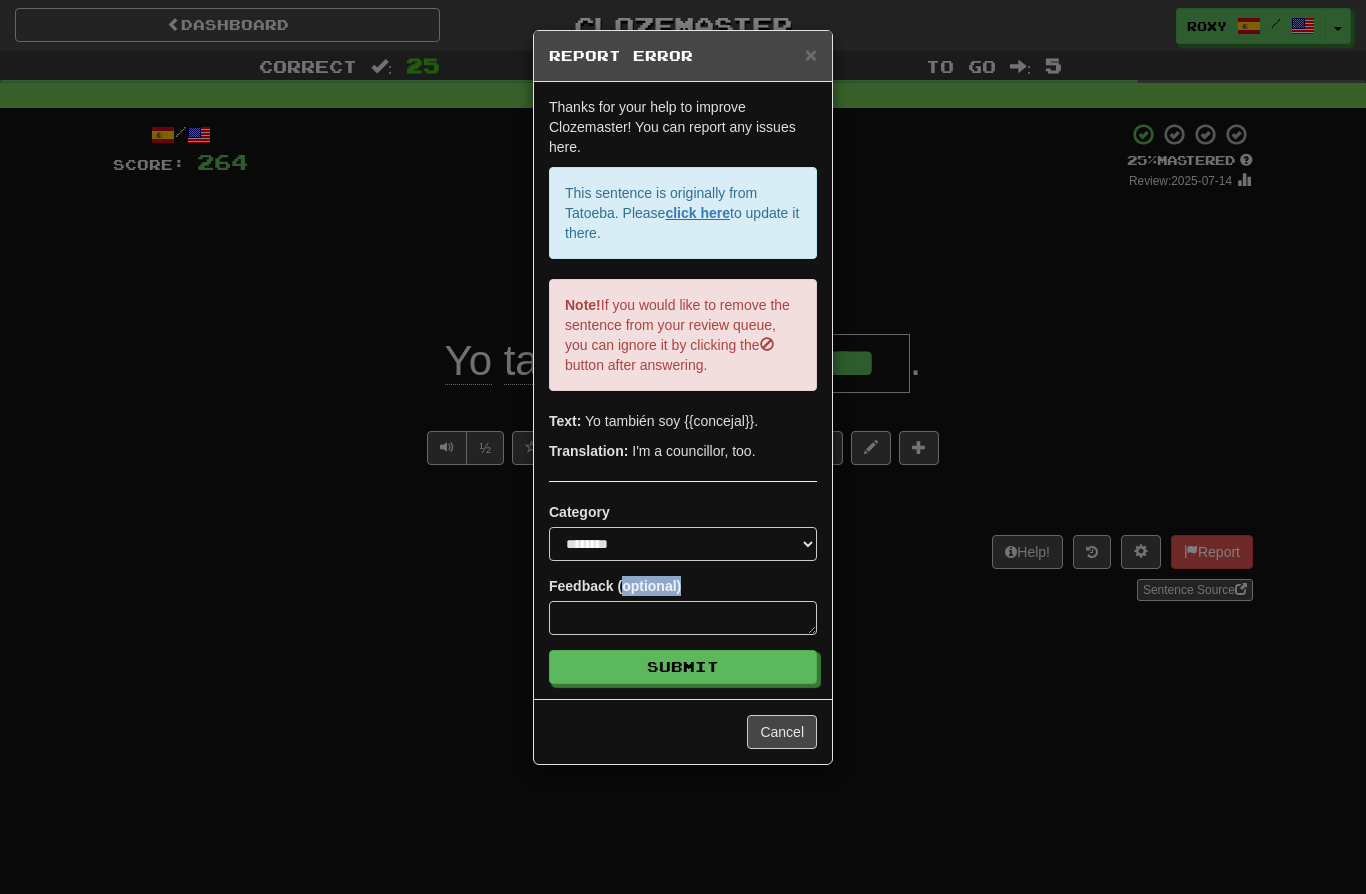 click on "I'm a councillor, too." at bounding box center [683, 447] 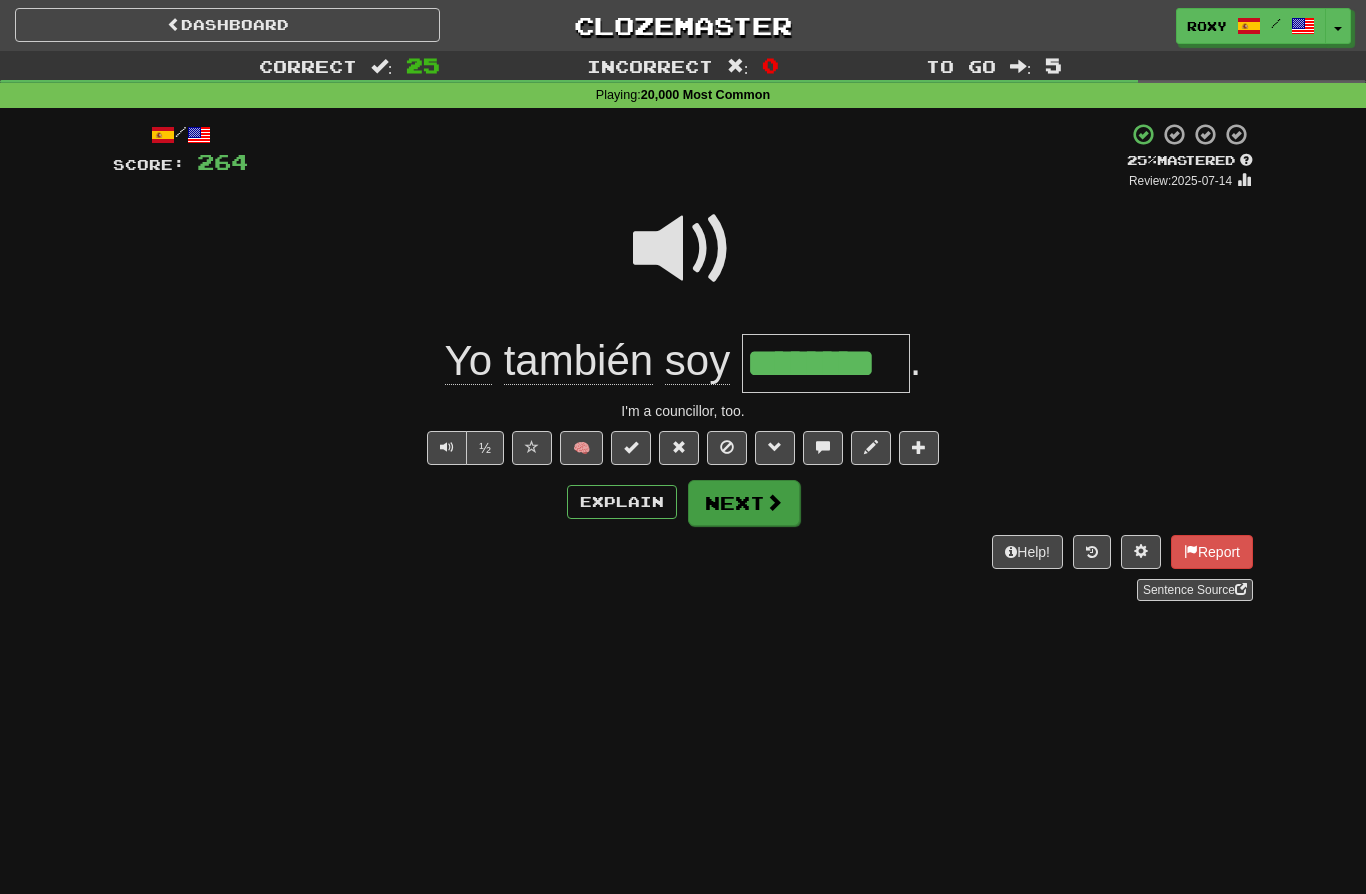 click on "Next" at bounding box center (744, 503) 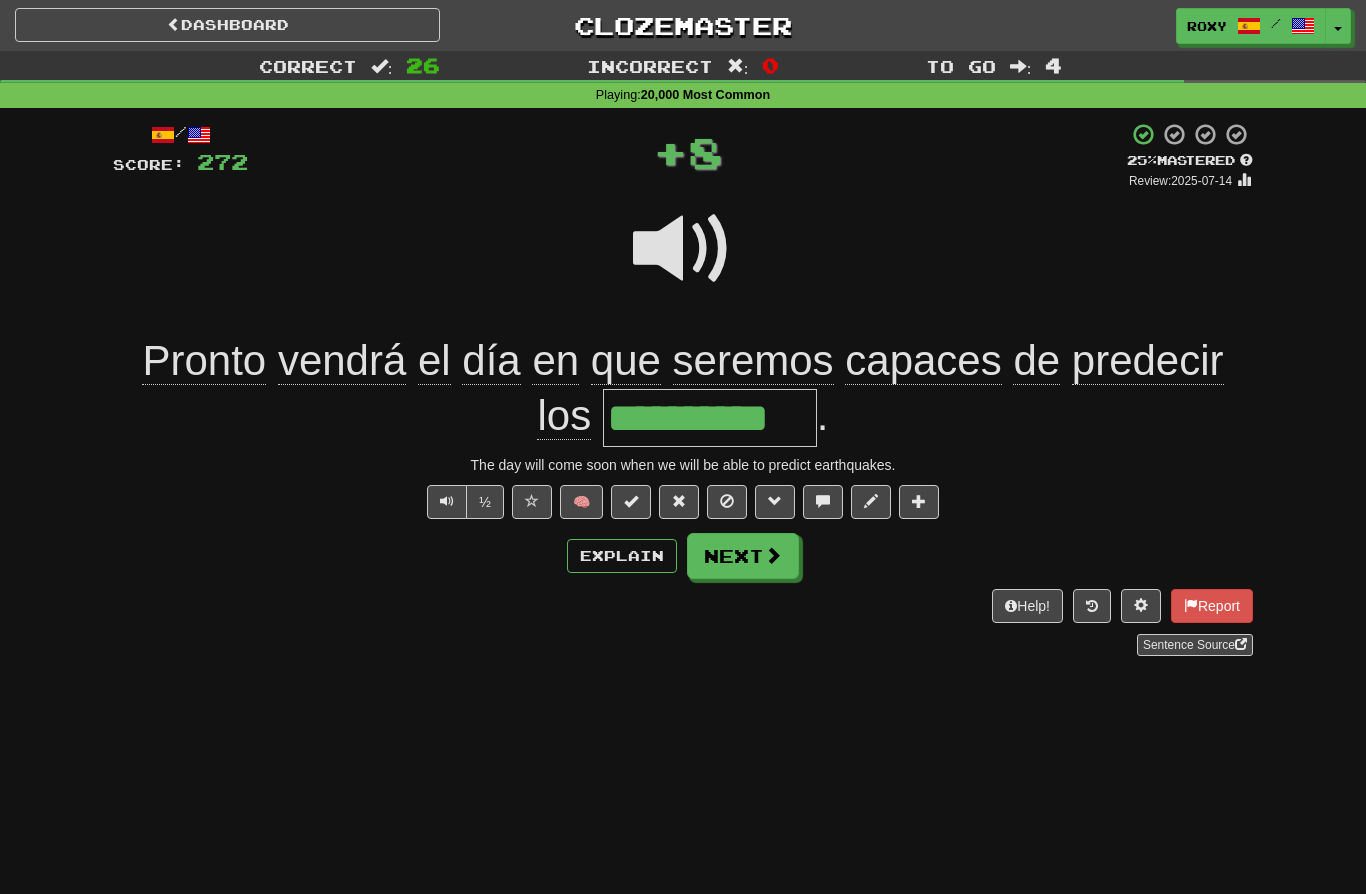 type on "**********" 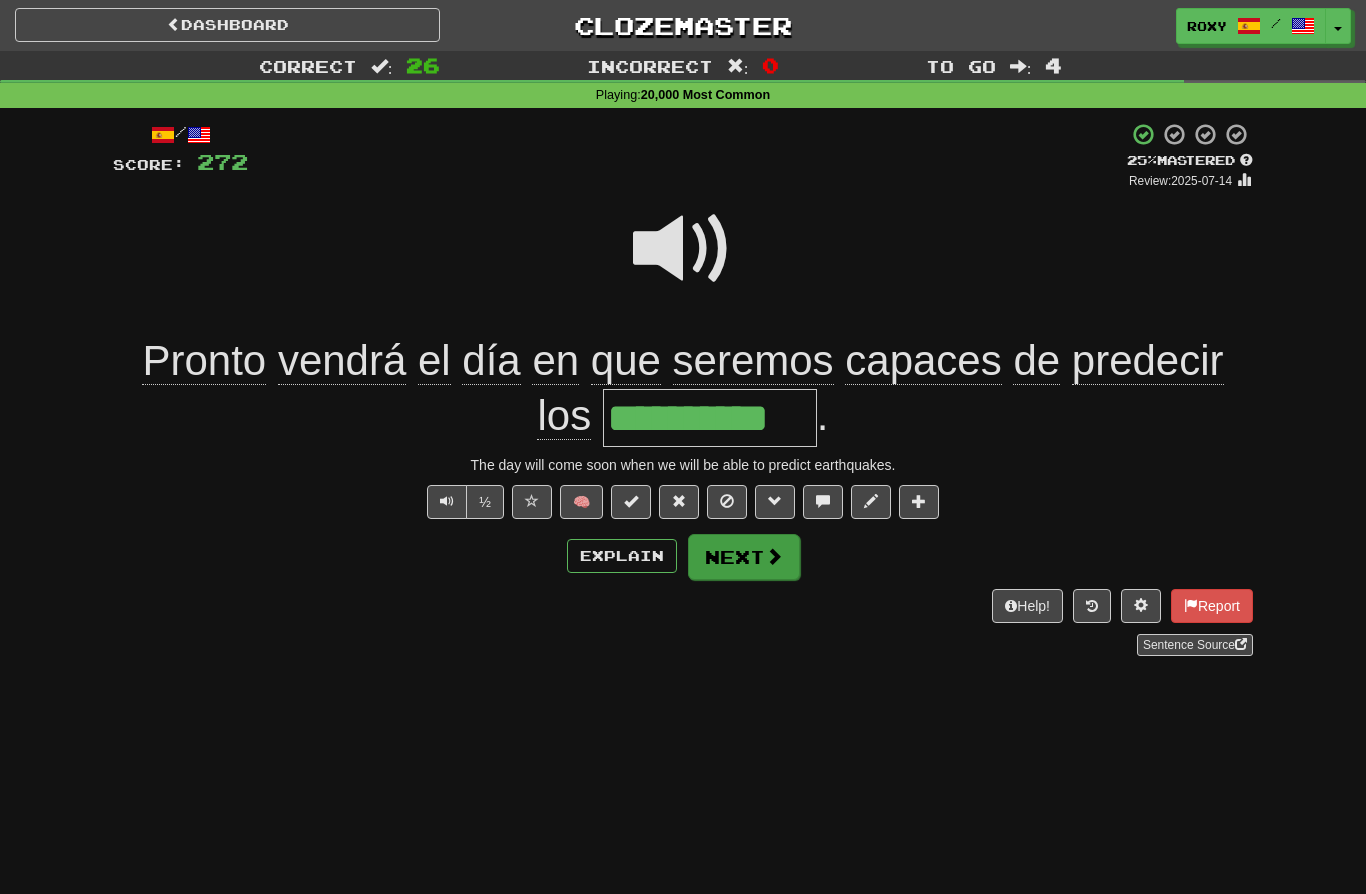 click at bounding box center (774, 556) 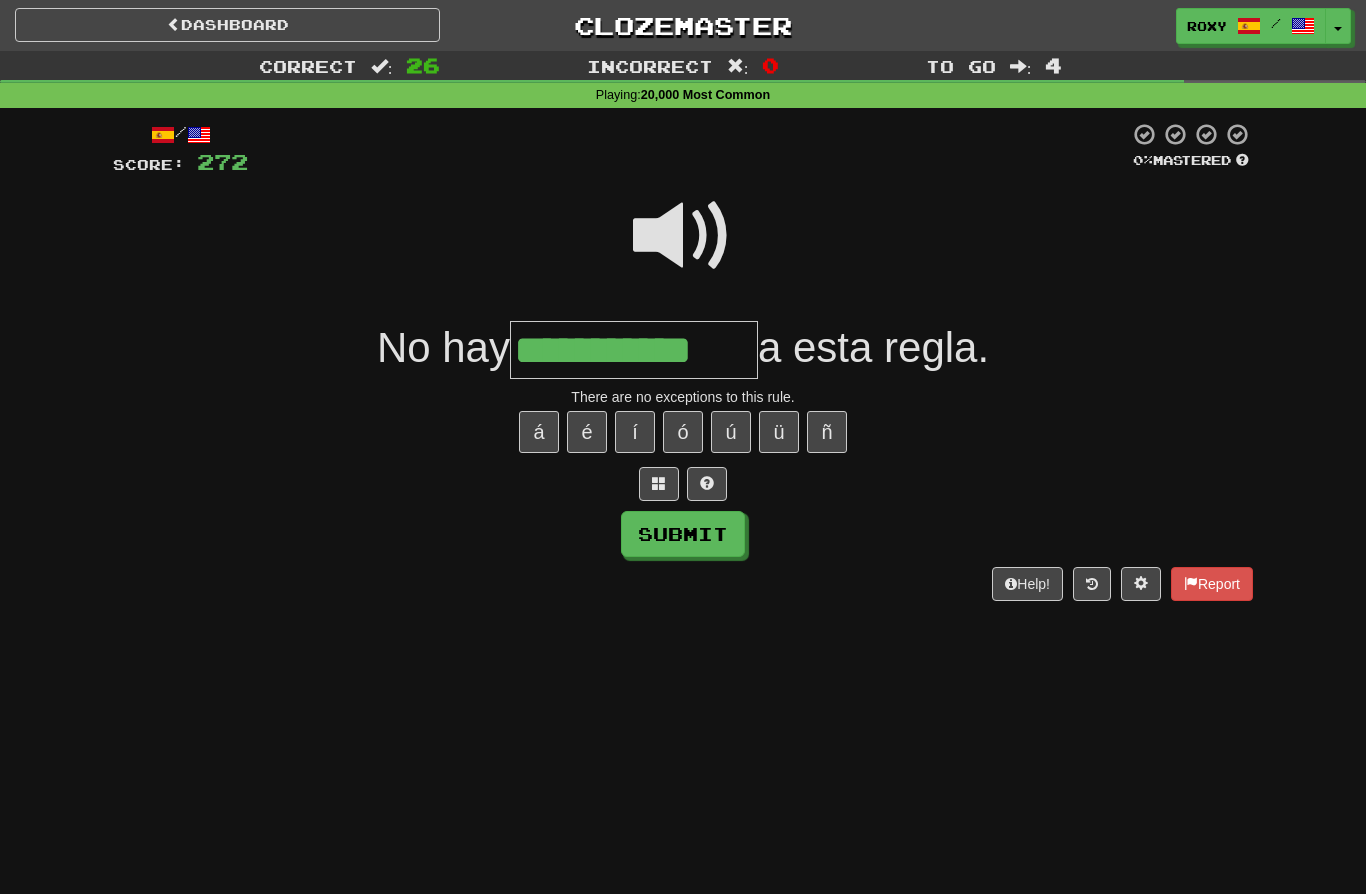 type on "**********" 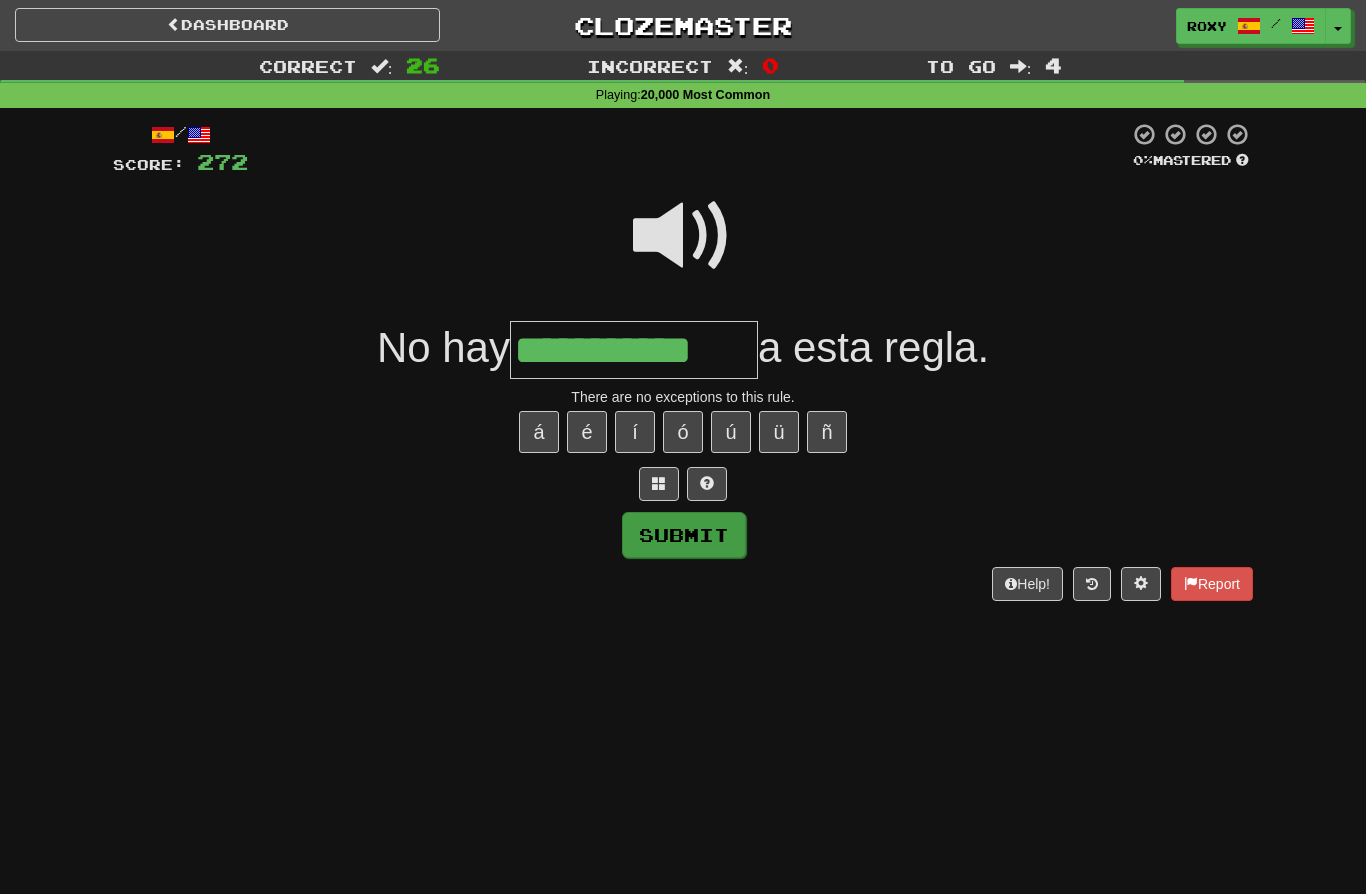 click on "Submit" at bounding box center (684, 535) 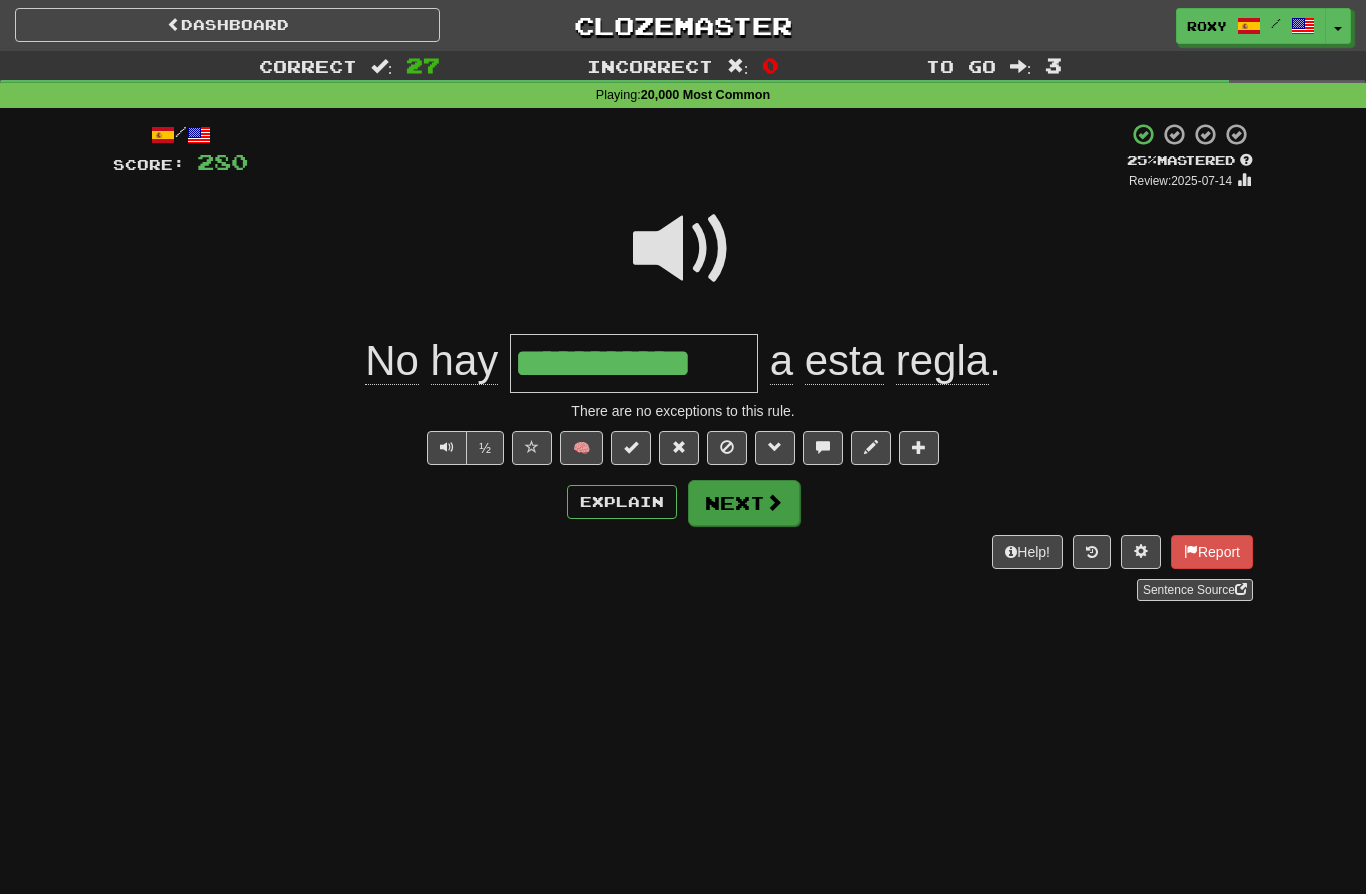 click on "Next" at bounding box center [744, 503] 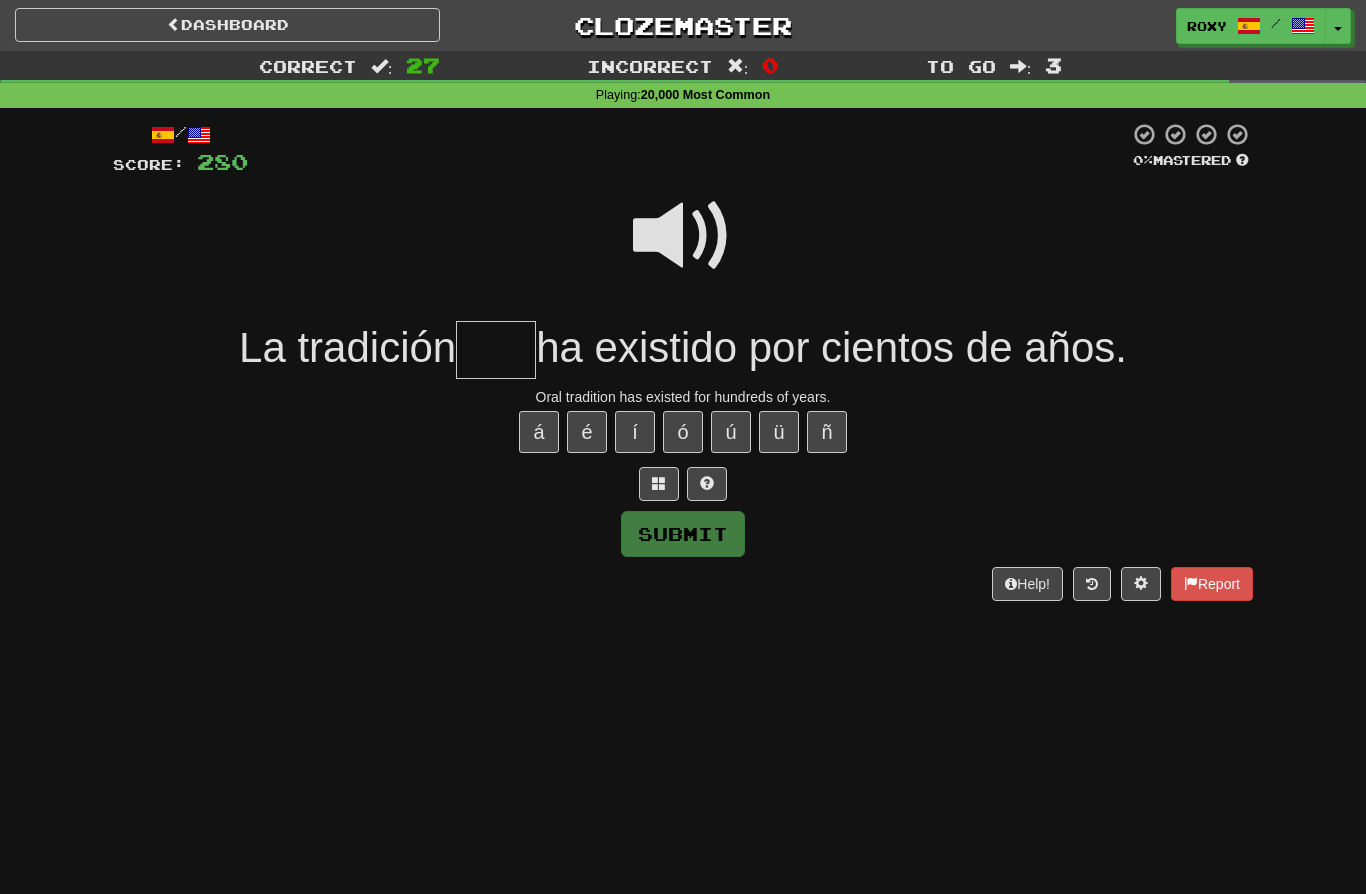 click at bounding box center [683, 236] 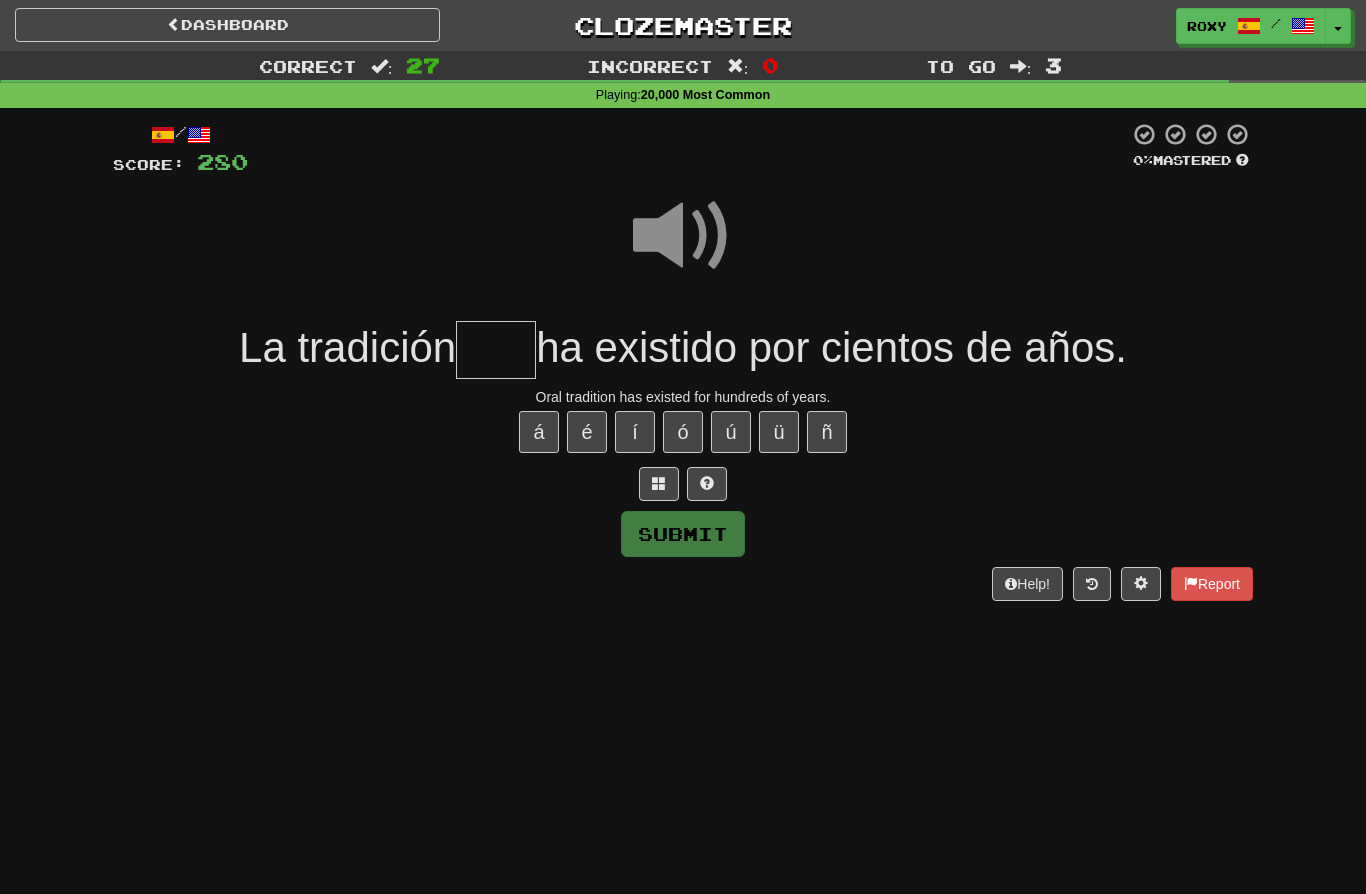 click at bounding box center (496, 350) 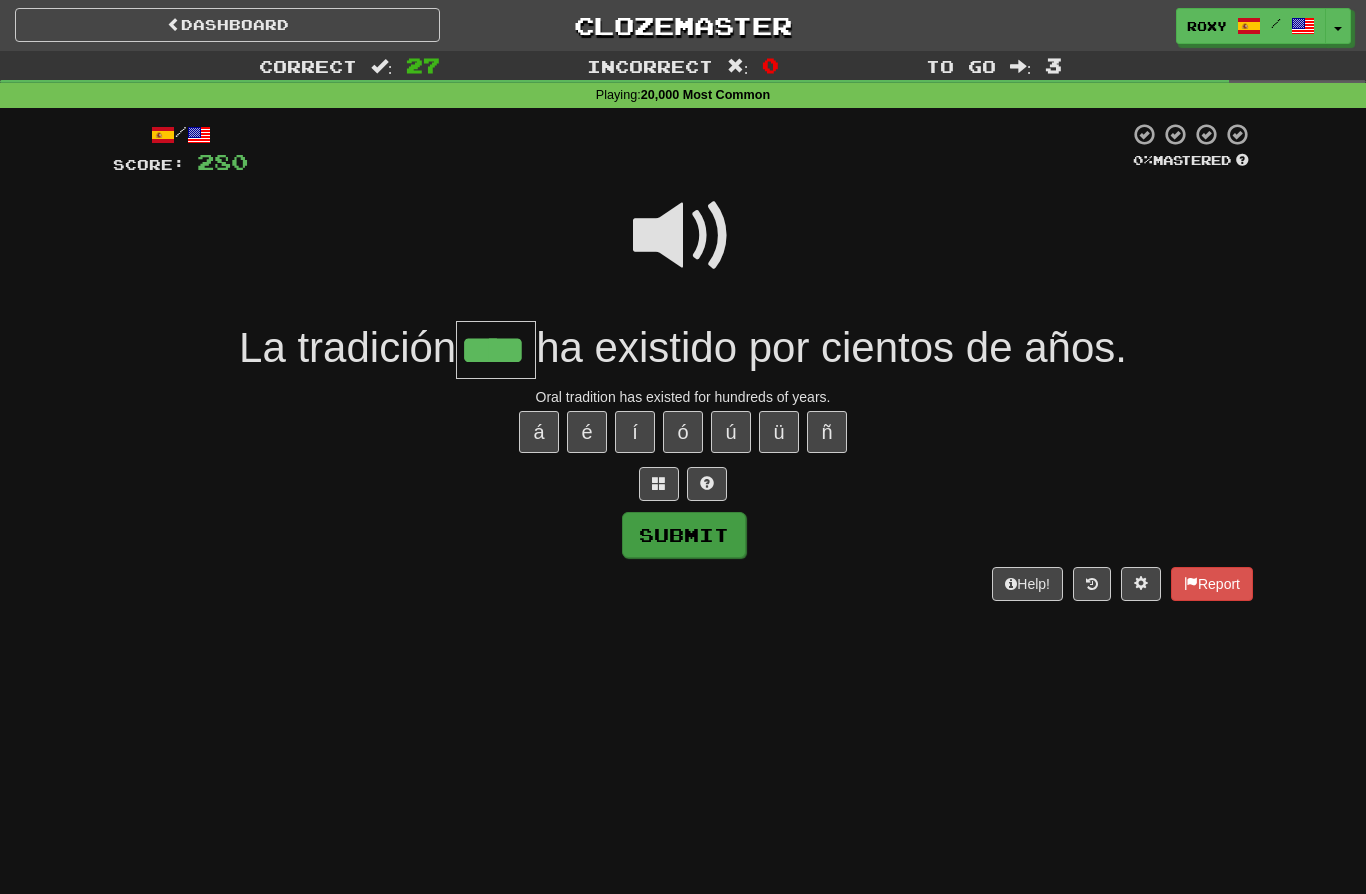 type on "****" 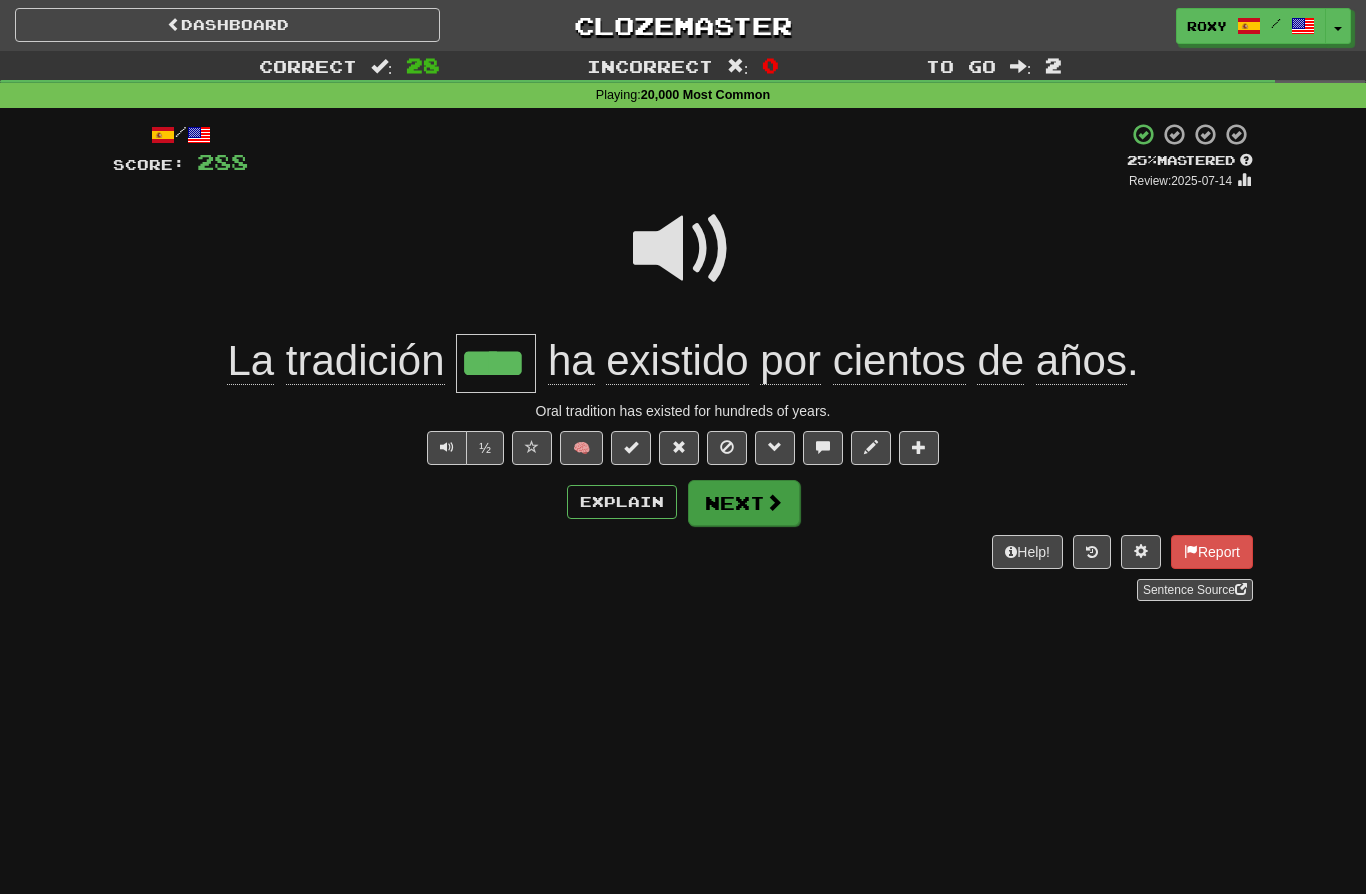 click on "Next" at bounding box center [744, 503] 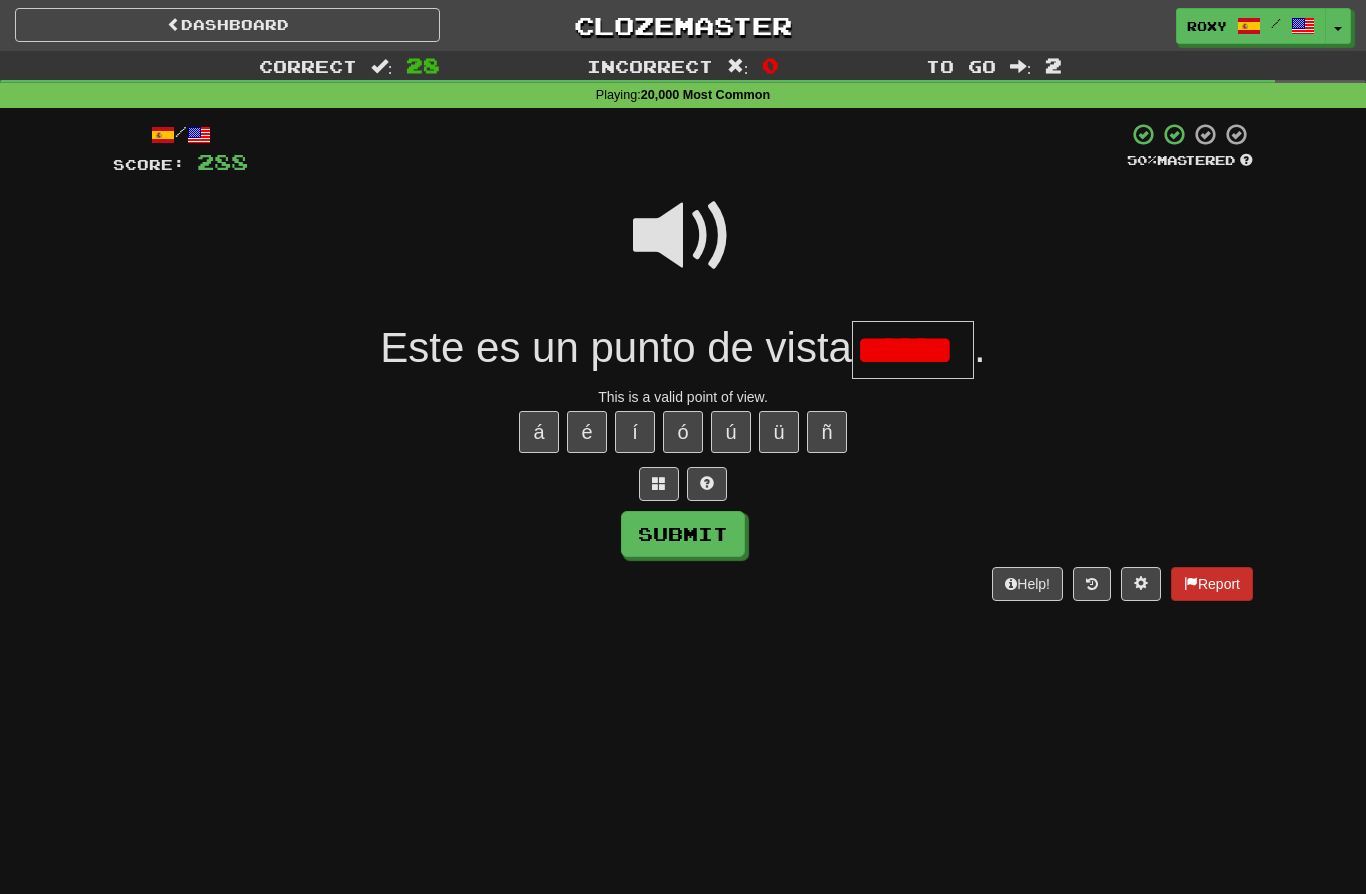 click on "Report" at bounding box center (1212, 584) 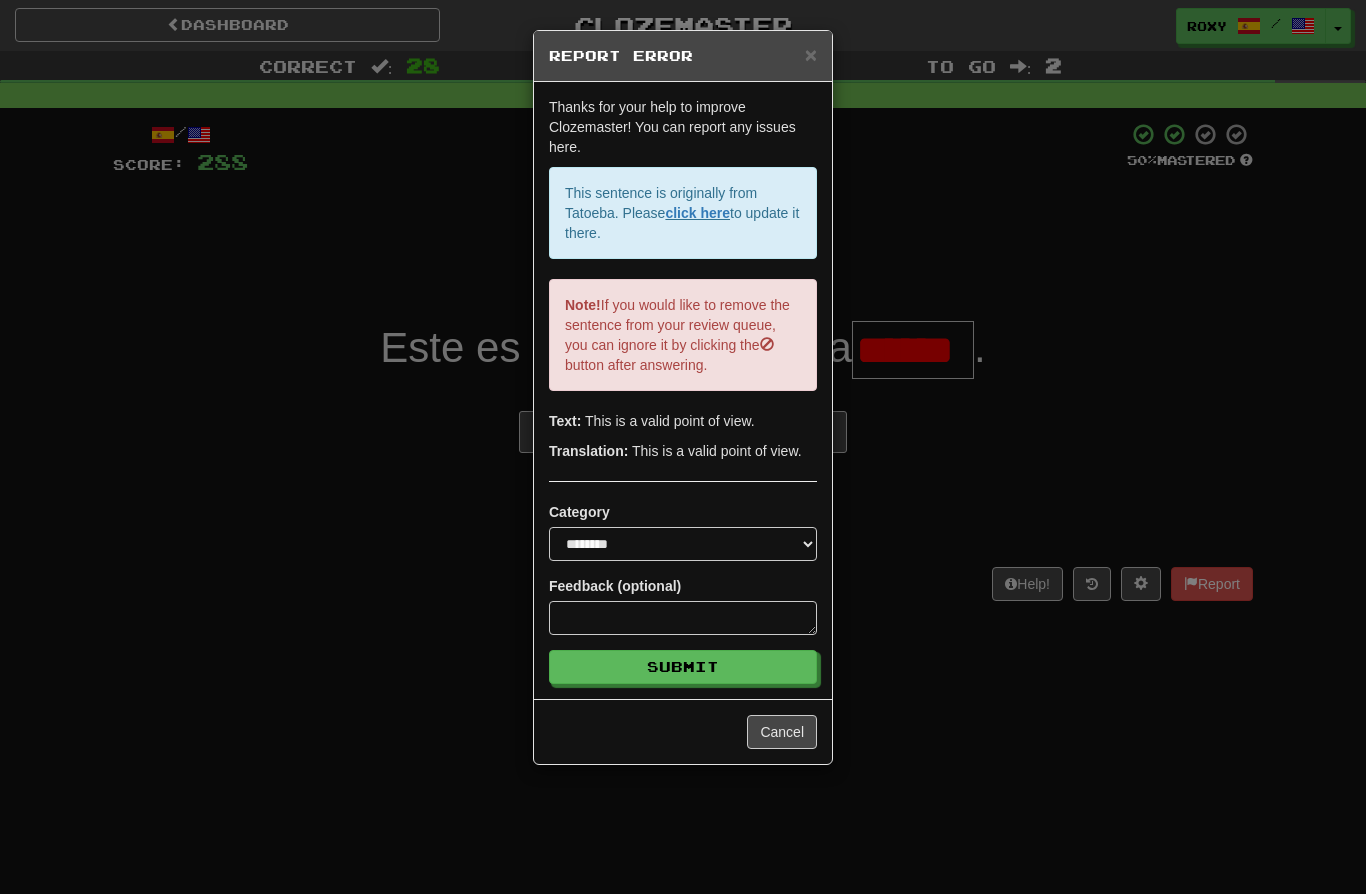 click on "**********" at bounding box center (683, 447) 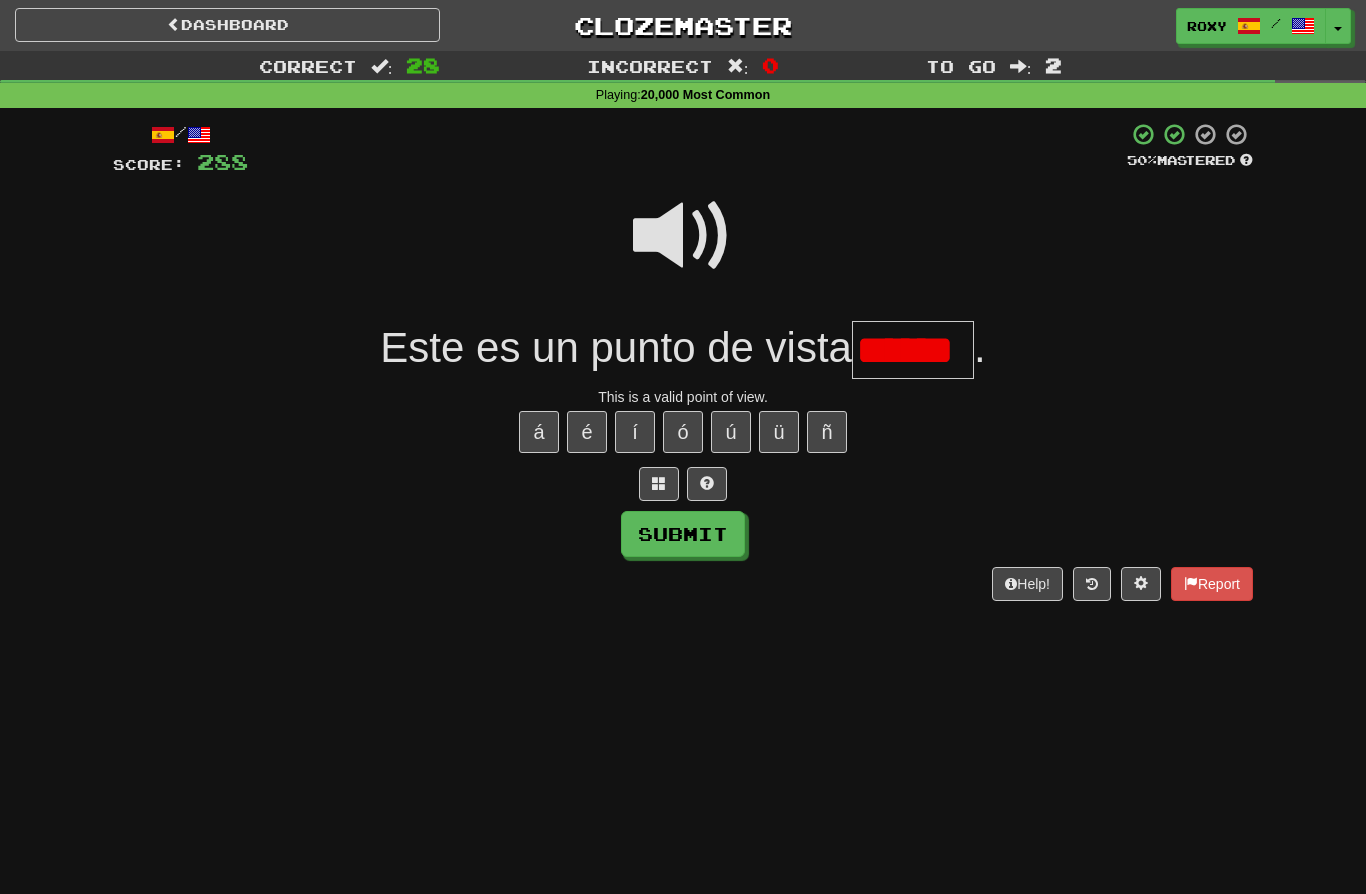click on "******" at bounding box center (913, 350) 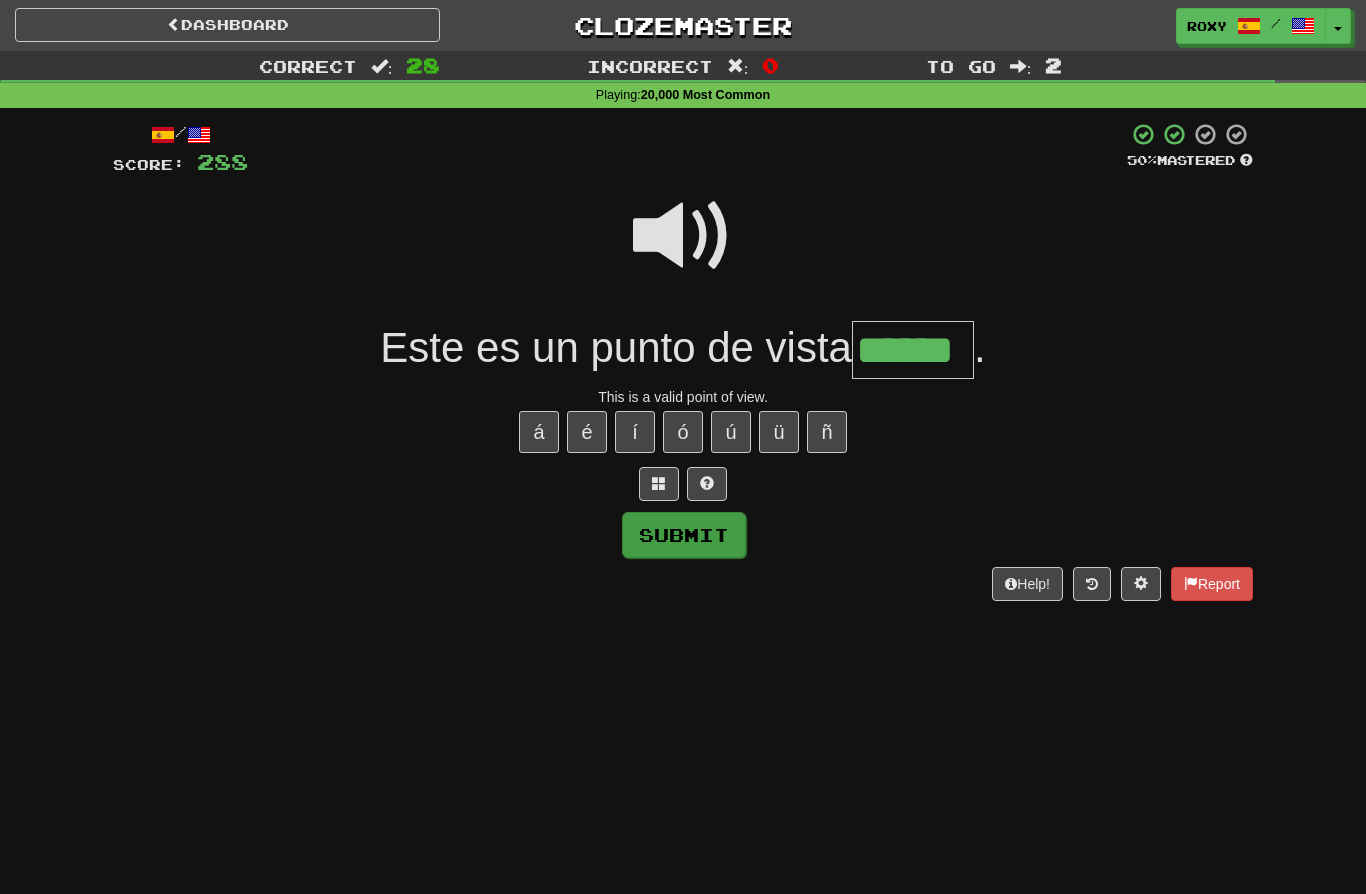 type on "******" 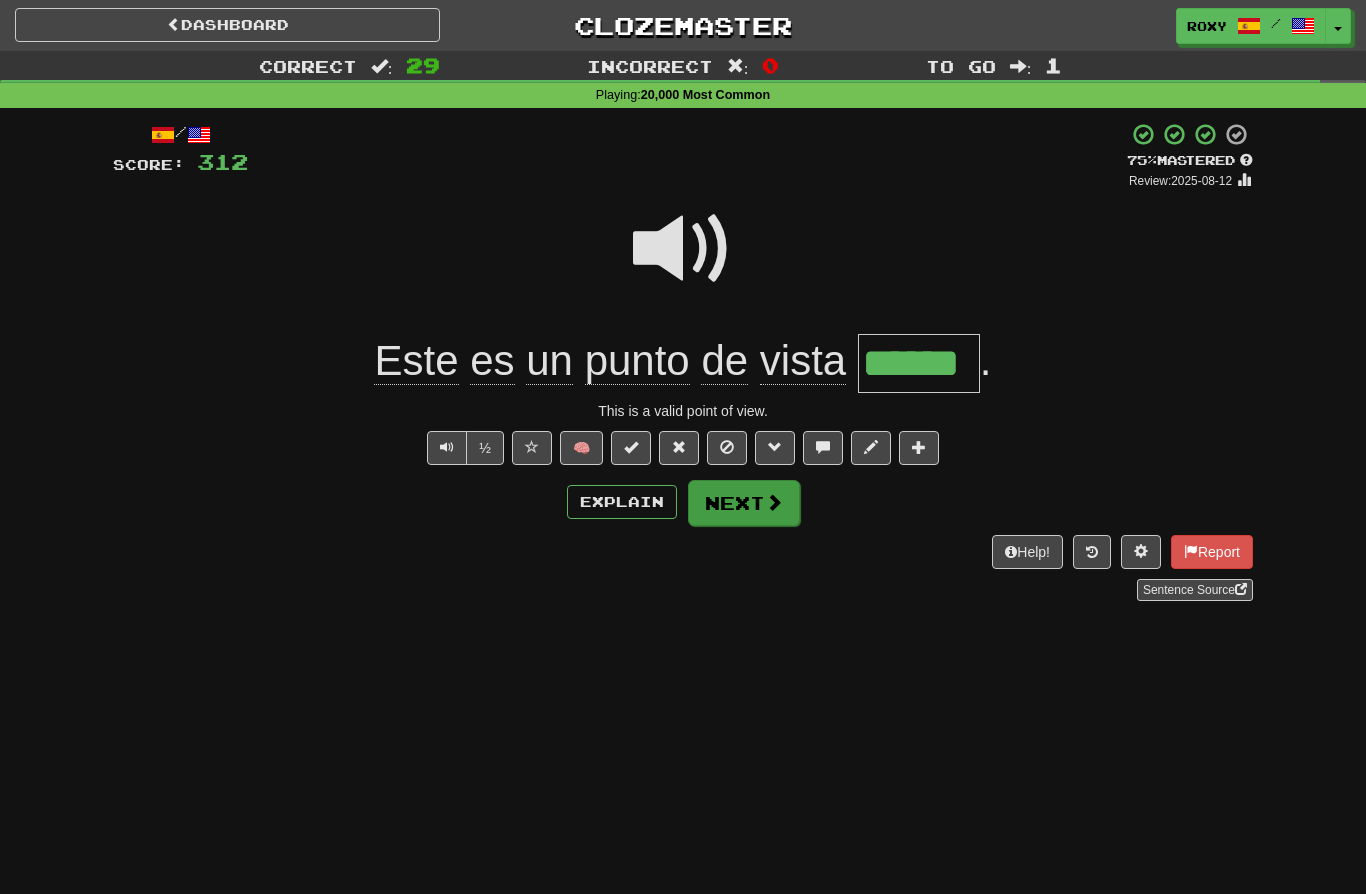 click on "Next" at bounding box center (744, 503) 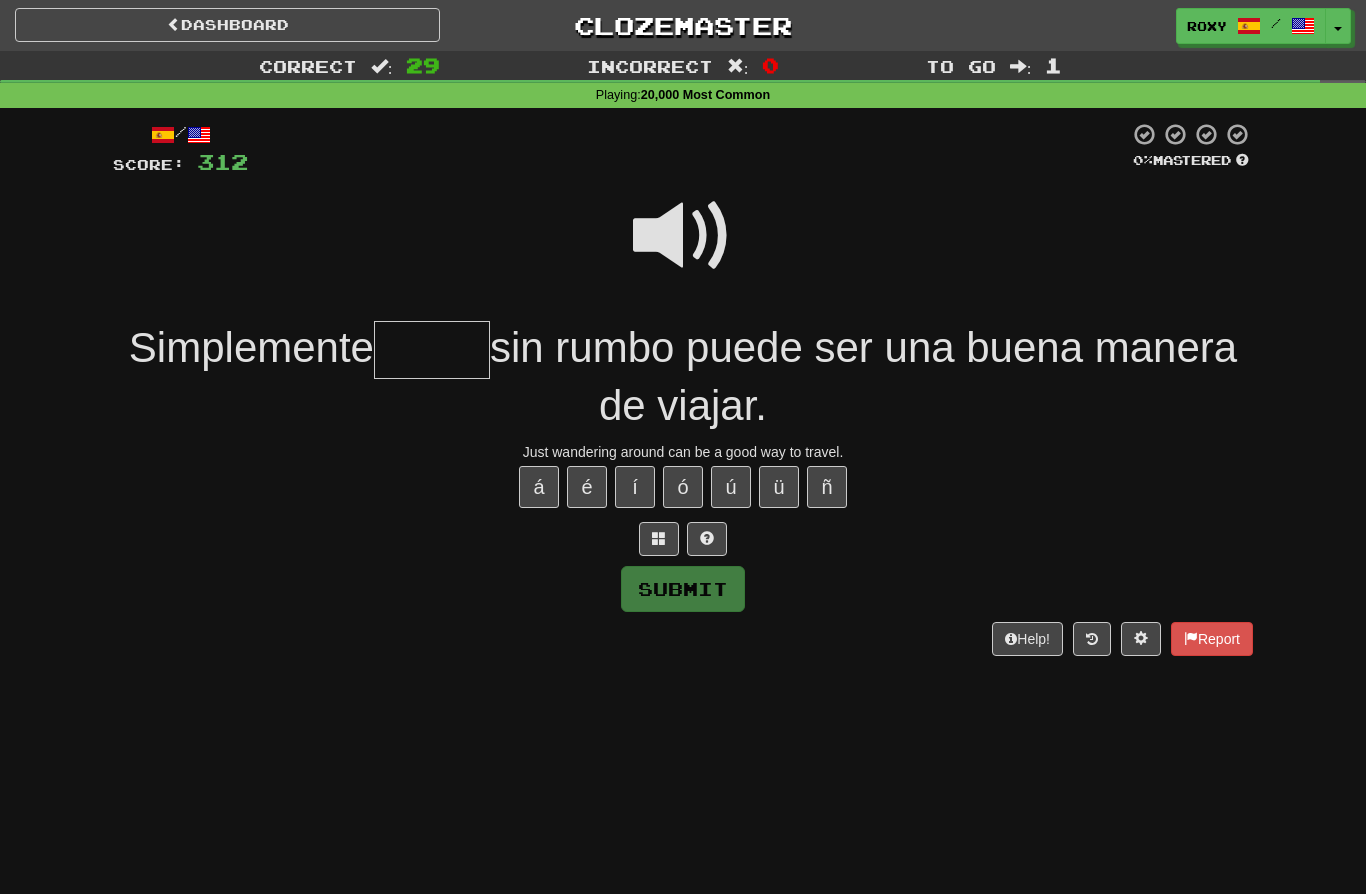 click at bounding box center [683, 236] 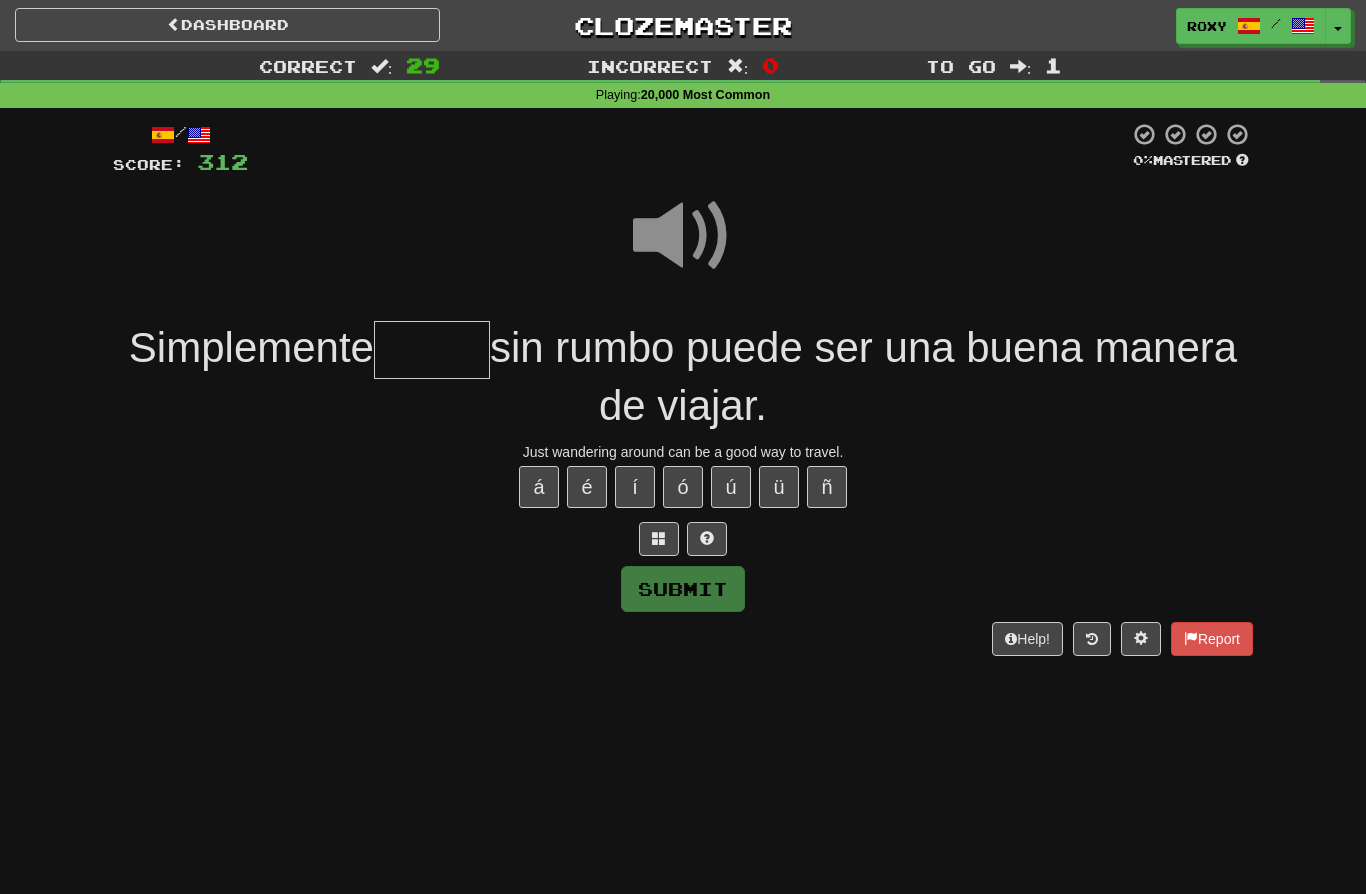 click at bounding box center [432, 350] 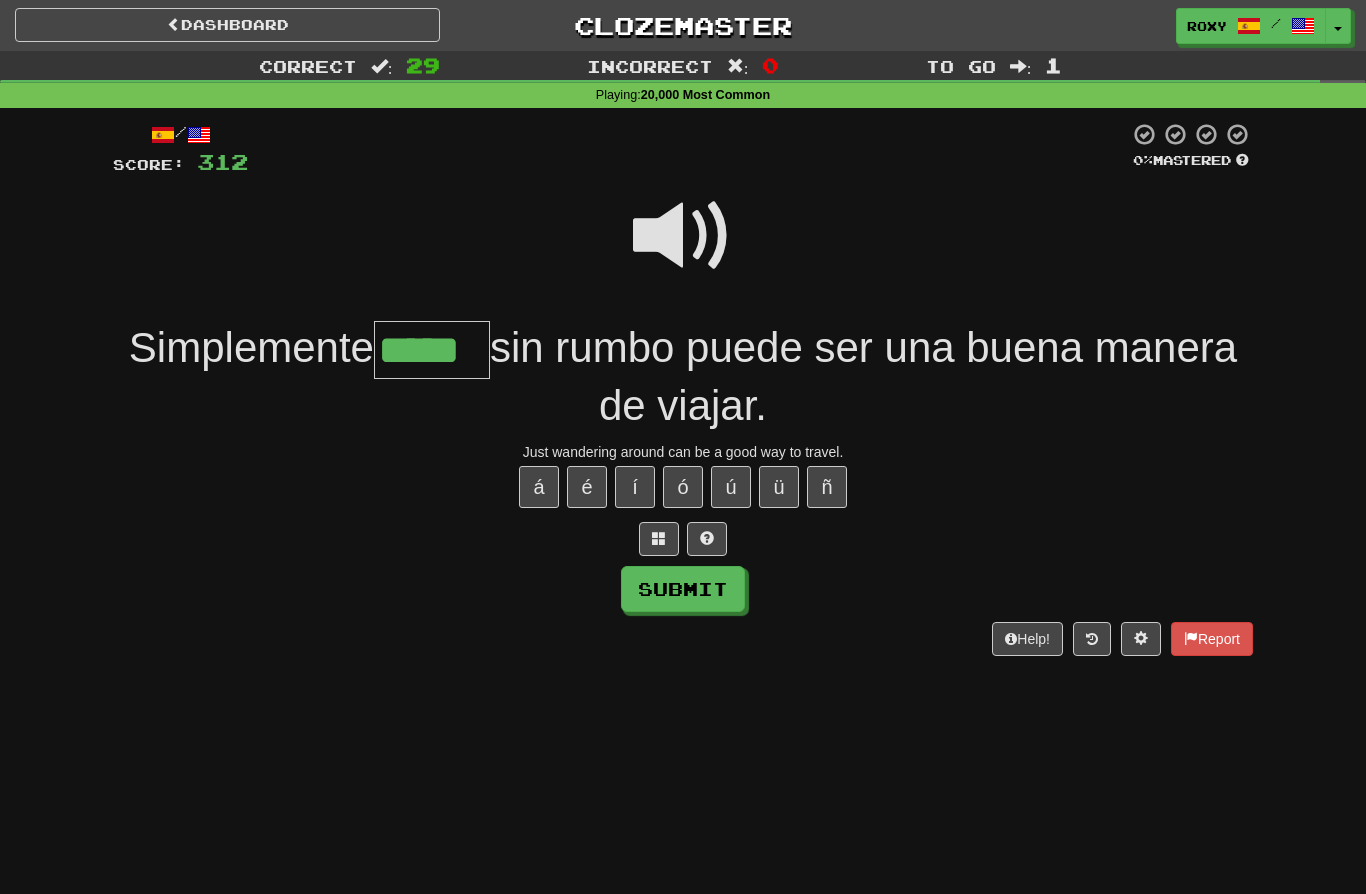type on "*****" 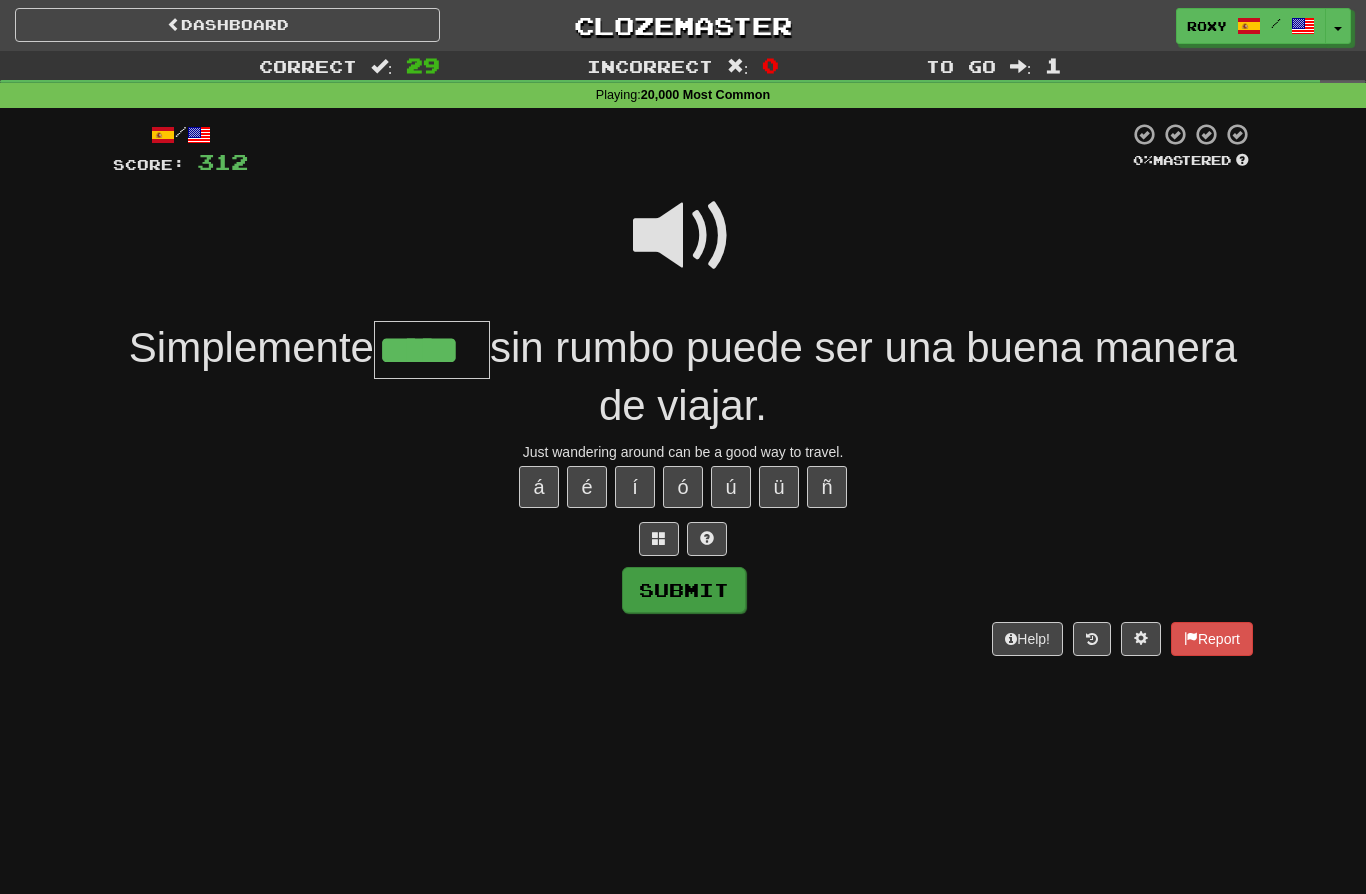 click on "Submit" at bounding box center [684, 590] 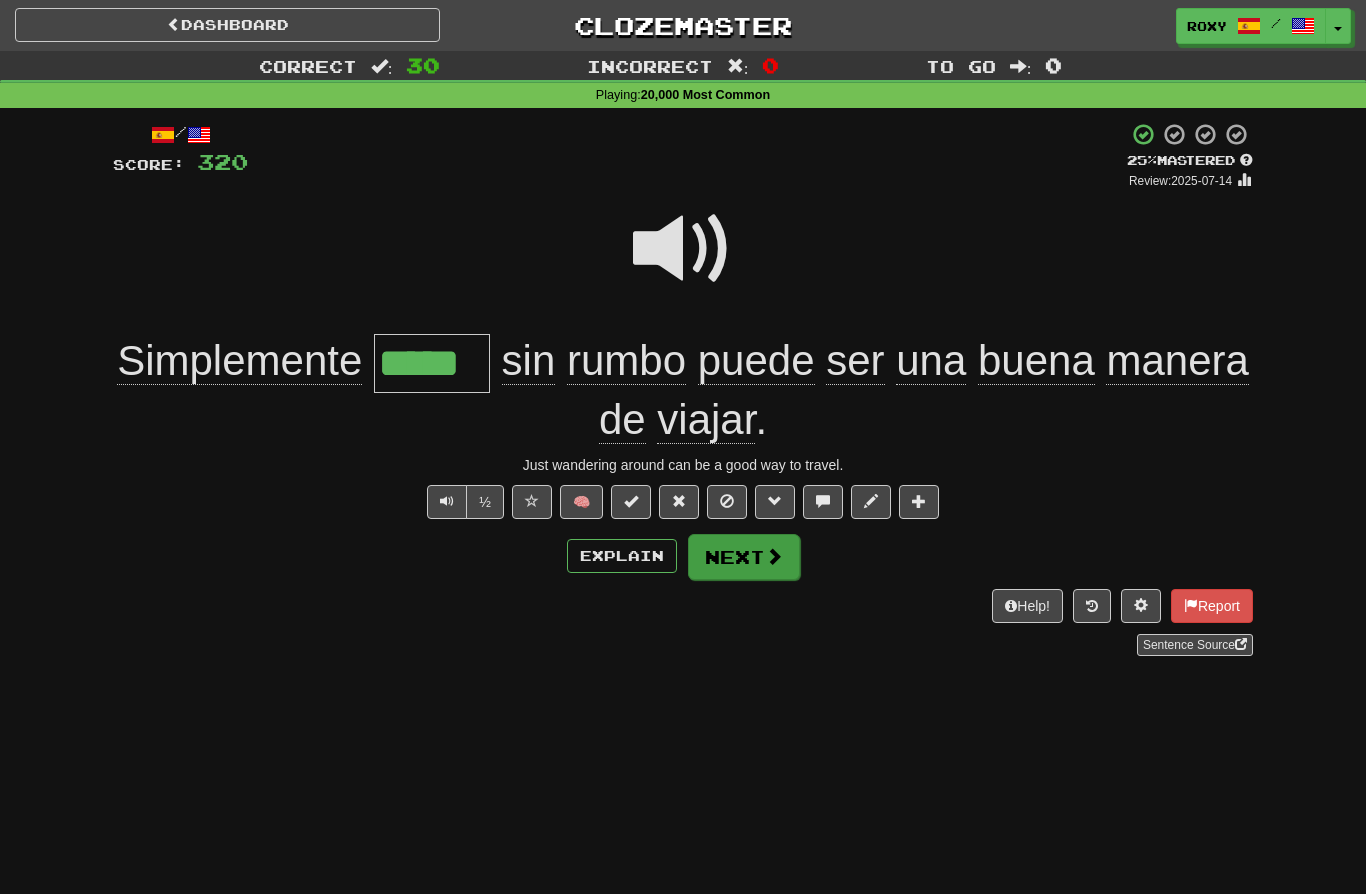 click on "Next" at bounding box center [744, 557] 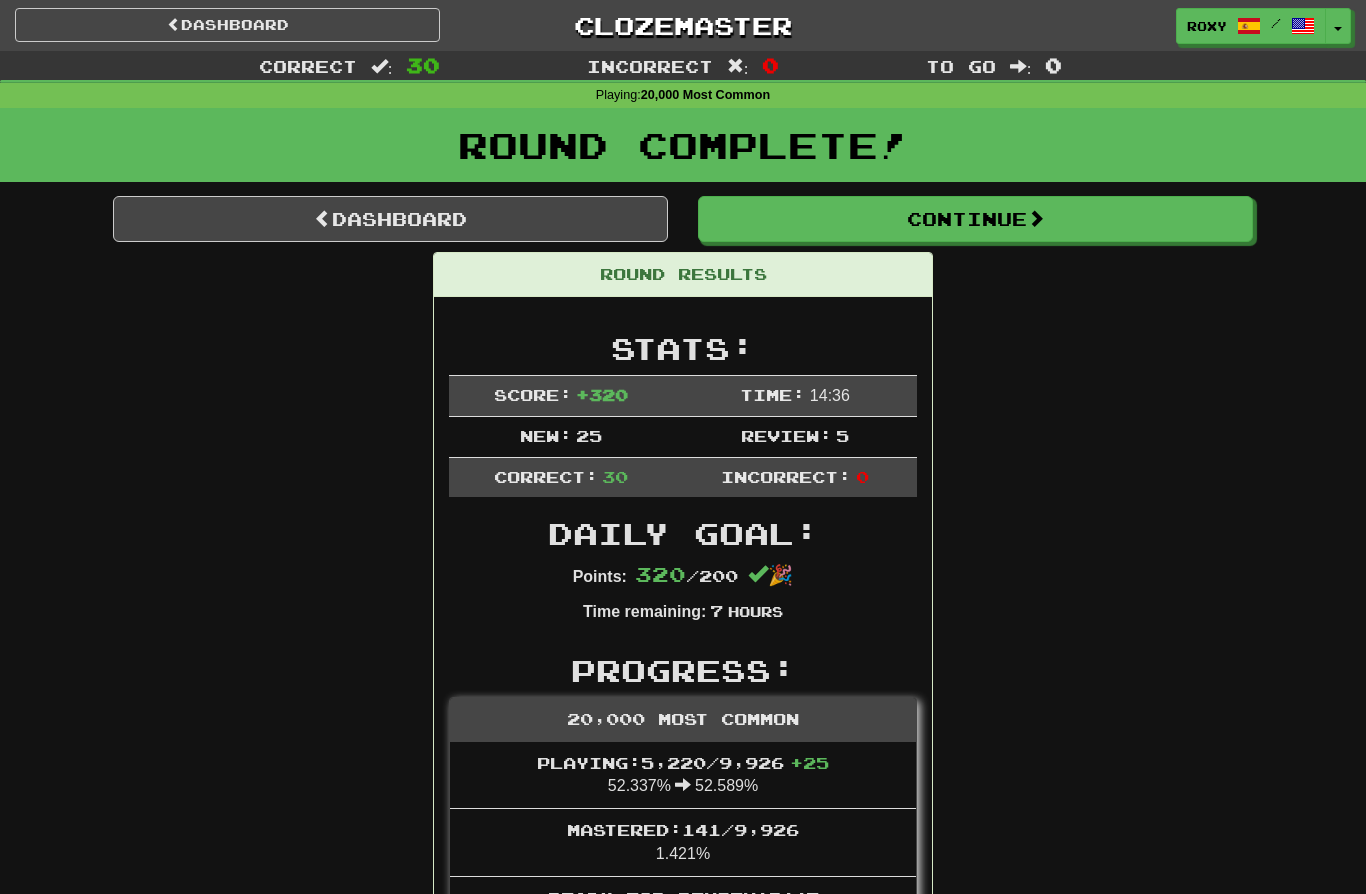 click on "Daily Goal:" at bounding box center (683, 533) 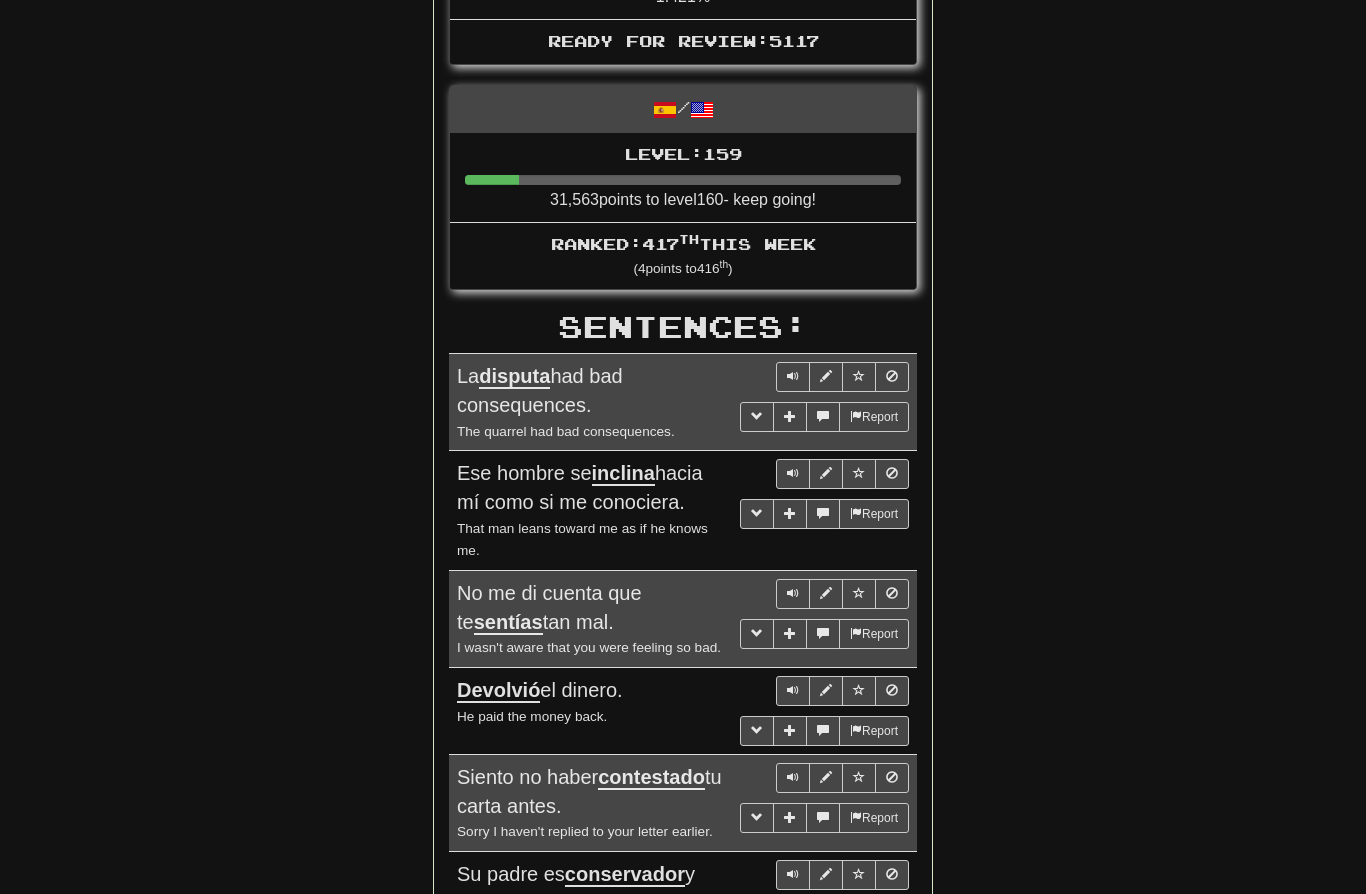 scroll, scrollTop: 857, scrollLeft: 0, axis: vertical 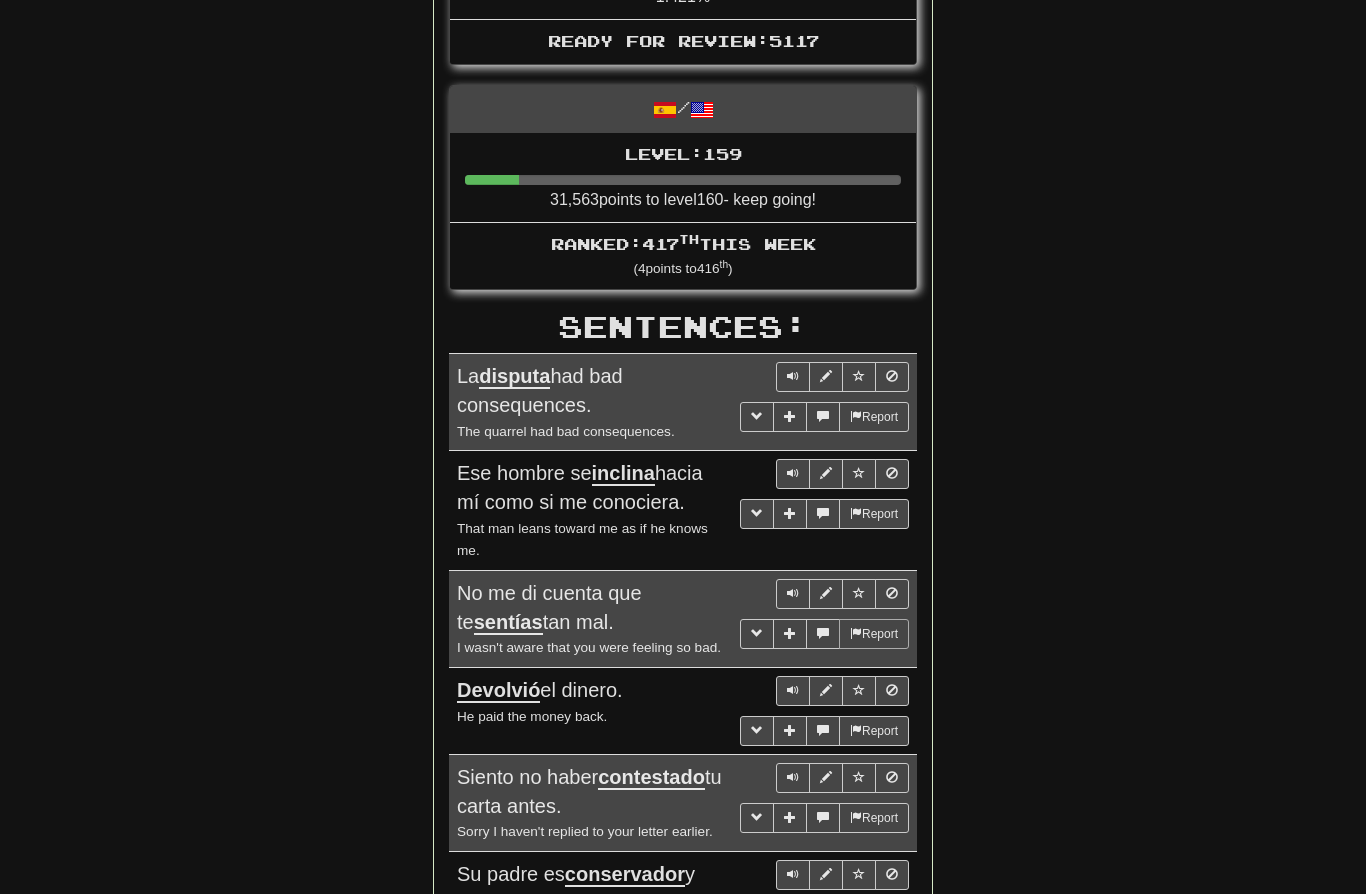 click on "Report" at bounding box center (874, 634) 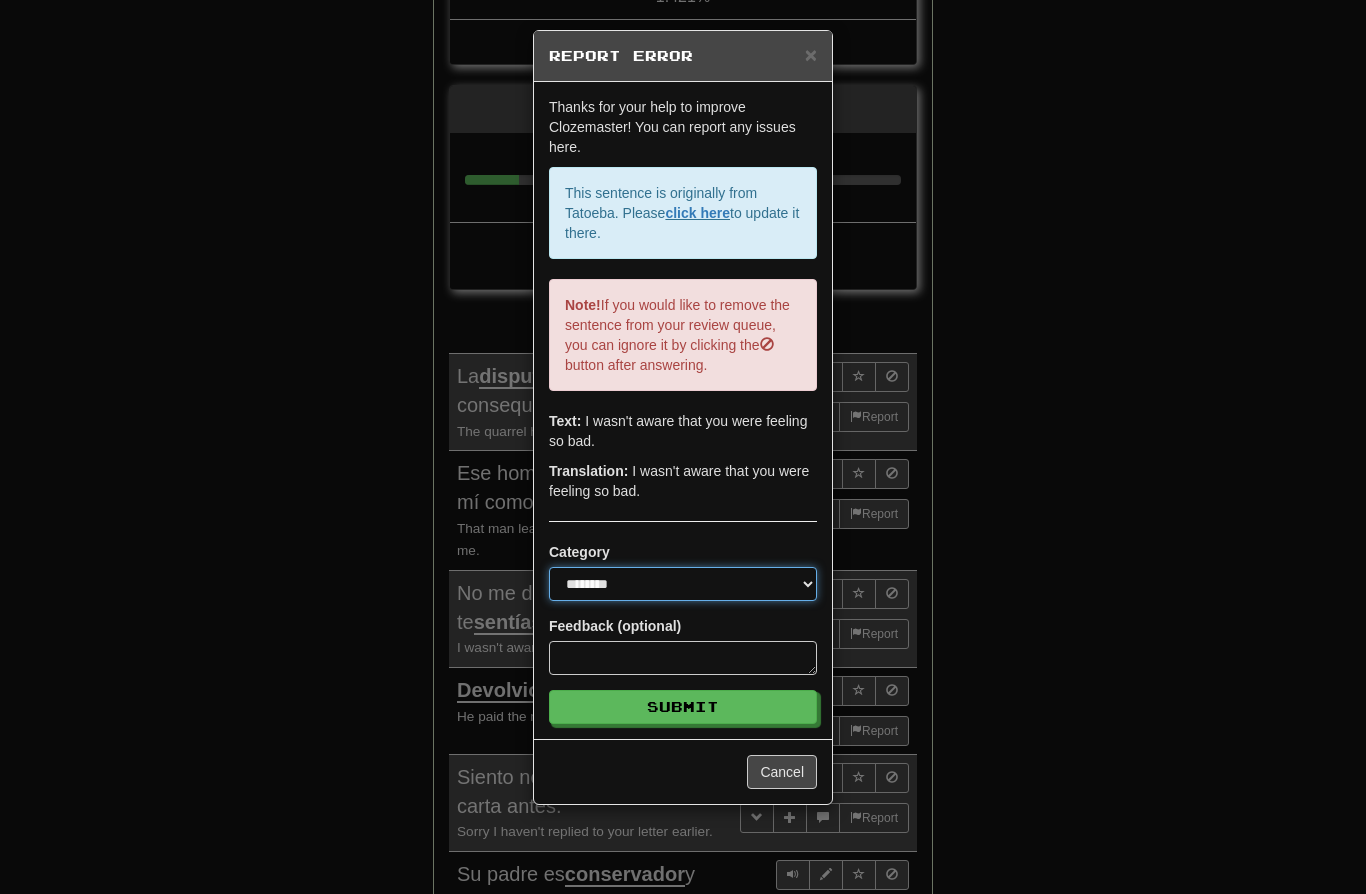 click on "**********" at bounding box center (683, 584) 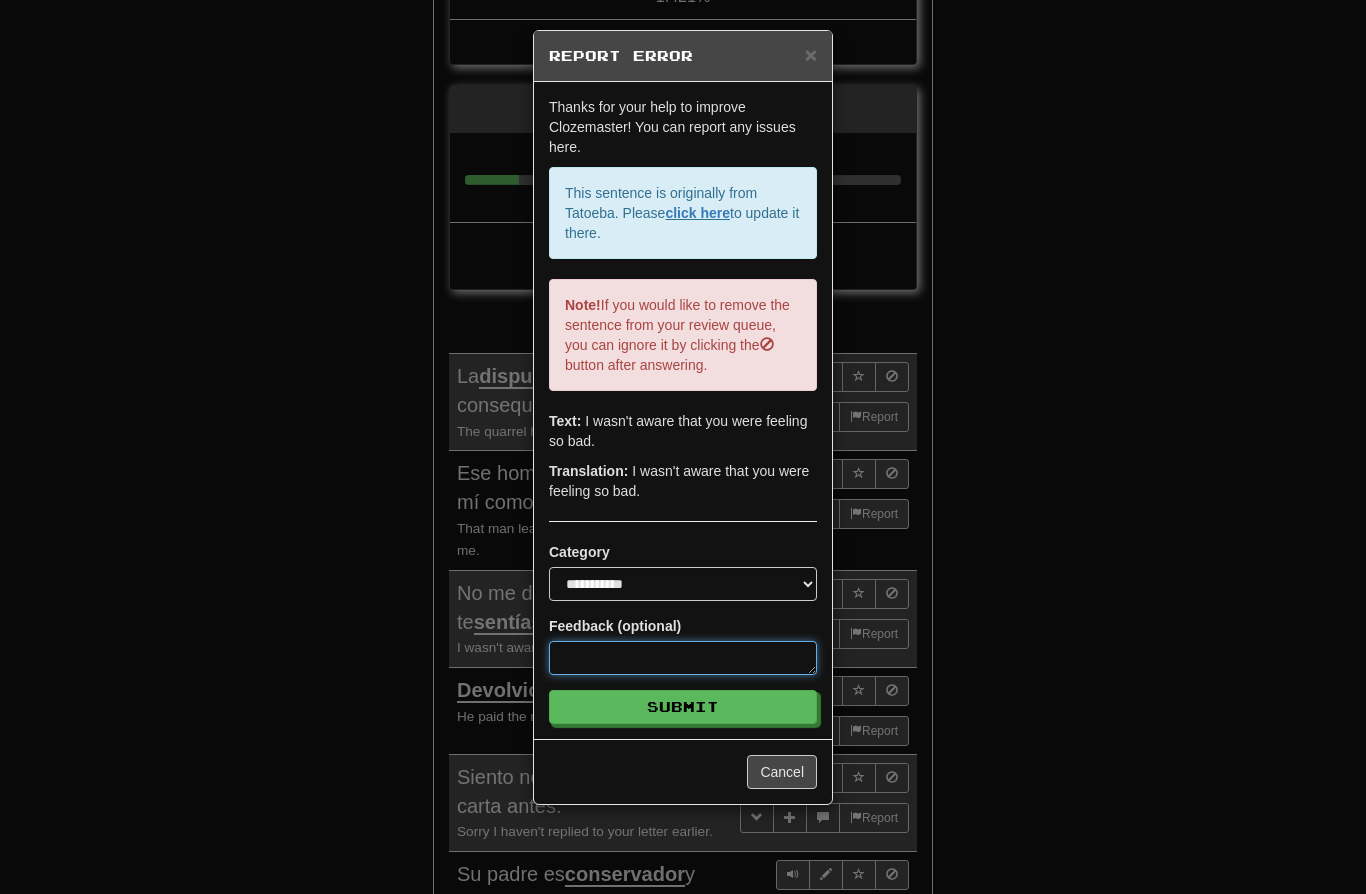 click at bounding box center (683, 658) 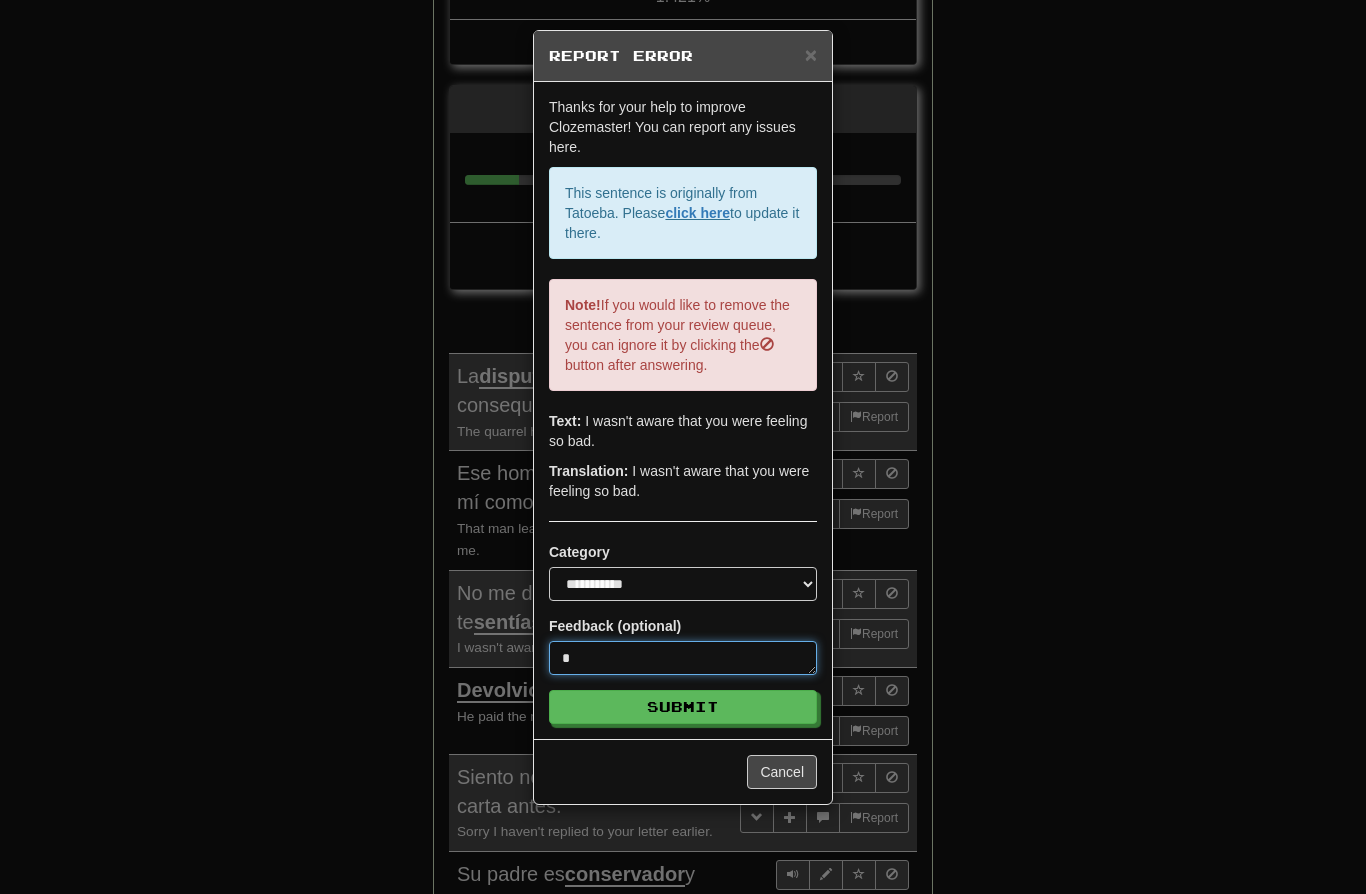 type on "*" 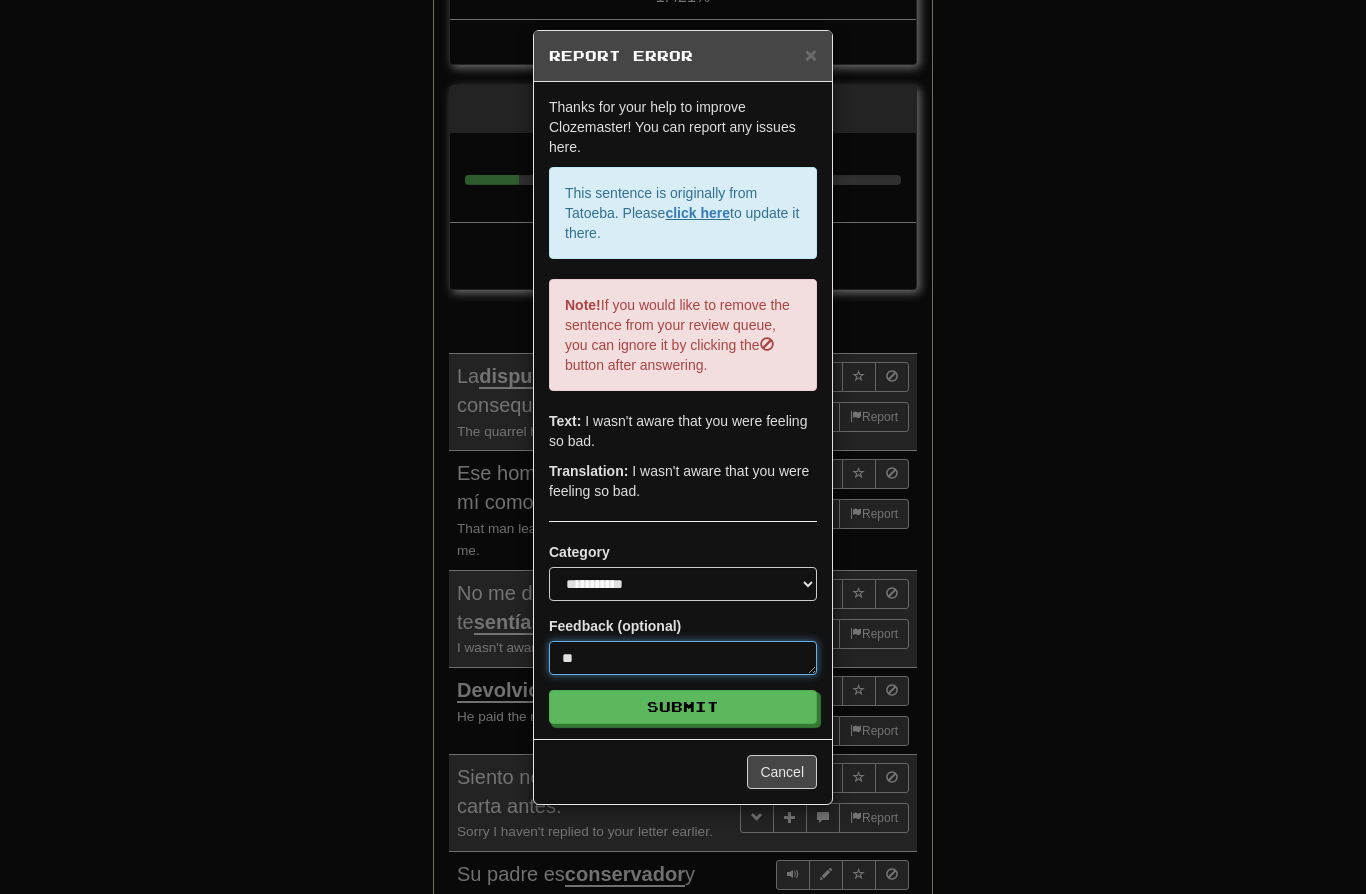 type on "*" 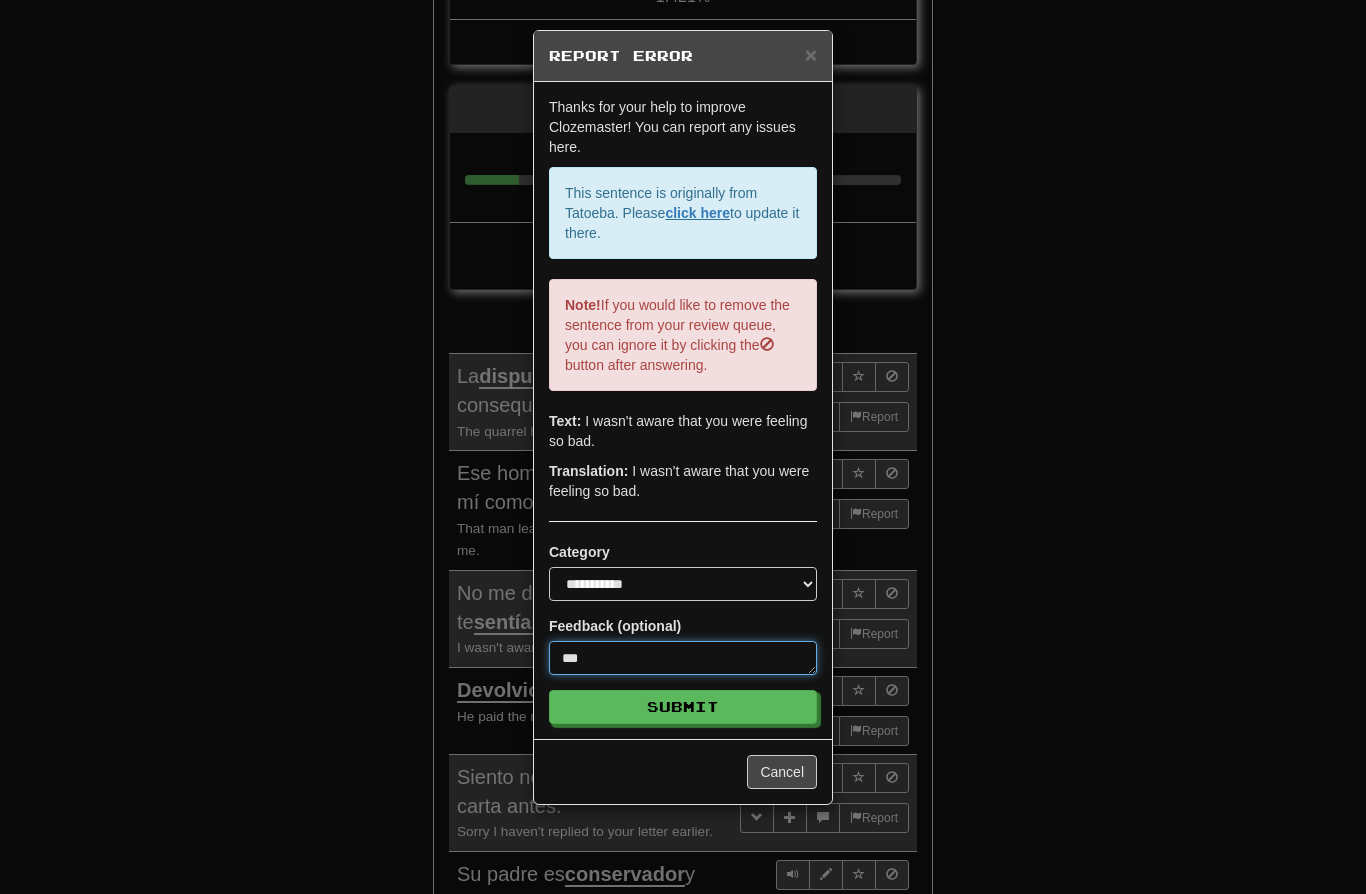 type on "*" 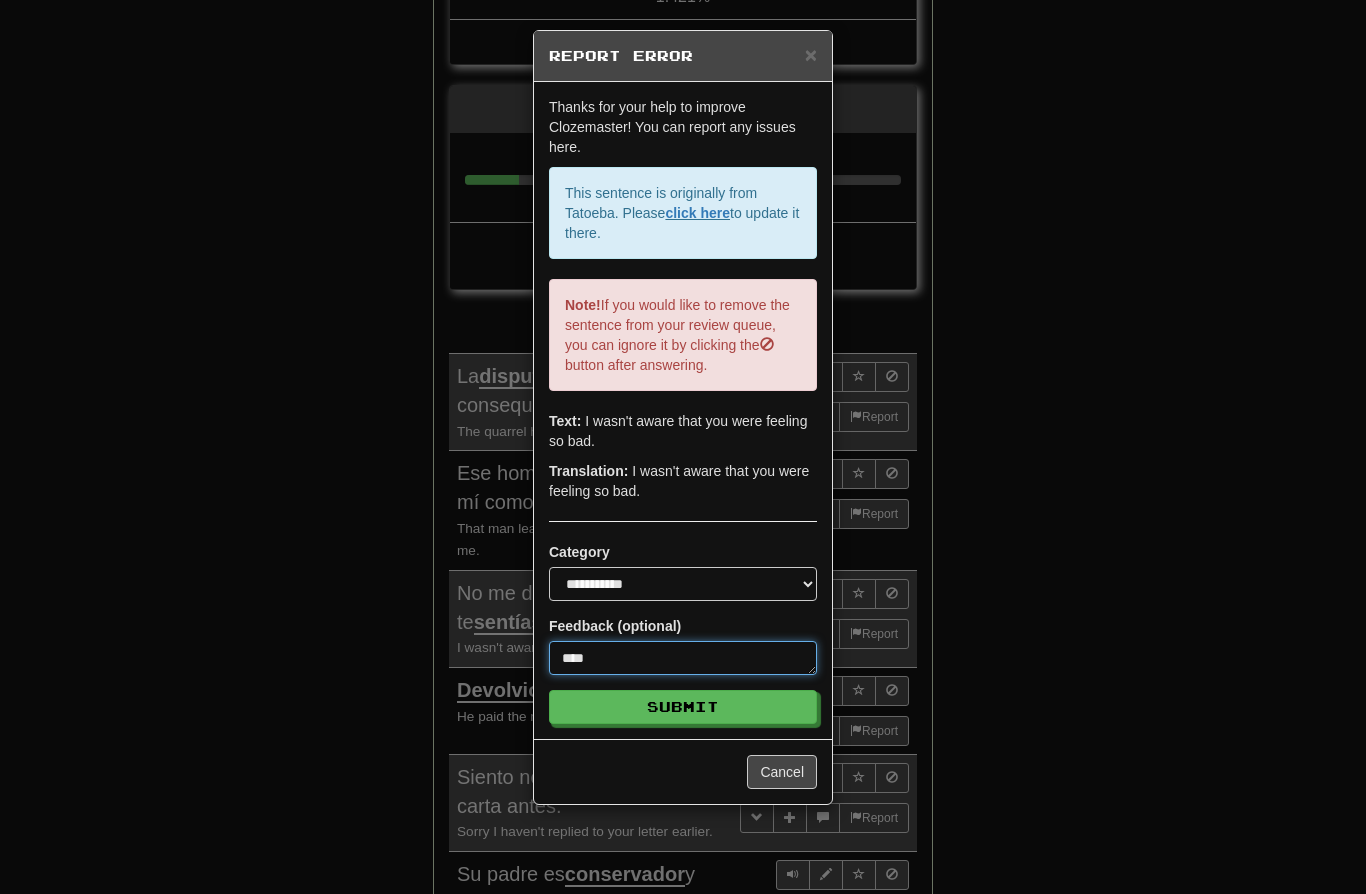 type on "*" 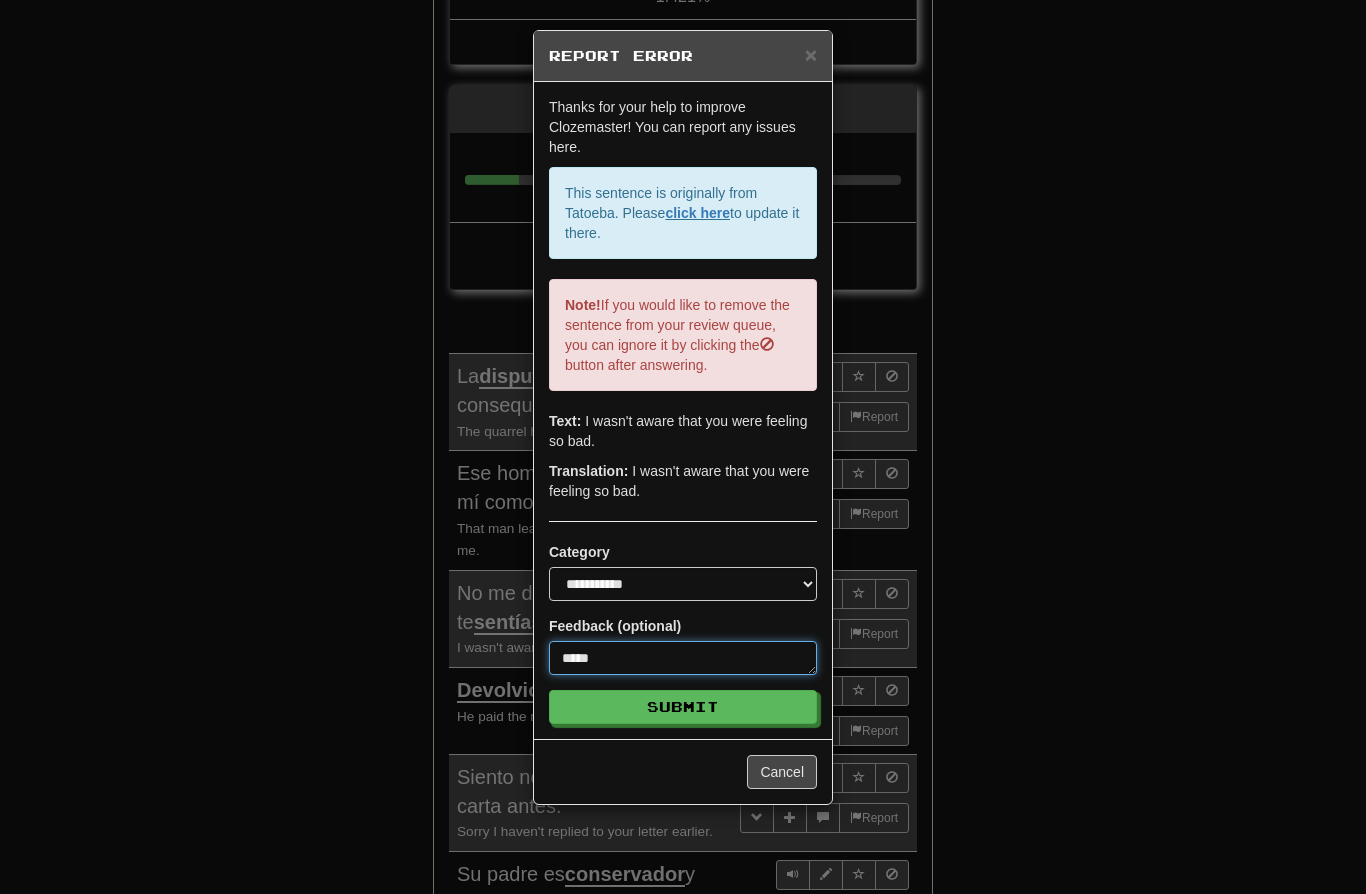 type on "*" 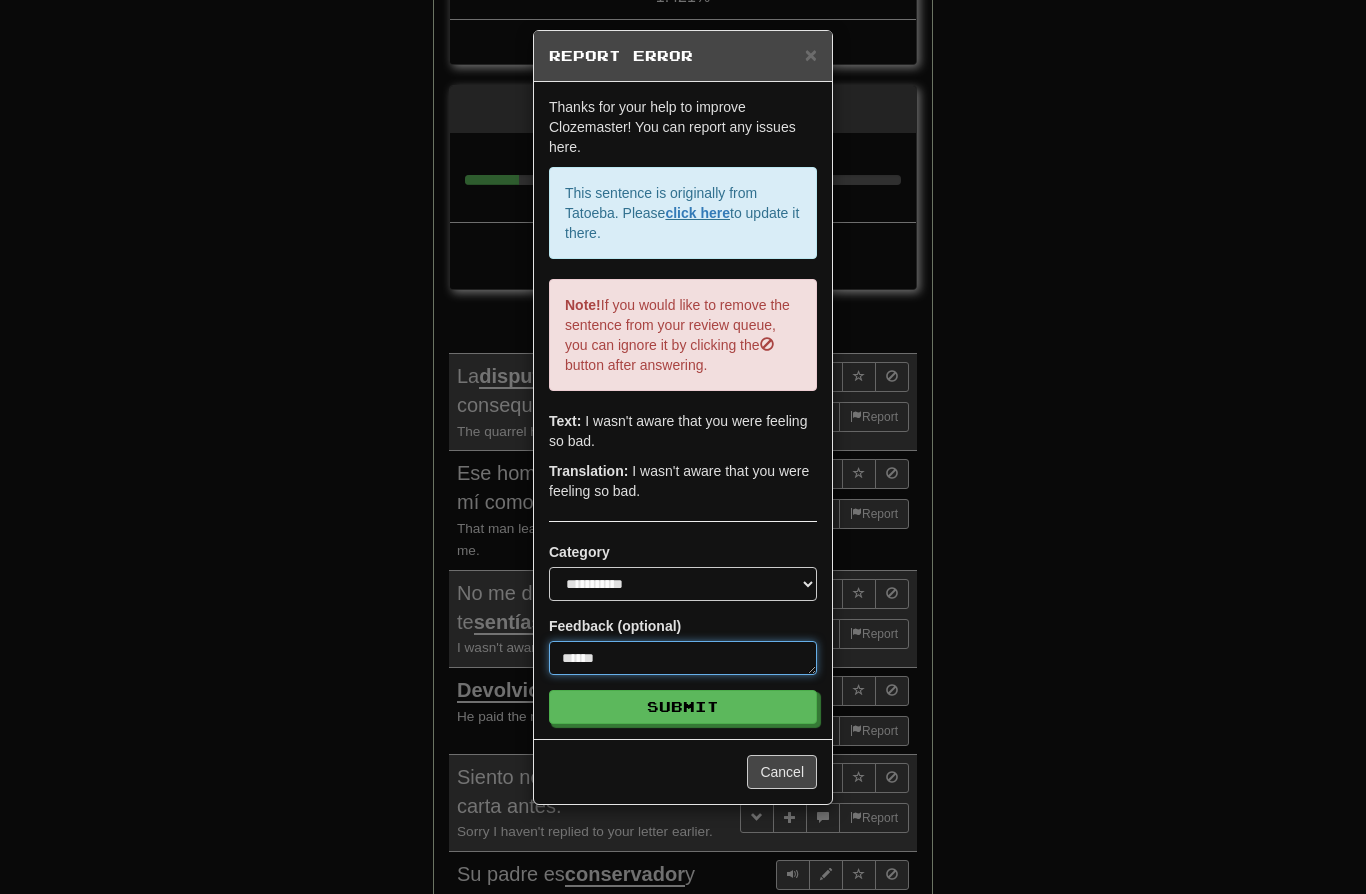 type on "*" 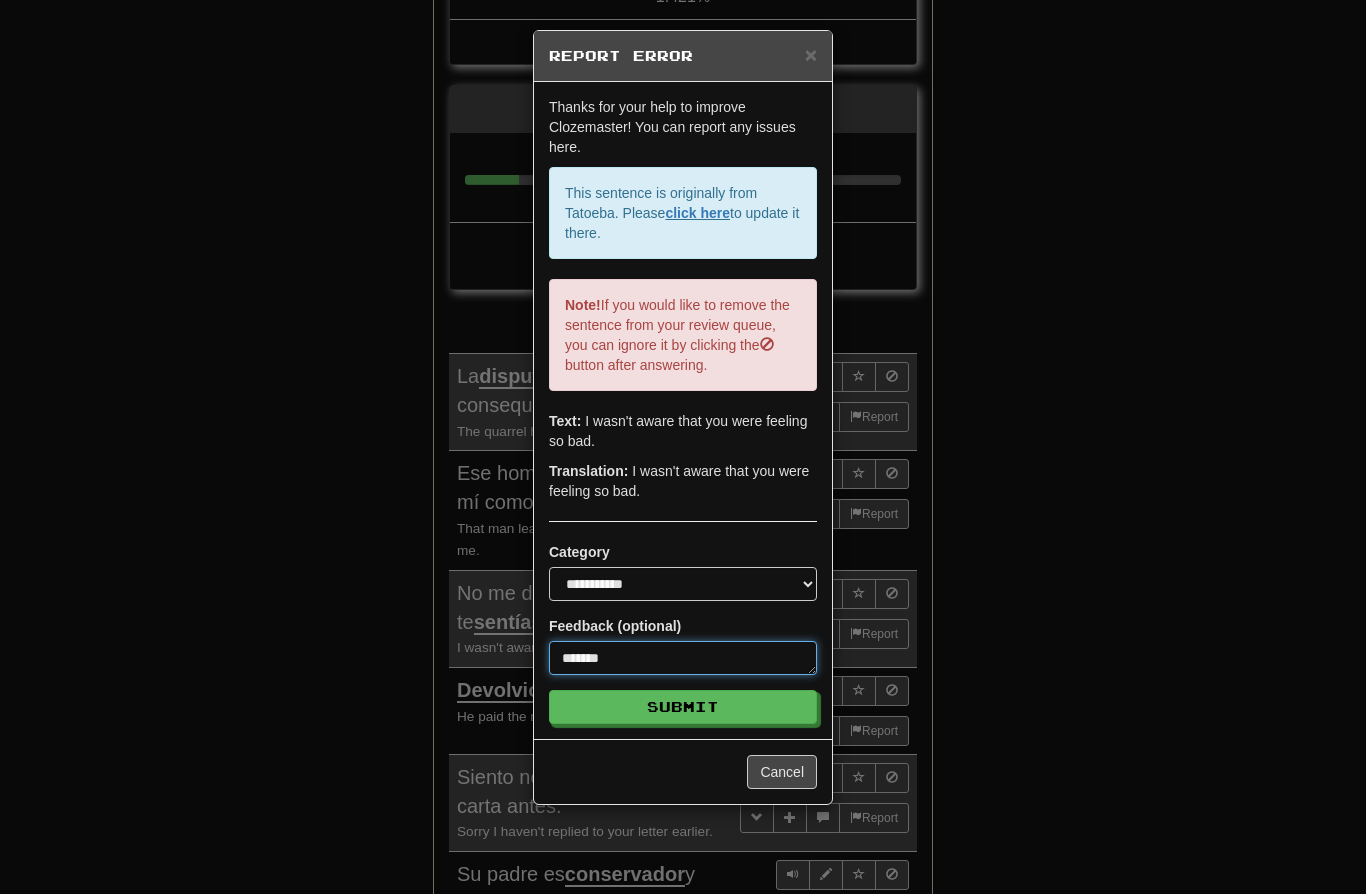 type on "*" 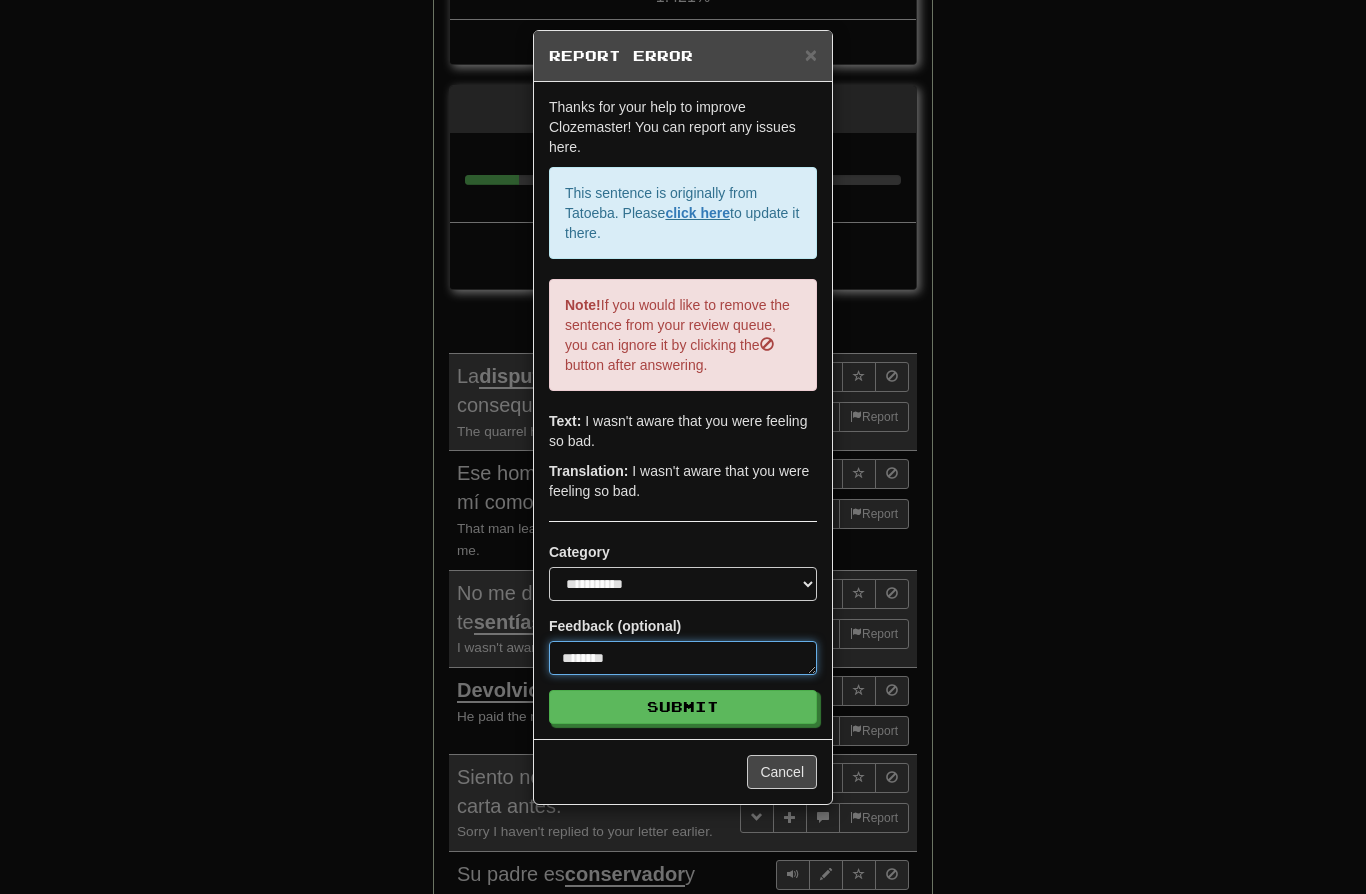 type on "*" 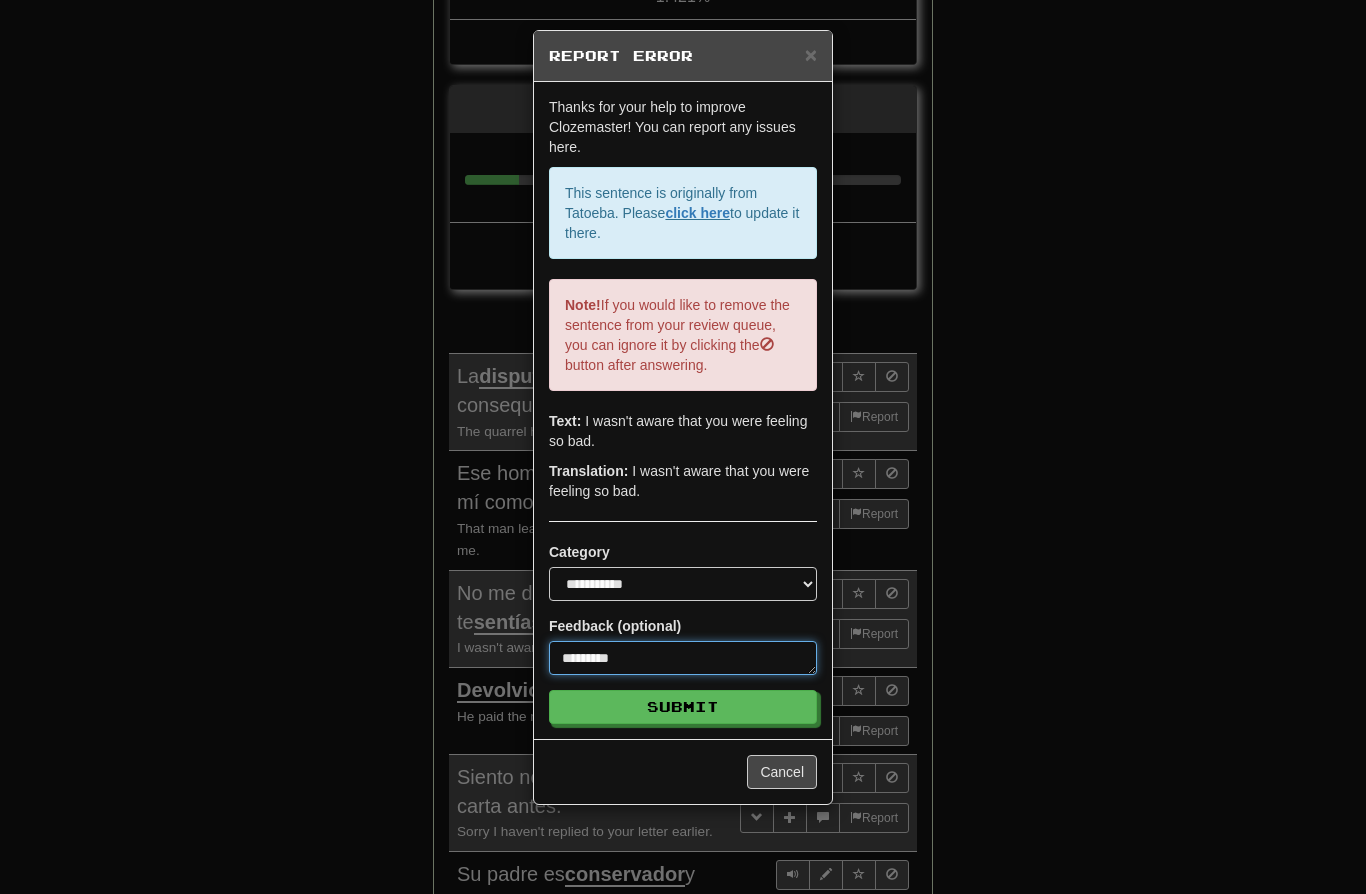 type on "*" 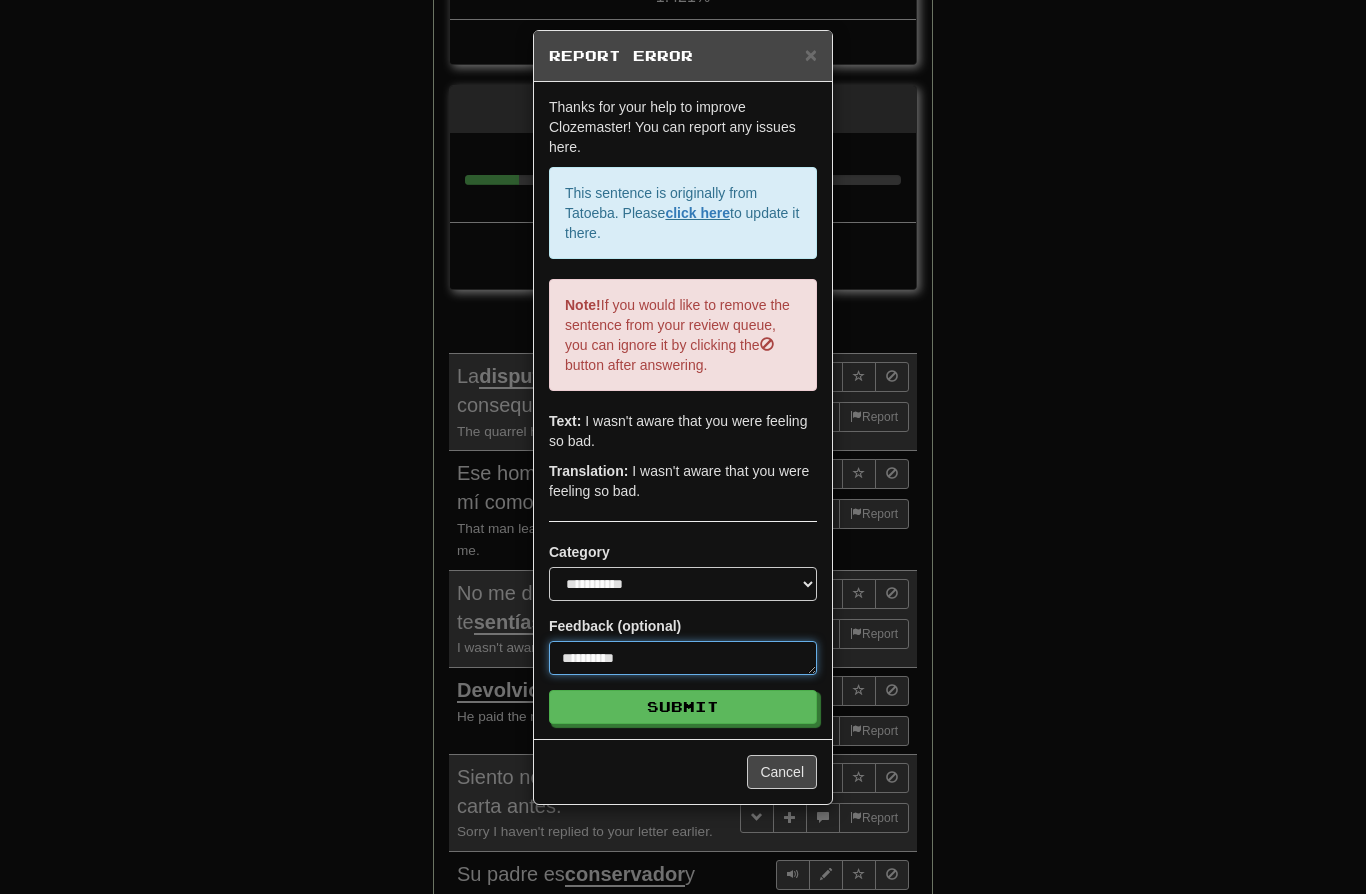type on "*" 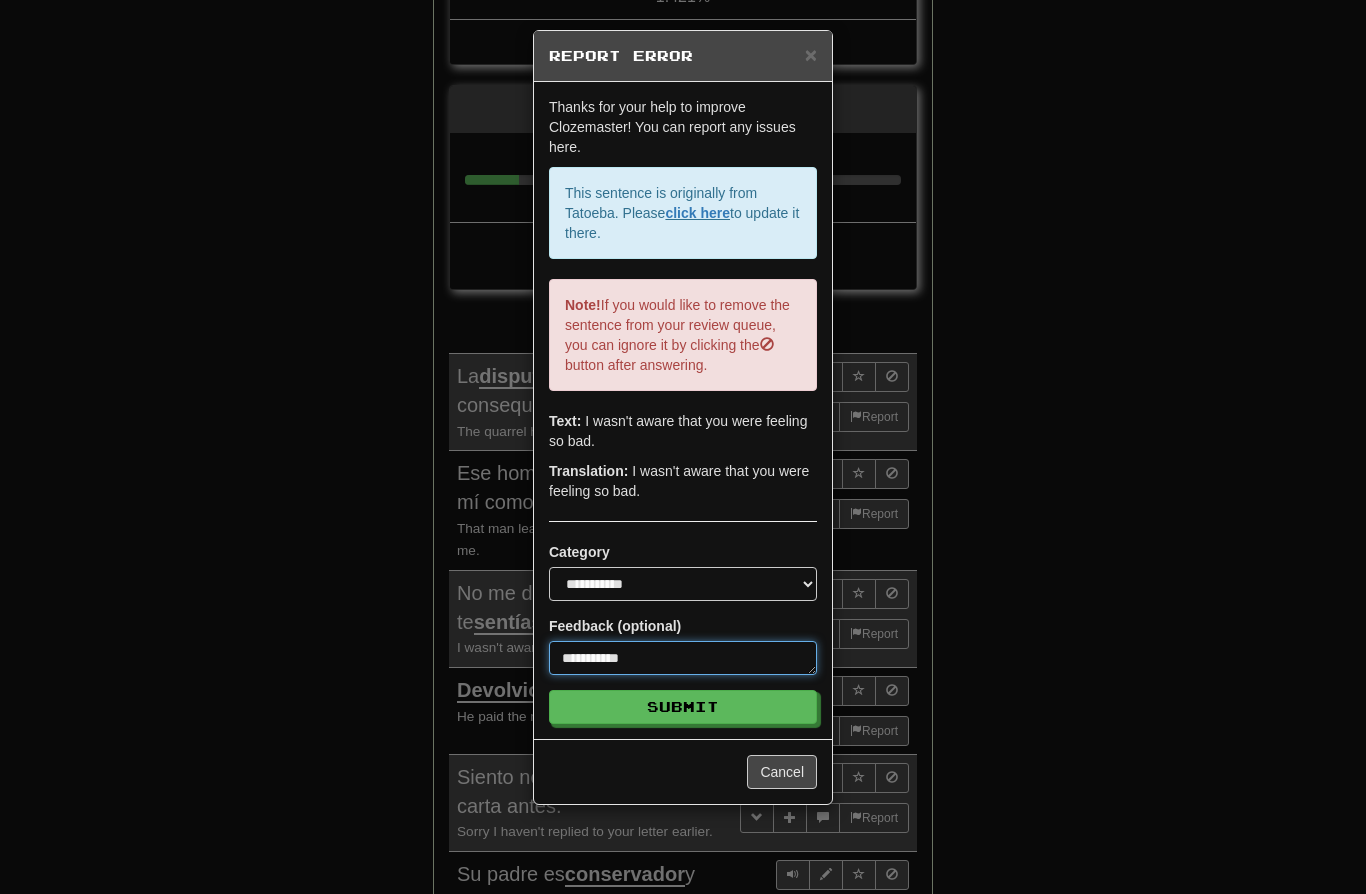 type on "*" 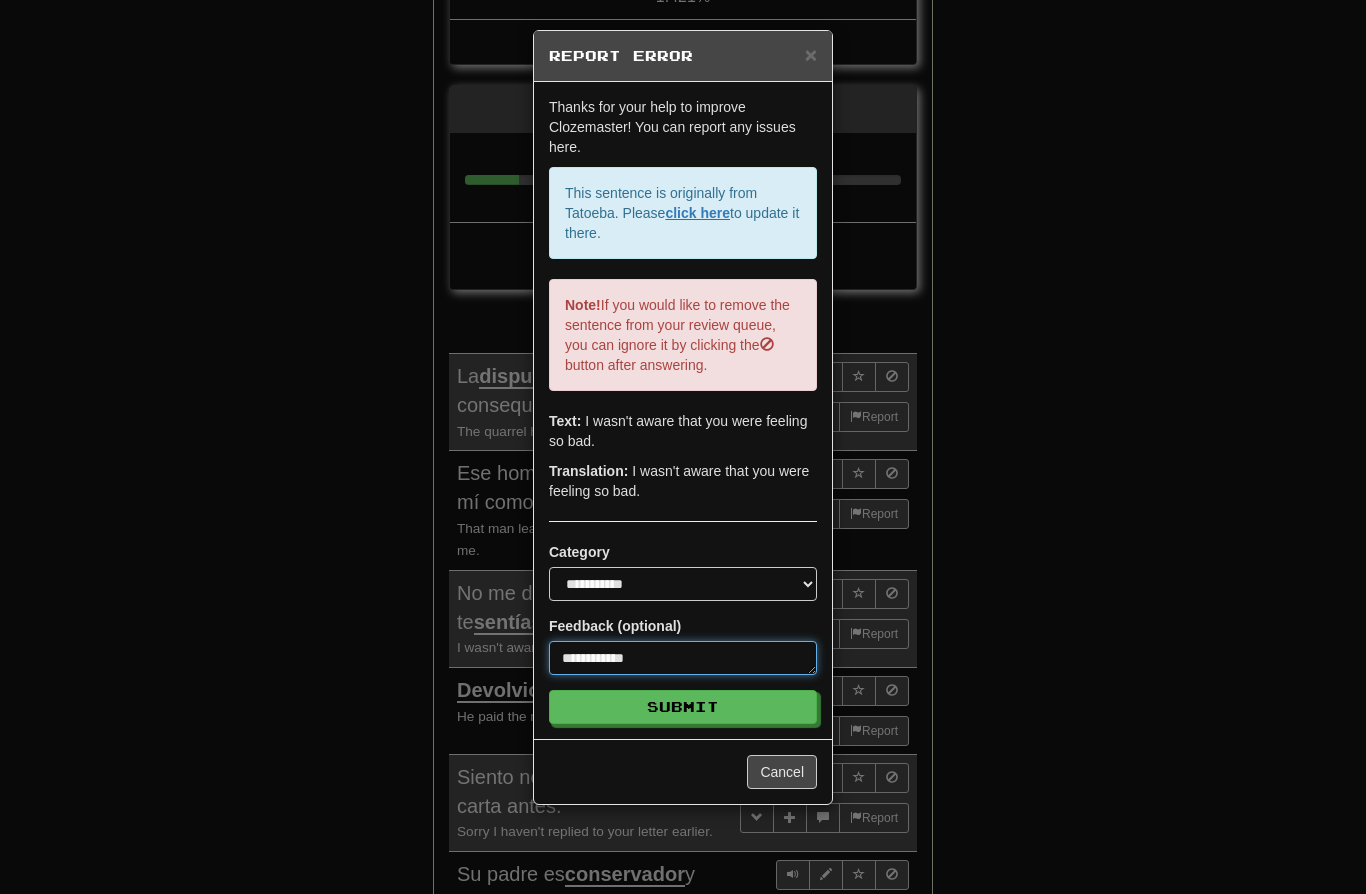 type on "*" 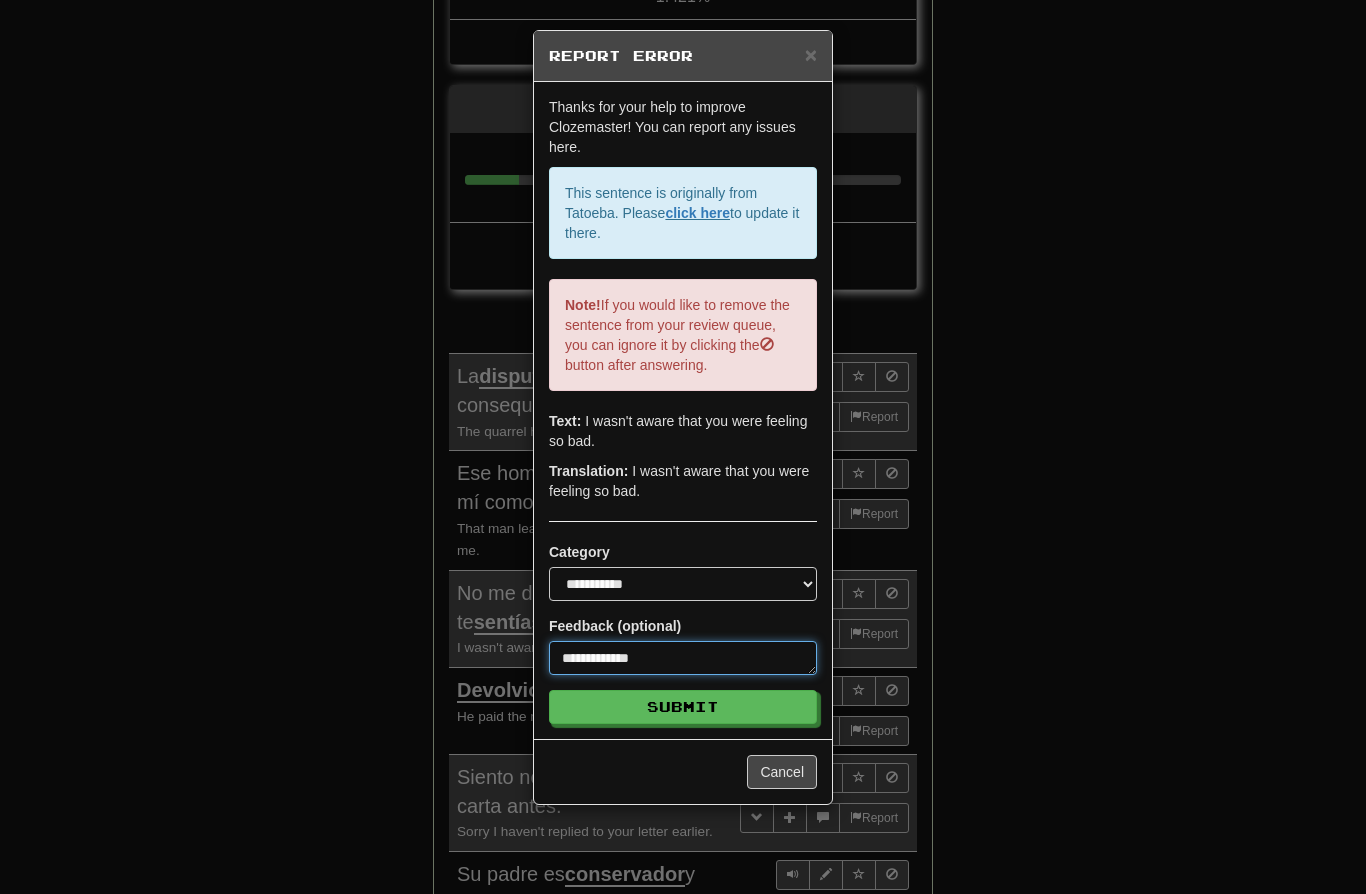 type on "*" 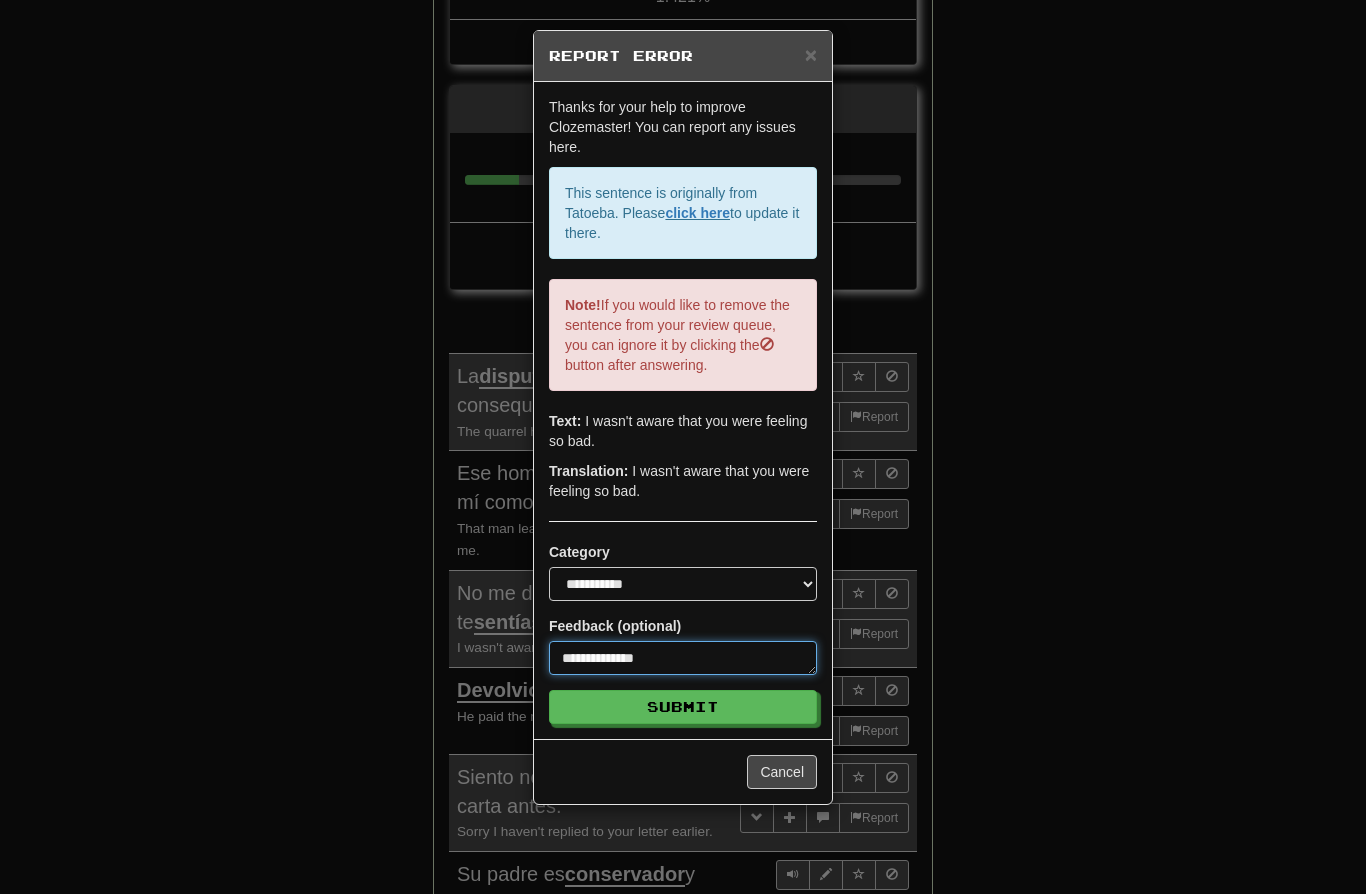 type on "*" 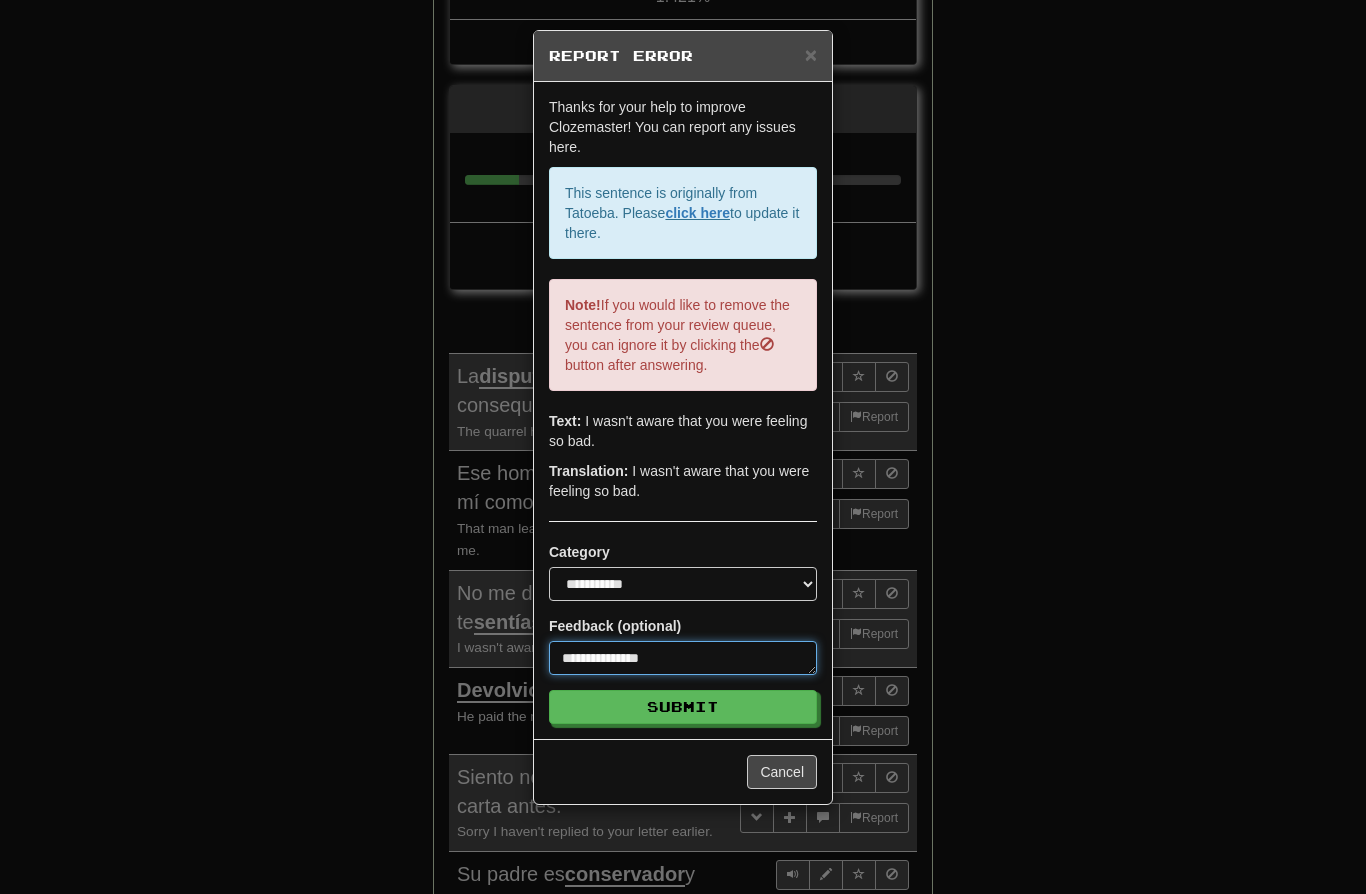 type on "*" 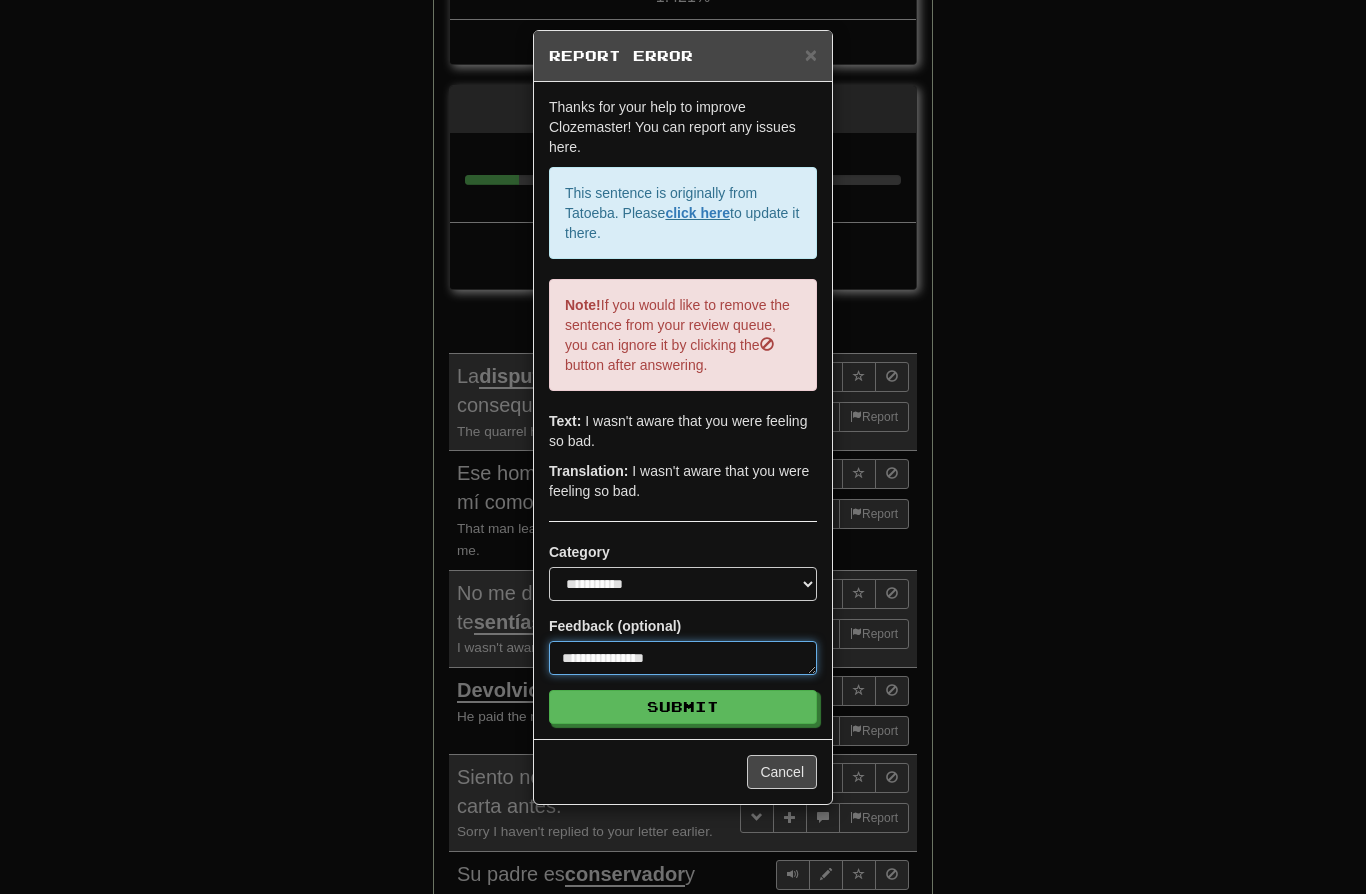 type on "*" 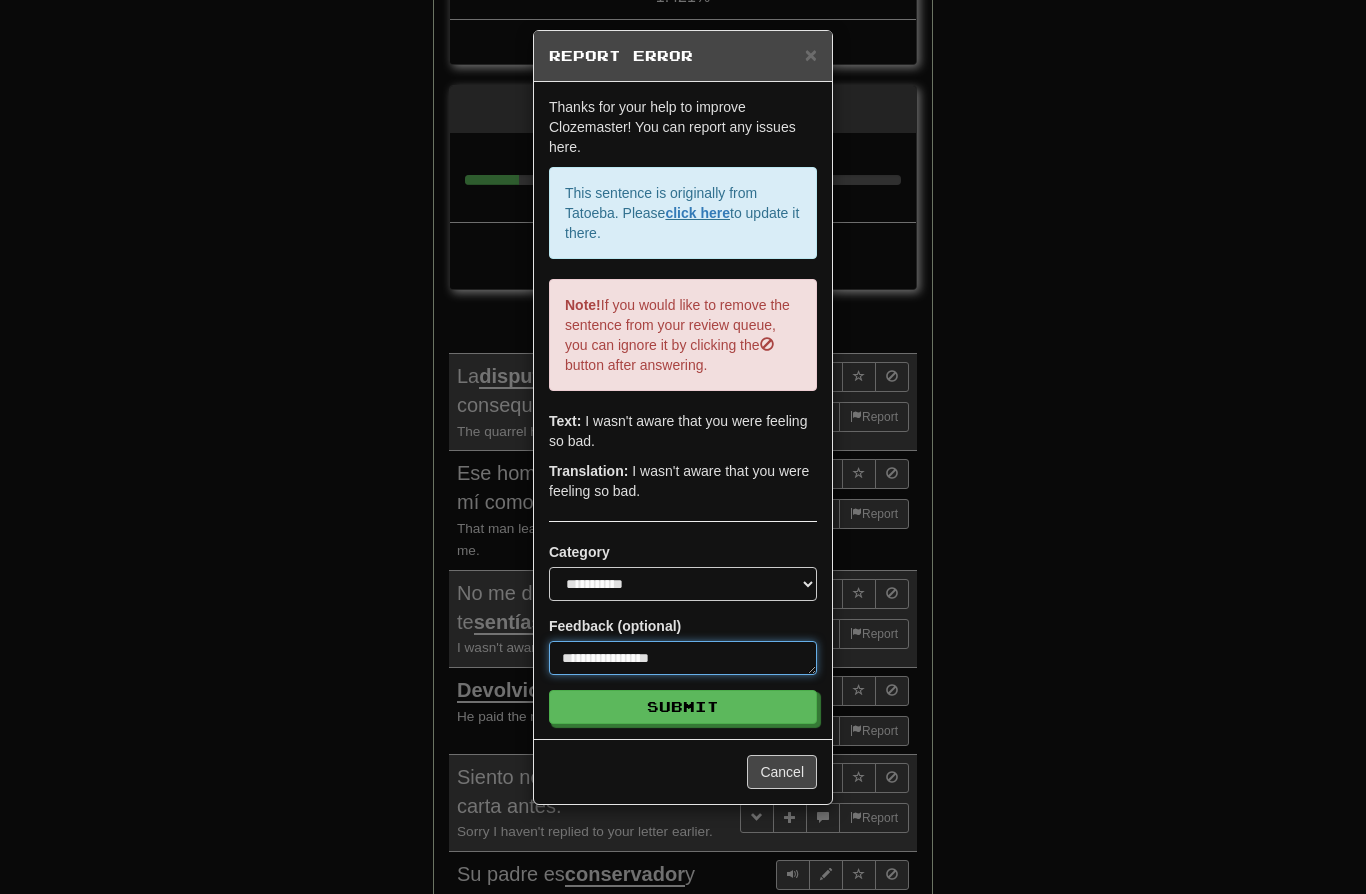 type on "*" 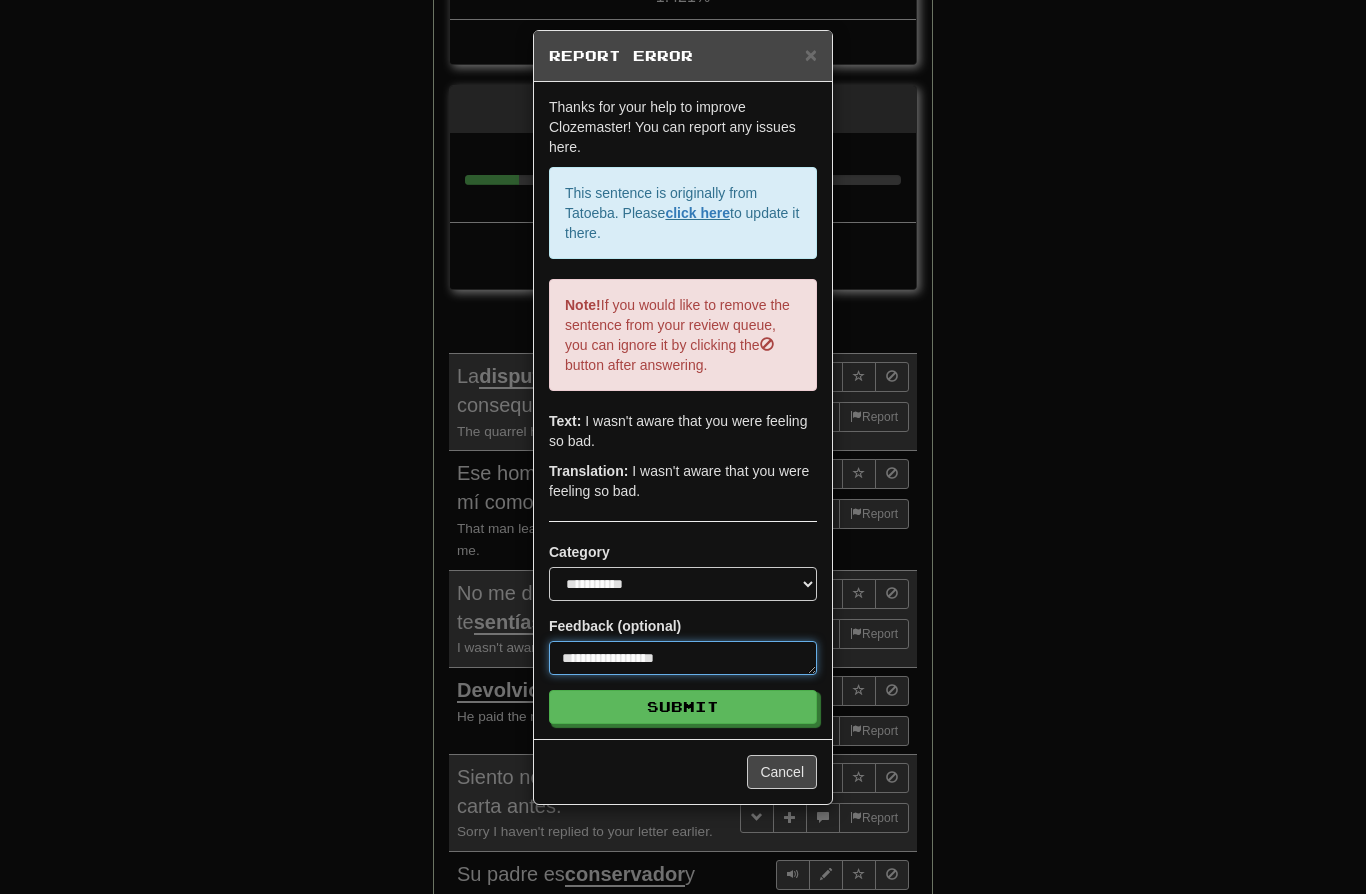type on "*" 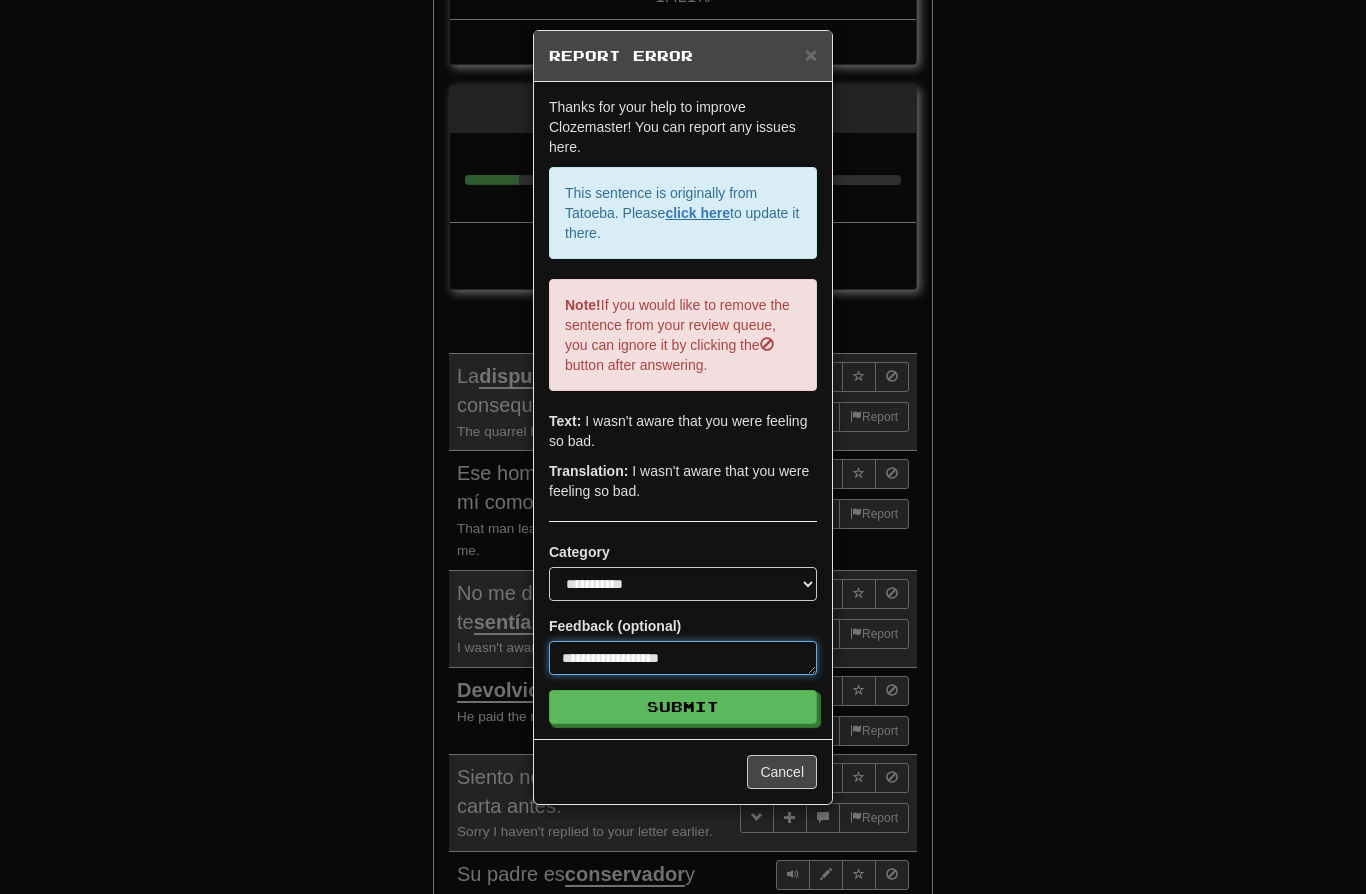 type on "*" 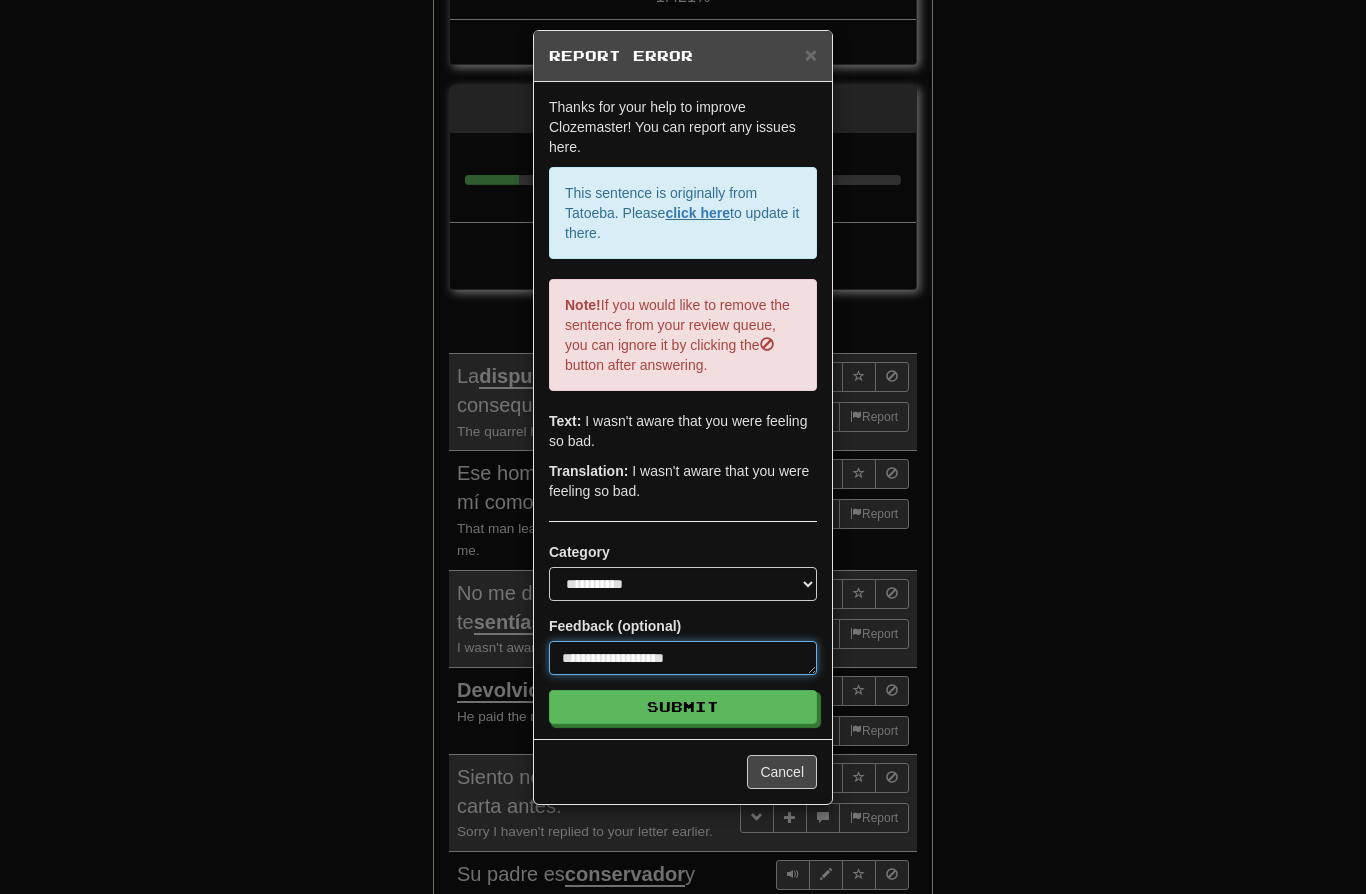 type on "*" 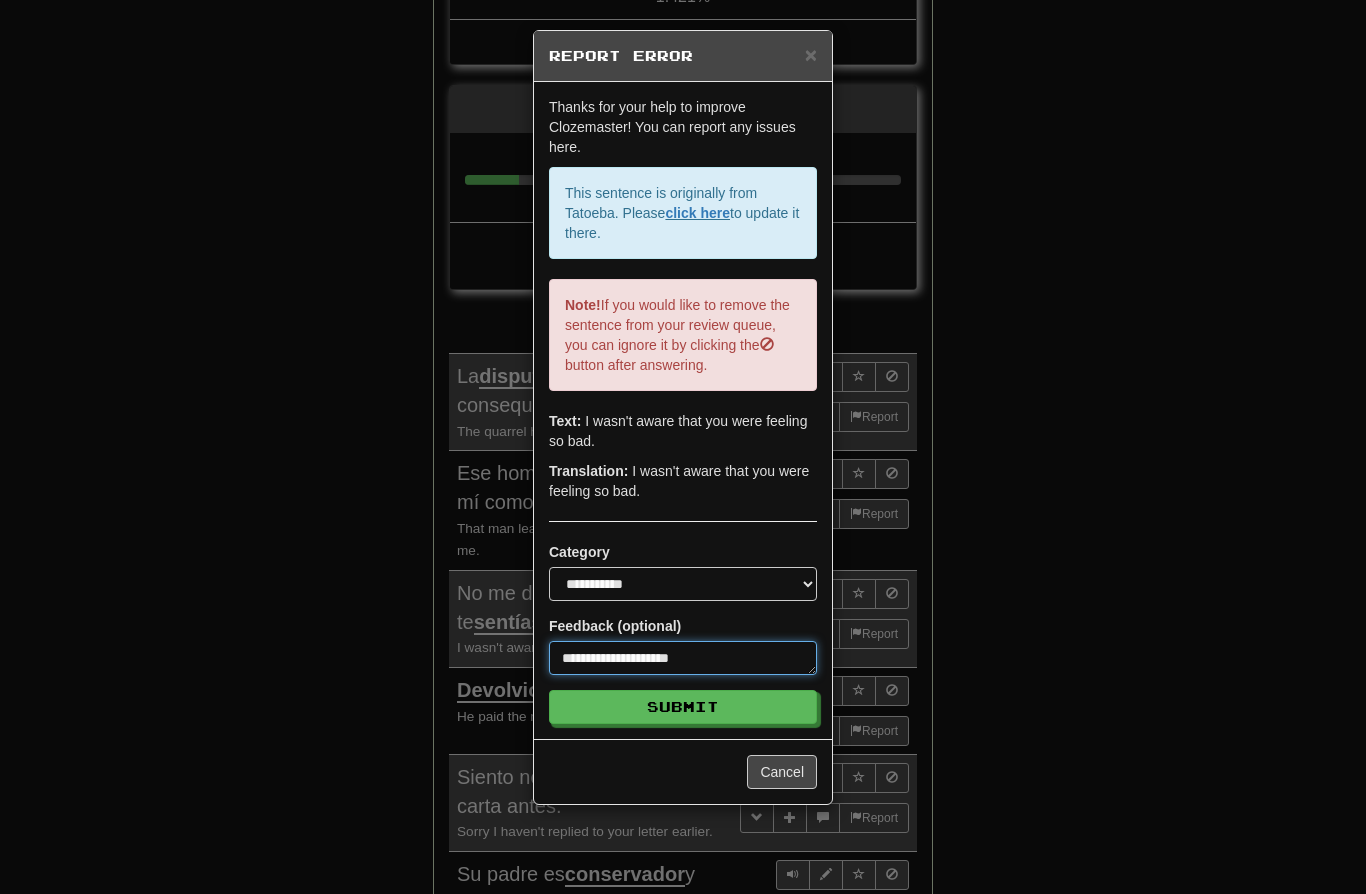 type on "*" 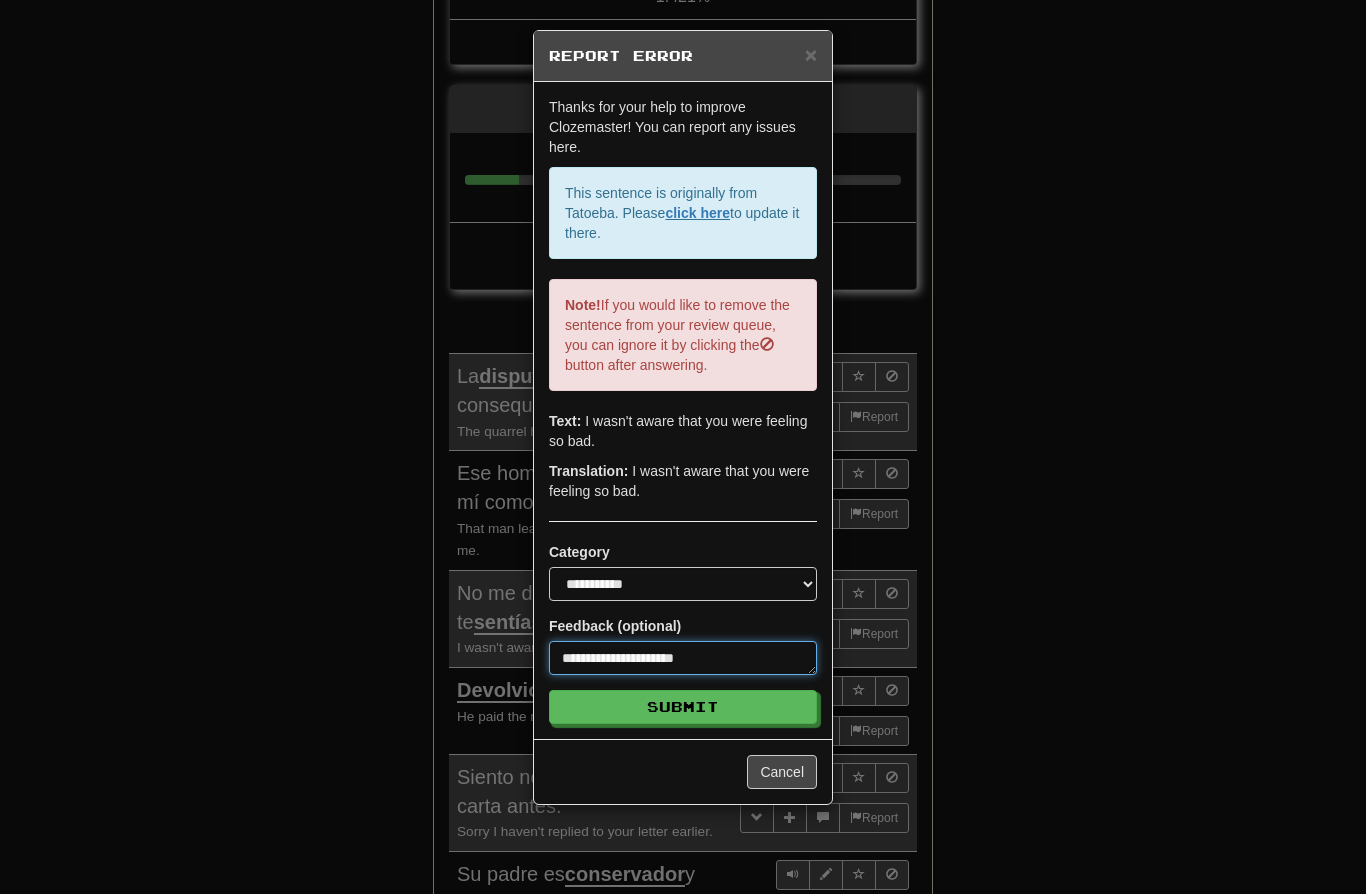type on "*" 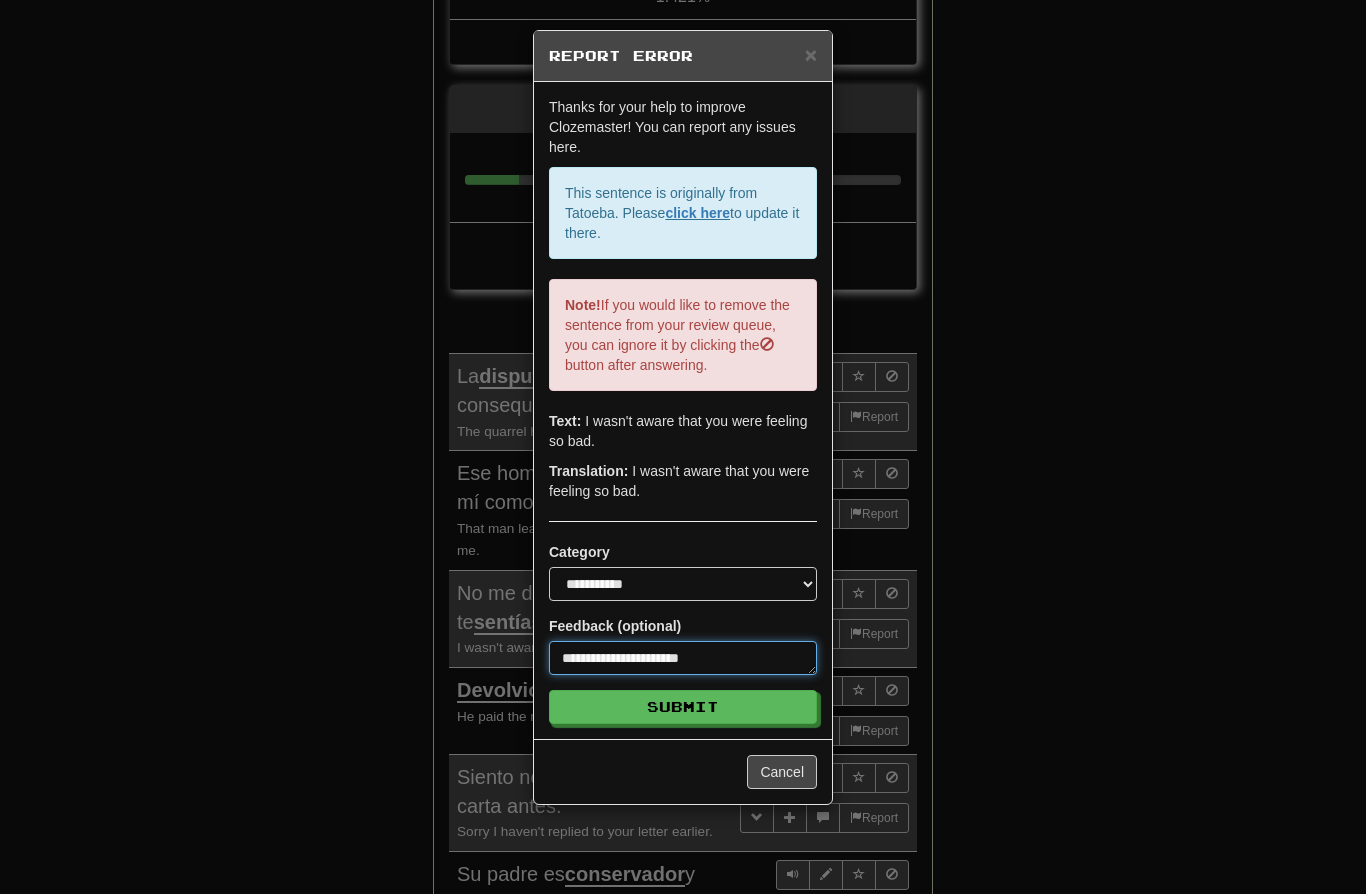type on "*" 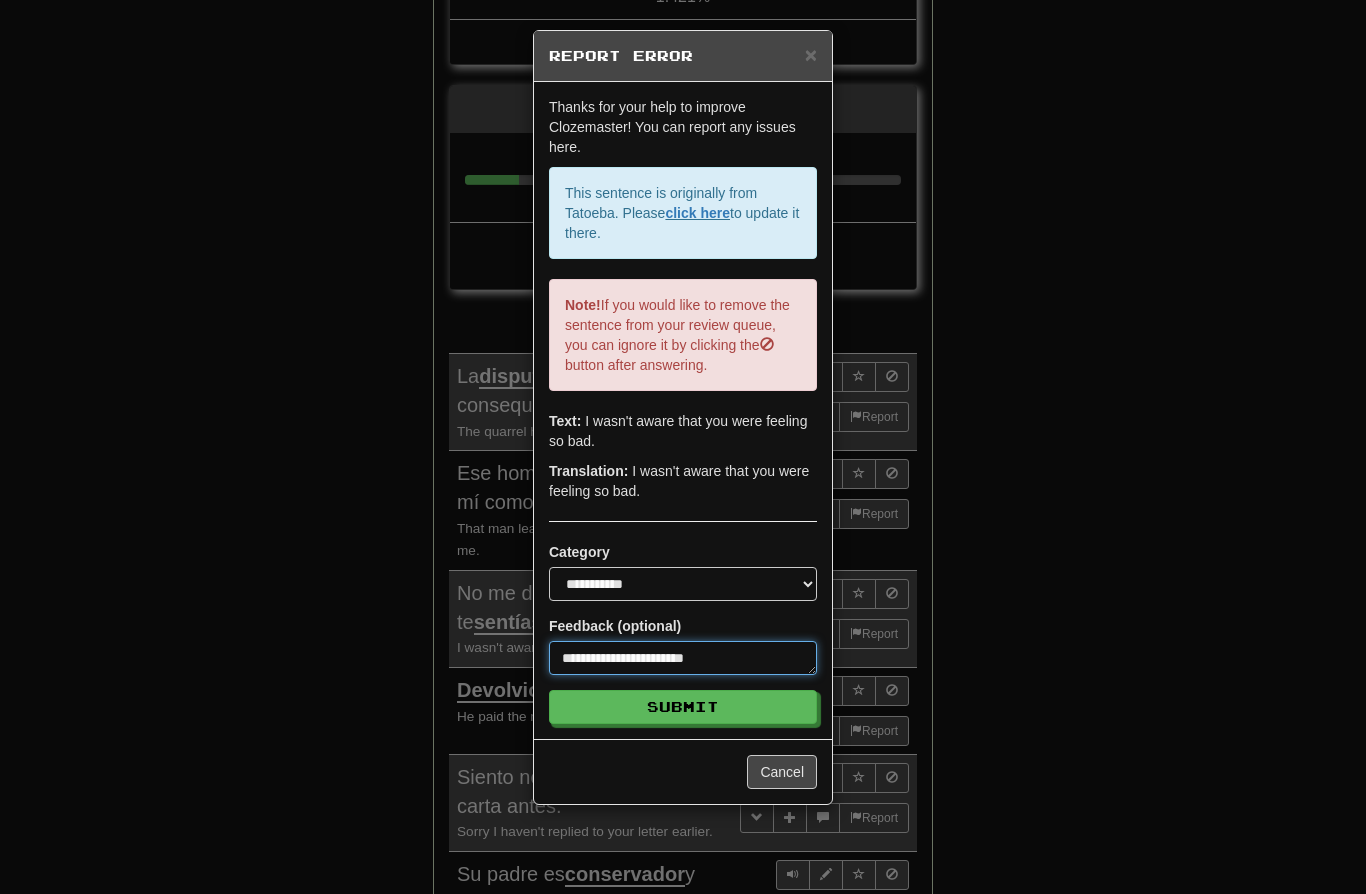 type on "*" 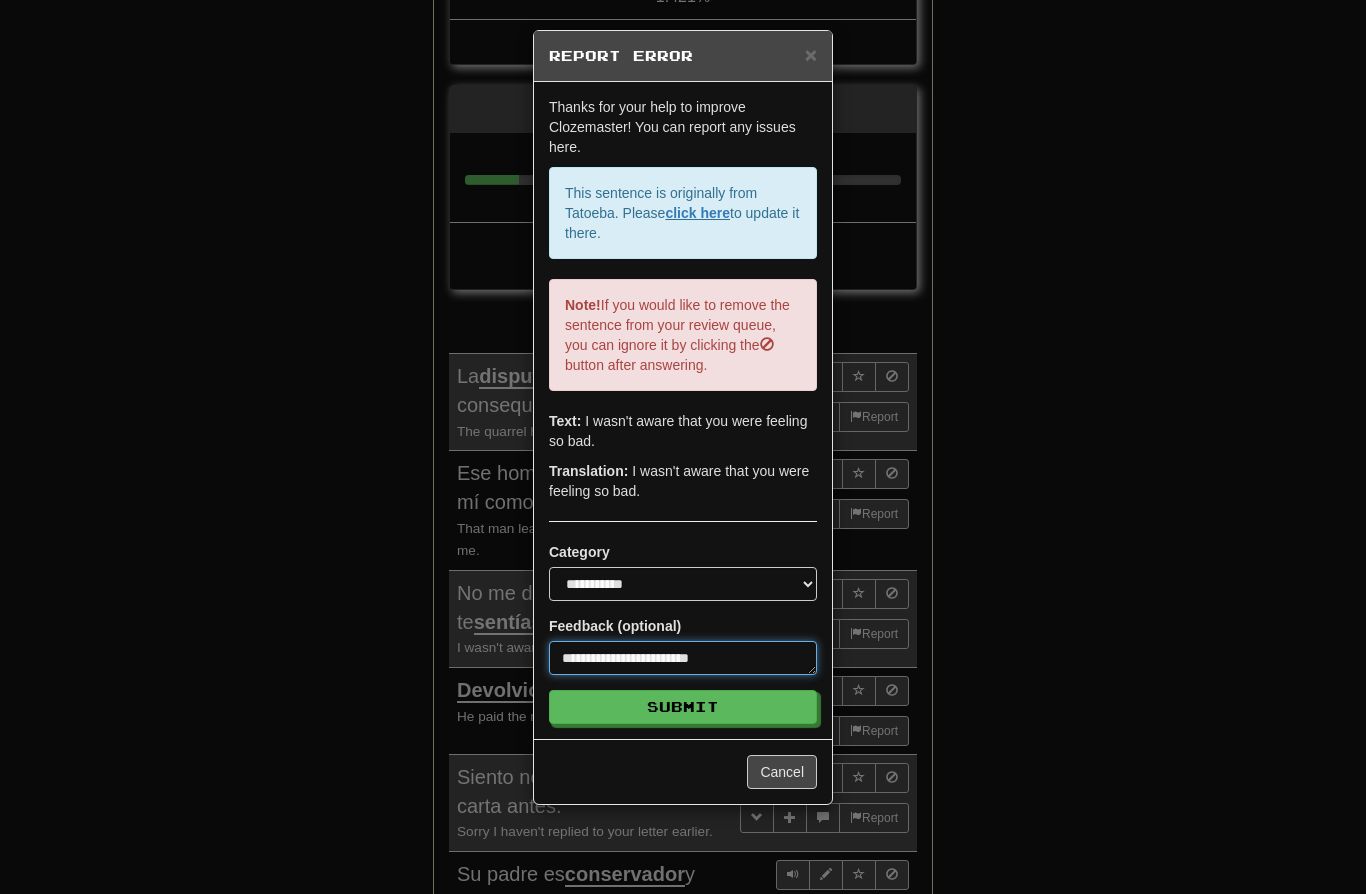 type on "*" 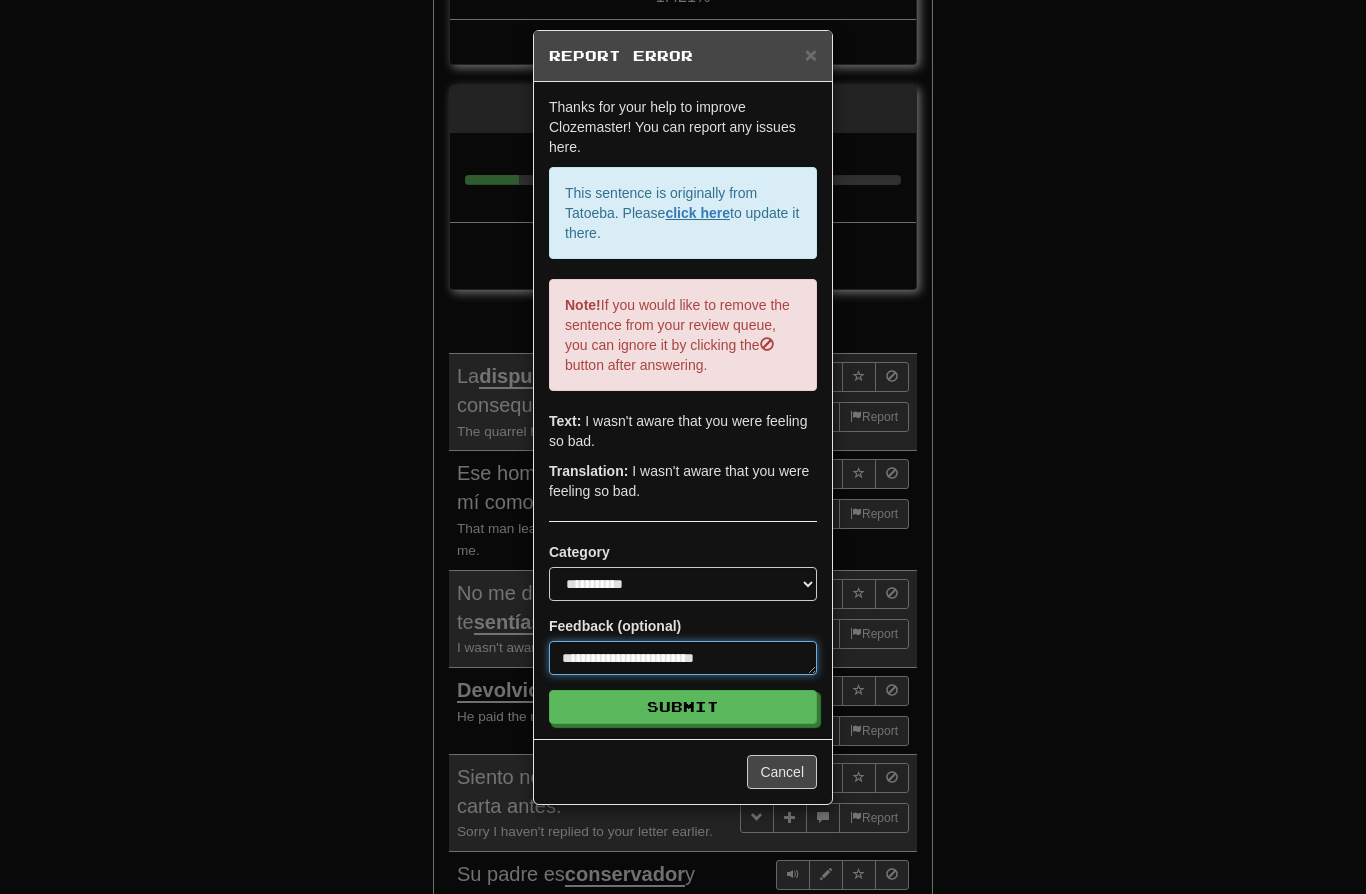 type on "*" 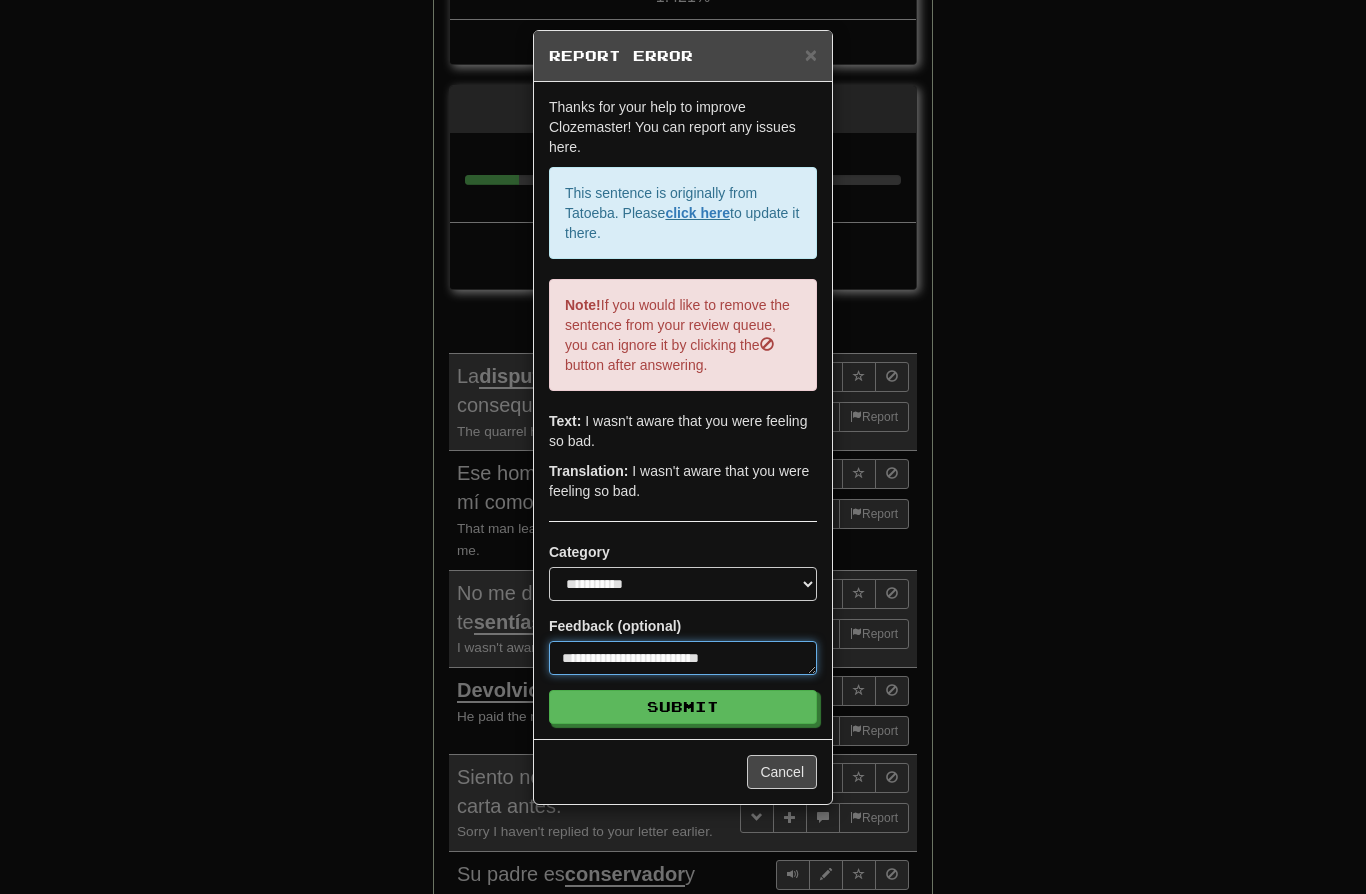 type on "*" 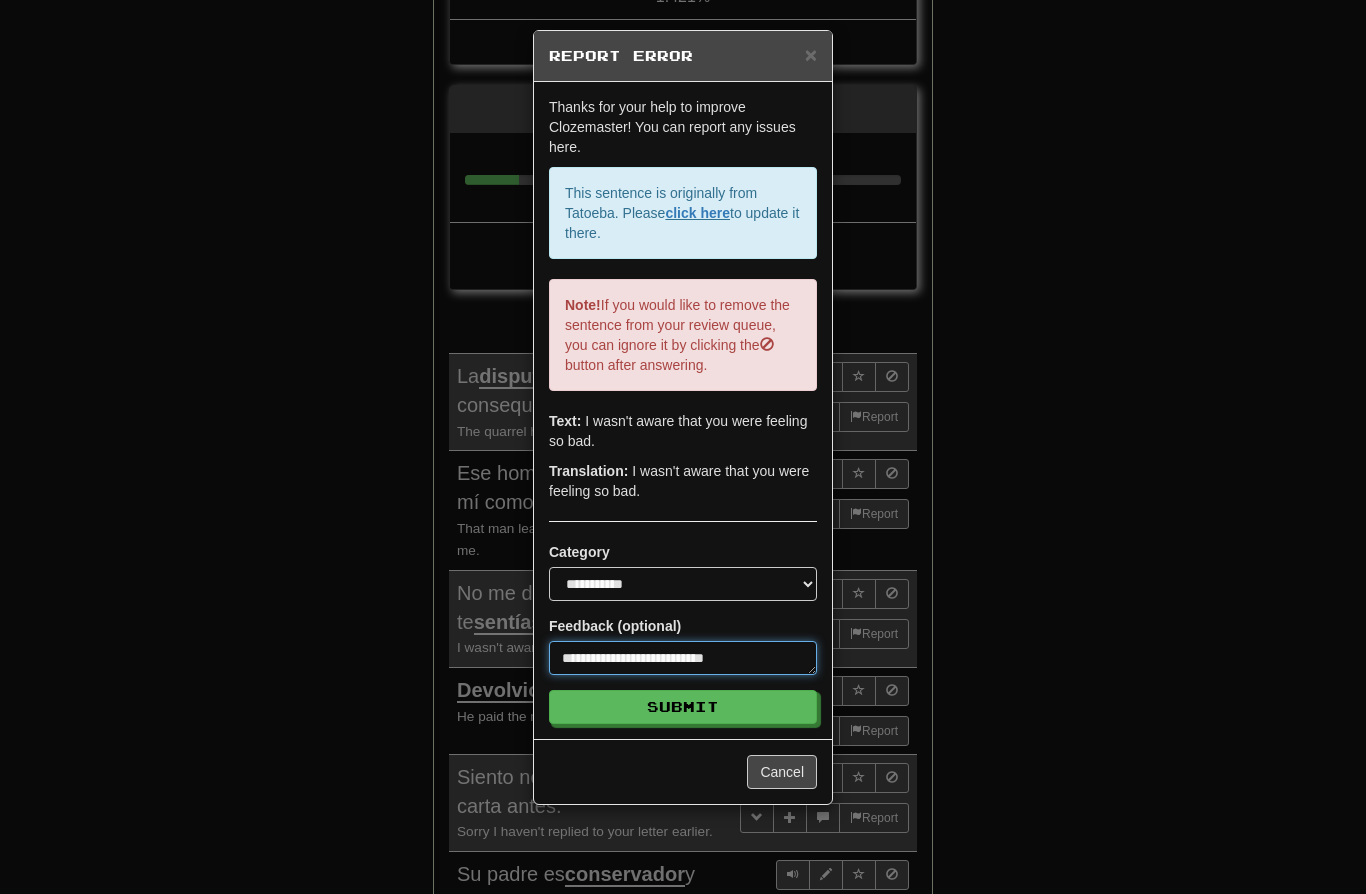 type on "*" 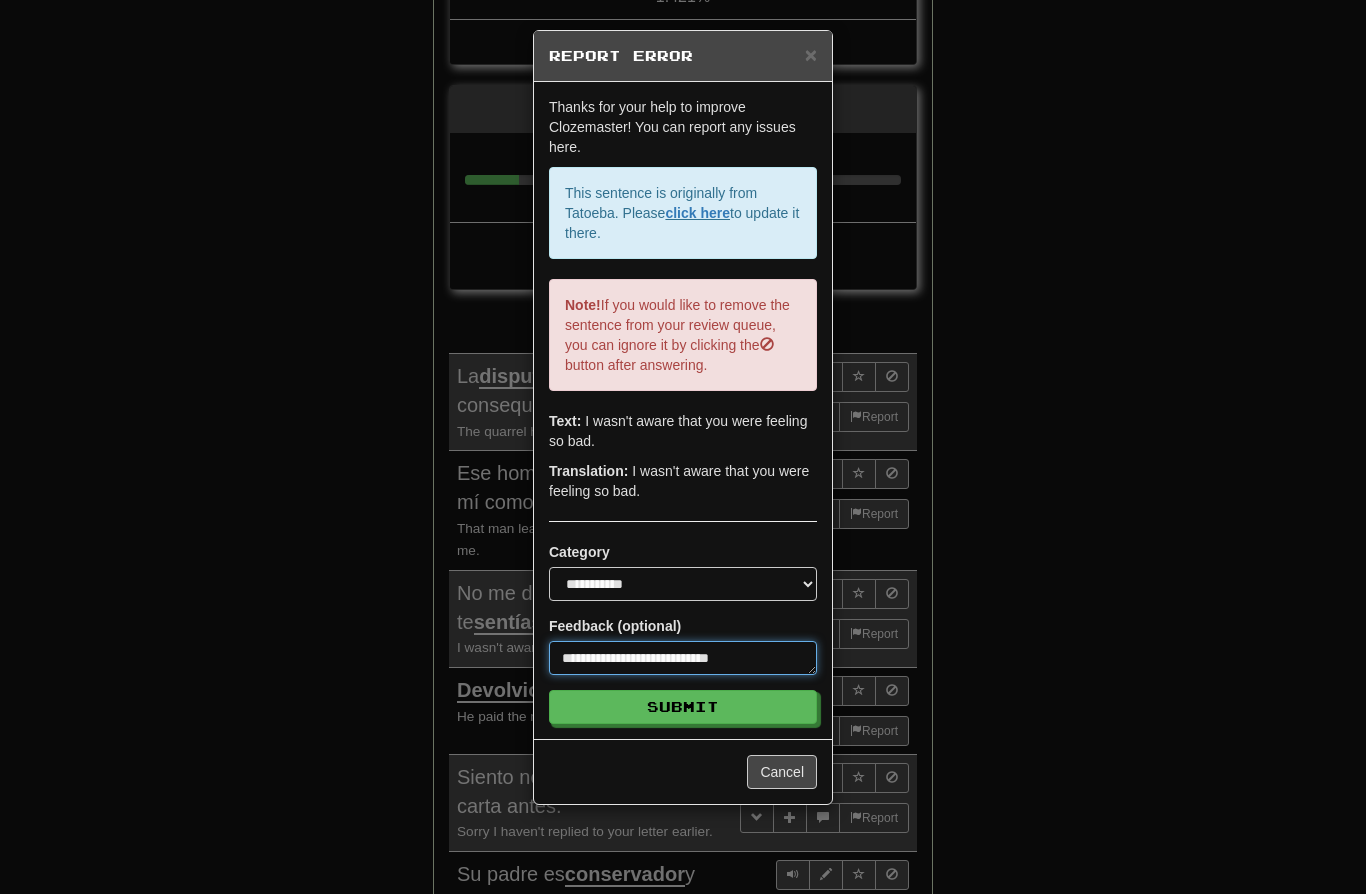 type on "*" 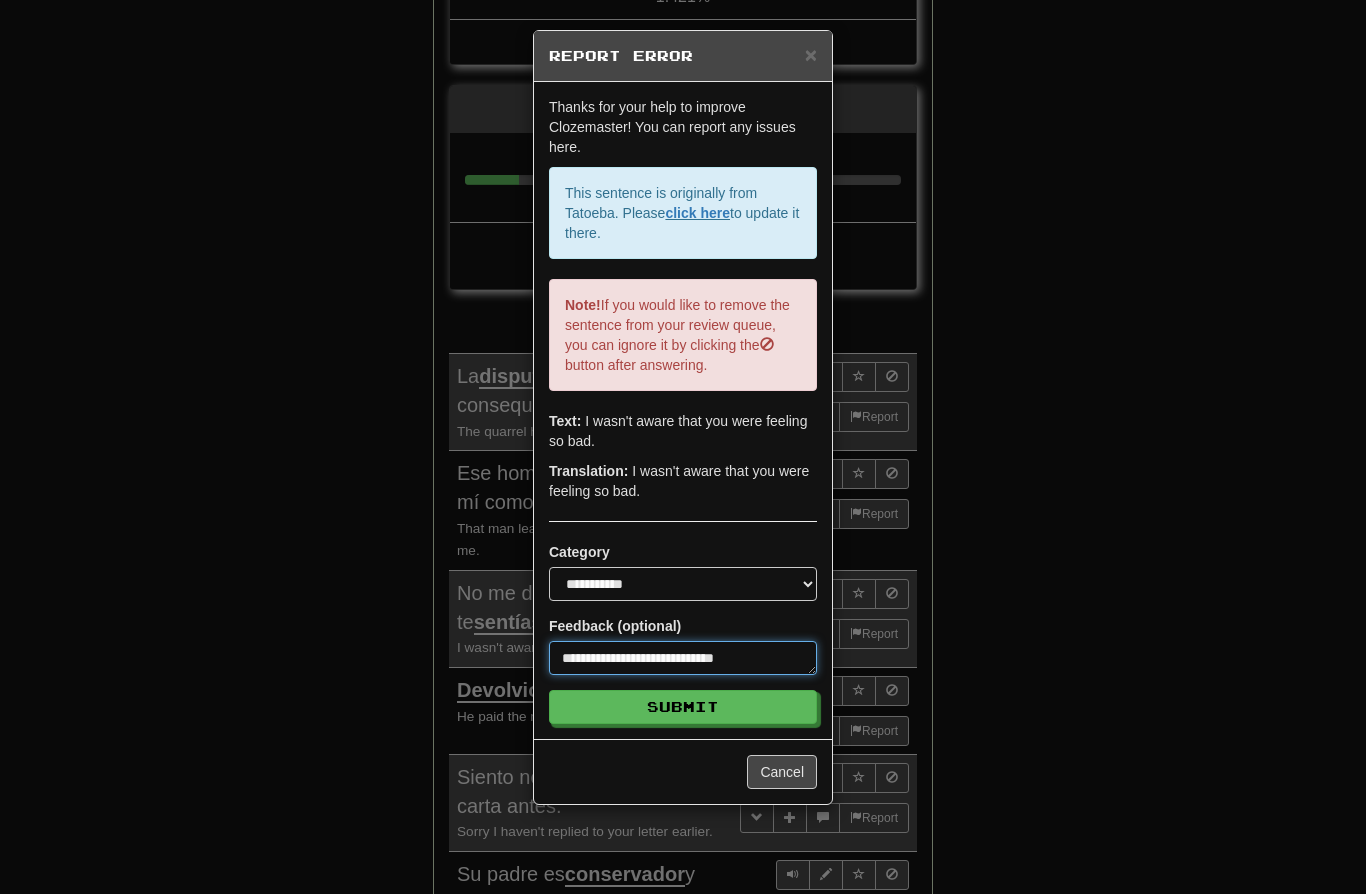 type on "*" 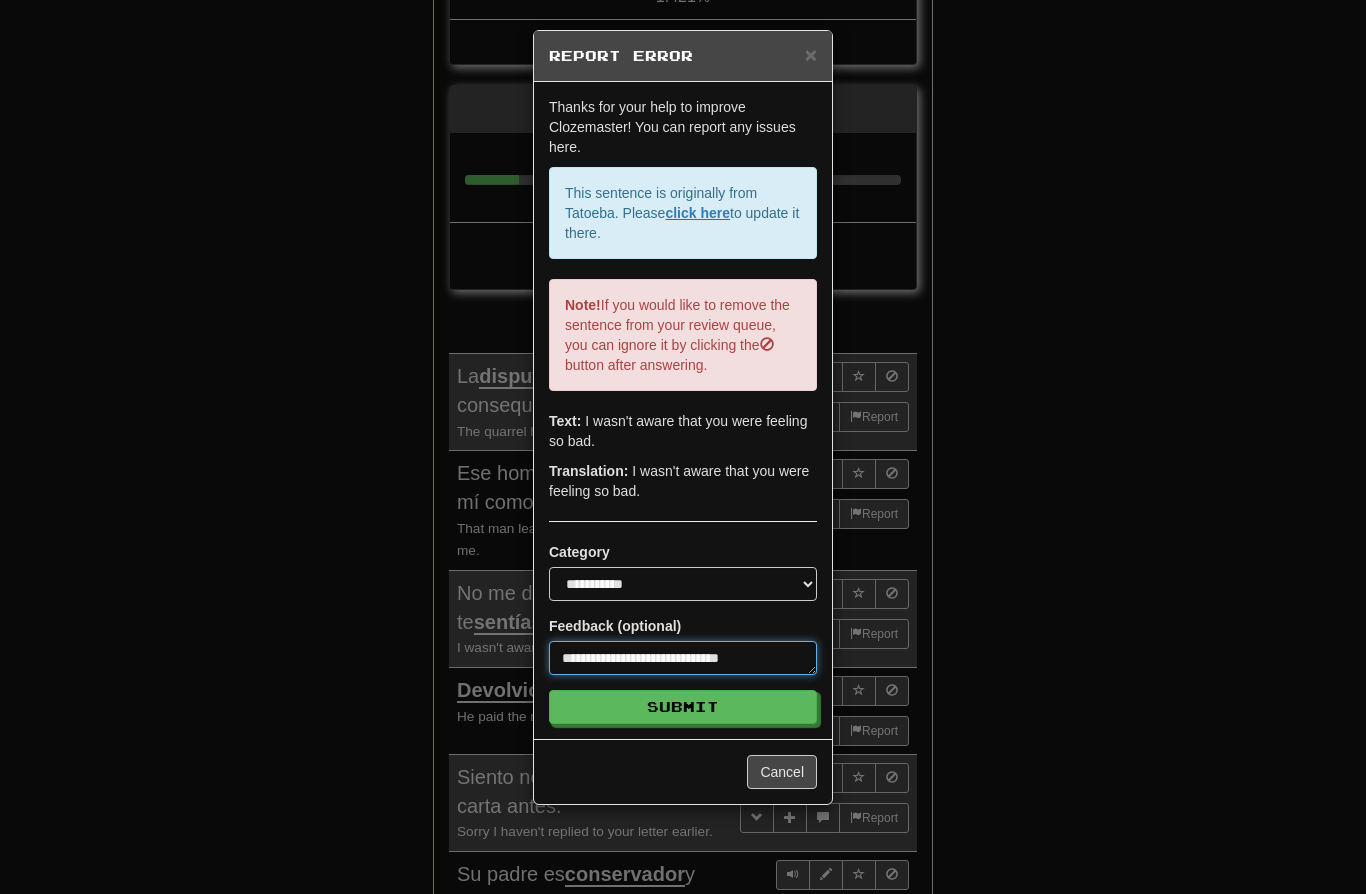 type on "*" 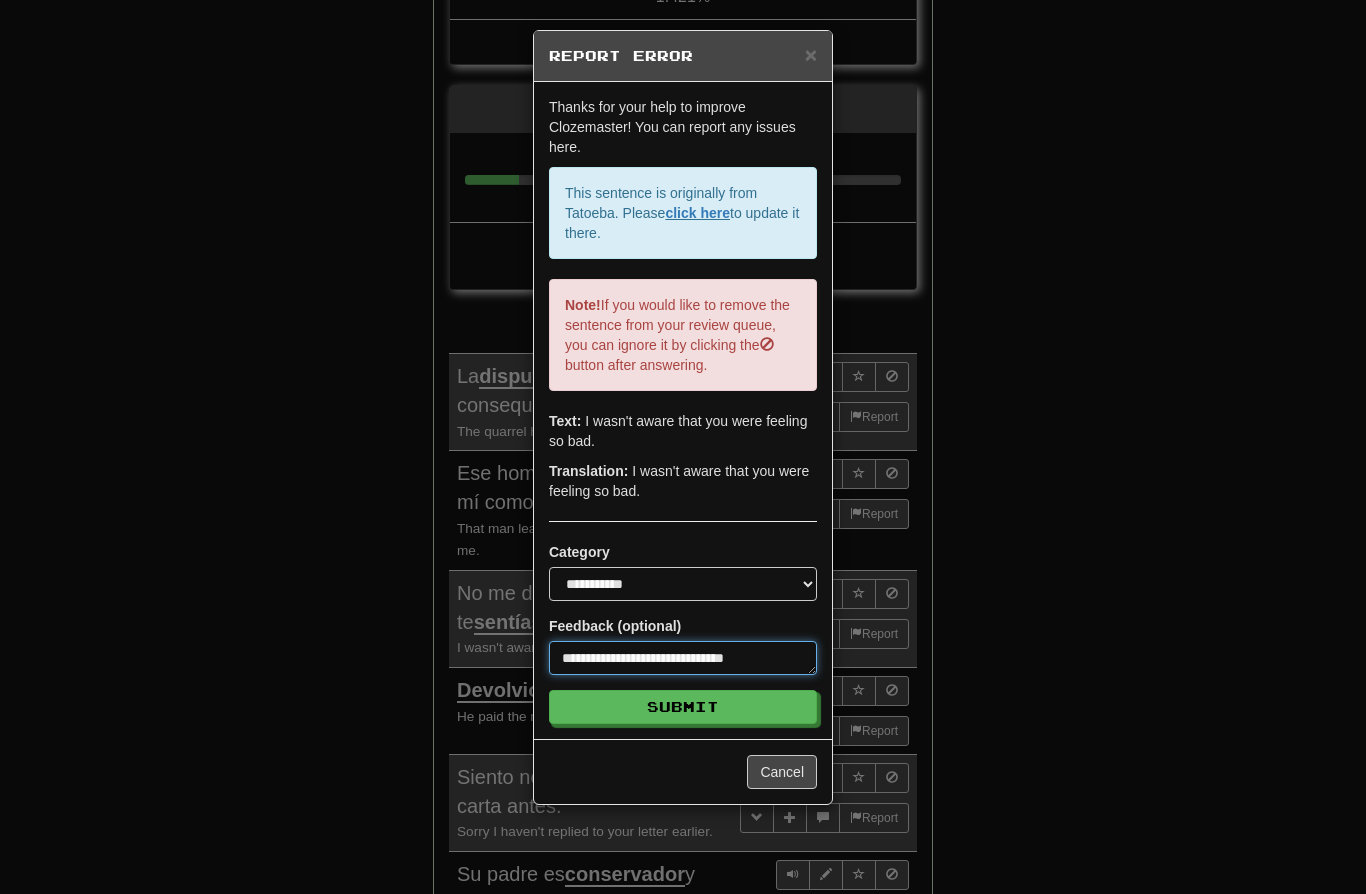type on "*" 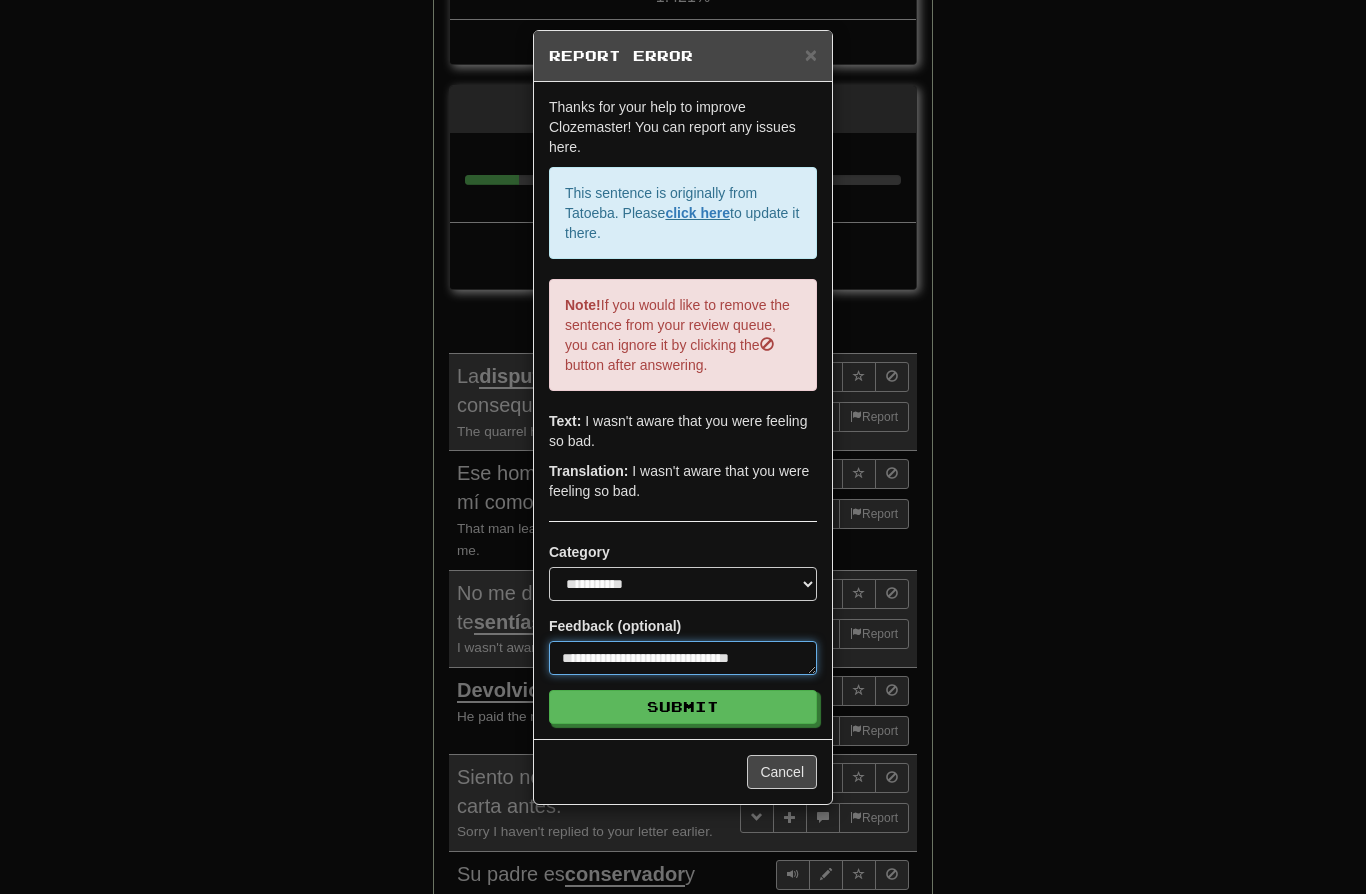type on "*" 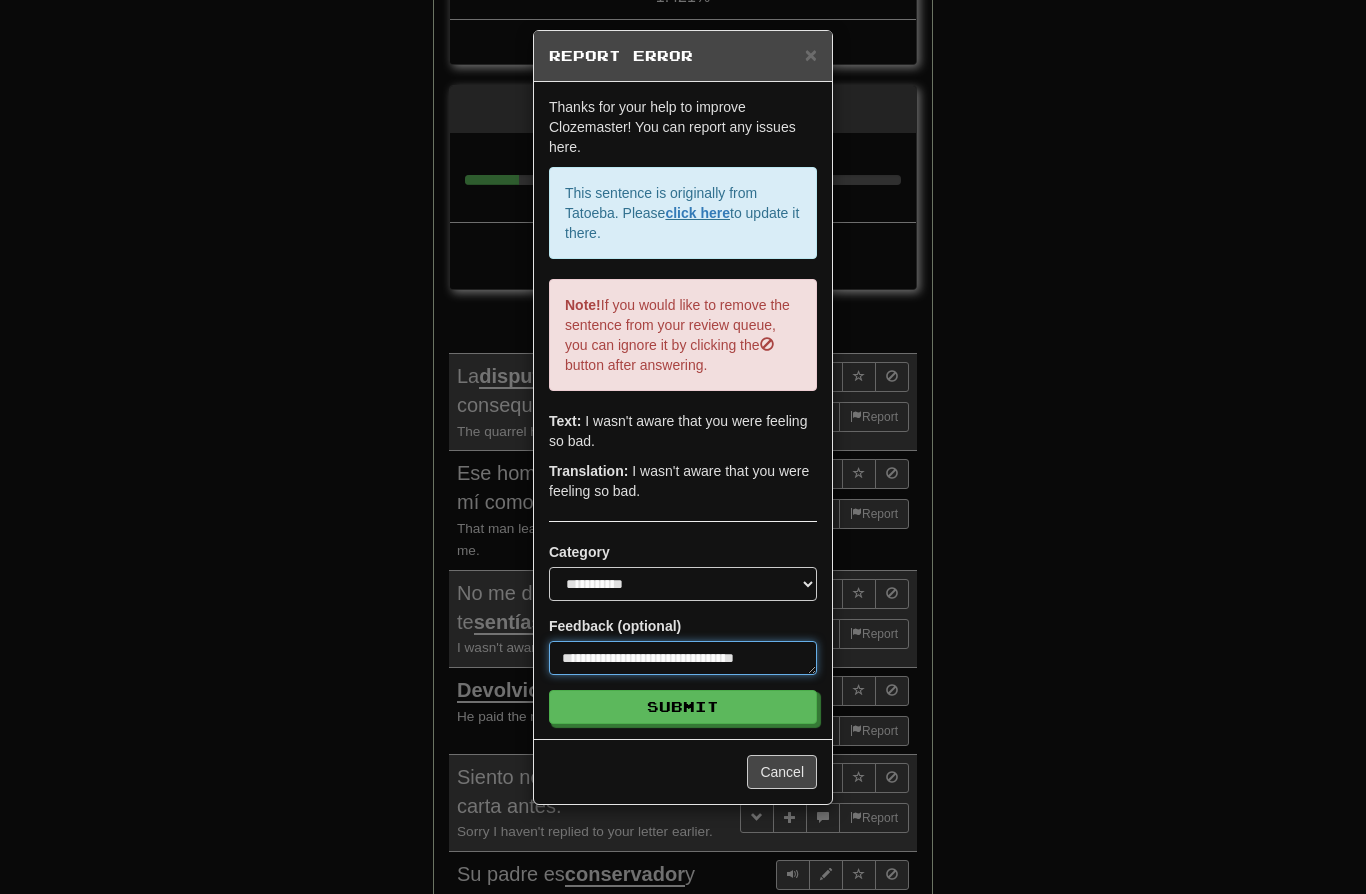 type on "*" 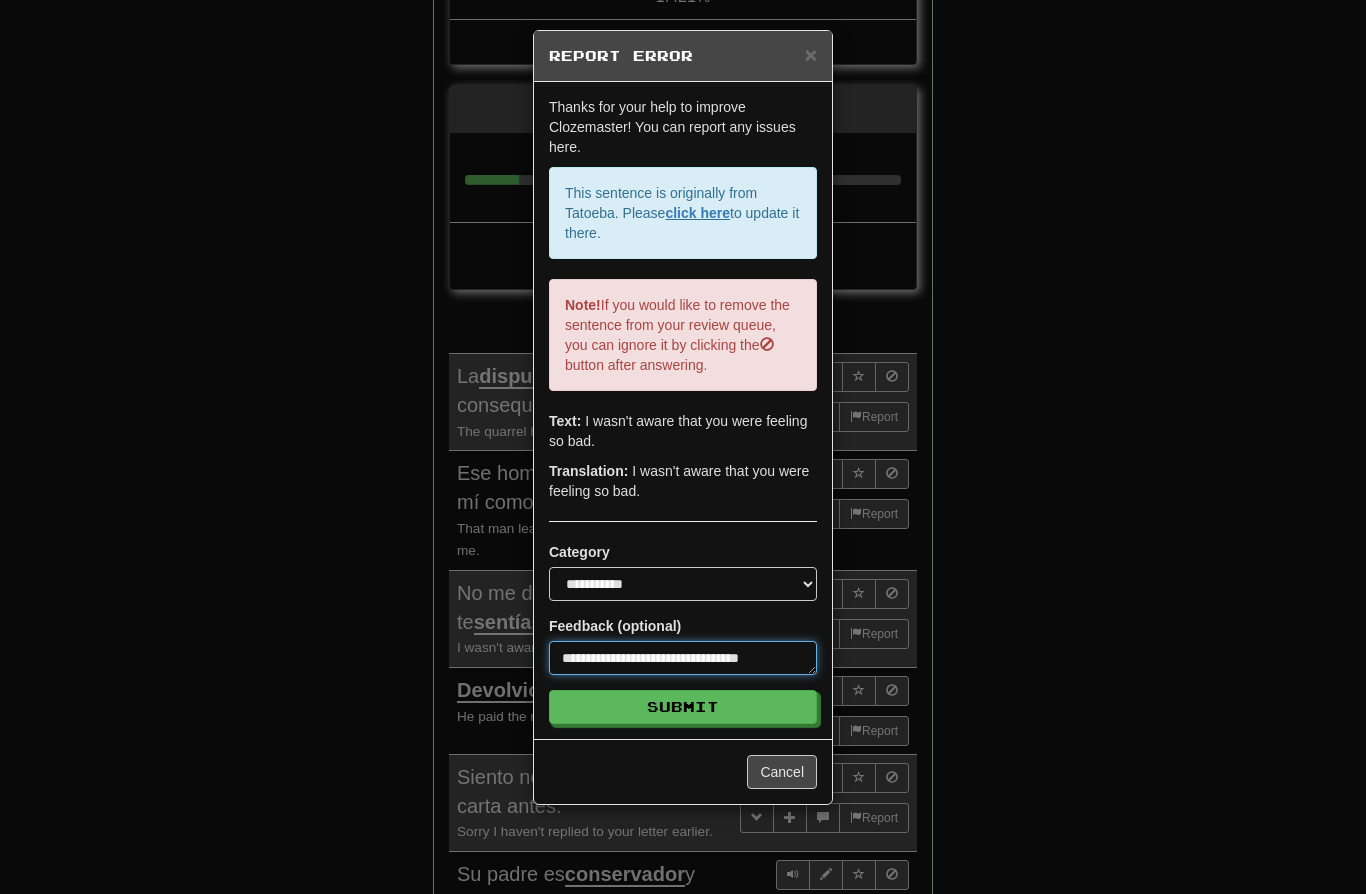 type on "*" 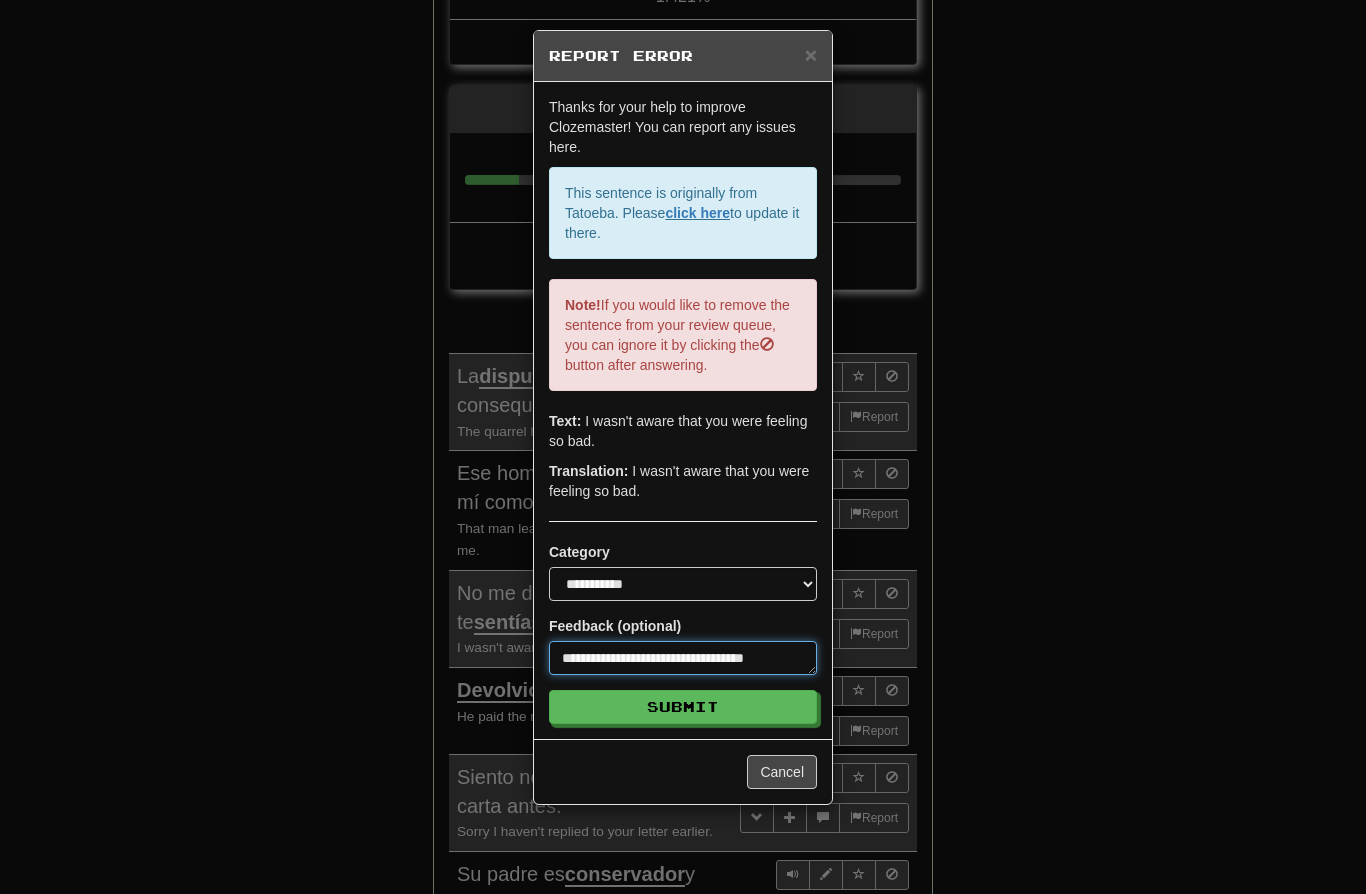 type on "*" 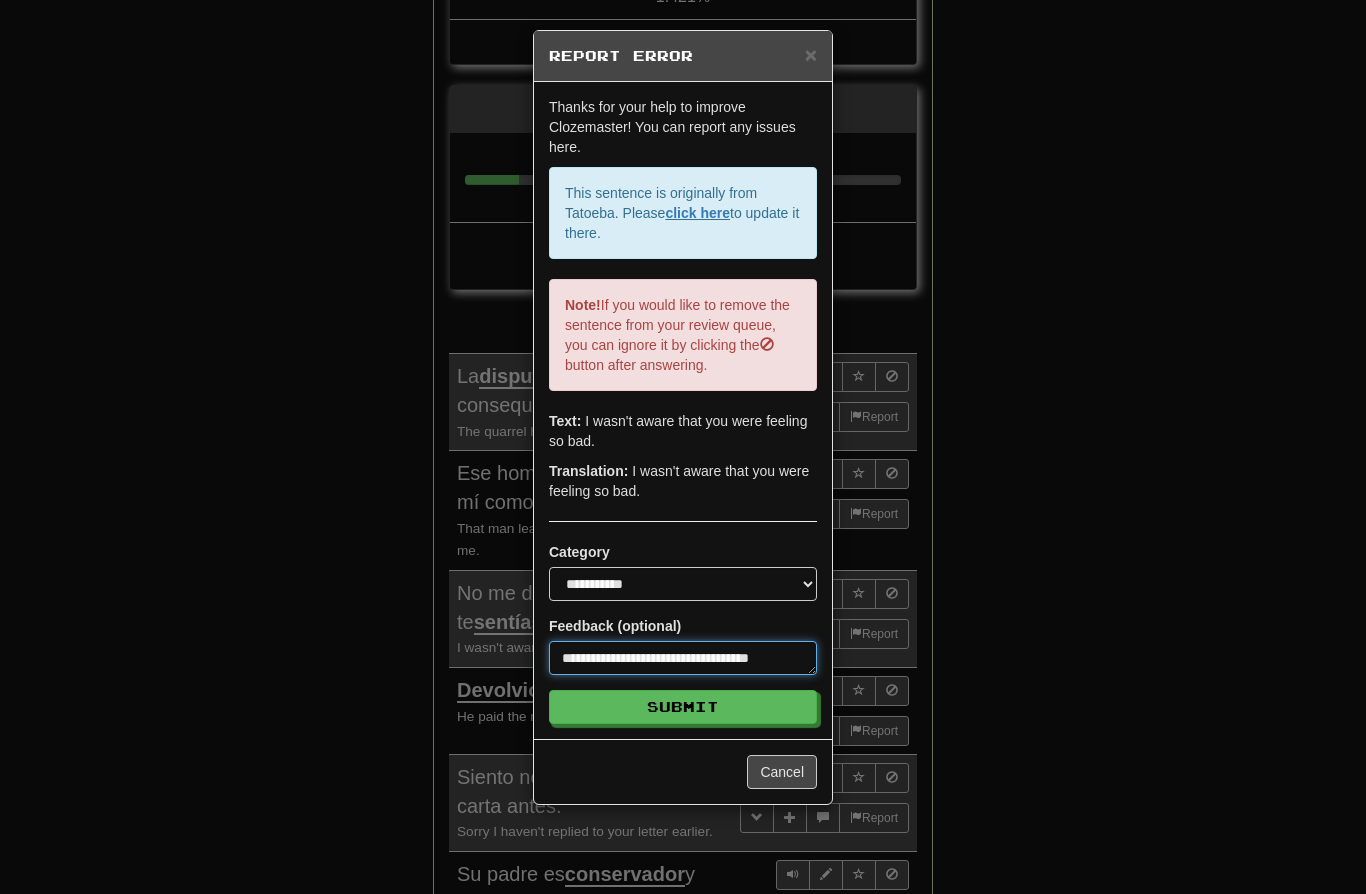 type on "*" 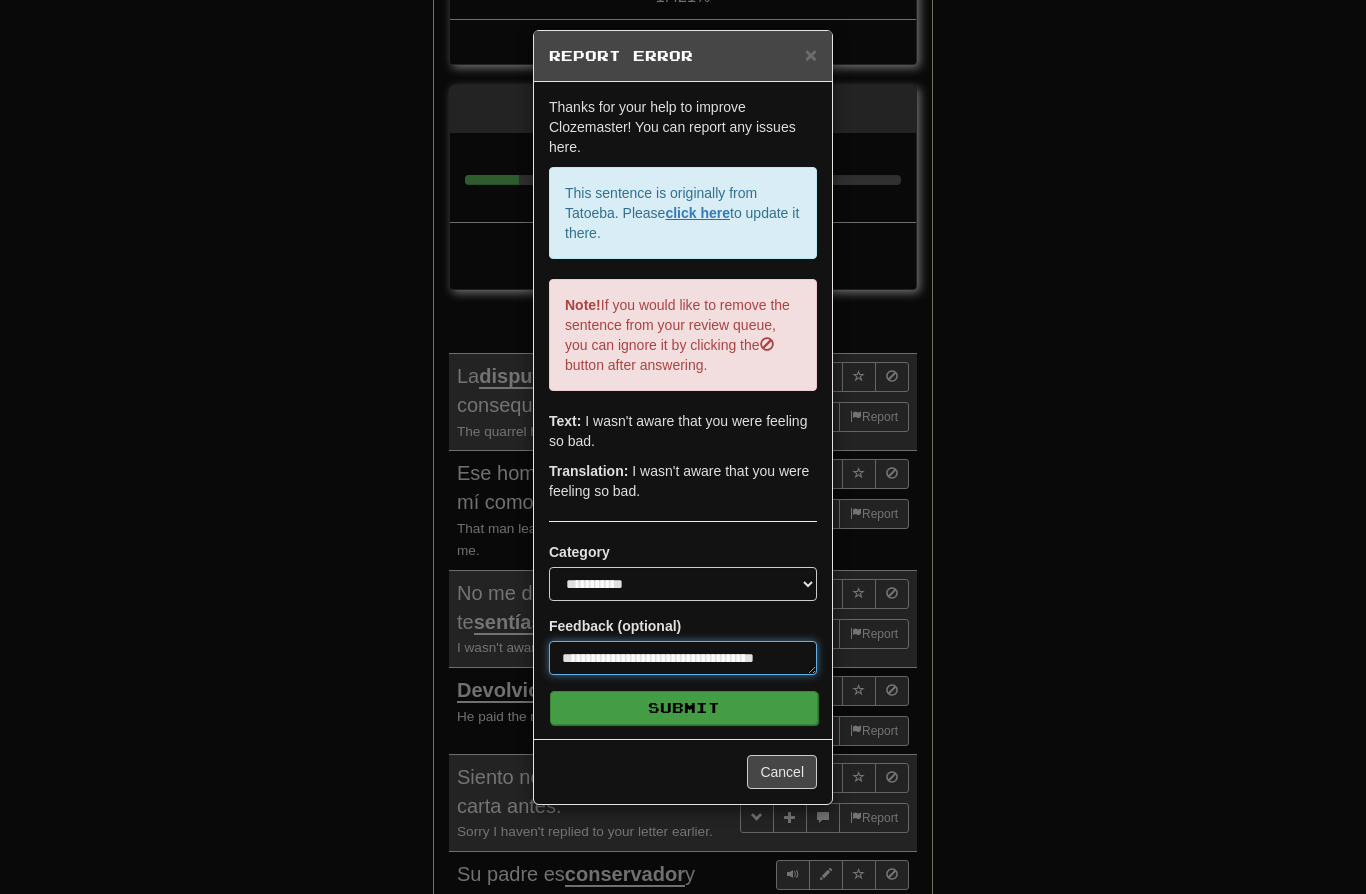 type on "**********" 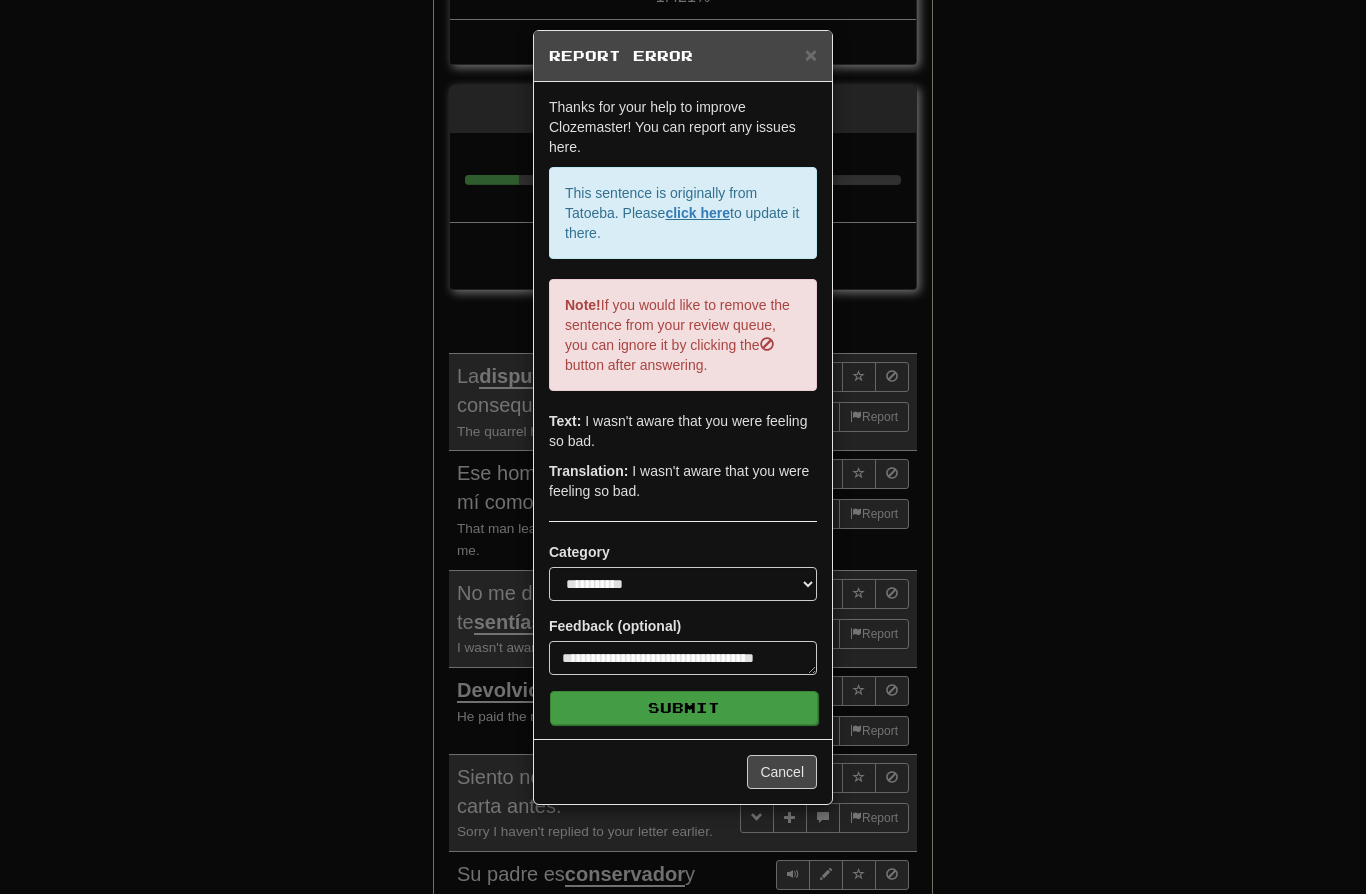 click on "Submit" at bounding box center (684, 708) 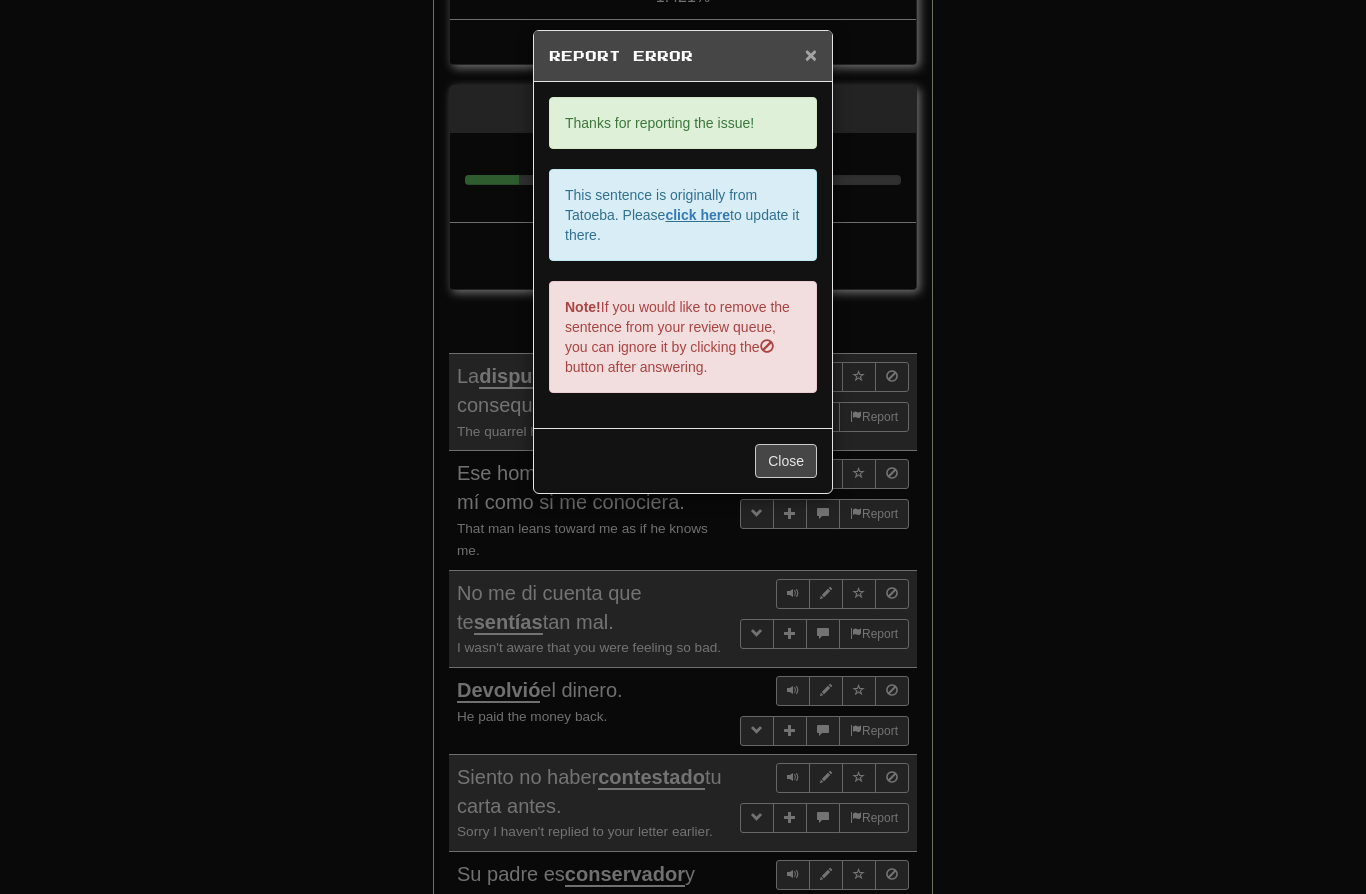 click on "×" at bounding box center (811, 54) 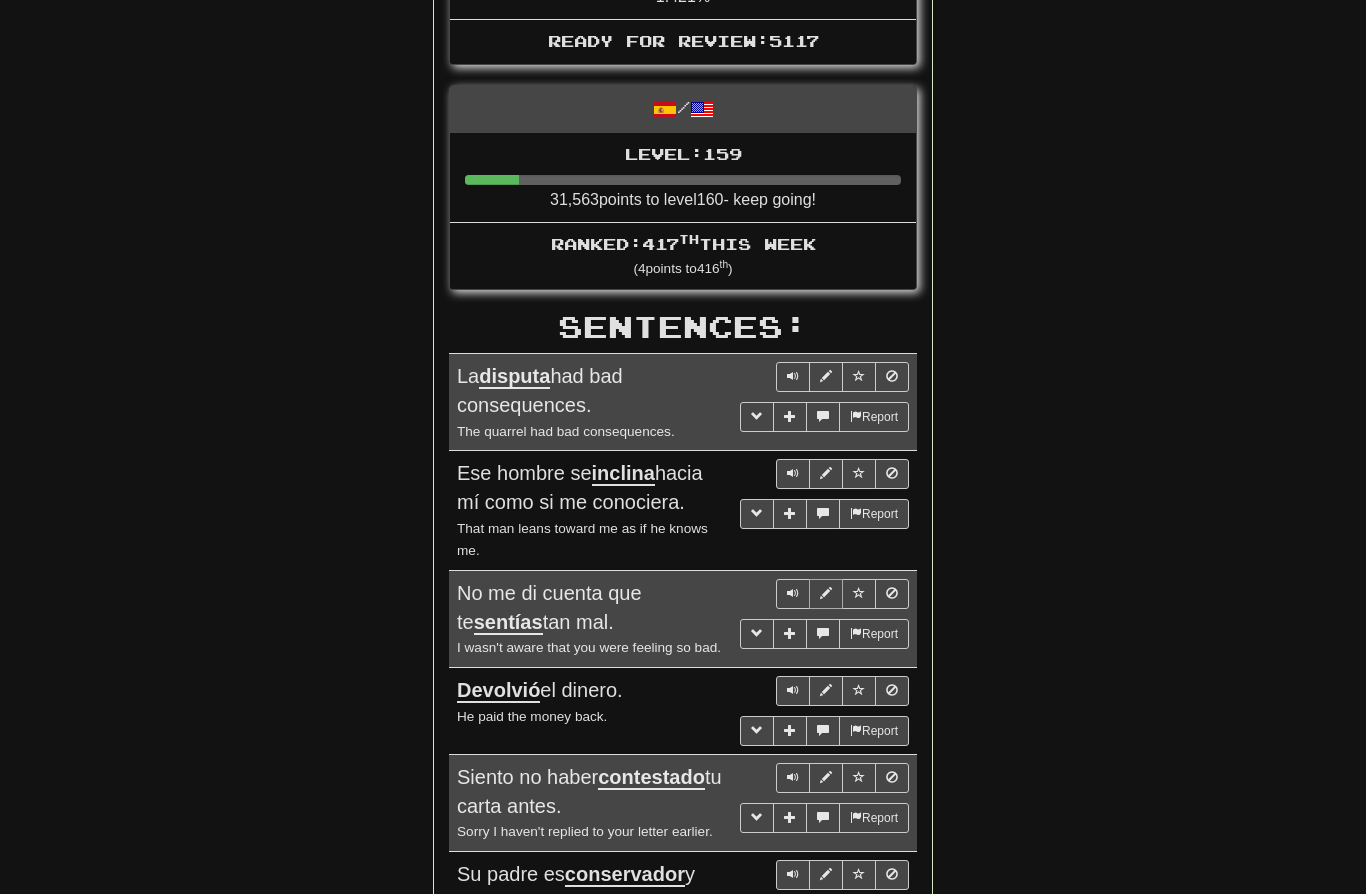 click at bounding box center (826, 594) 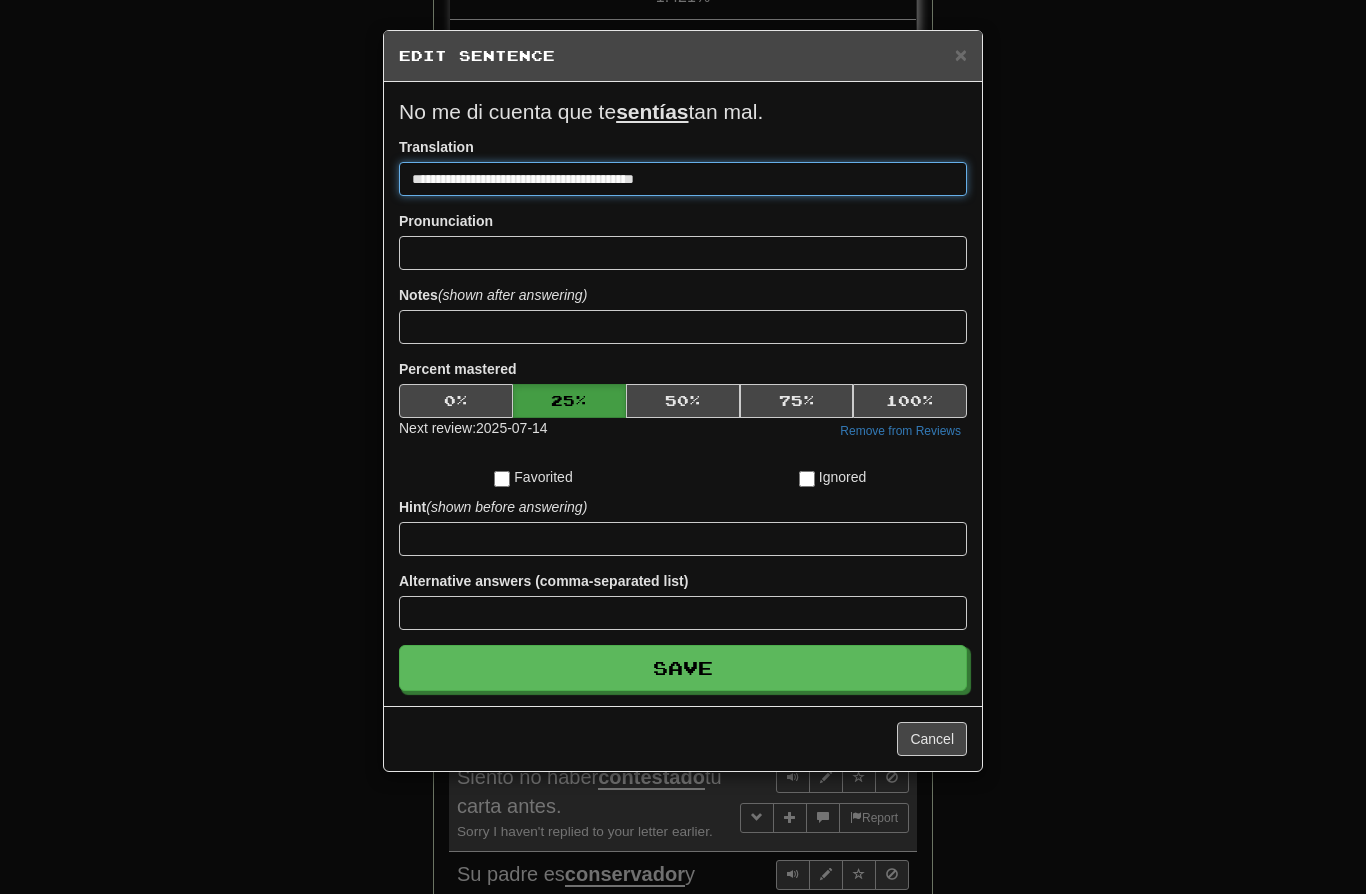 click on "**********" at bounding box center [683, 179] 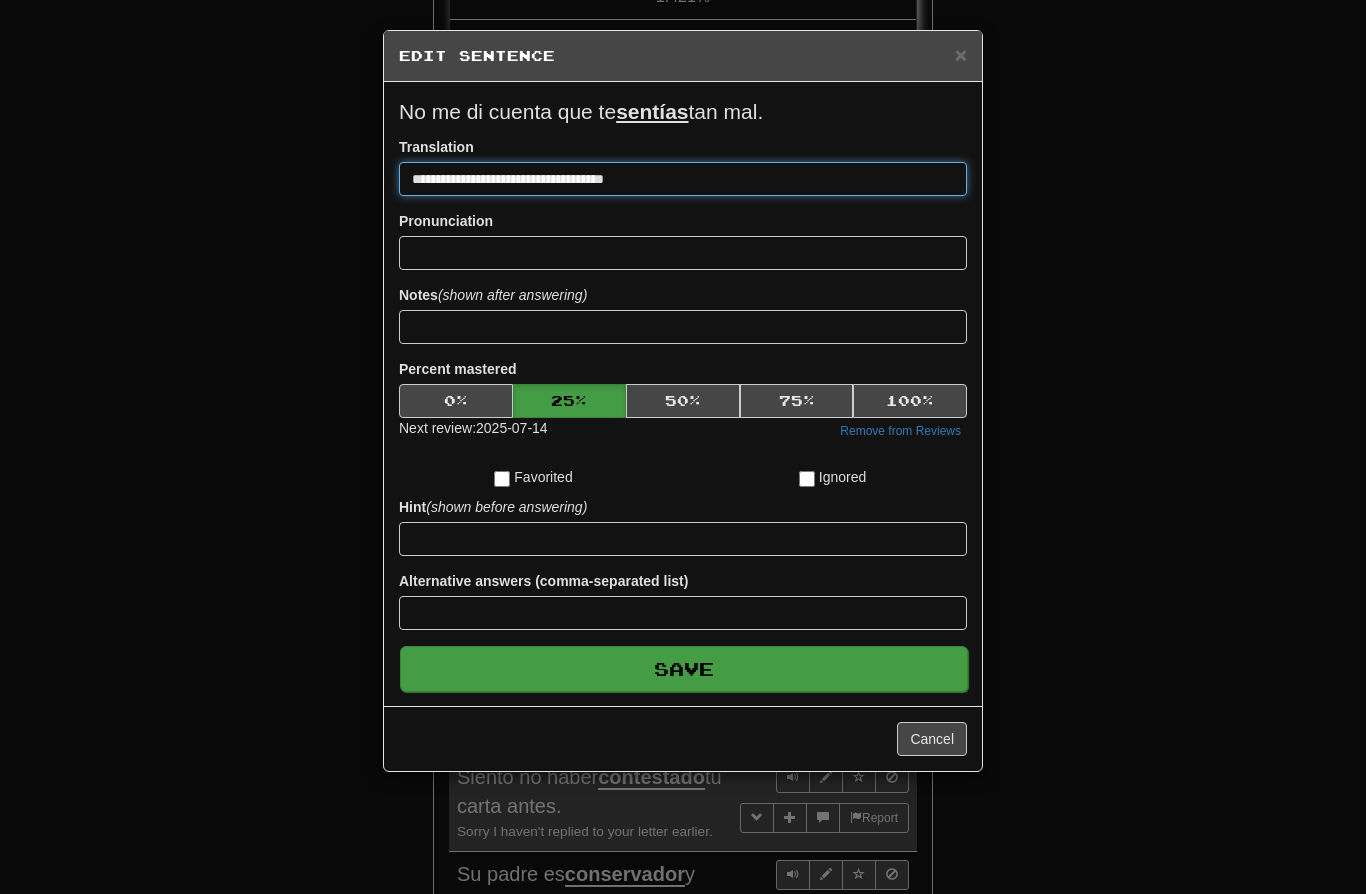 type on "**********" 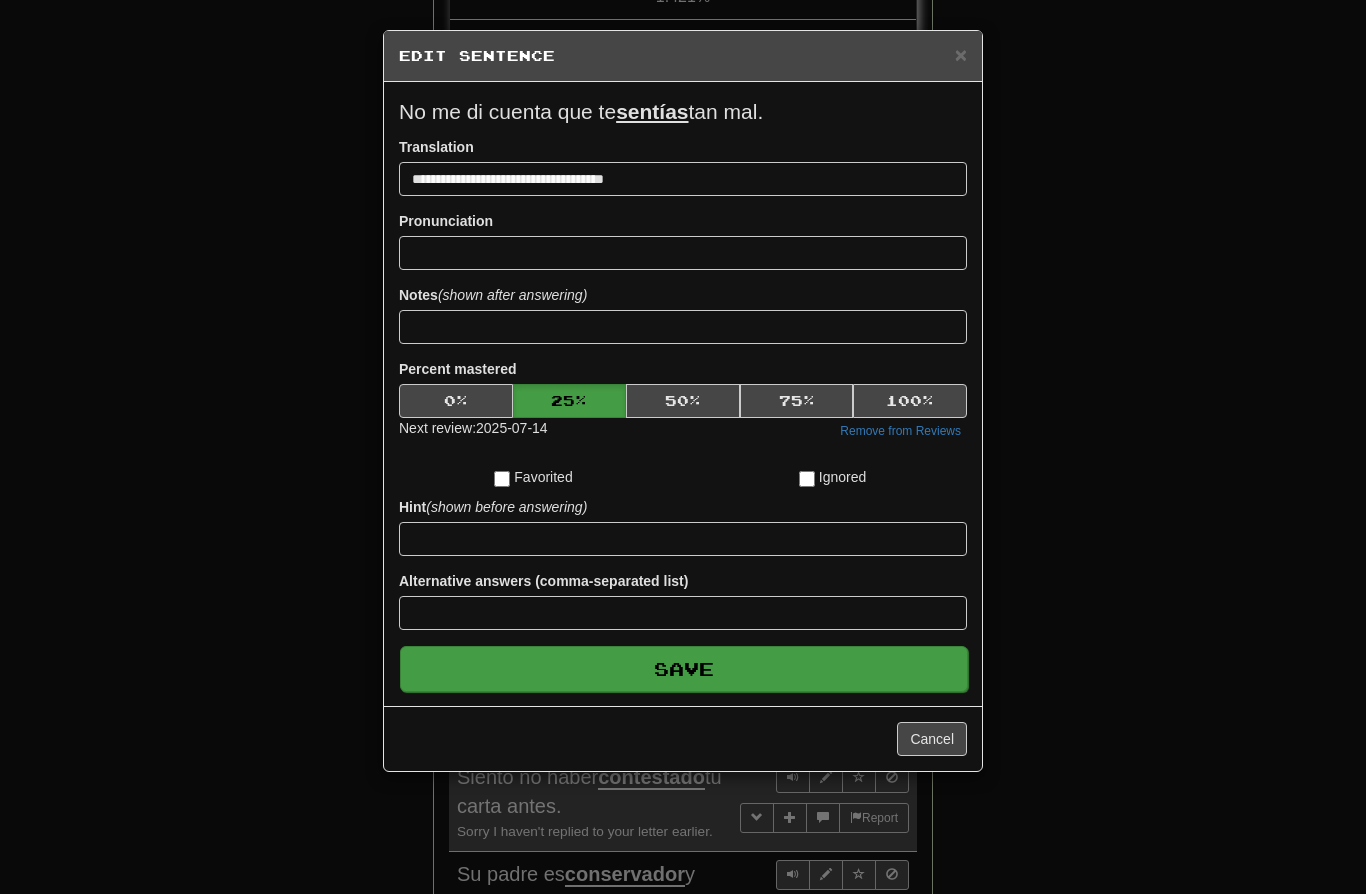 click on "Save" at bounding box center (684, 669) 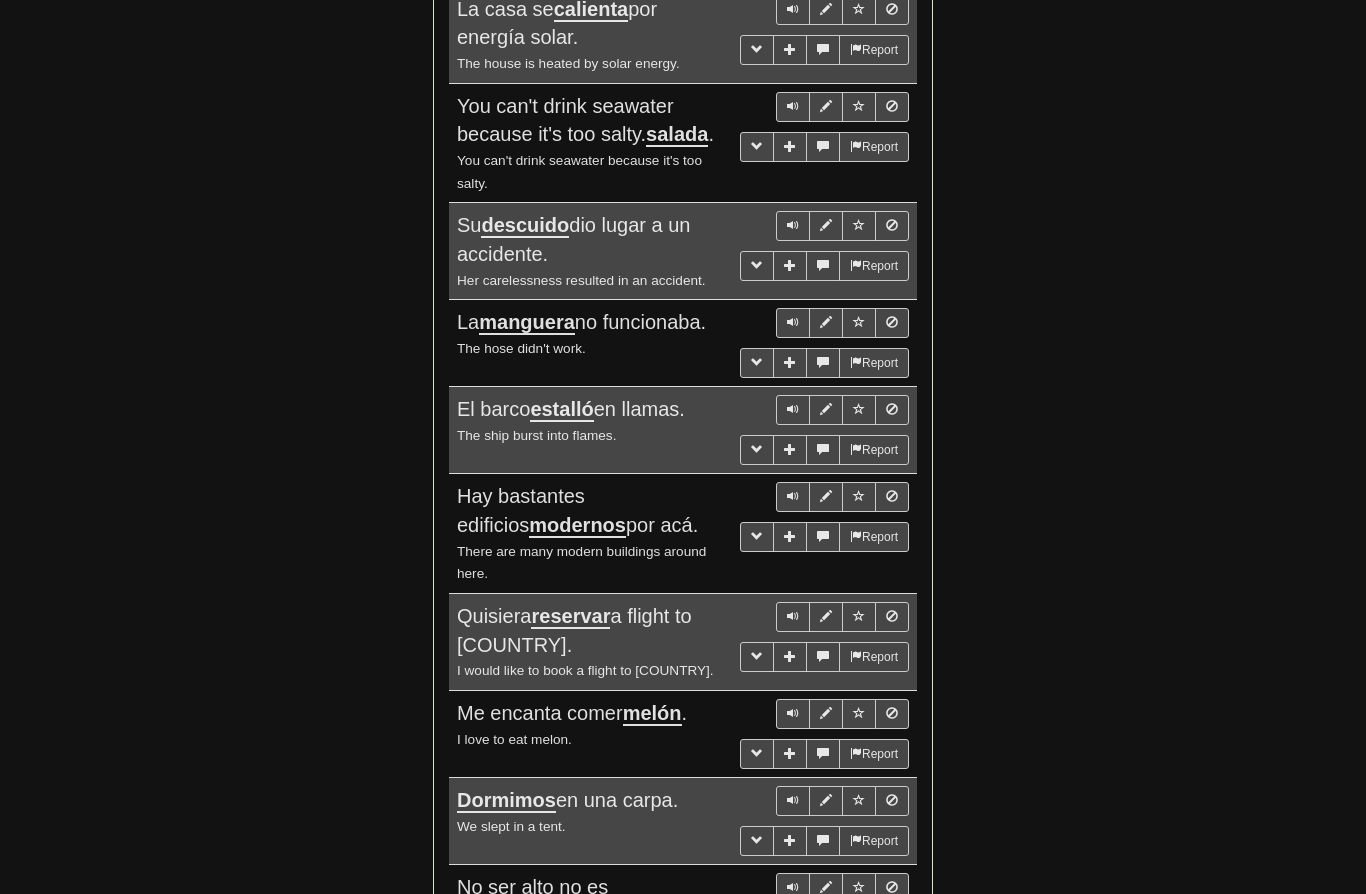 scroll, scrollTop: 2656, scrollLeft: 0, axis: vertical 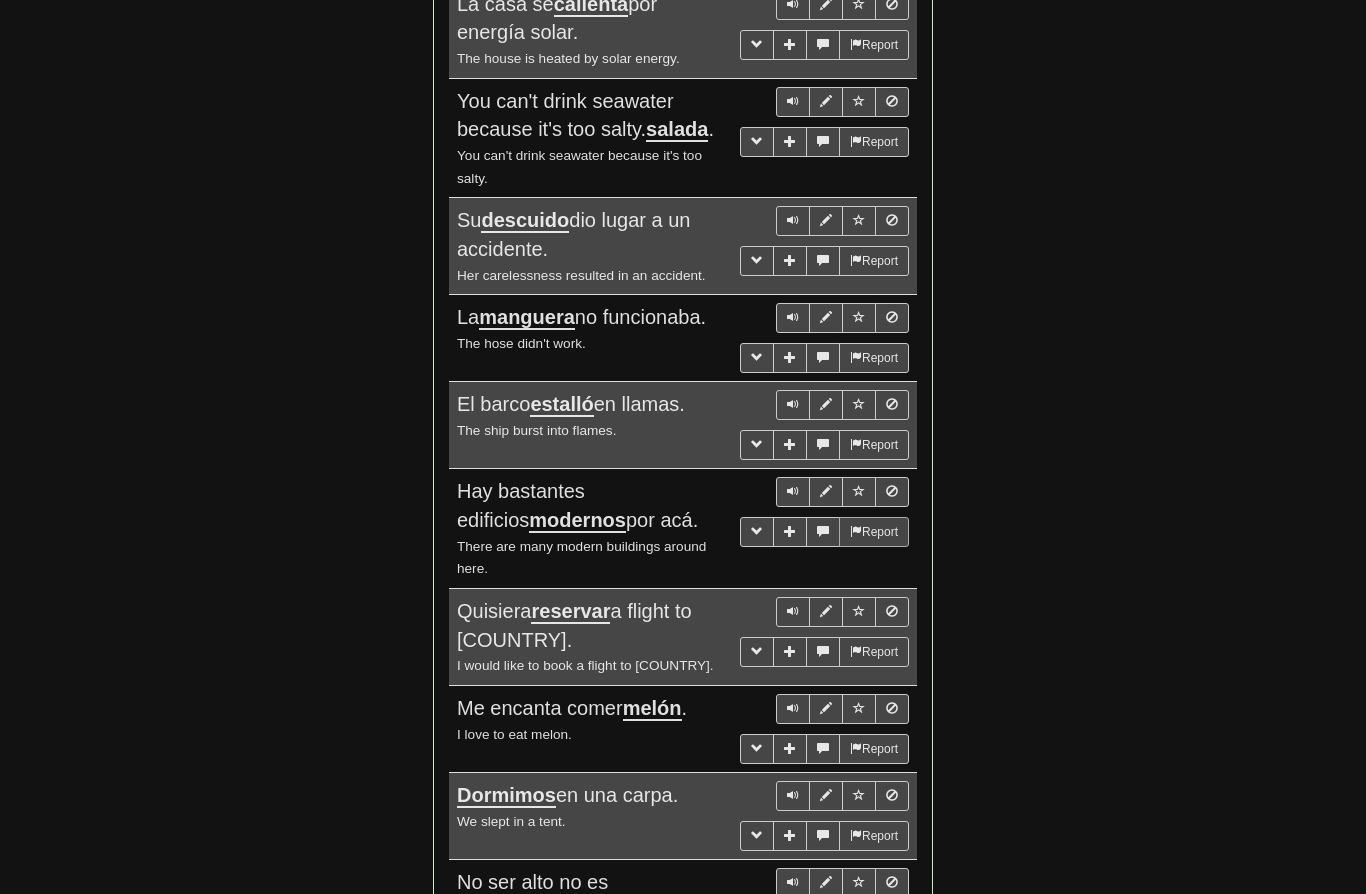 click on "Report" at bounding box center (874, 532) 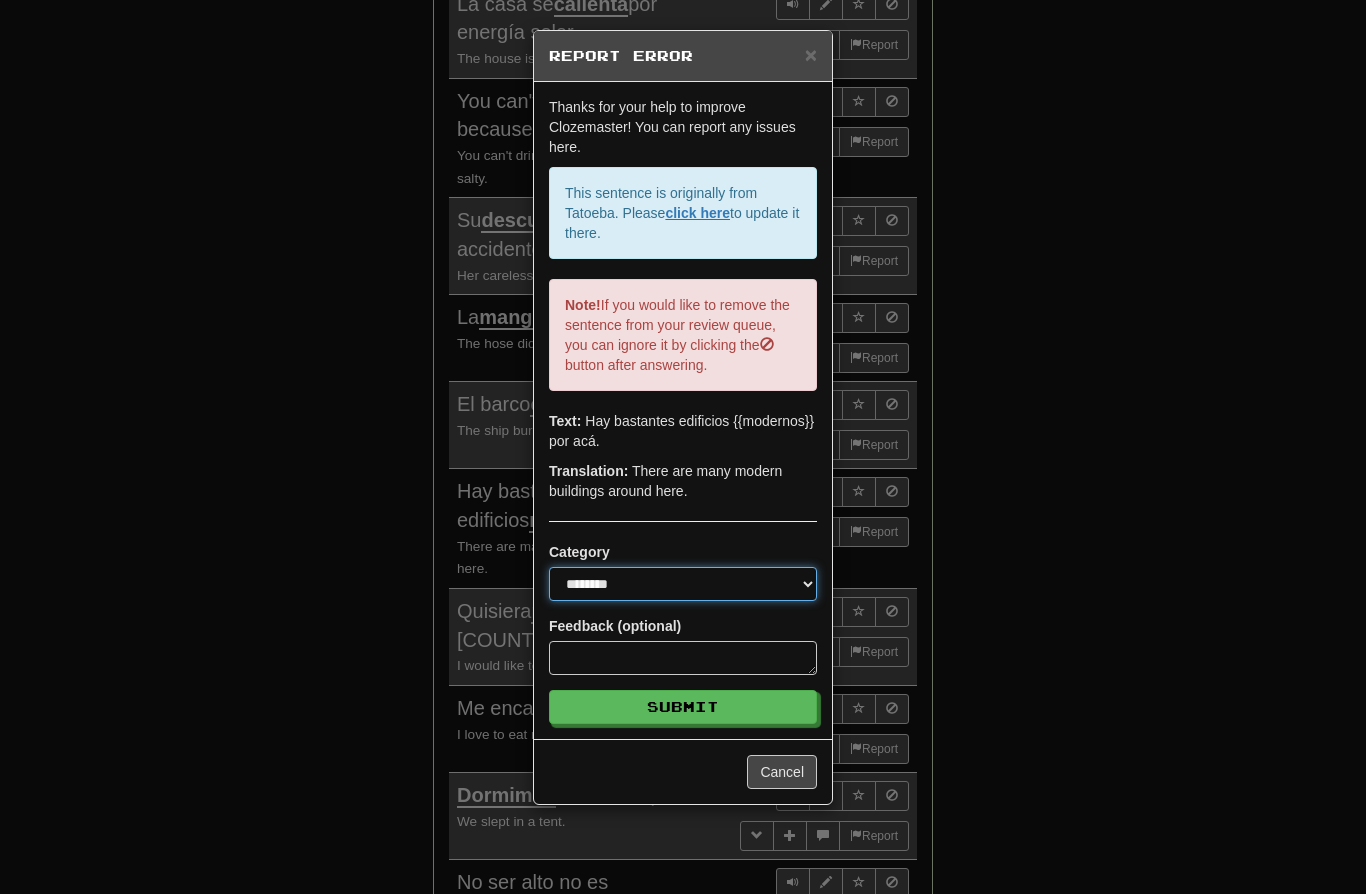click on "**********" at bounding box center [683, 584] 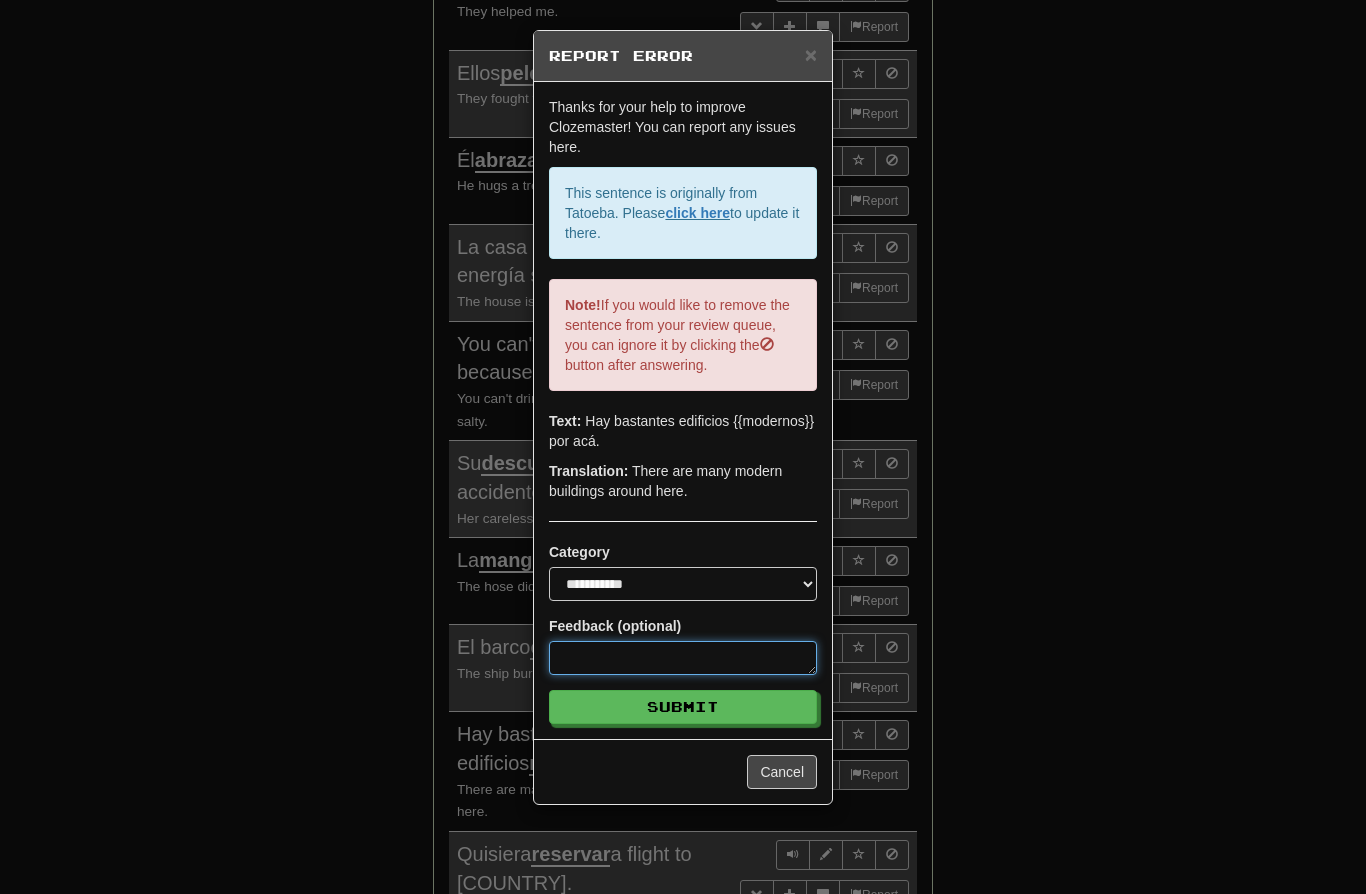 click at bounding box center [683, 658] 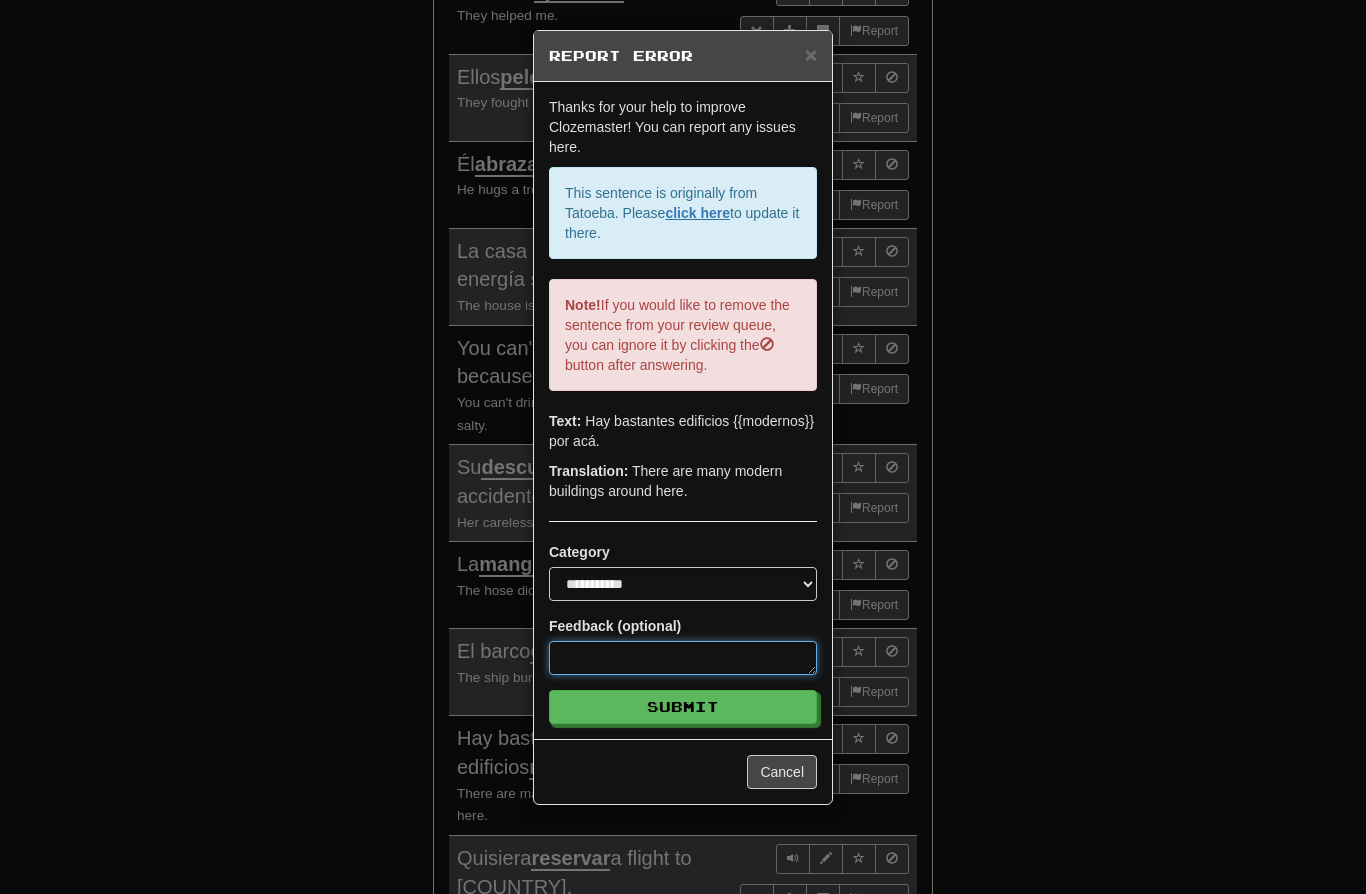 scroll, scrollTop: 2408, scrollLeft: 0, axis: vertical 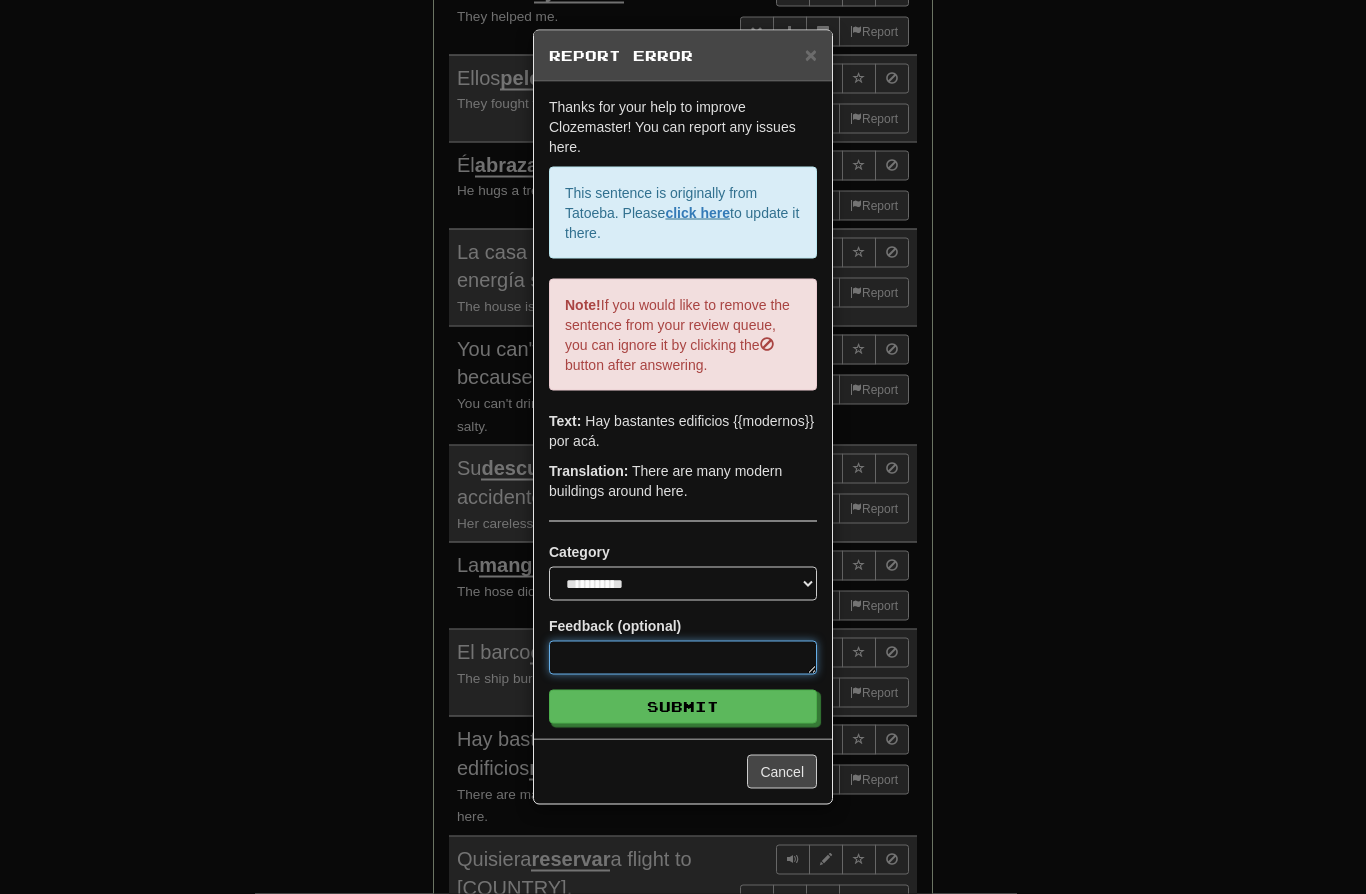 click at bounding box center (683, 658) 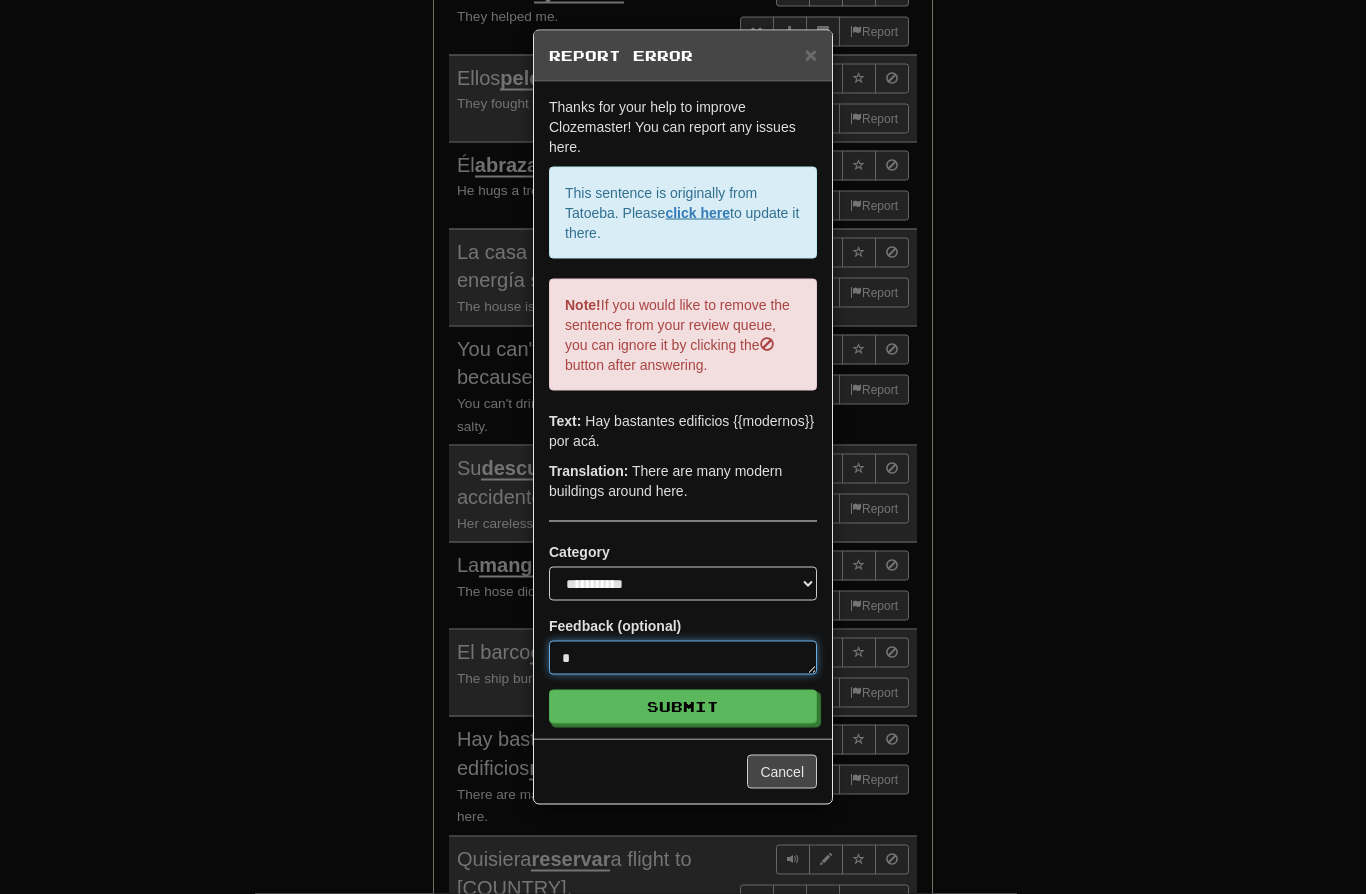 scroll, scrollTop: 2409, scrollLeft: 0, axis: vertical 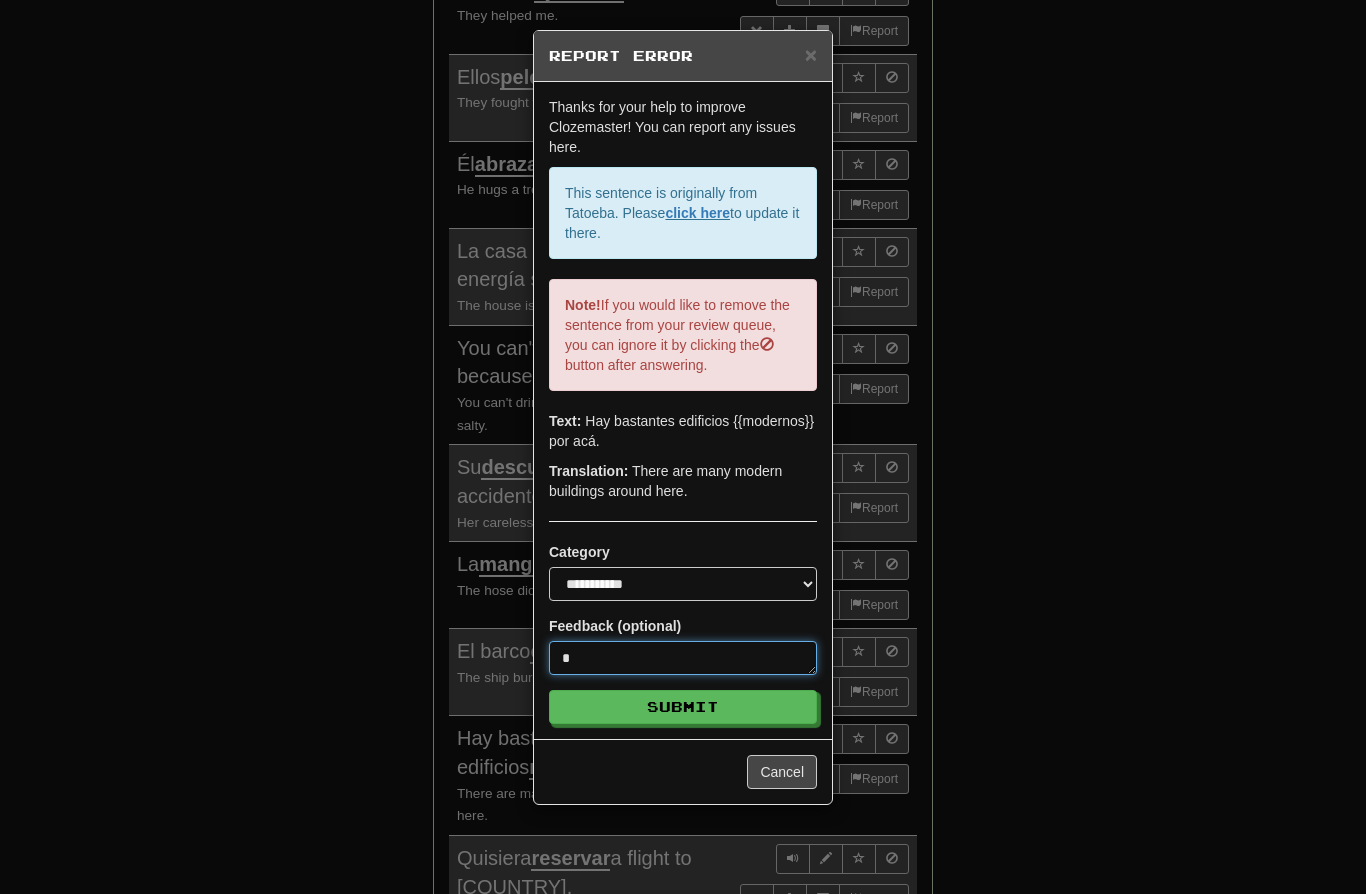 type on "*" 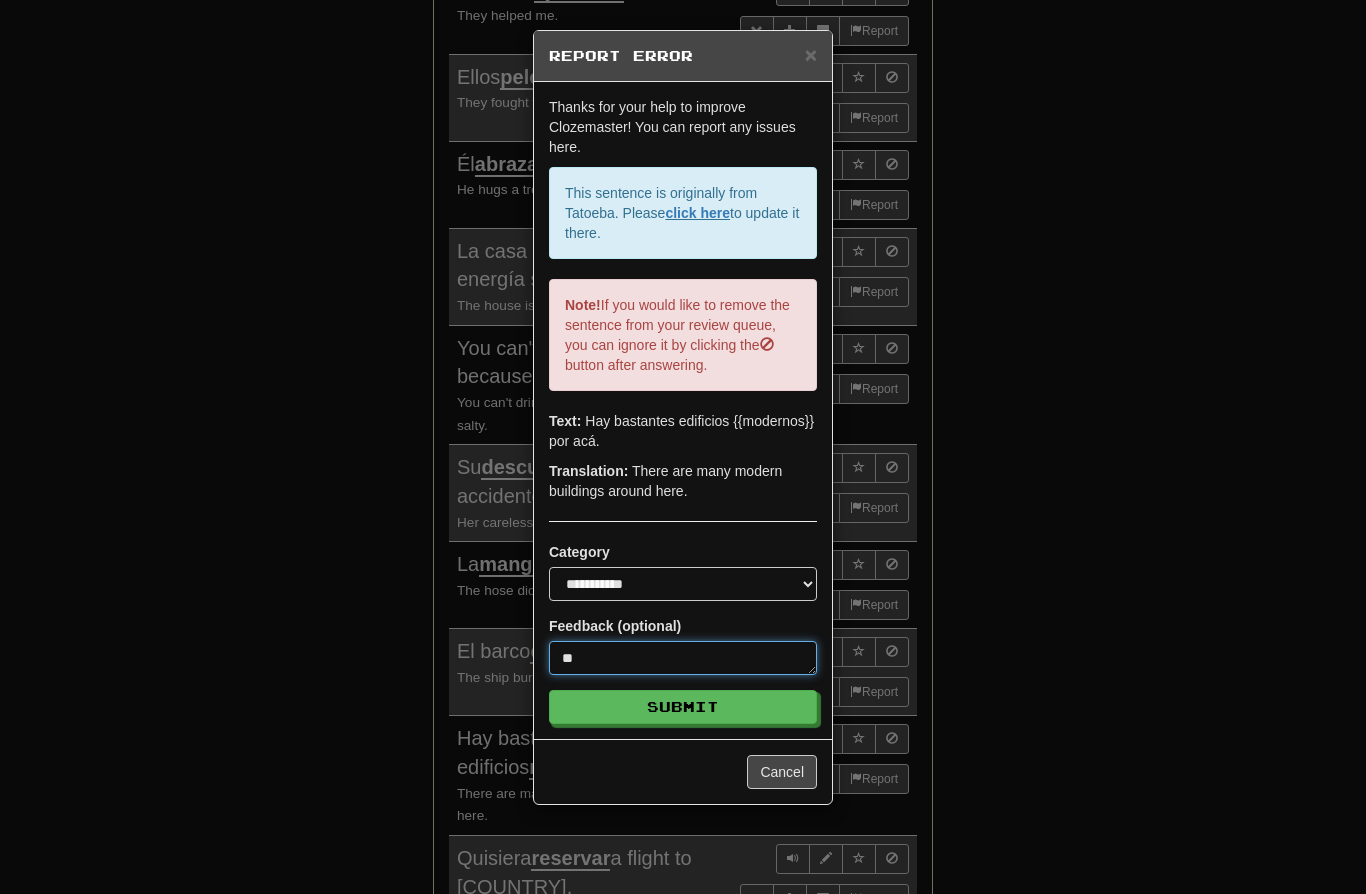 type on "*" 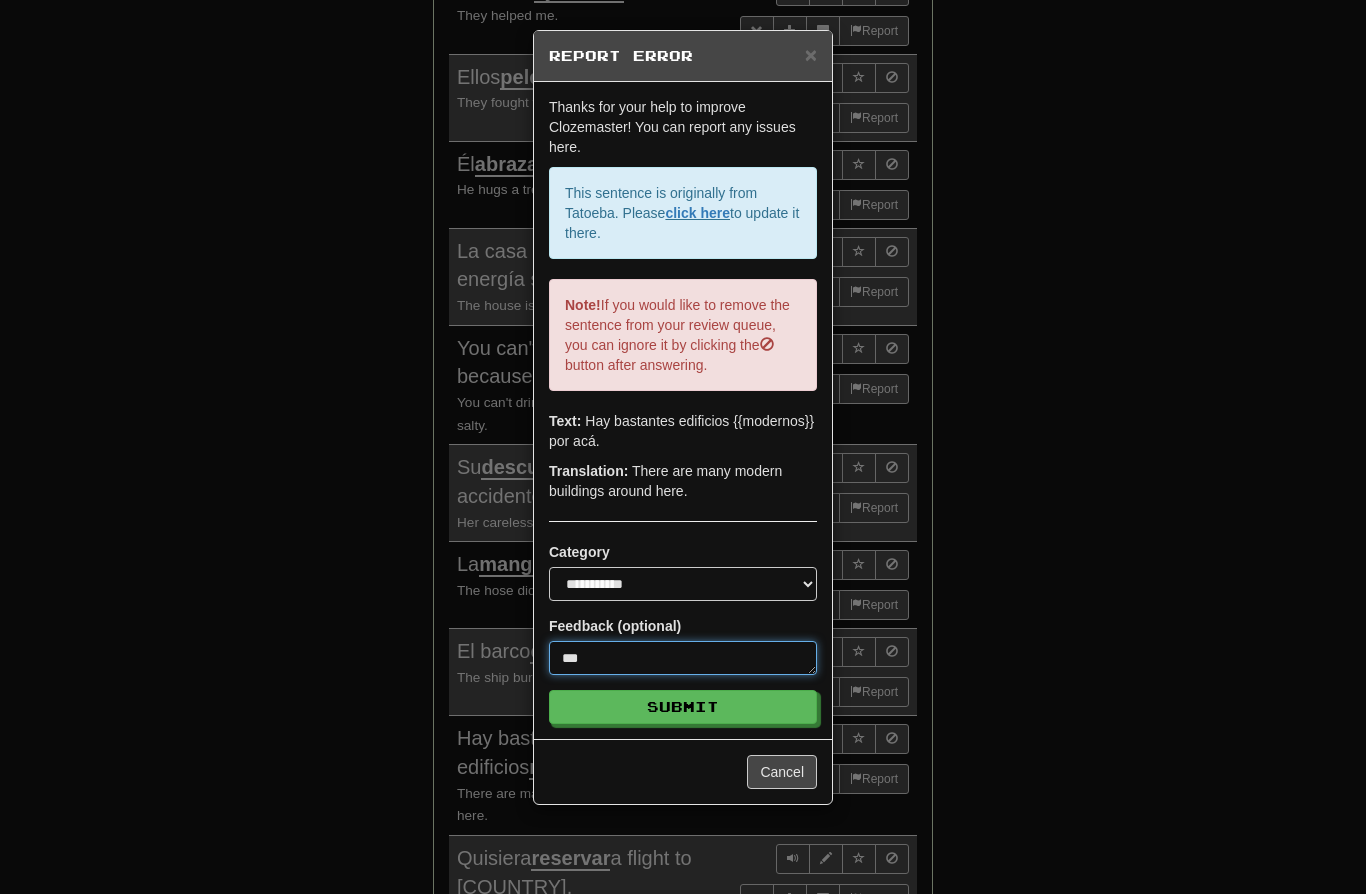 type on "*" 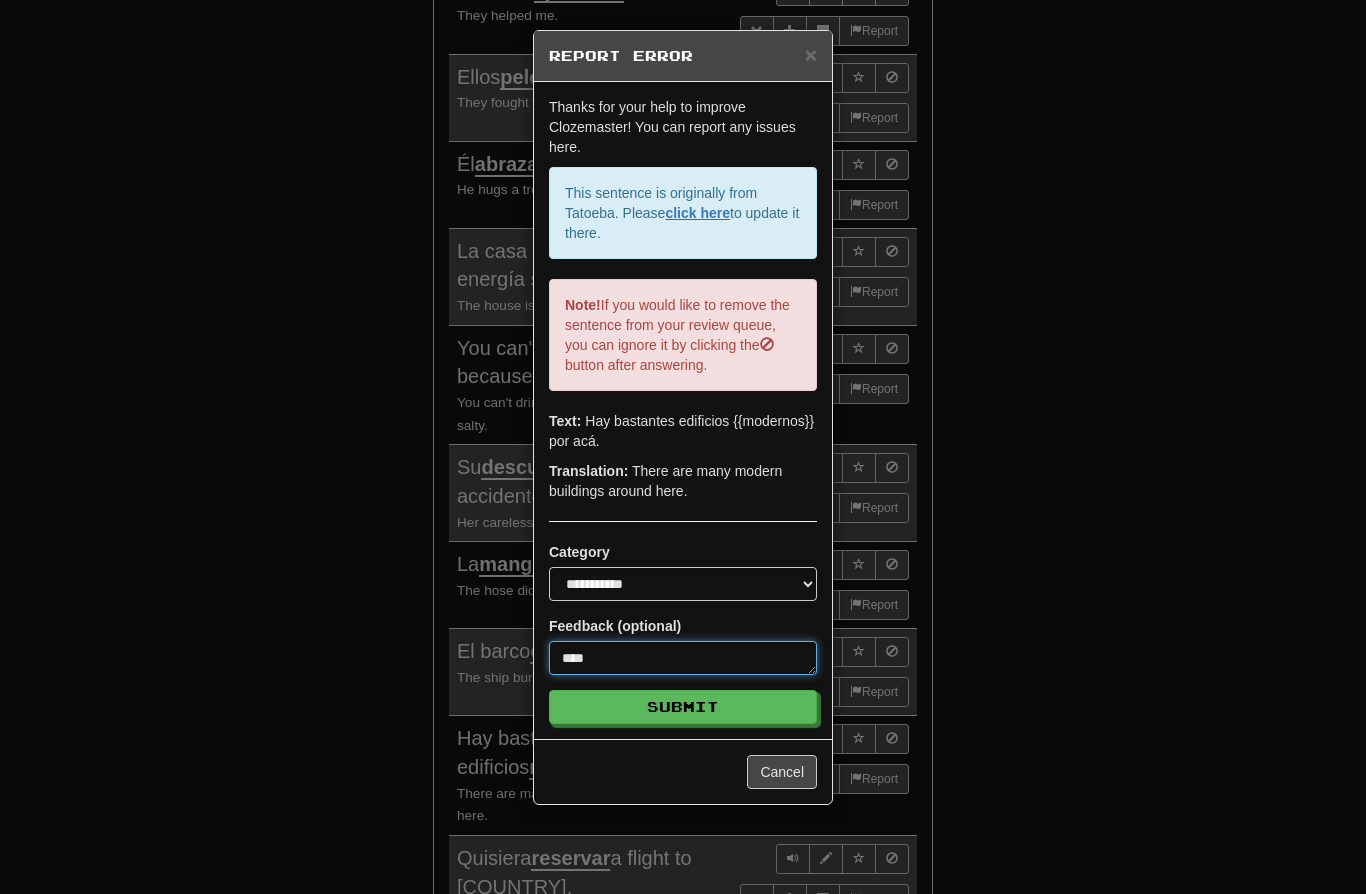 type on "*" 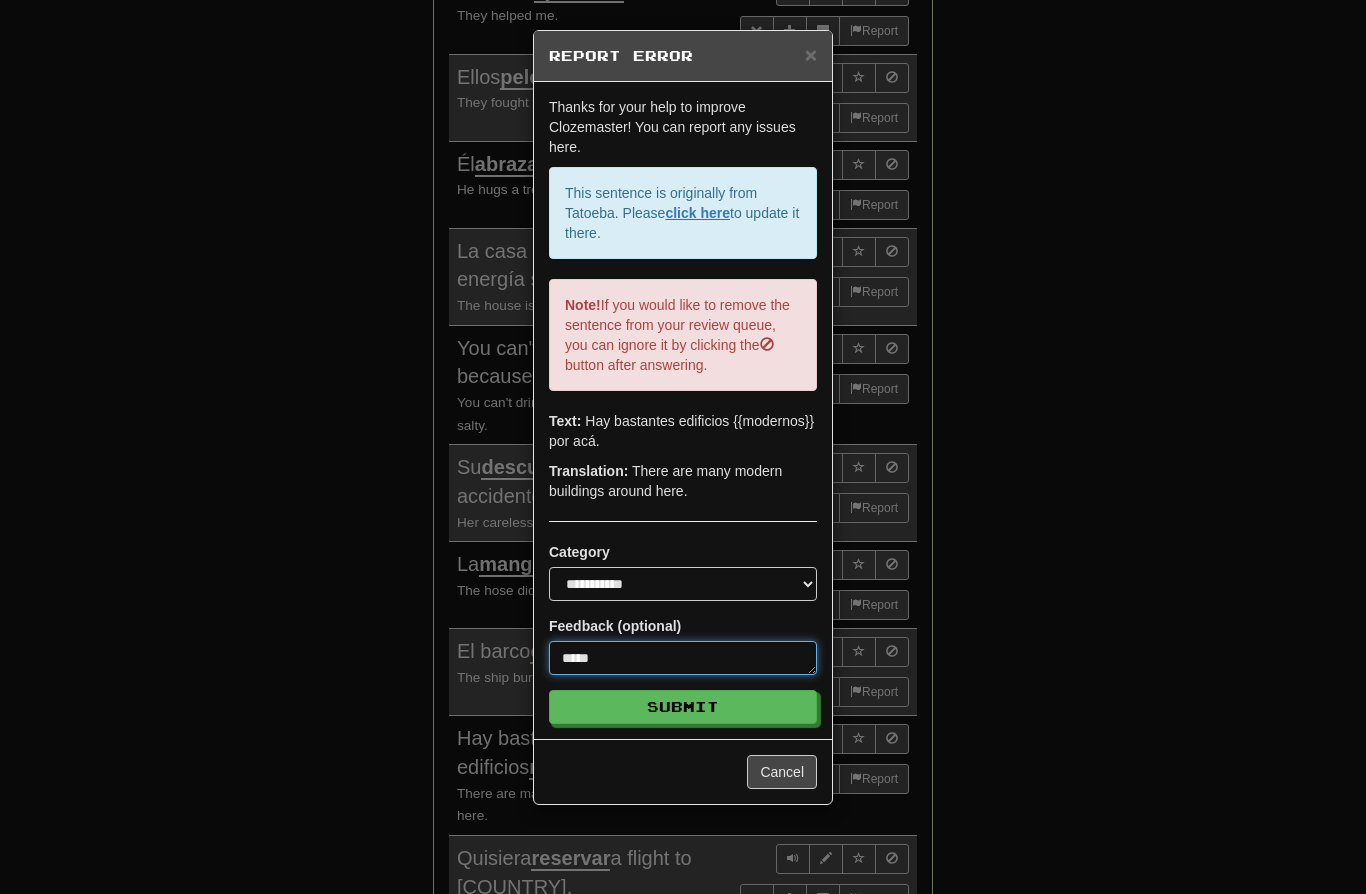 type on "*" 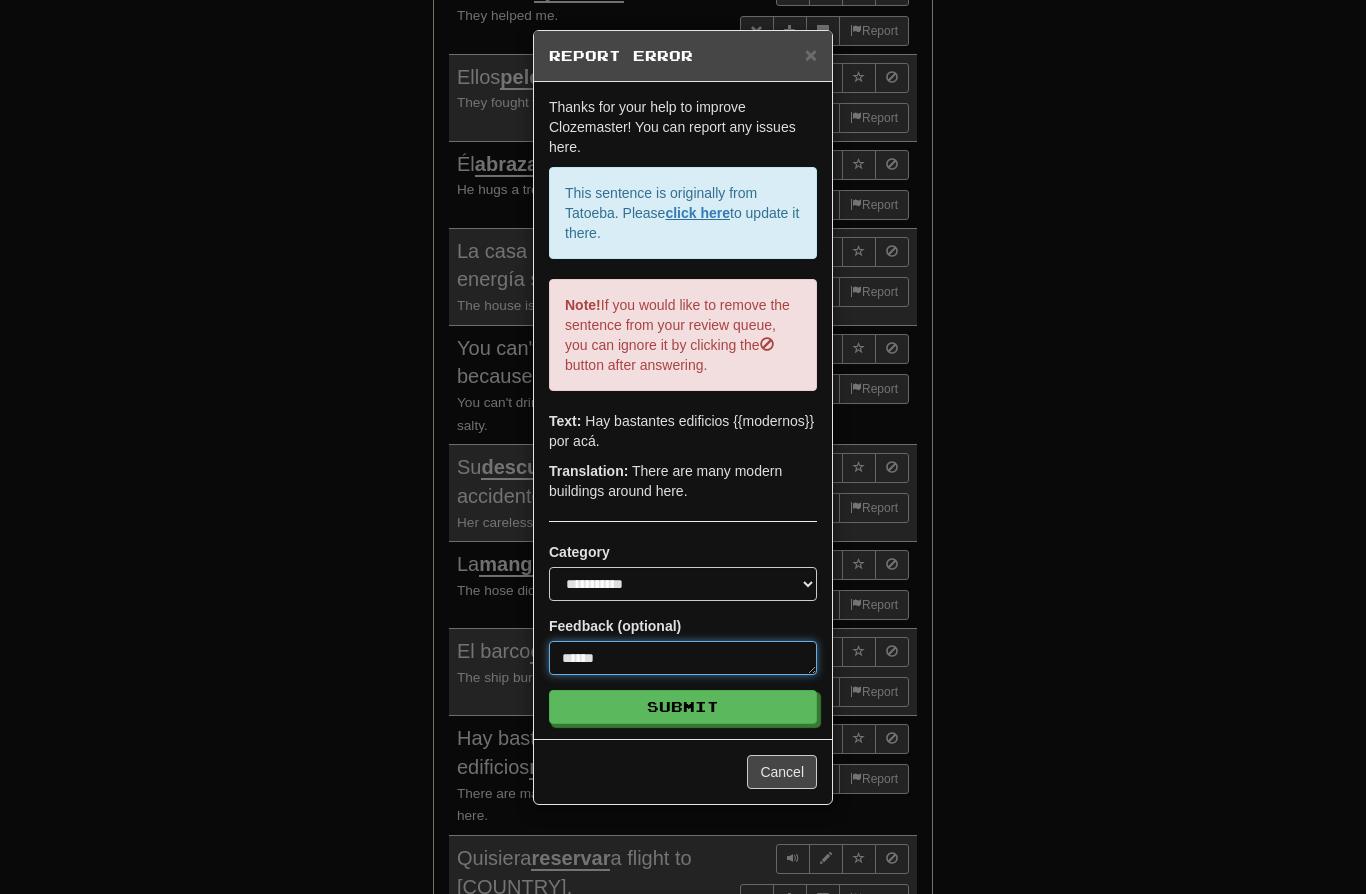 type on "*" 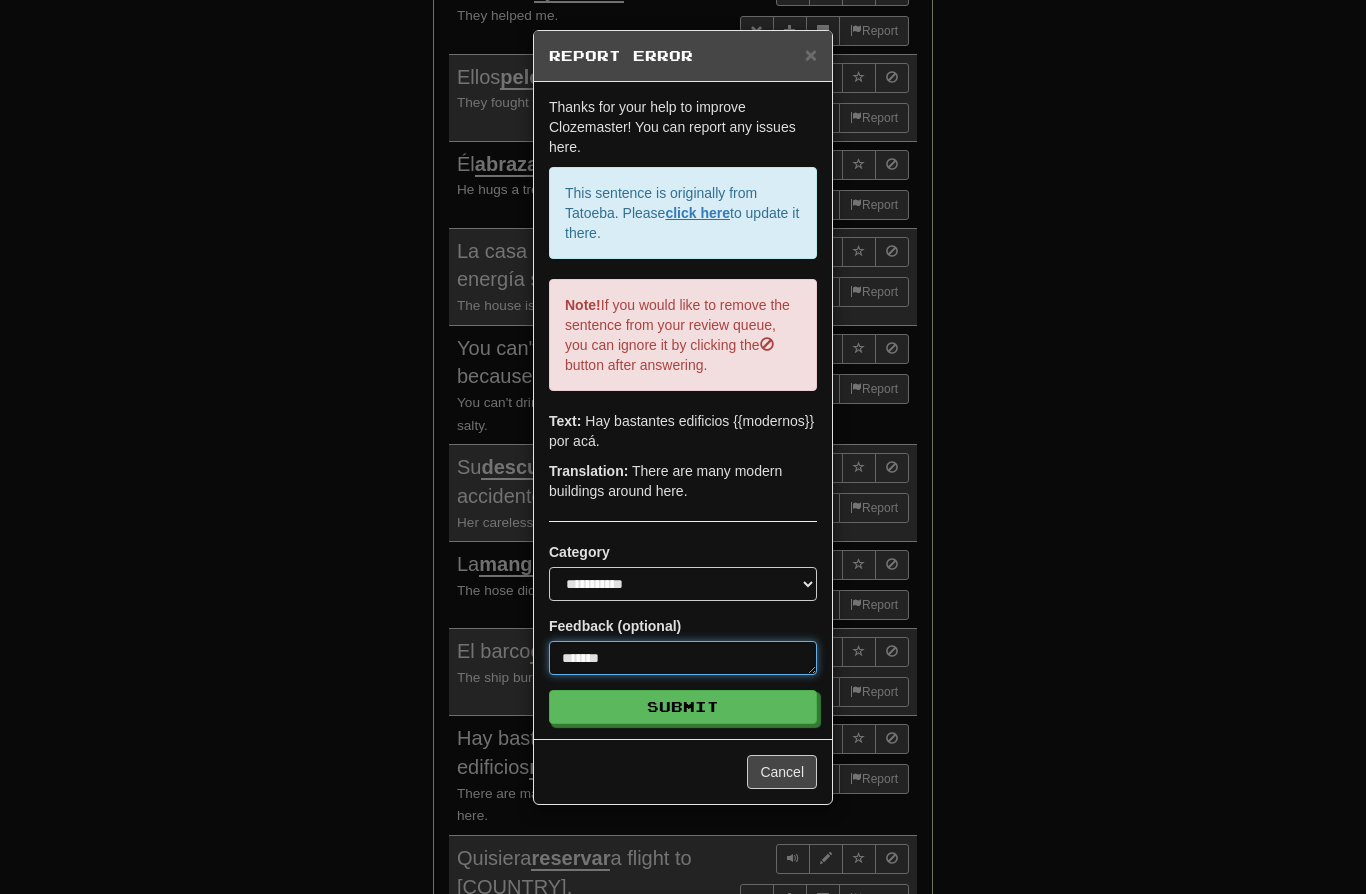 type on "*" 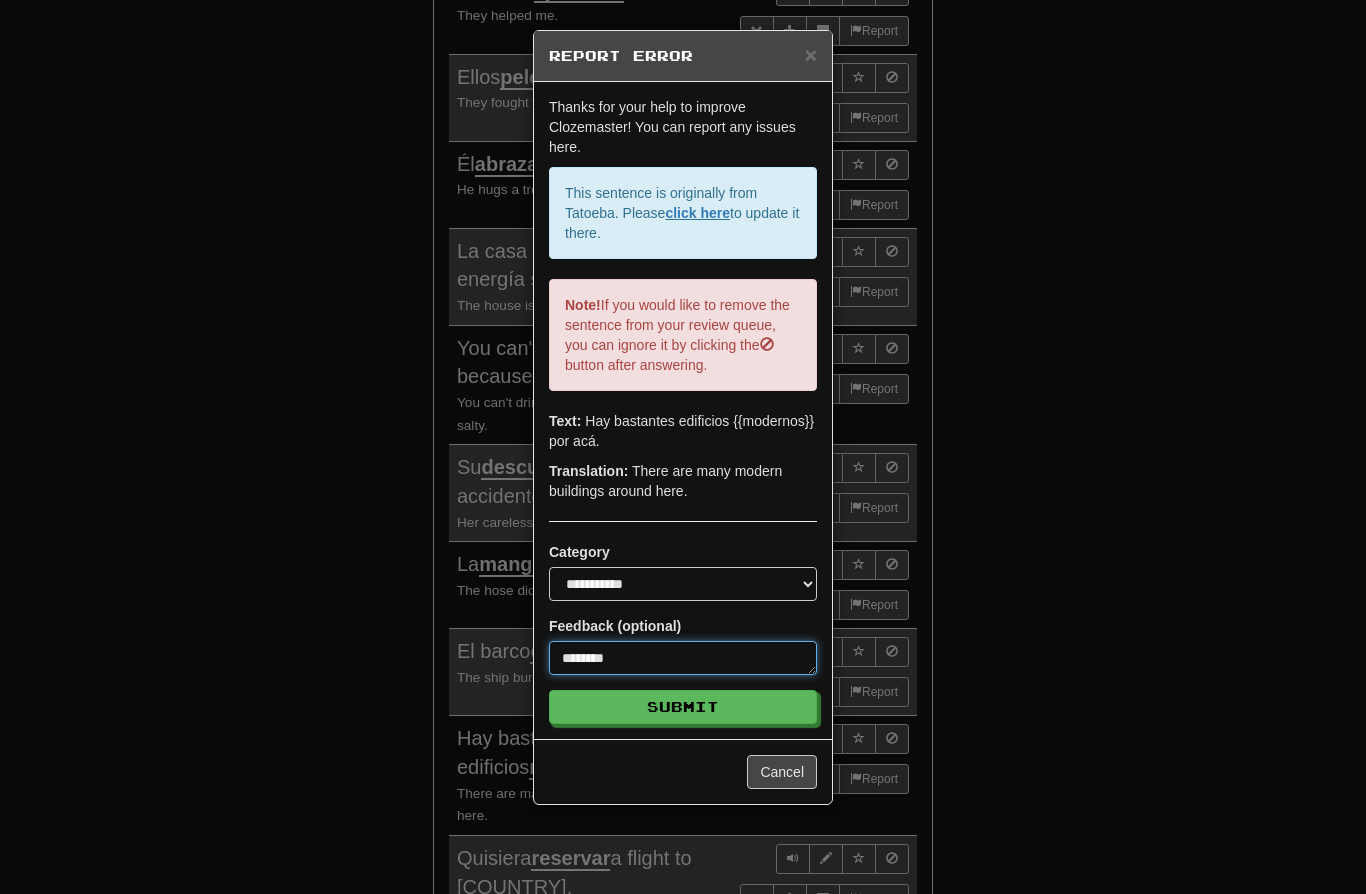 type on "*" 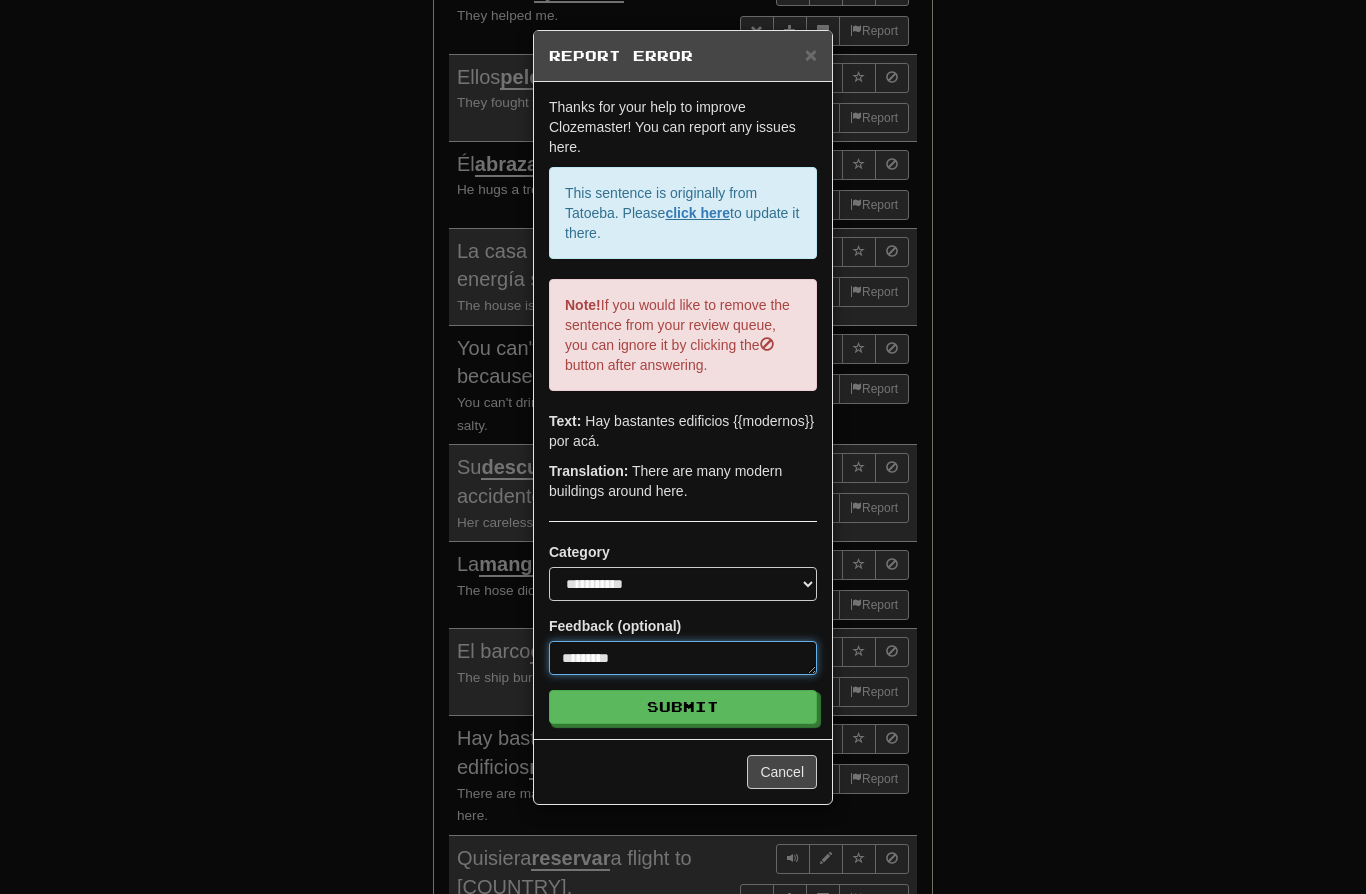type on "*" 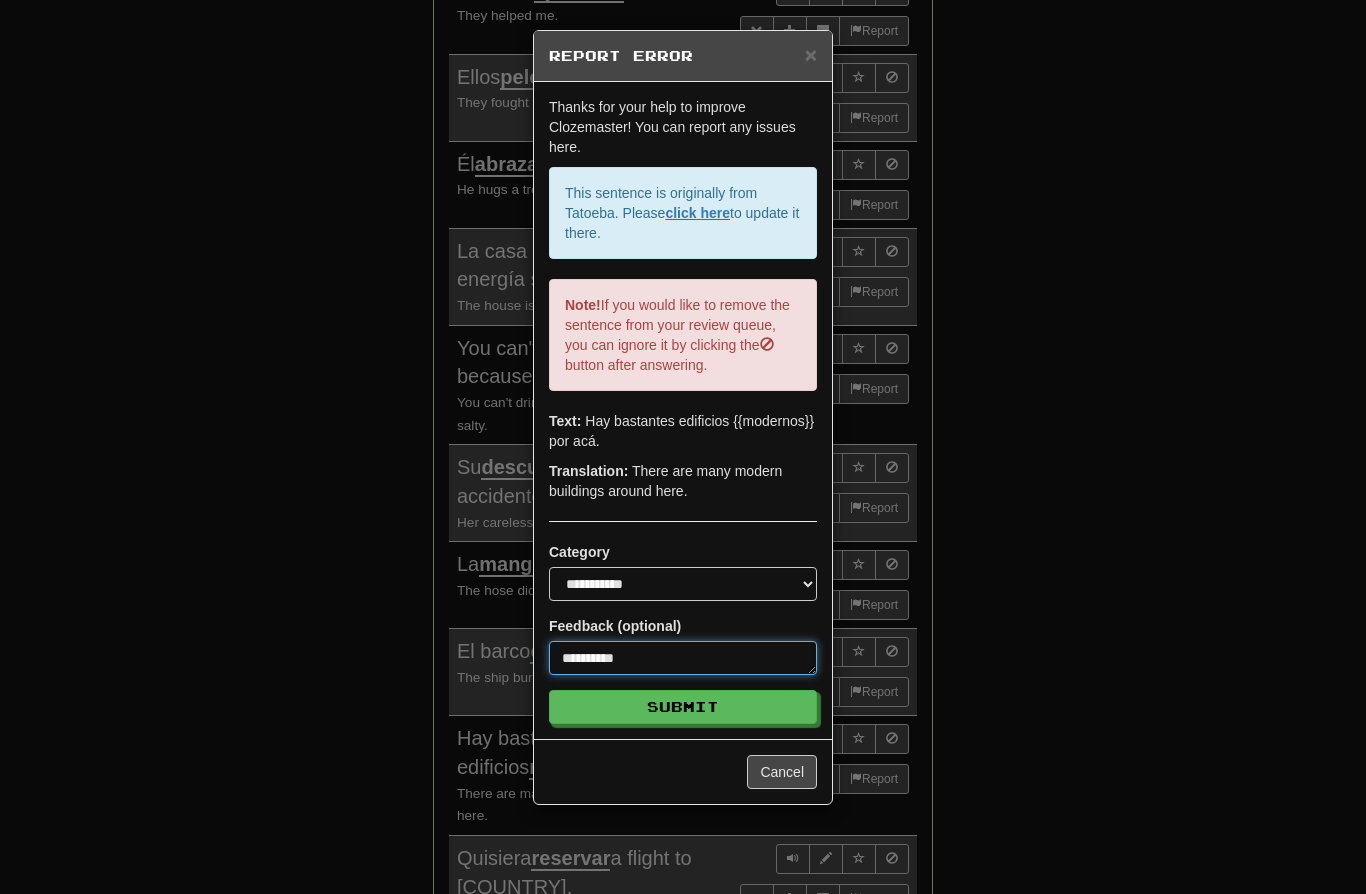 type on "*" 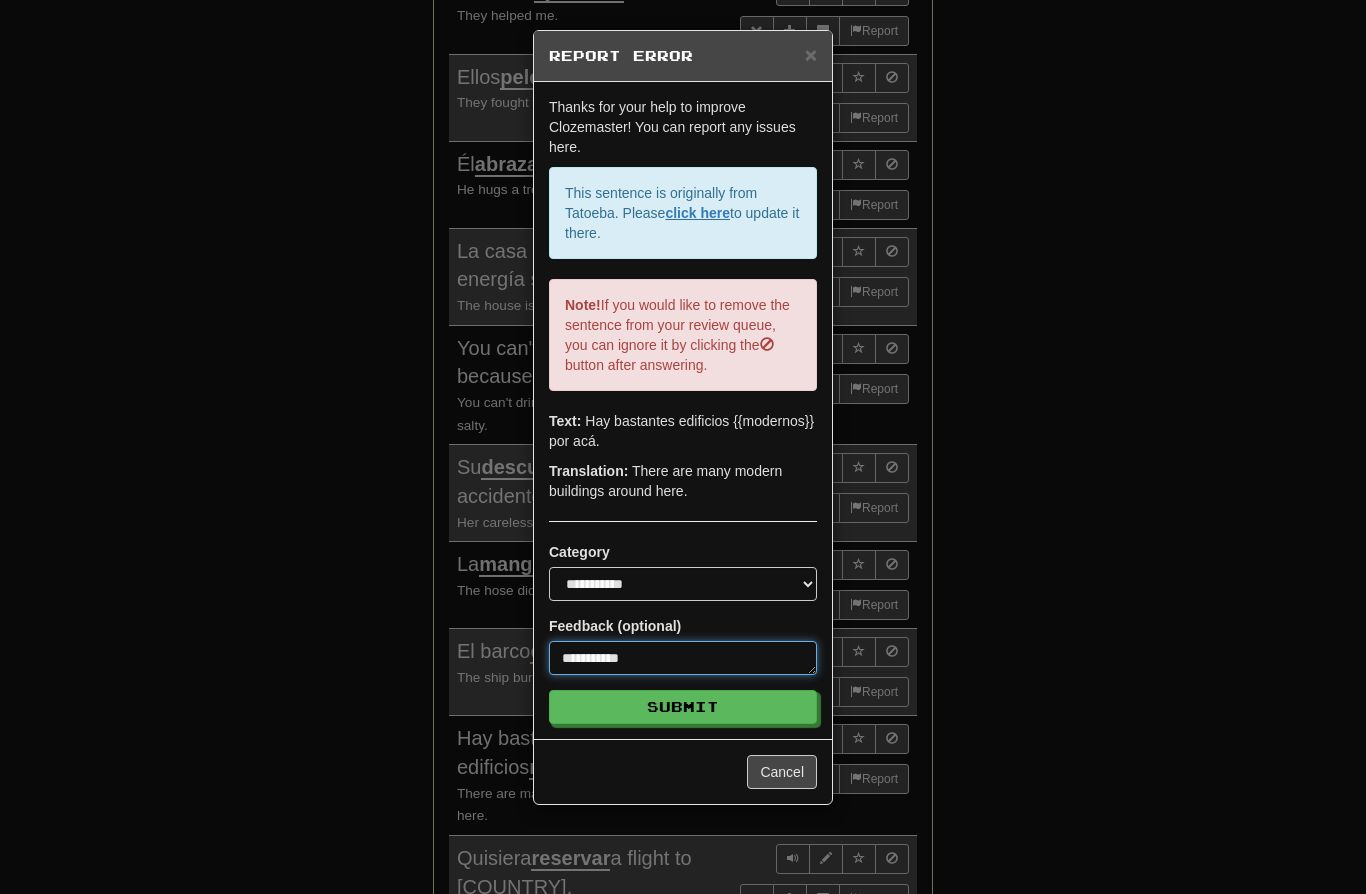 type on "*" 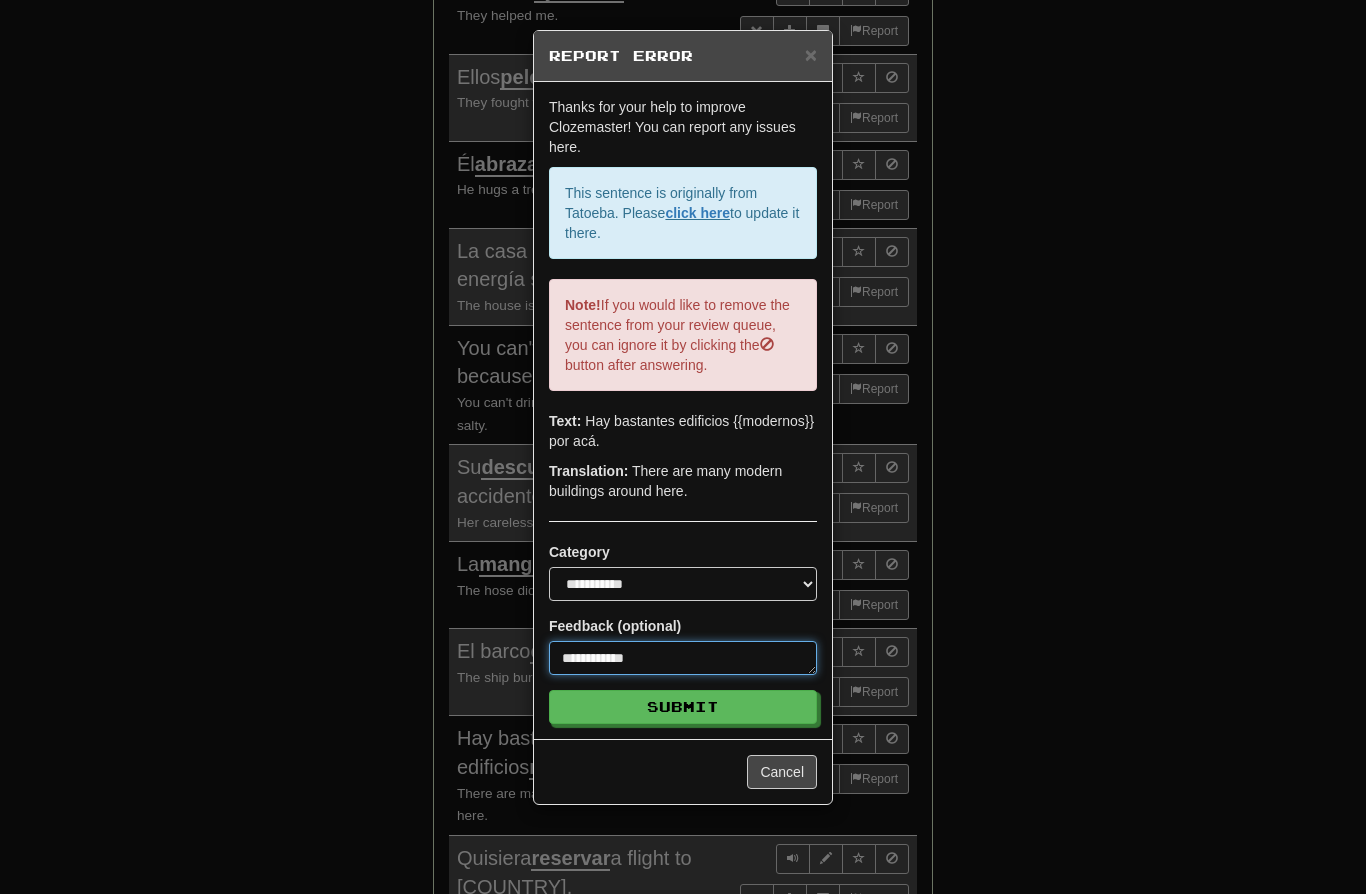 type on "*" 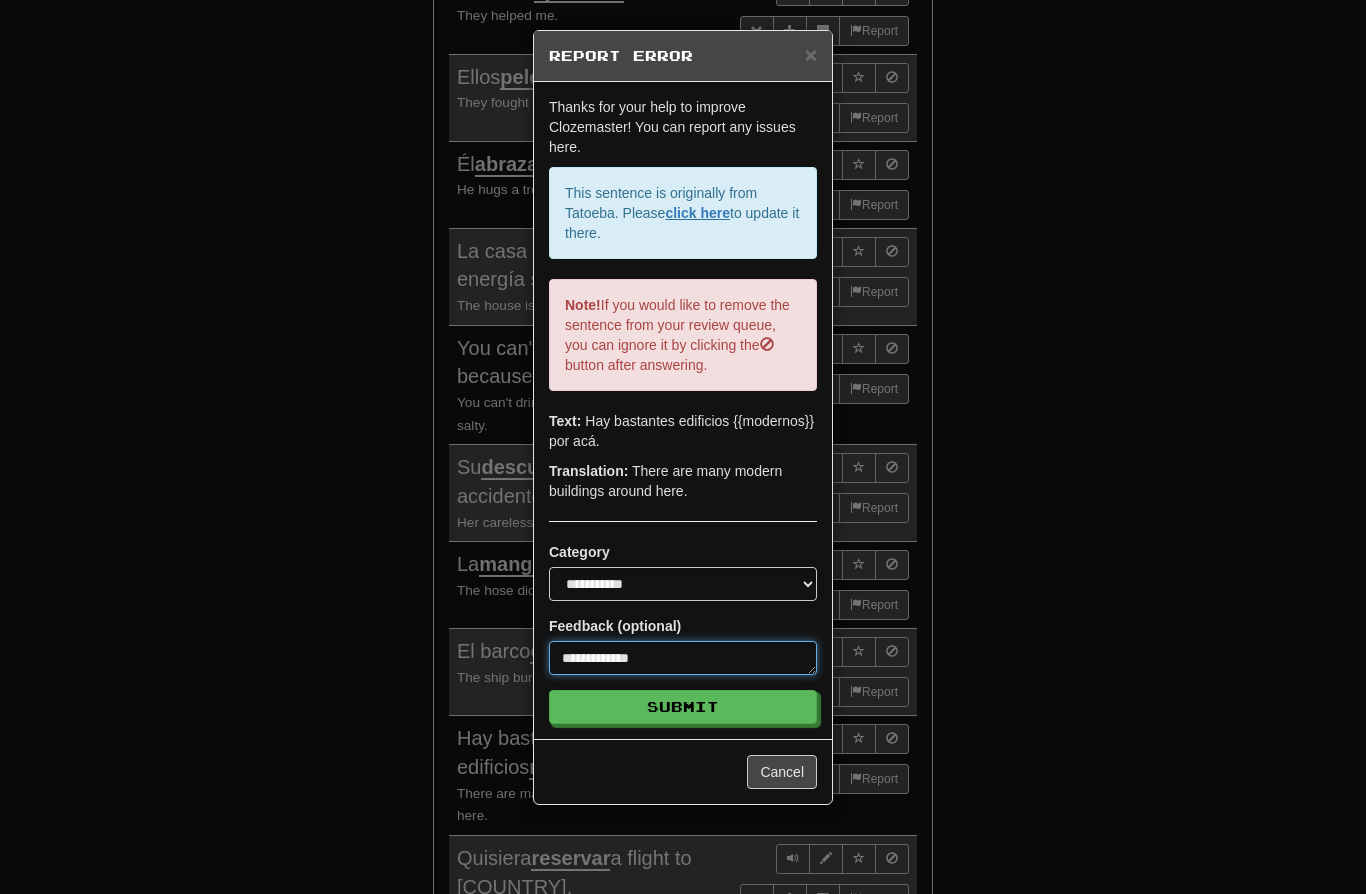 type on "*" 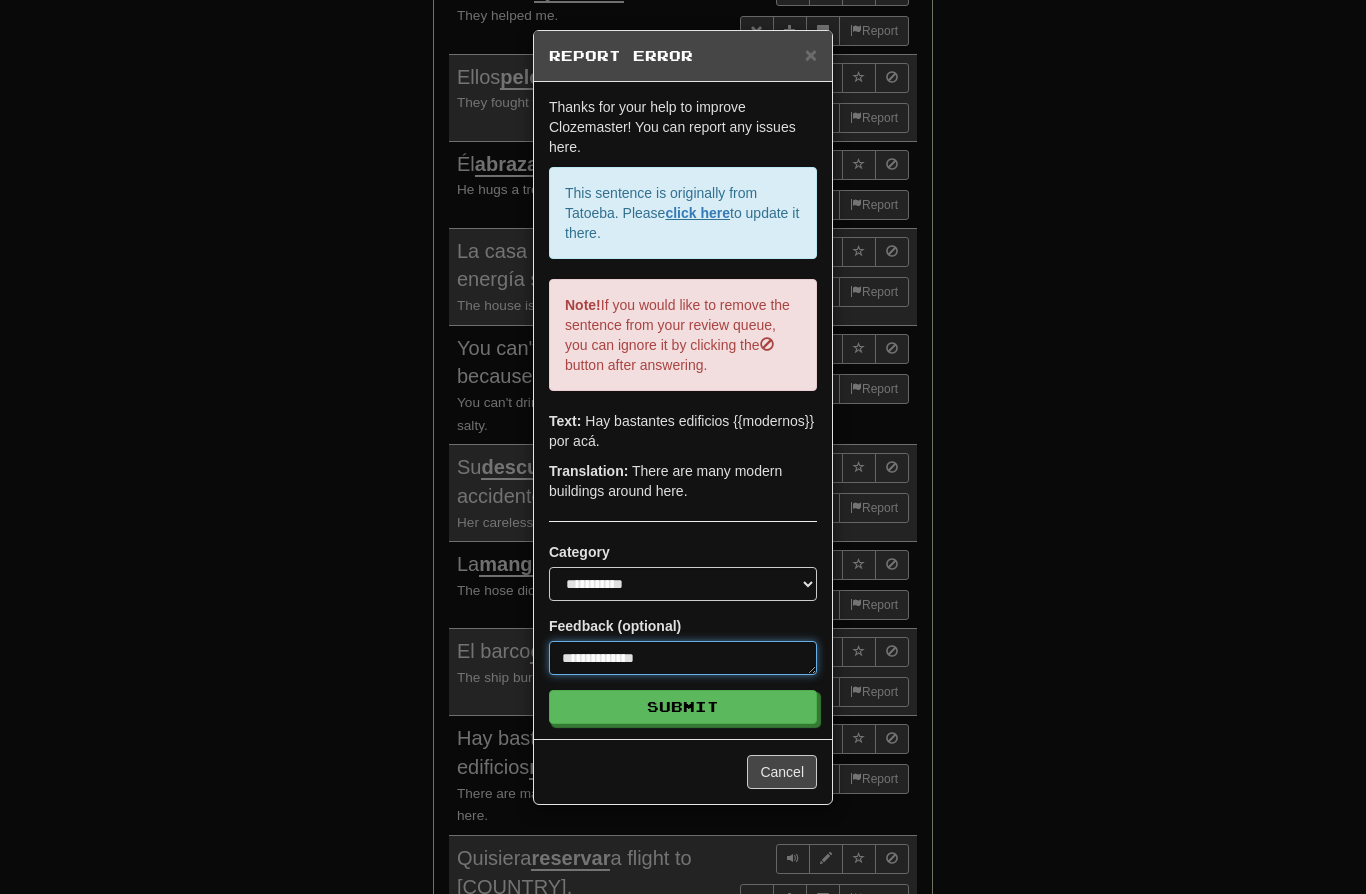 type on "*" 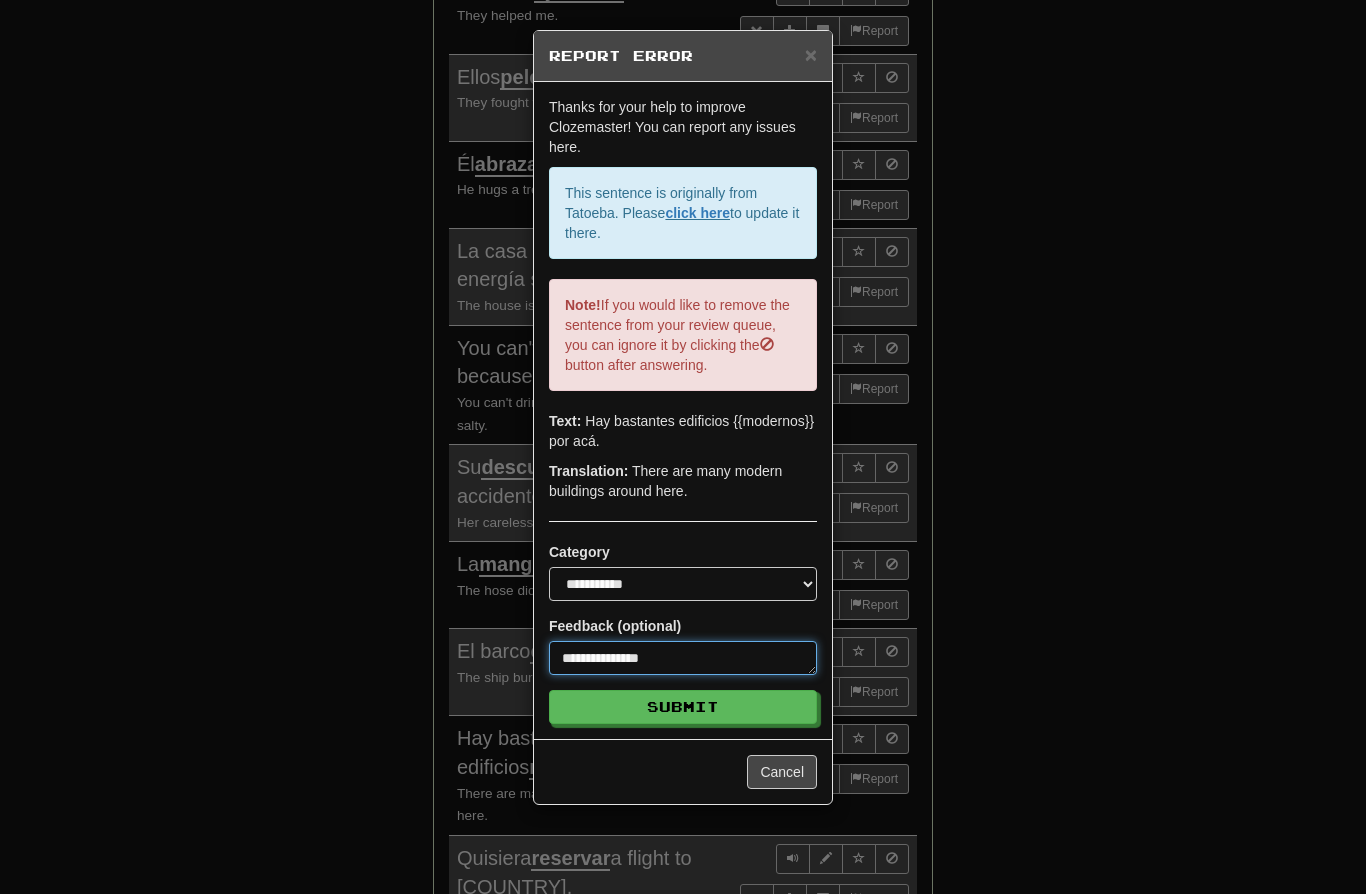 type on "*" 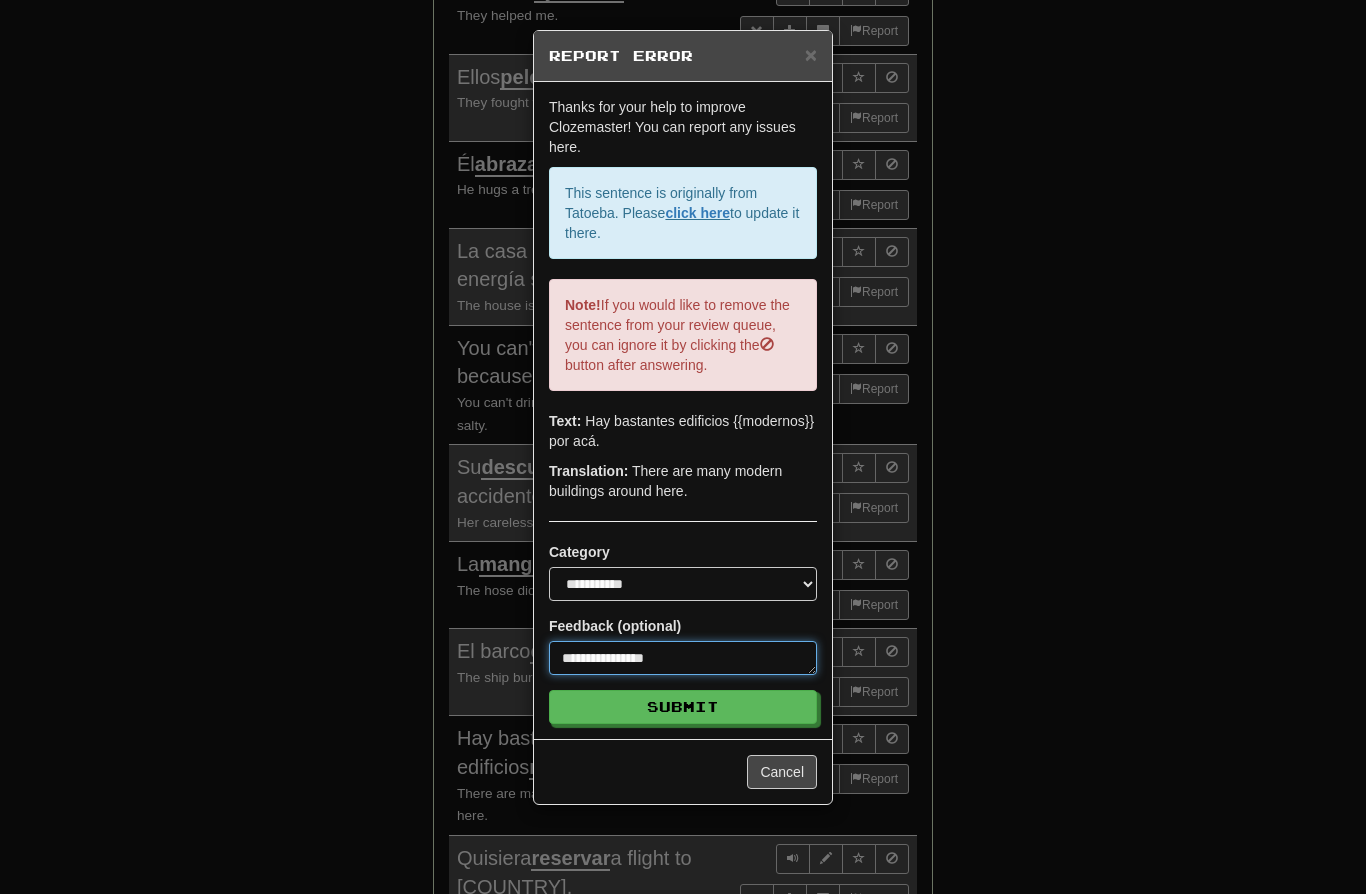 type on "*" 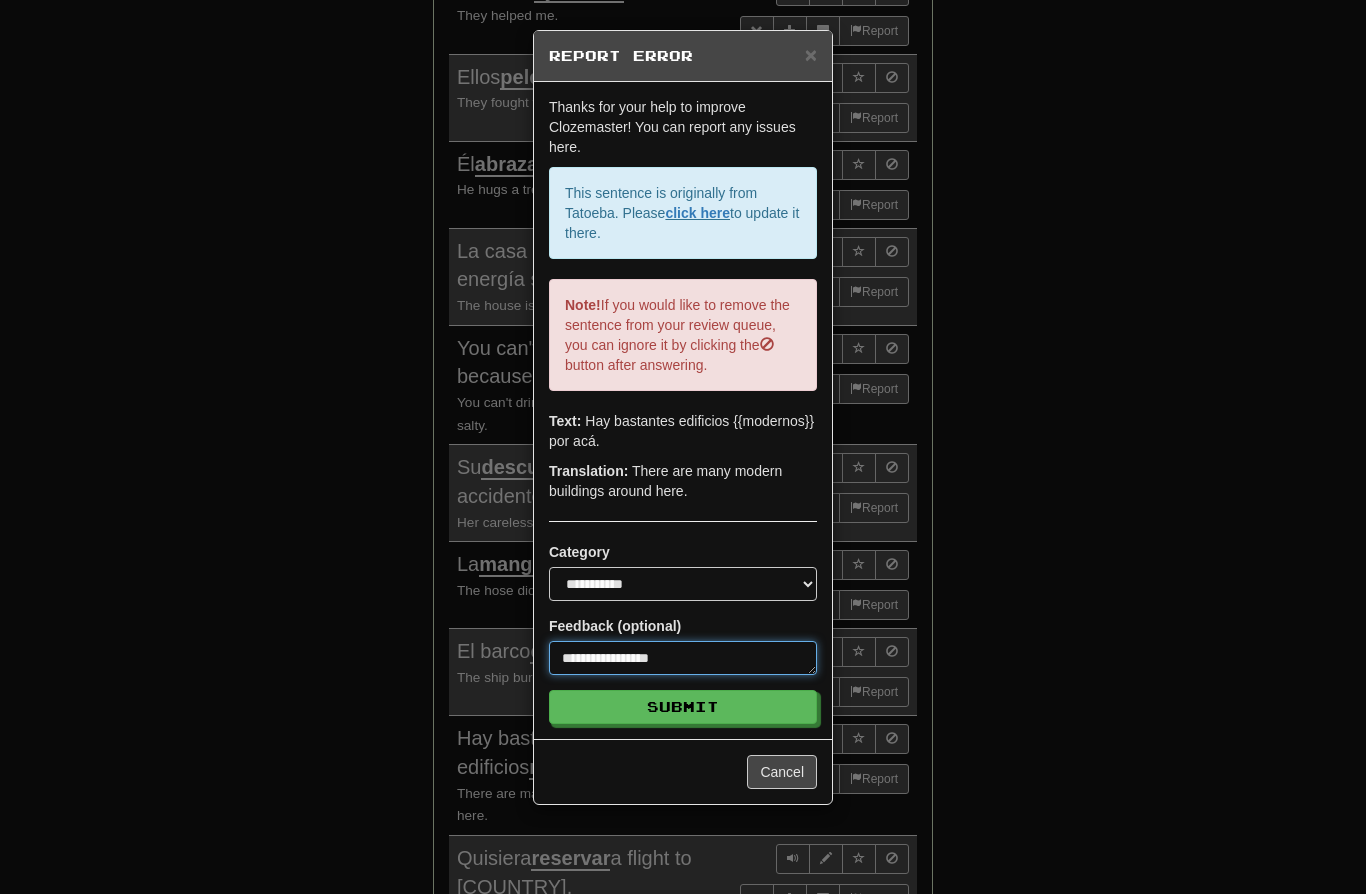 type on "*" 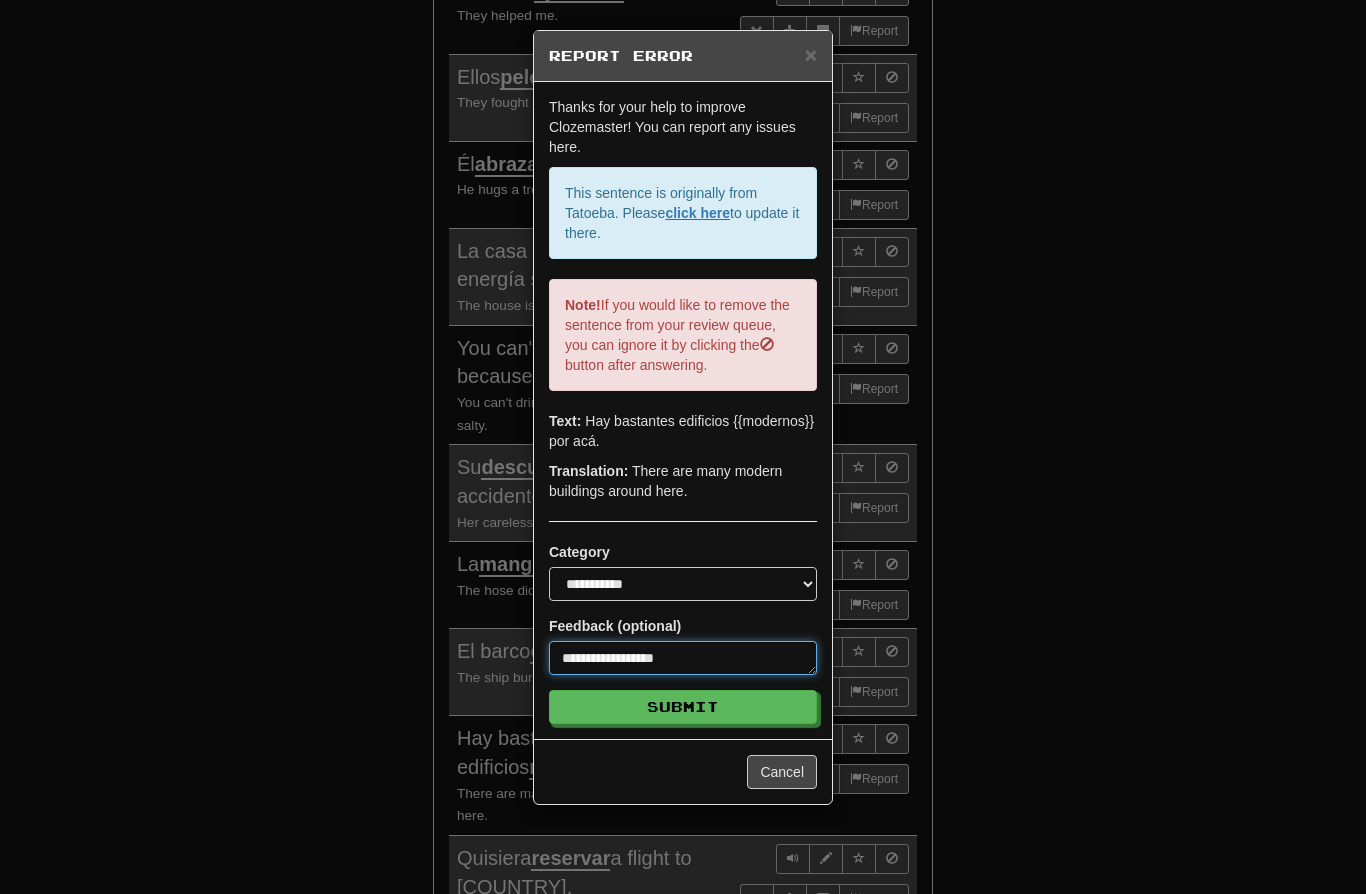 type on "*" 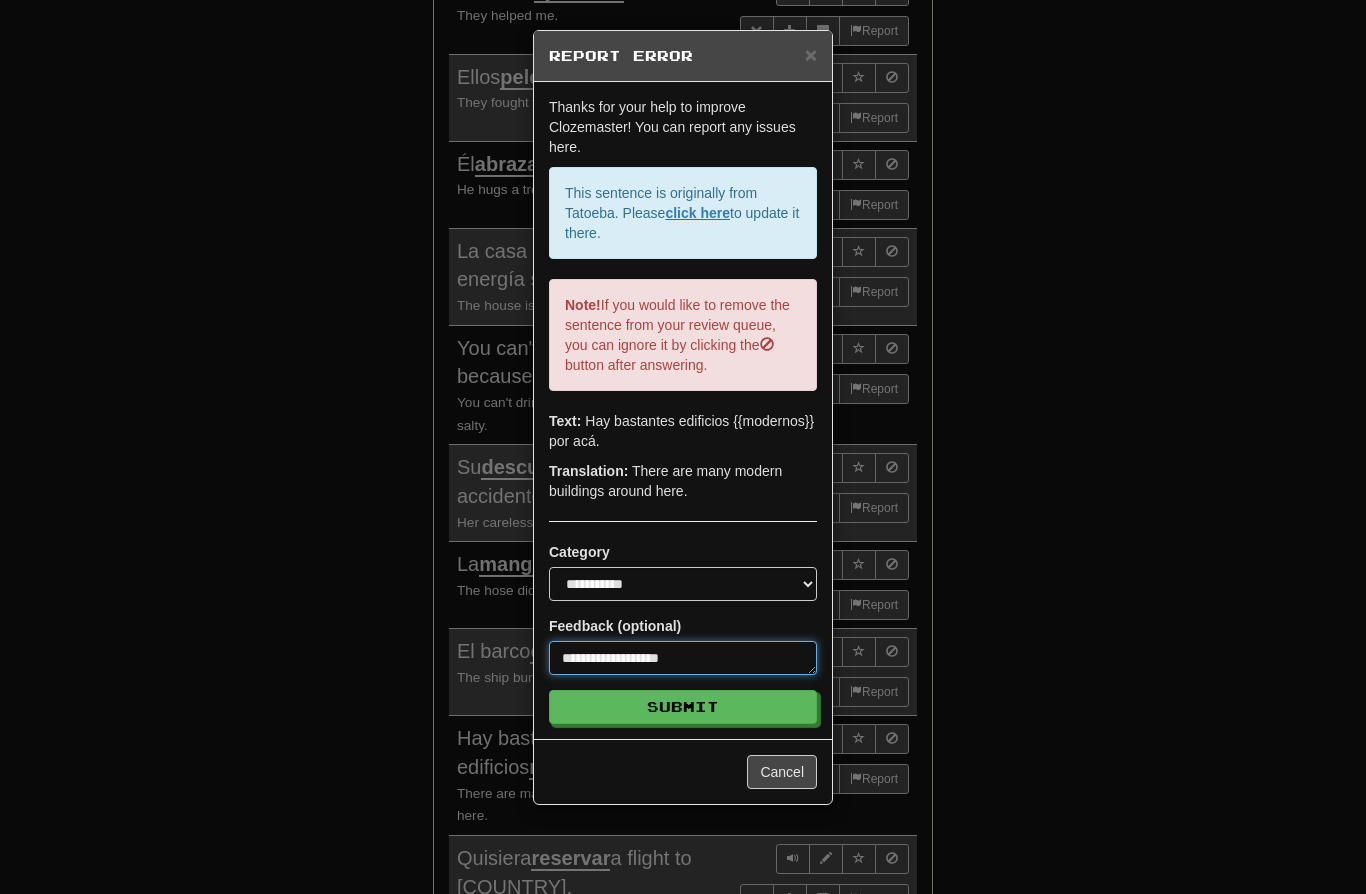 type on "*" 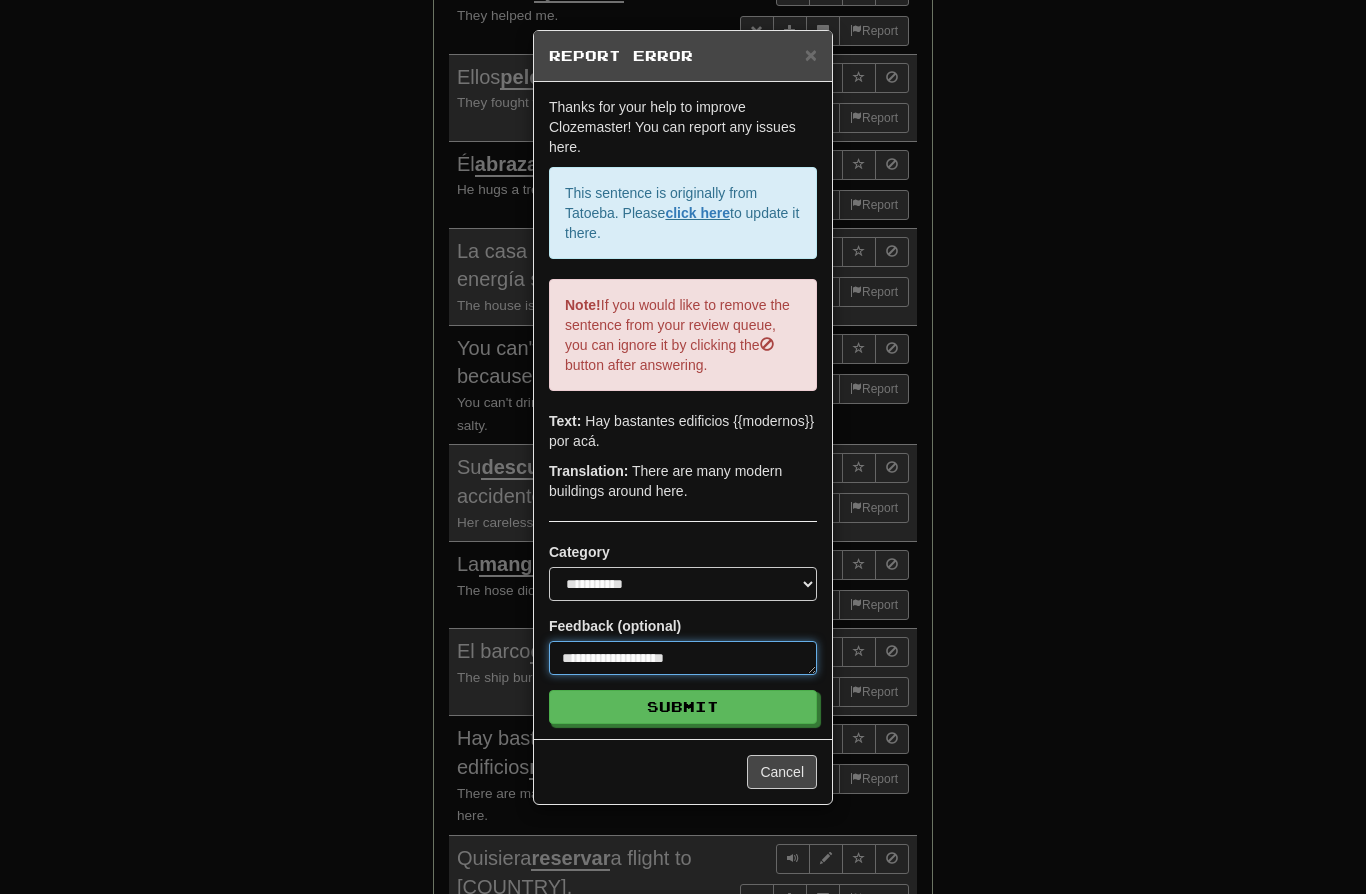 type on "*" 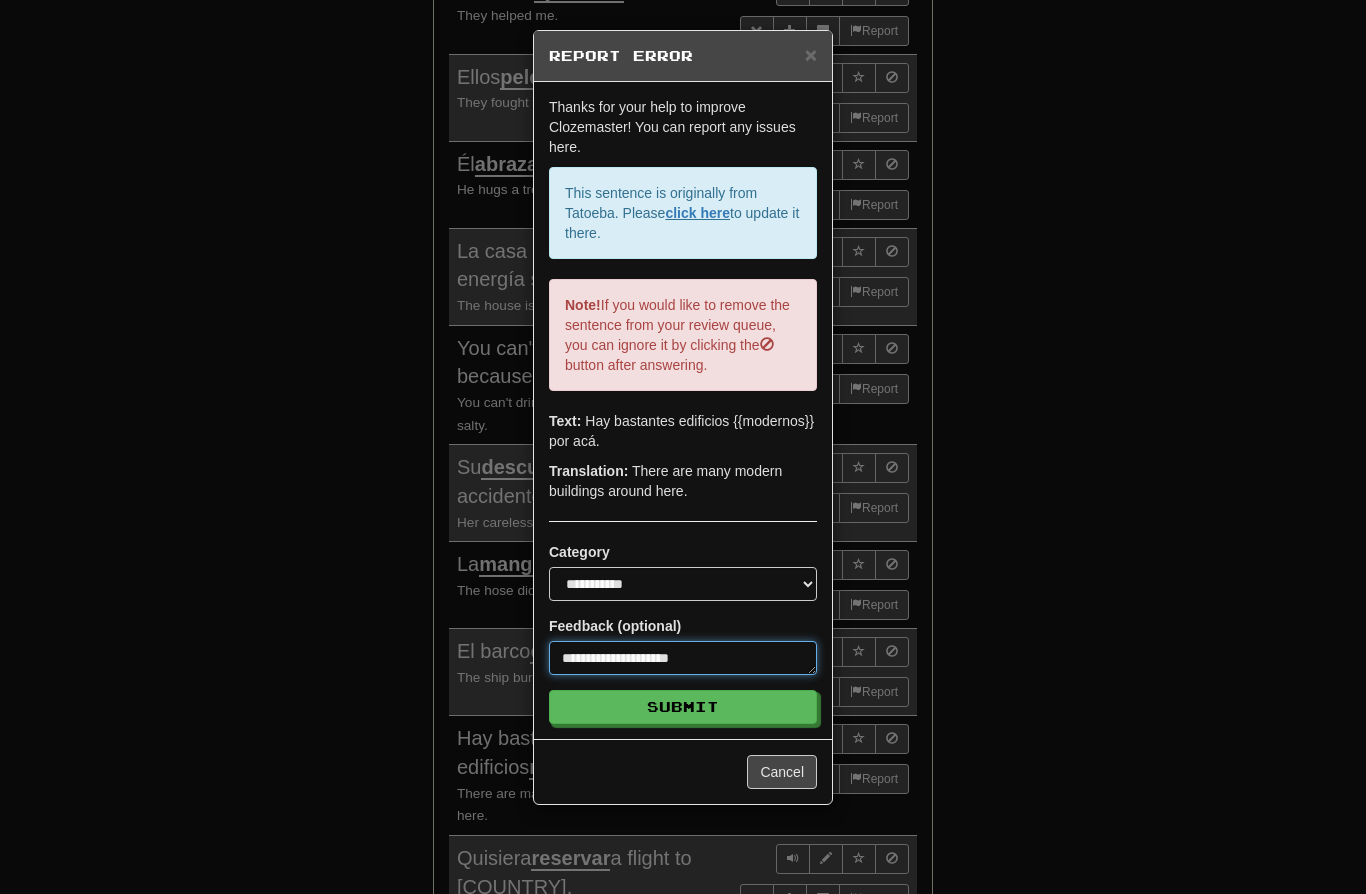 type on "*" 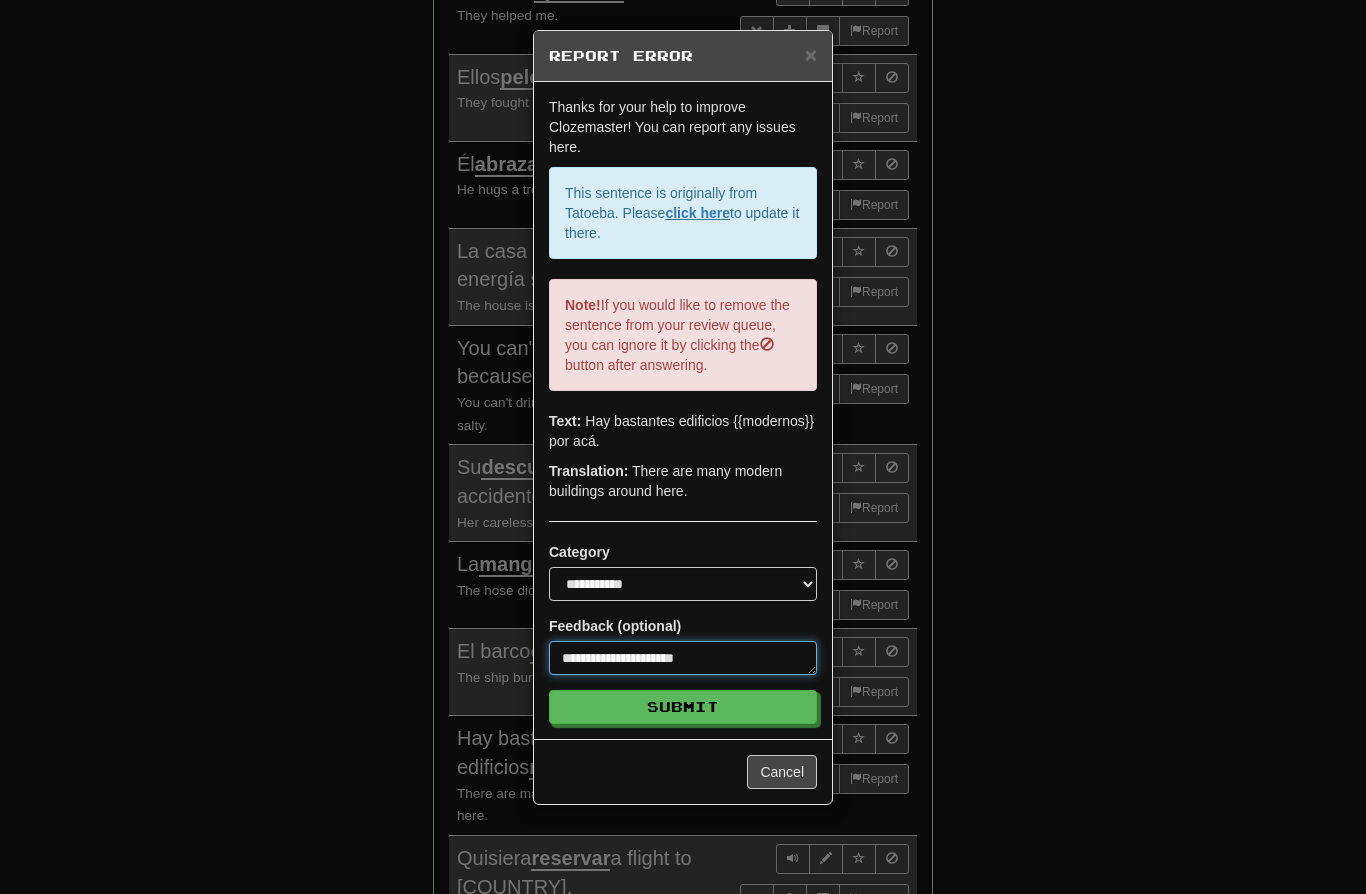 type on "*" 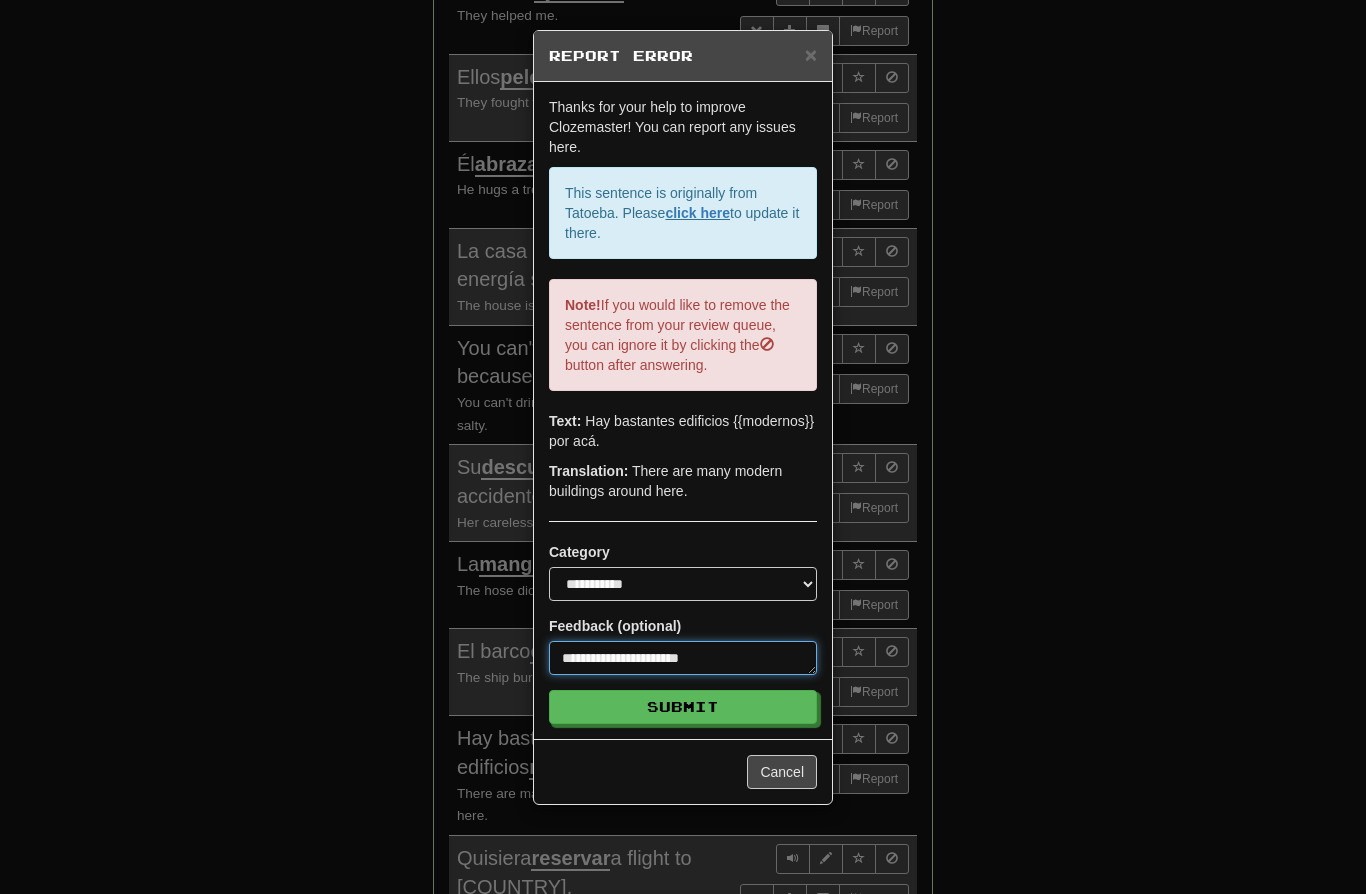type on "*" 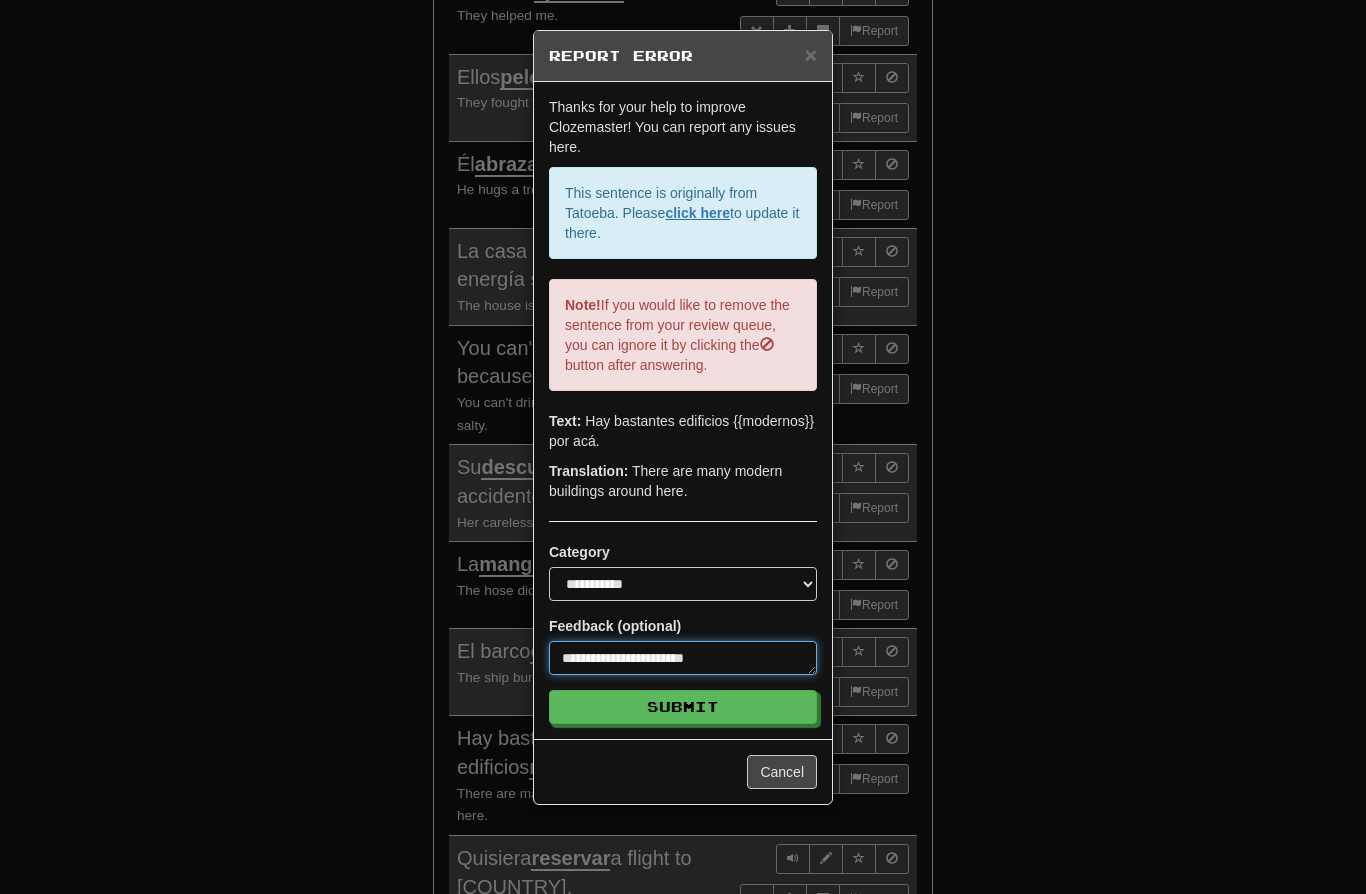 type on "*" 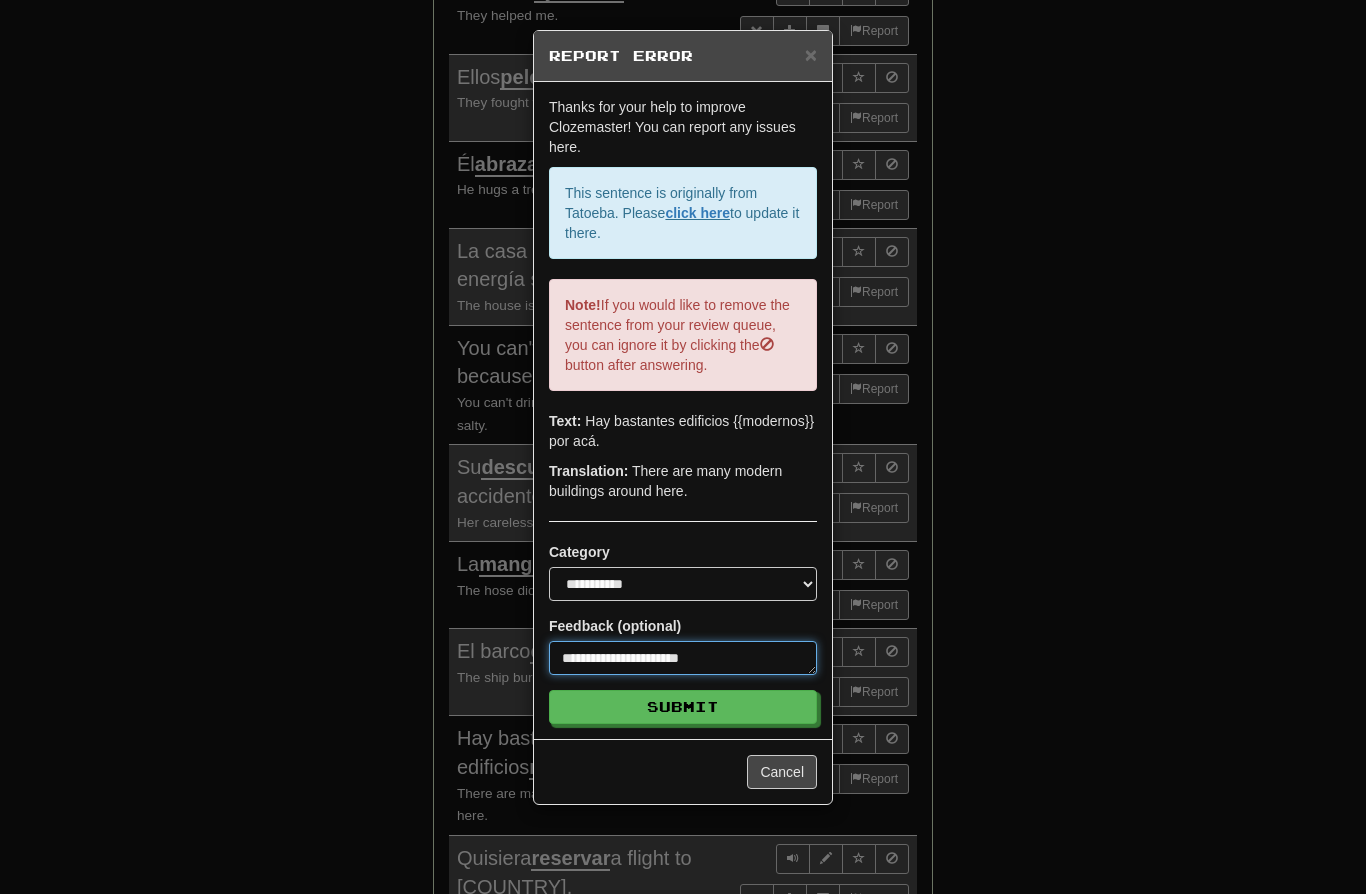 type on "*" 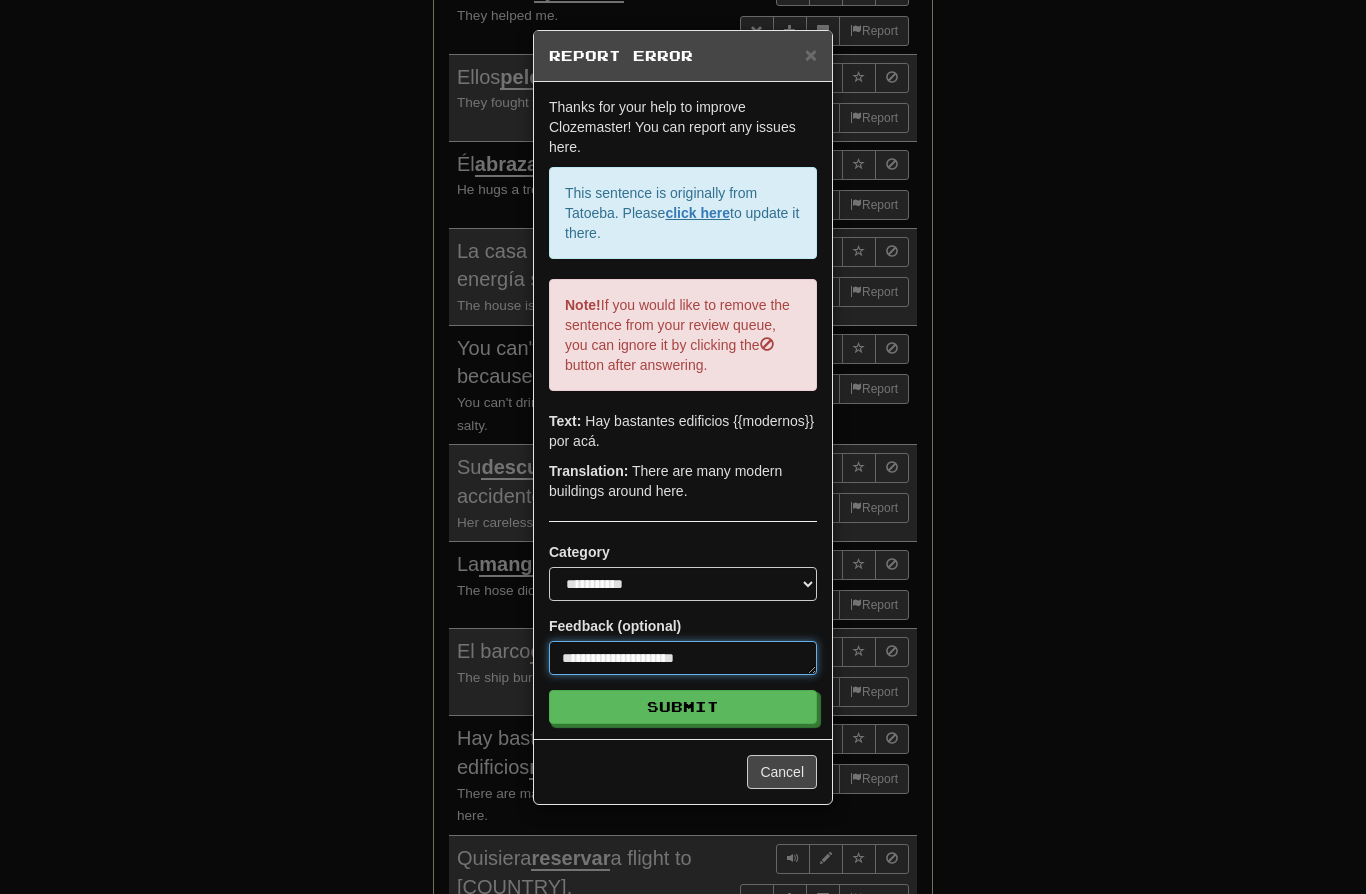 type on "*" 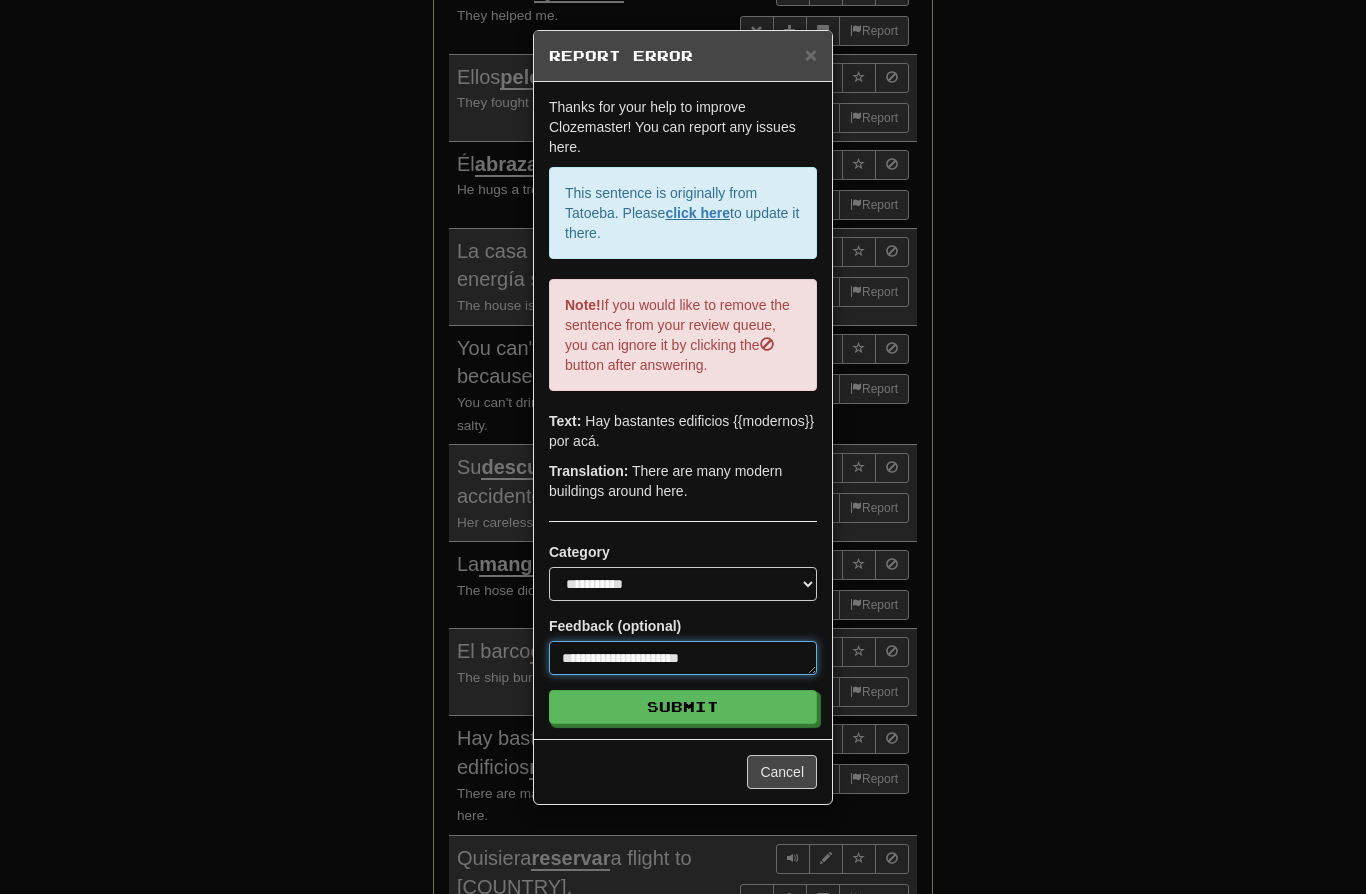 type on "*" 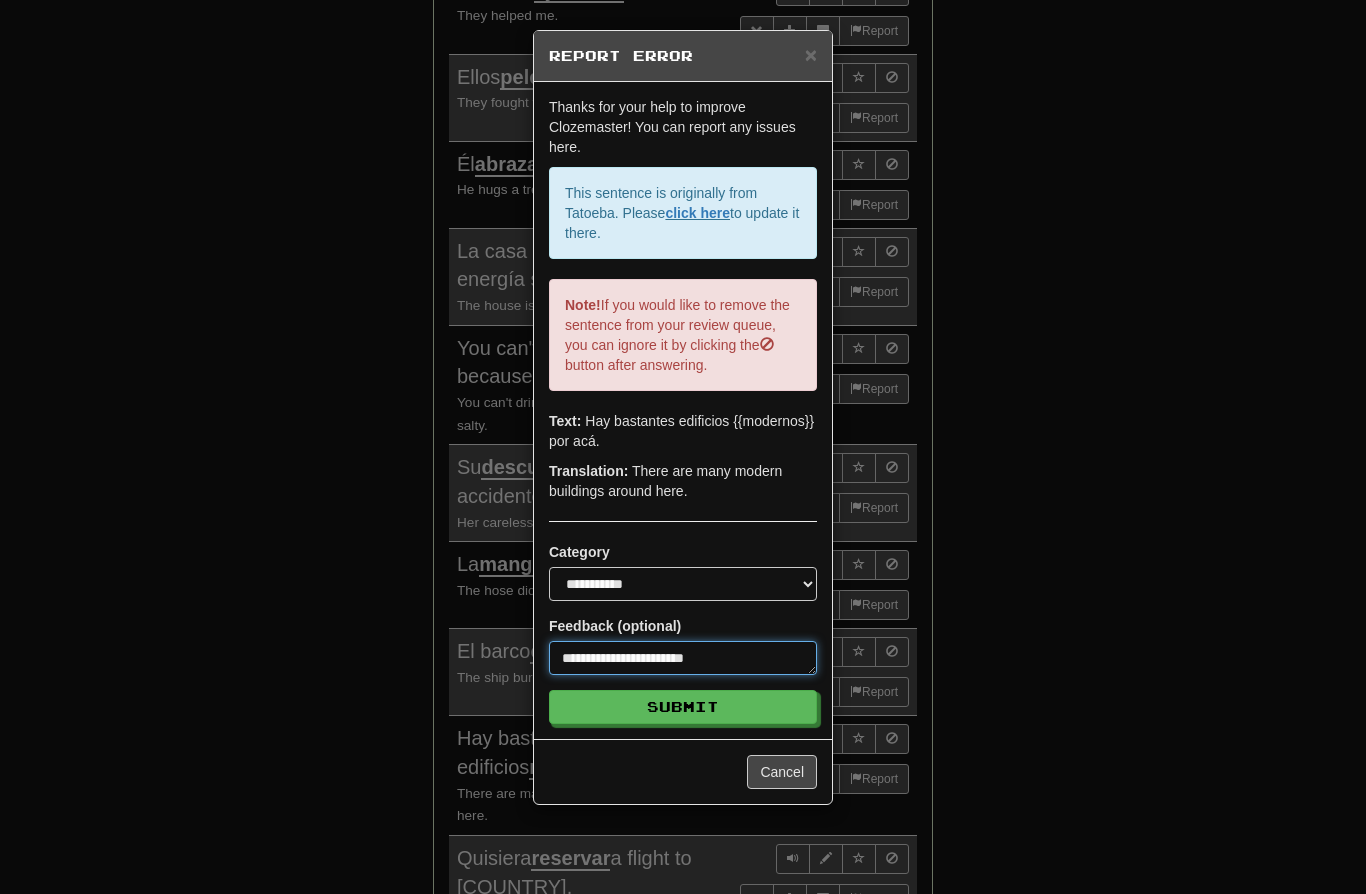 type on "*" 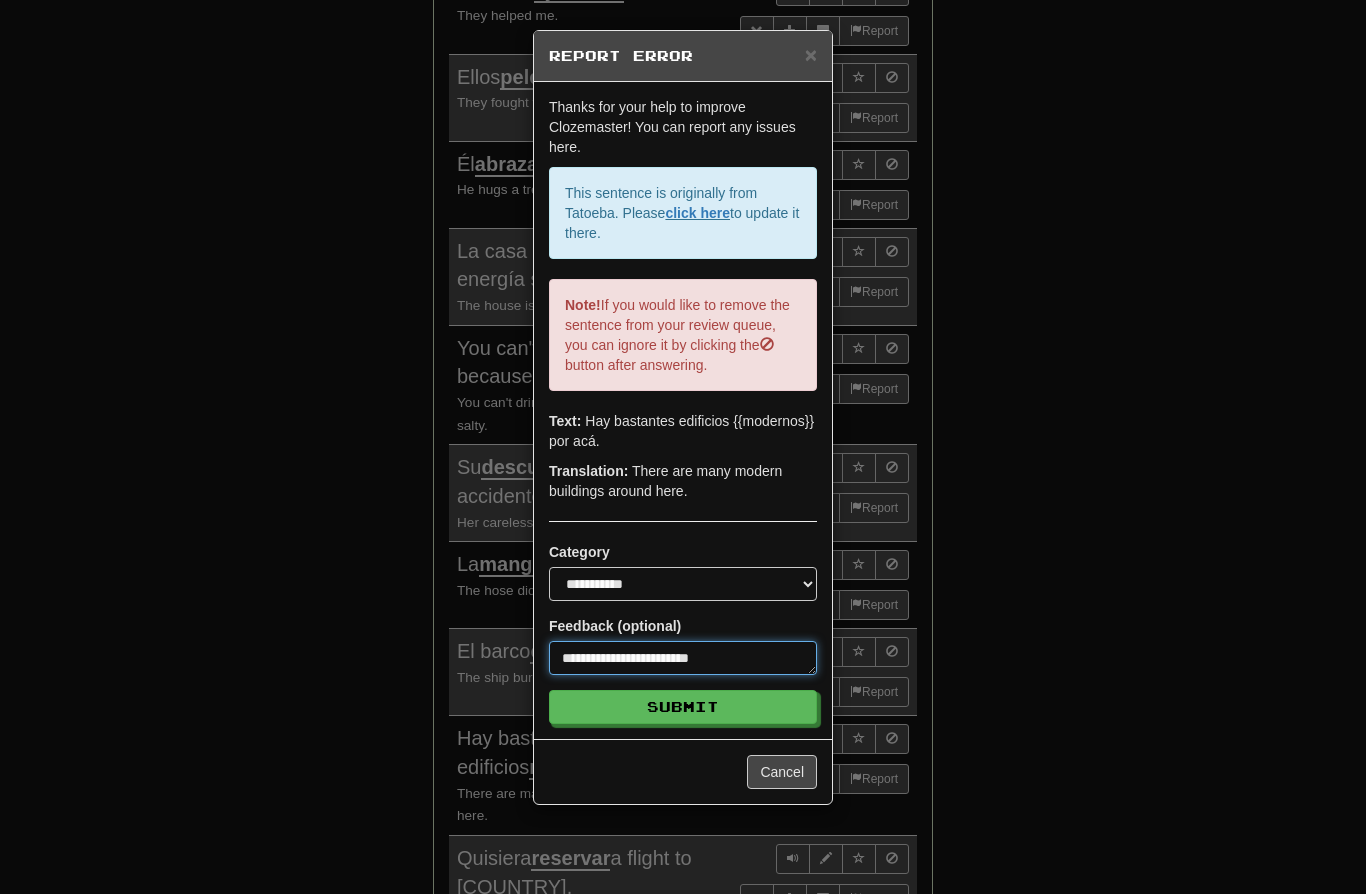 type on "*" 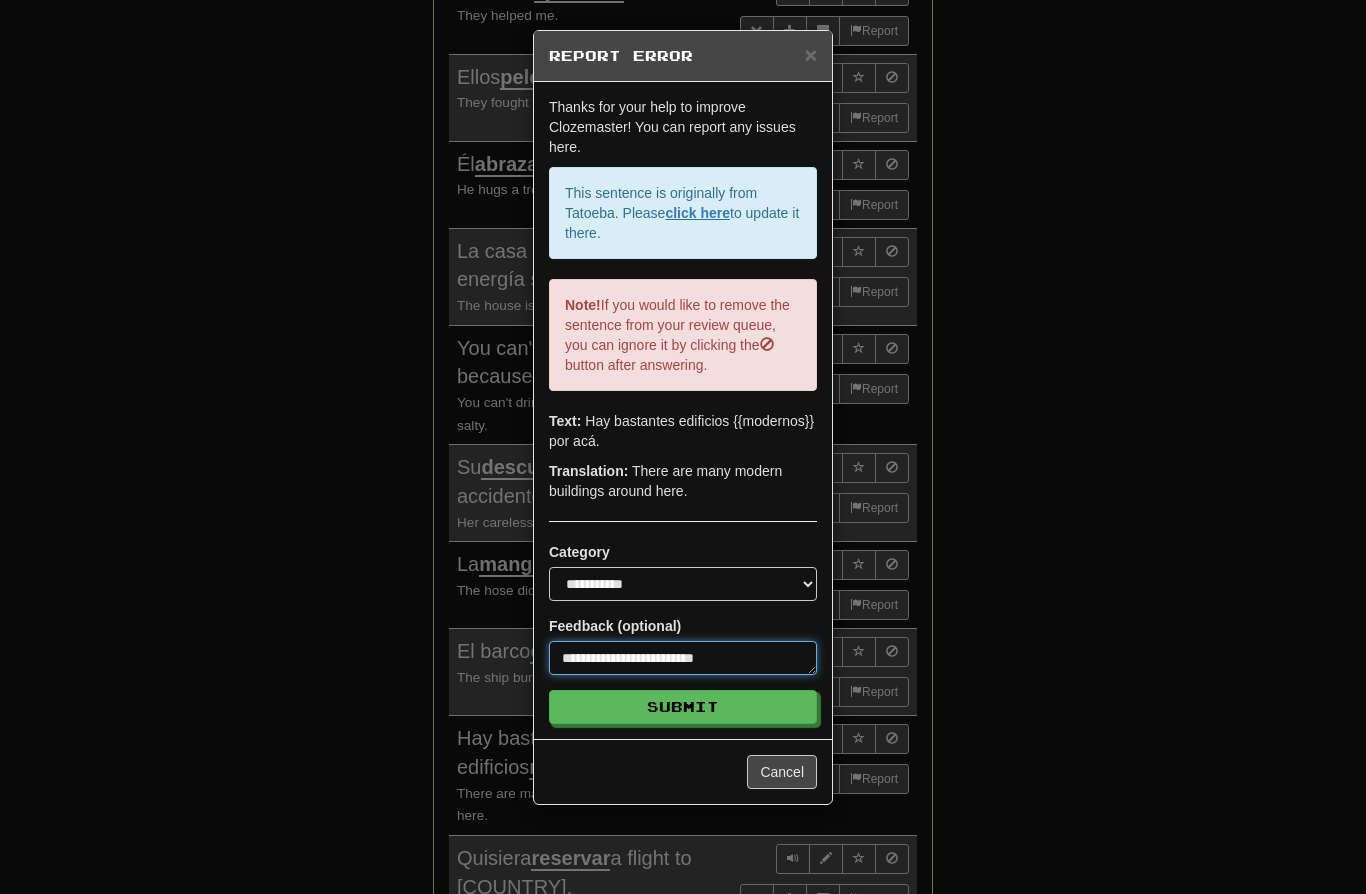 type on "*" 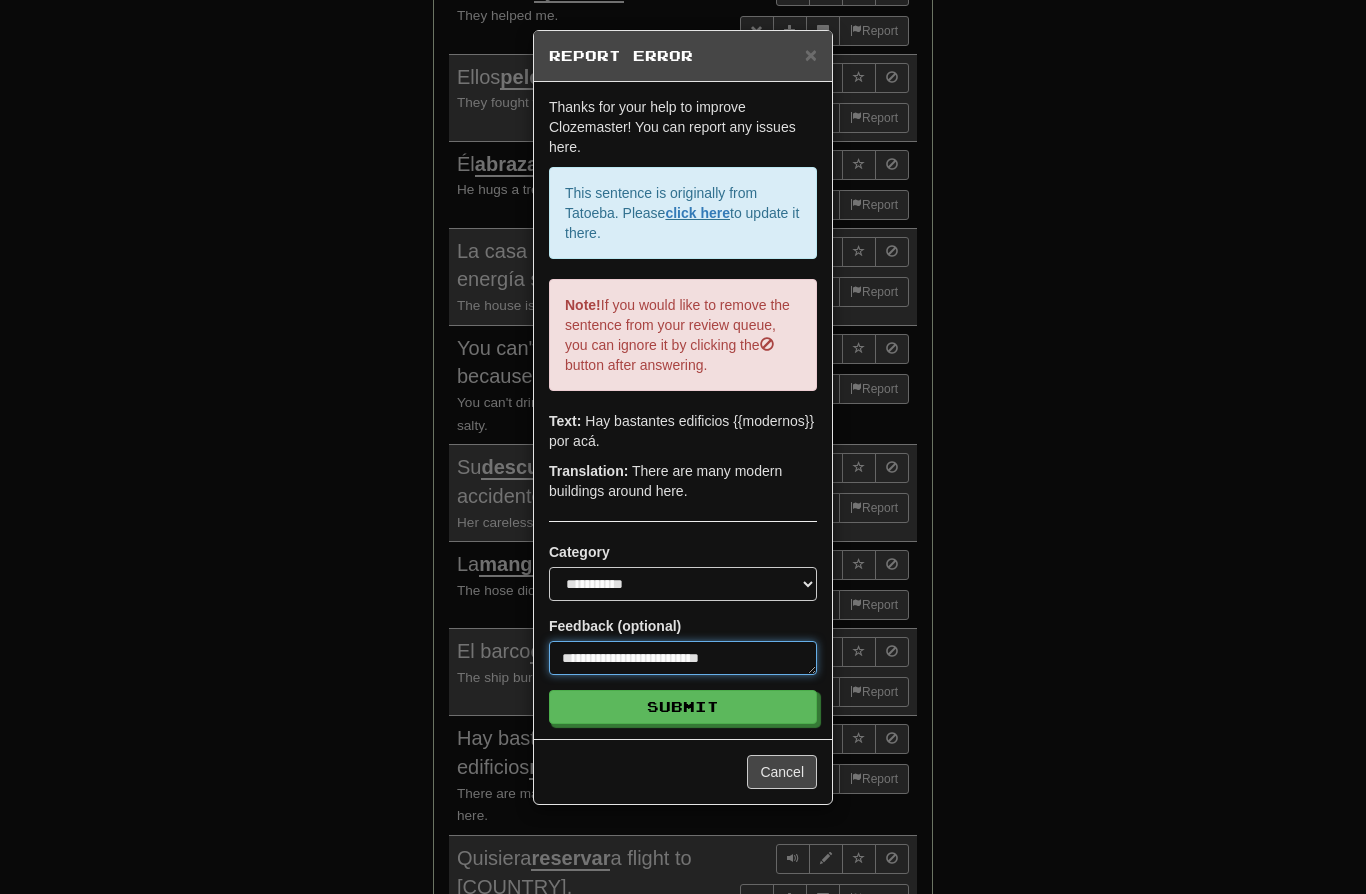 type on "*" 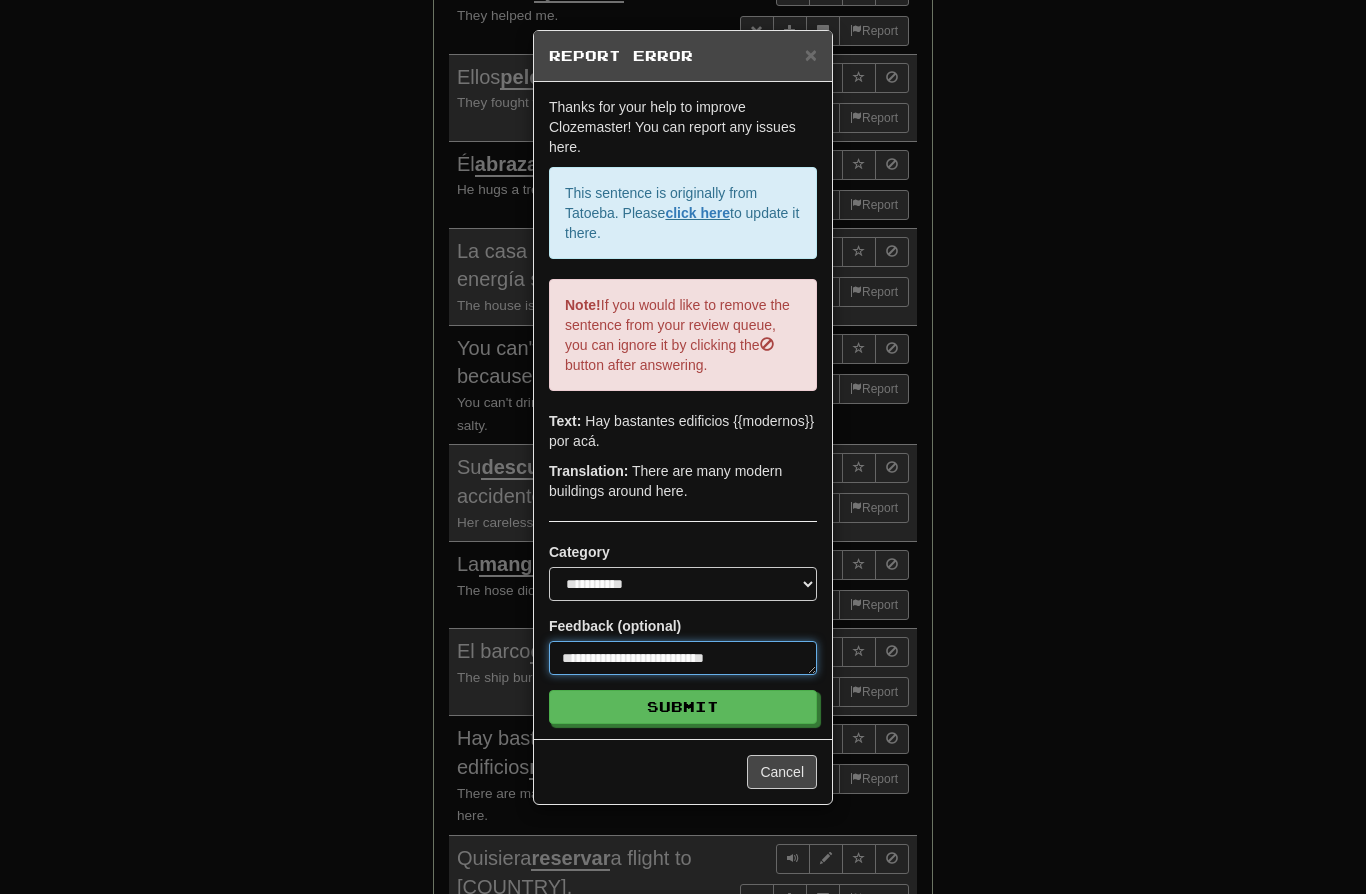 type on "*" 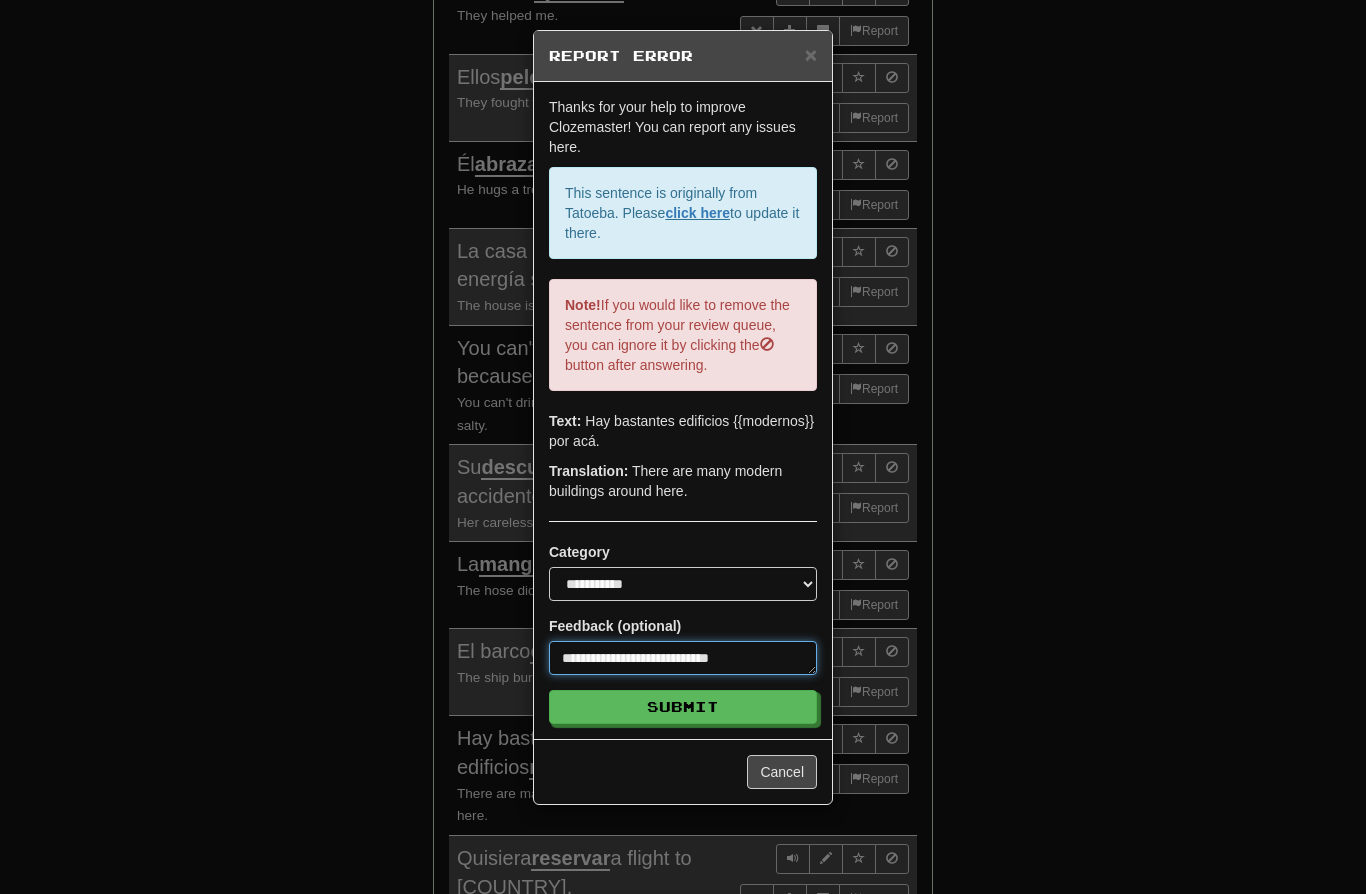 type on "*" 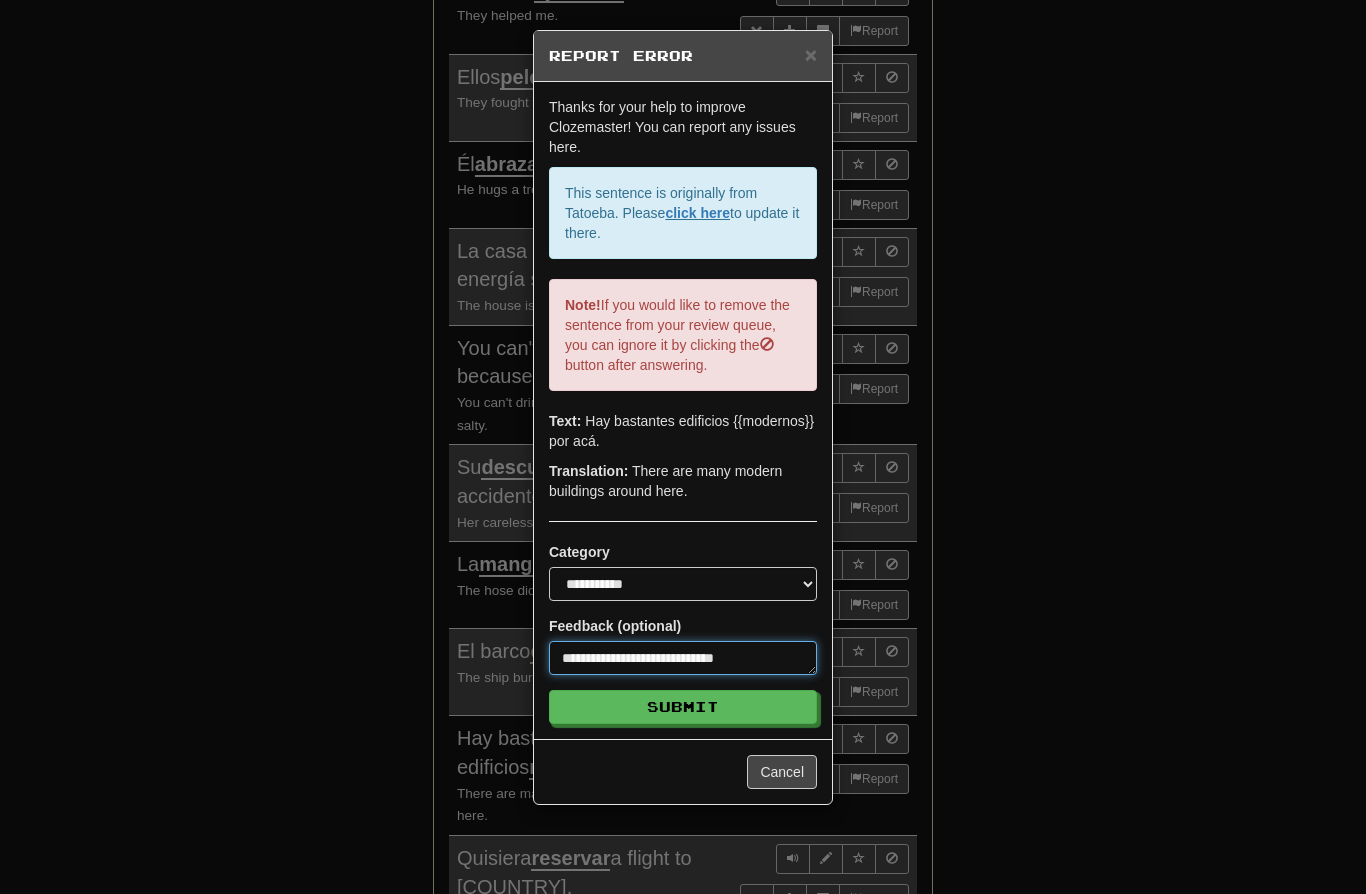 type on "*" 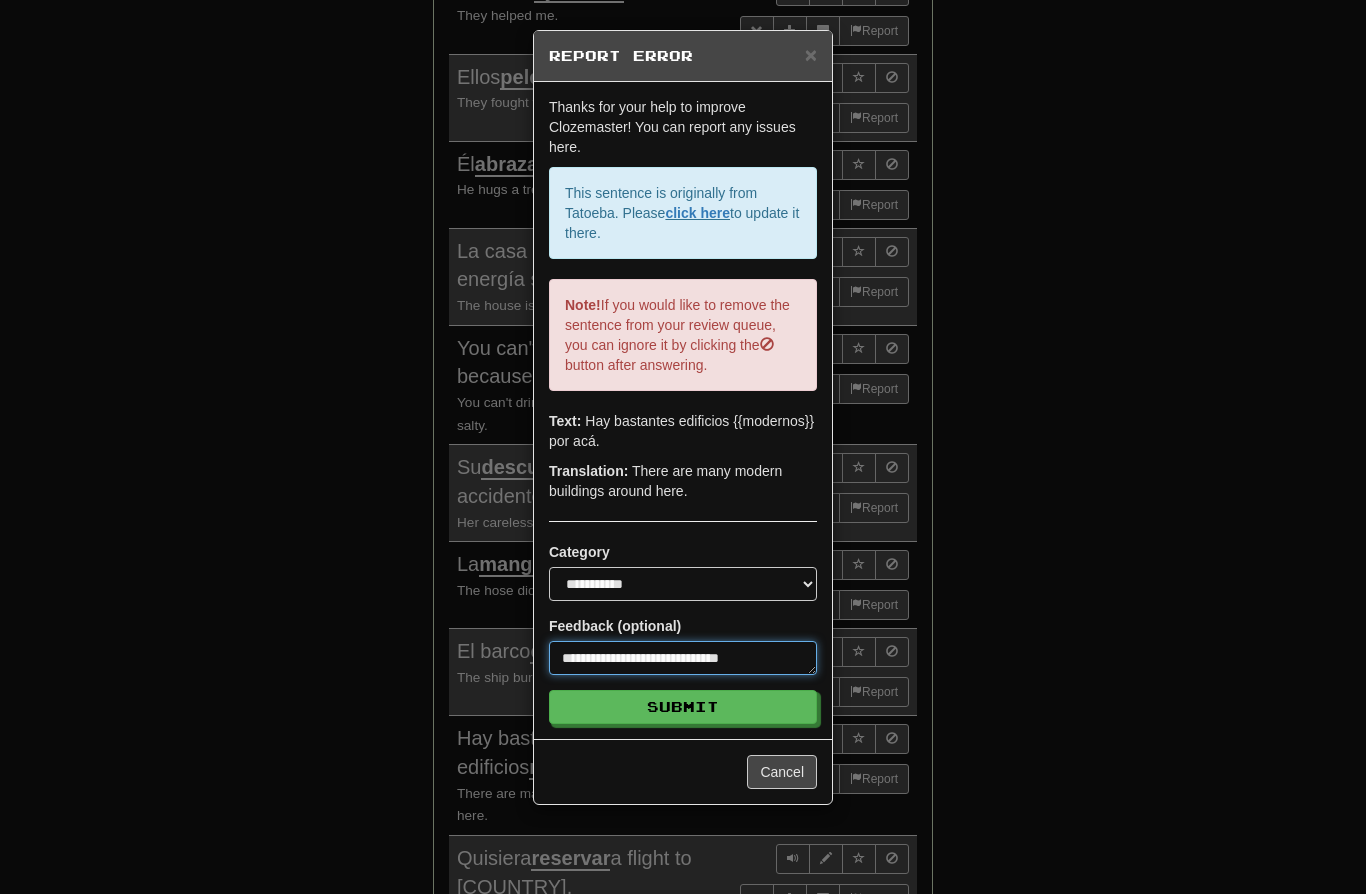 type on "*" 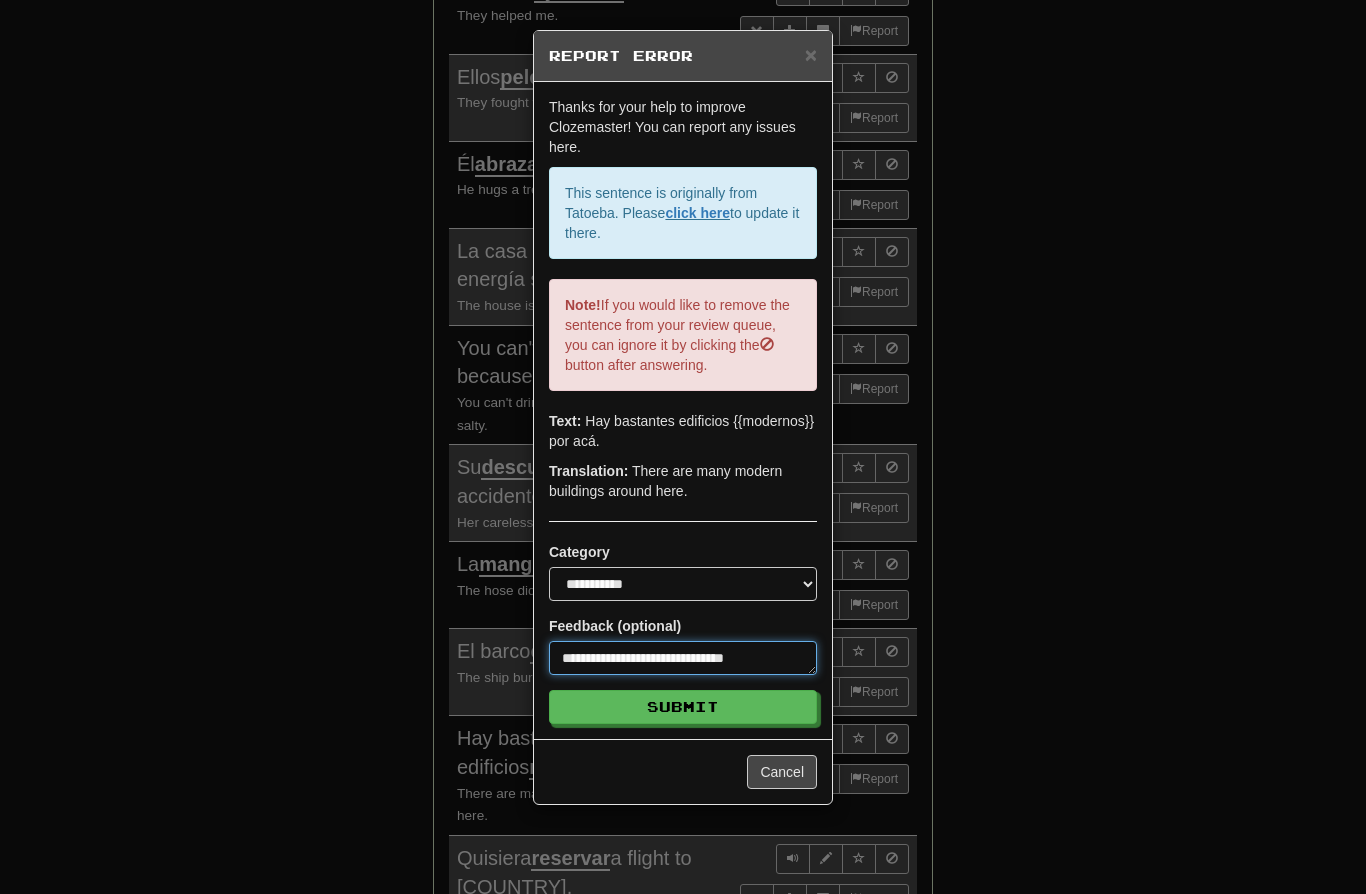 type on "*" 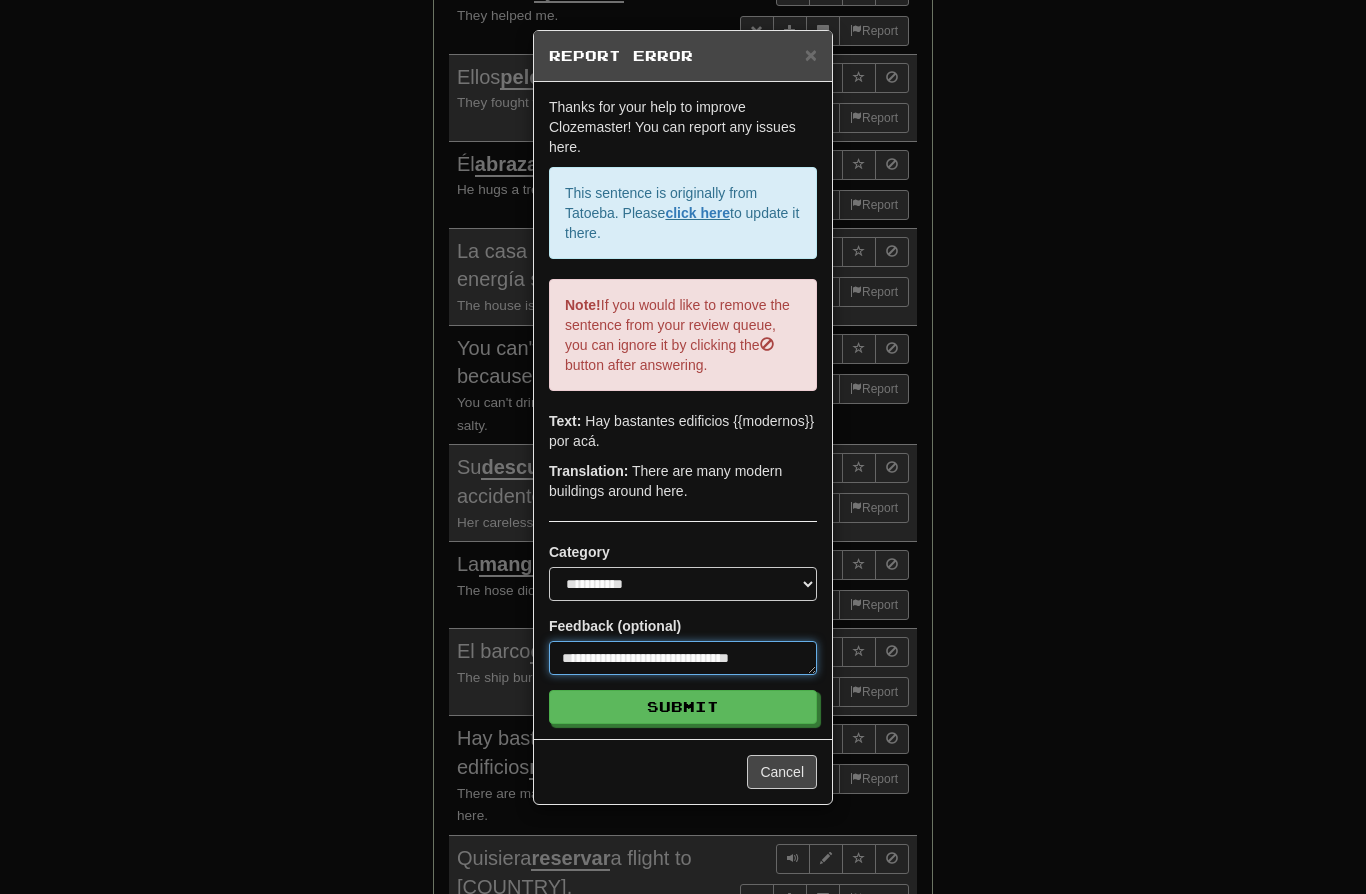 type on "*" 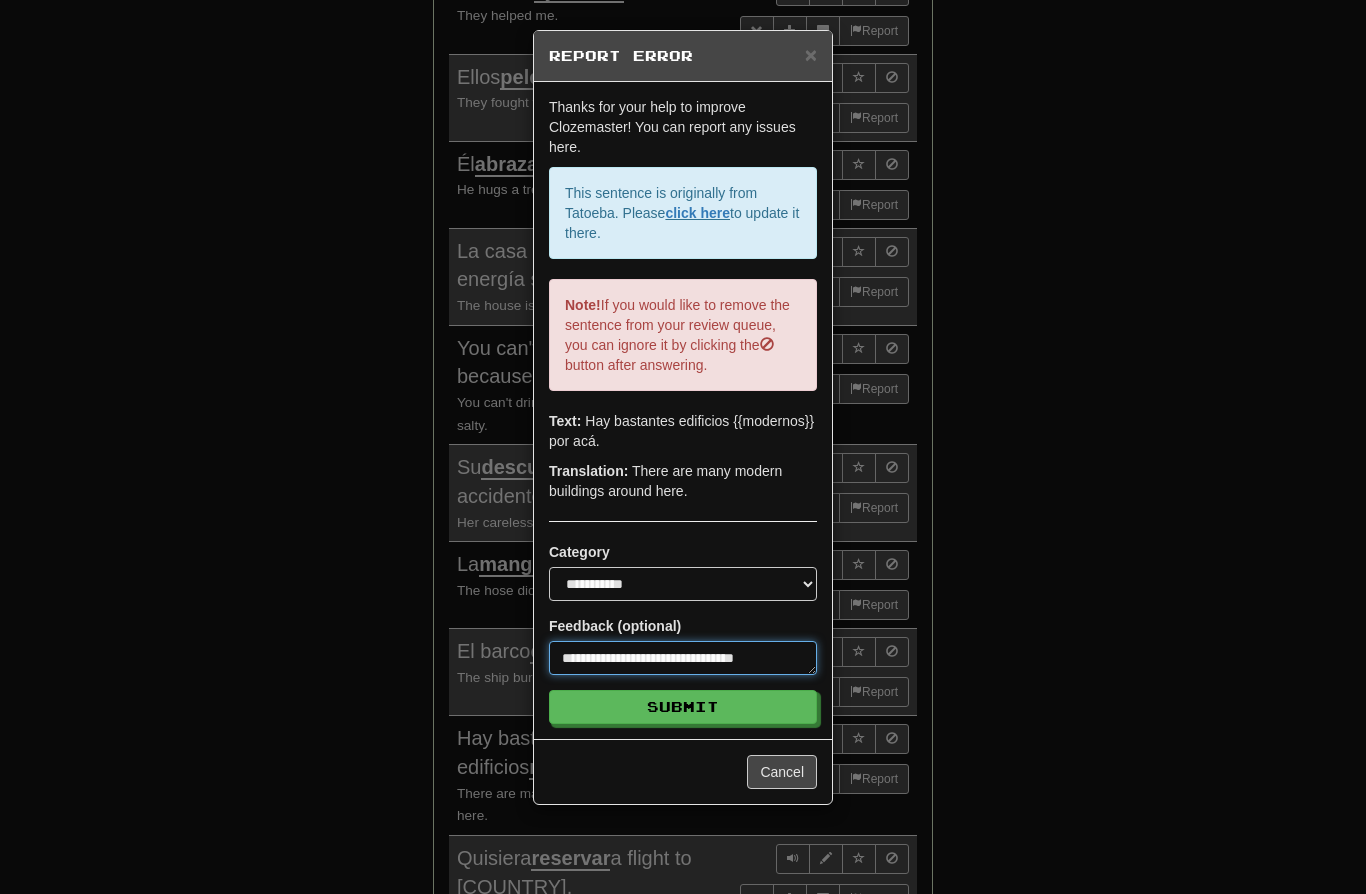 type on "*" 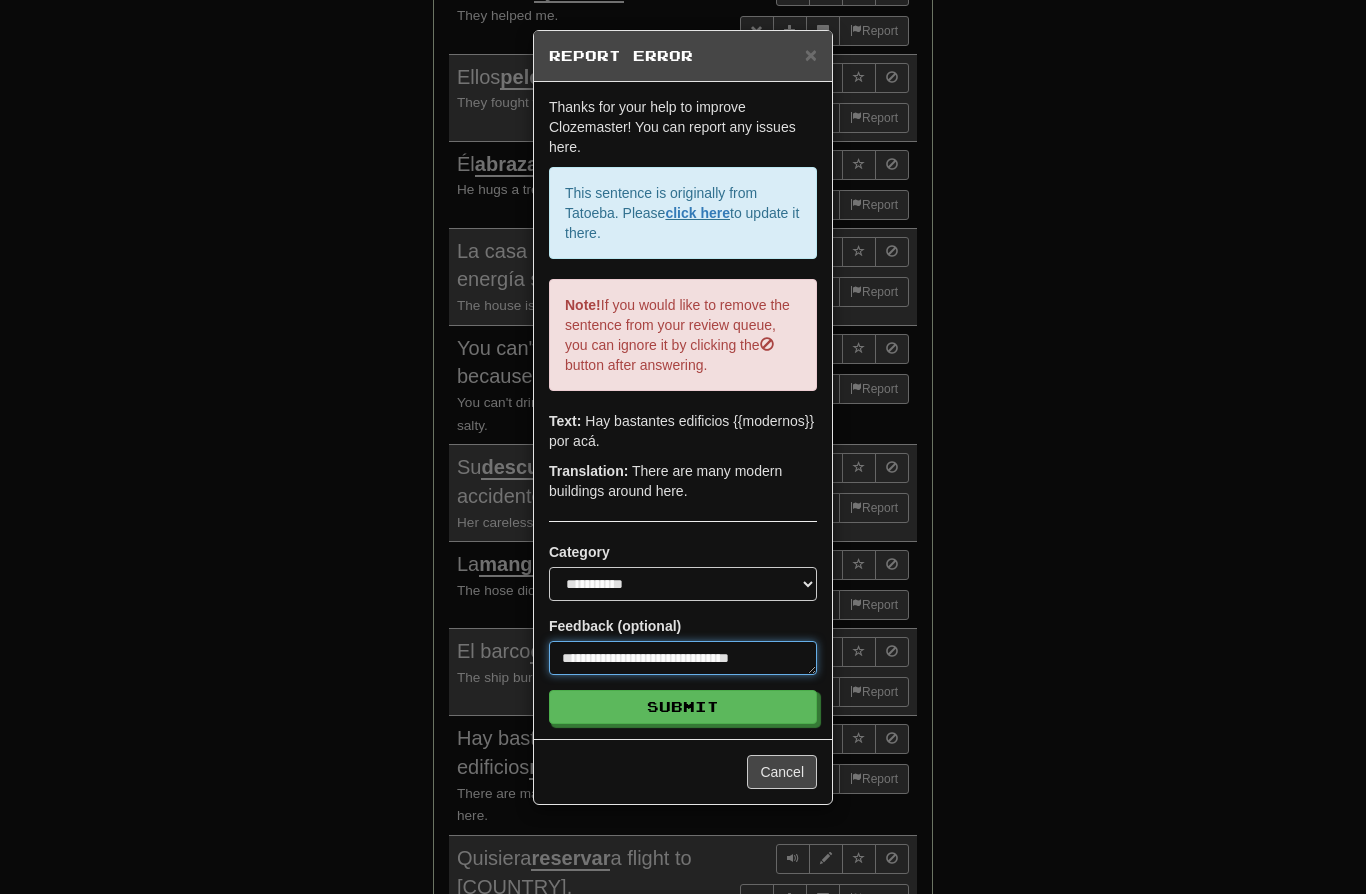 type on "*" 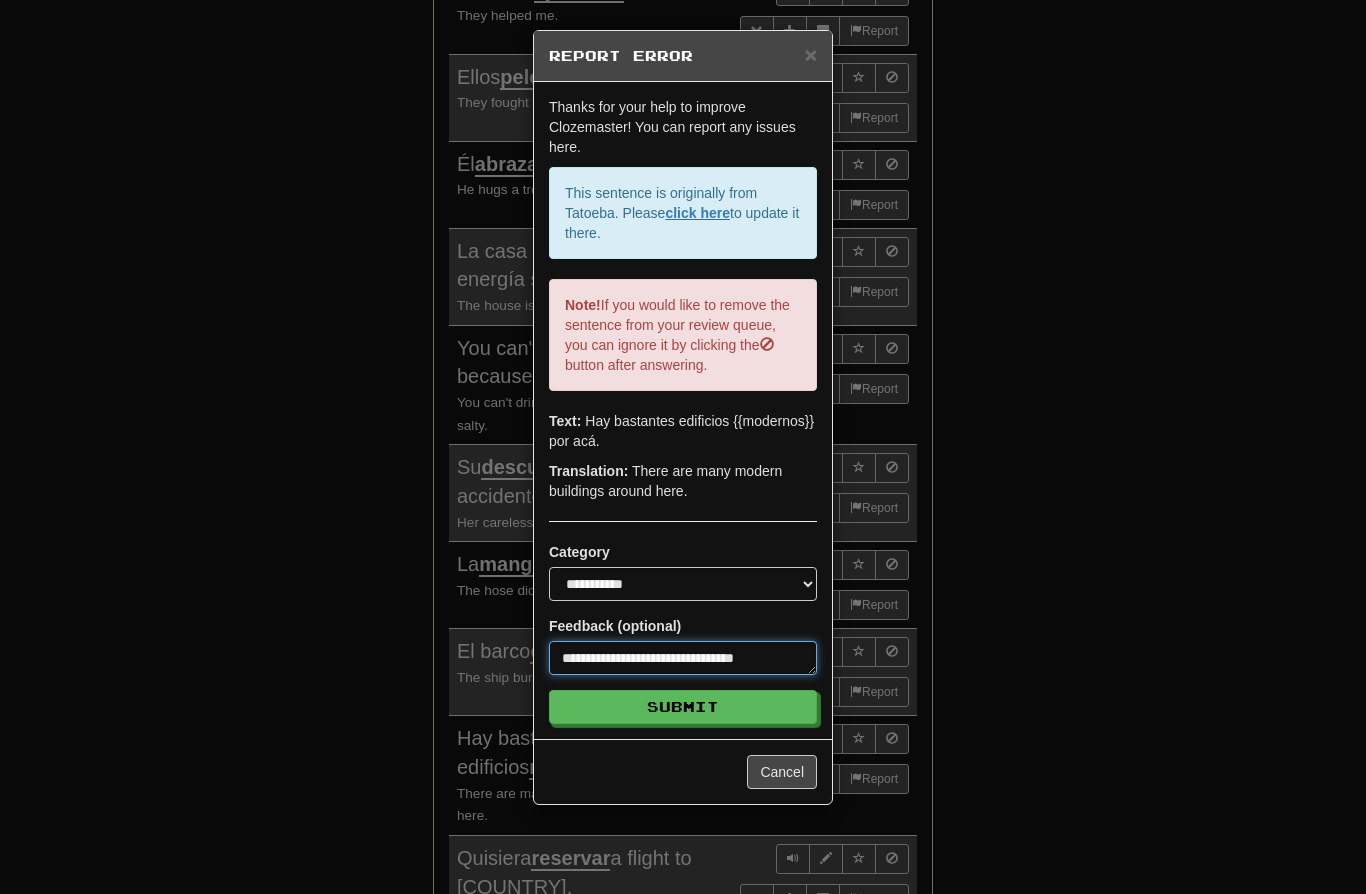 type on "*" 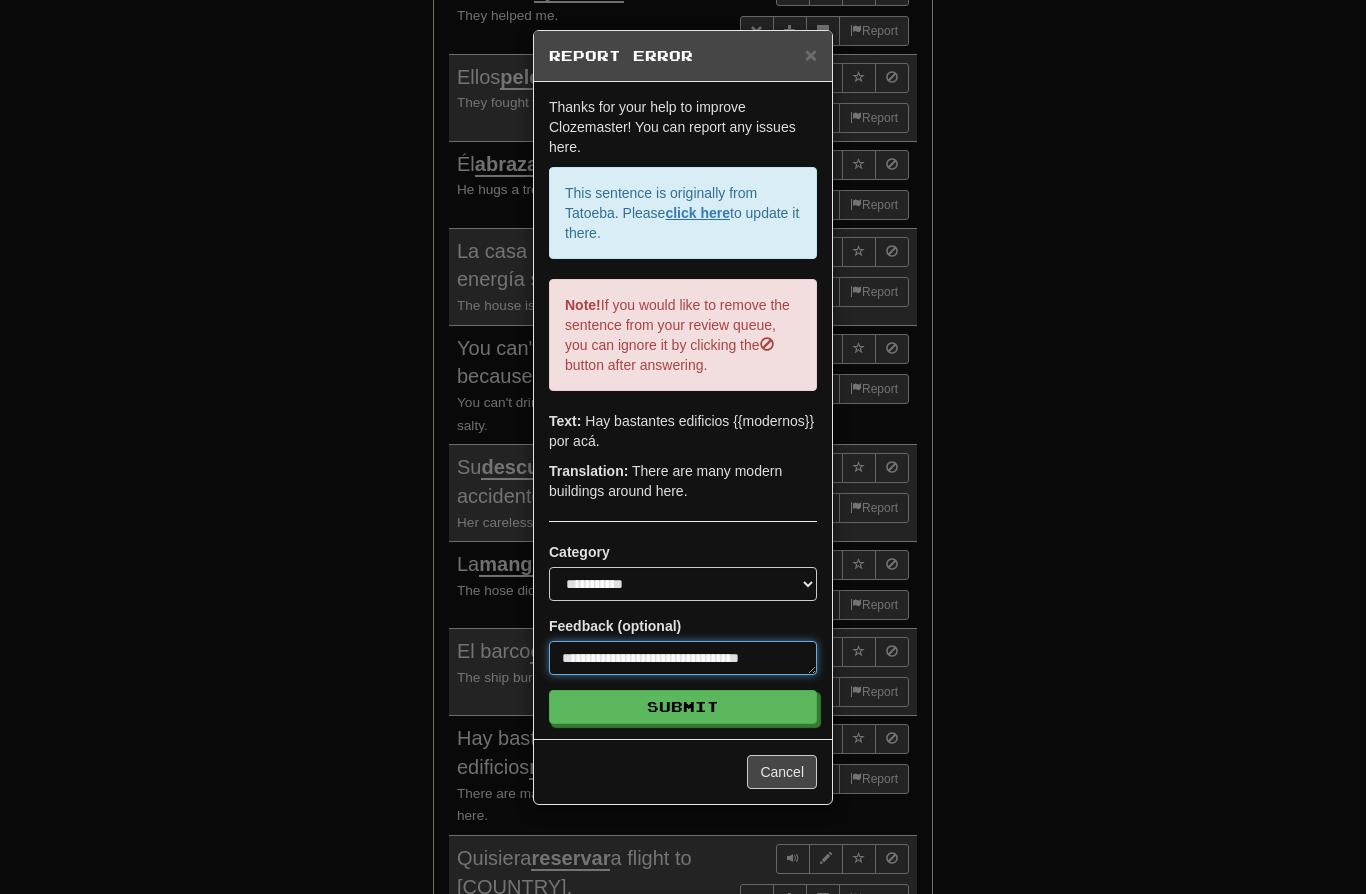 type on "*" 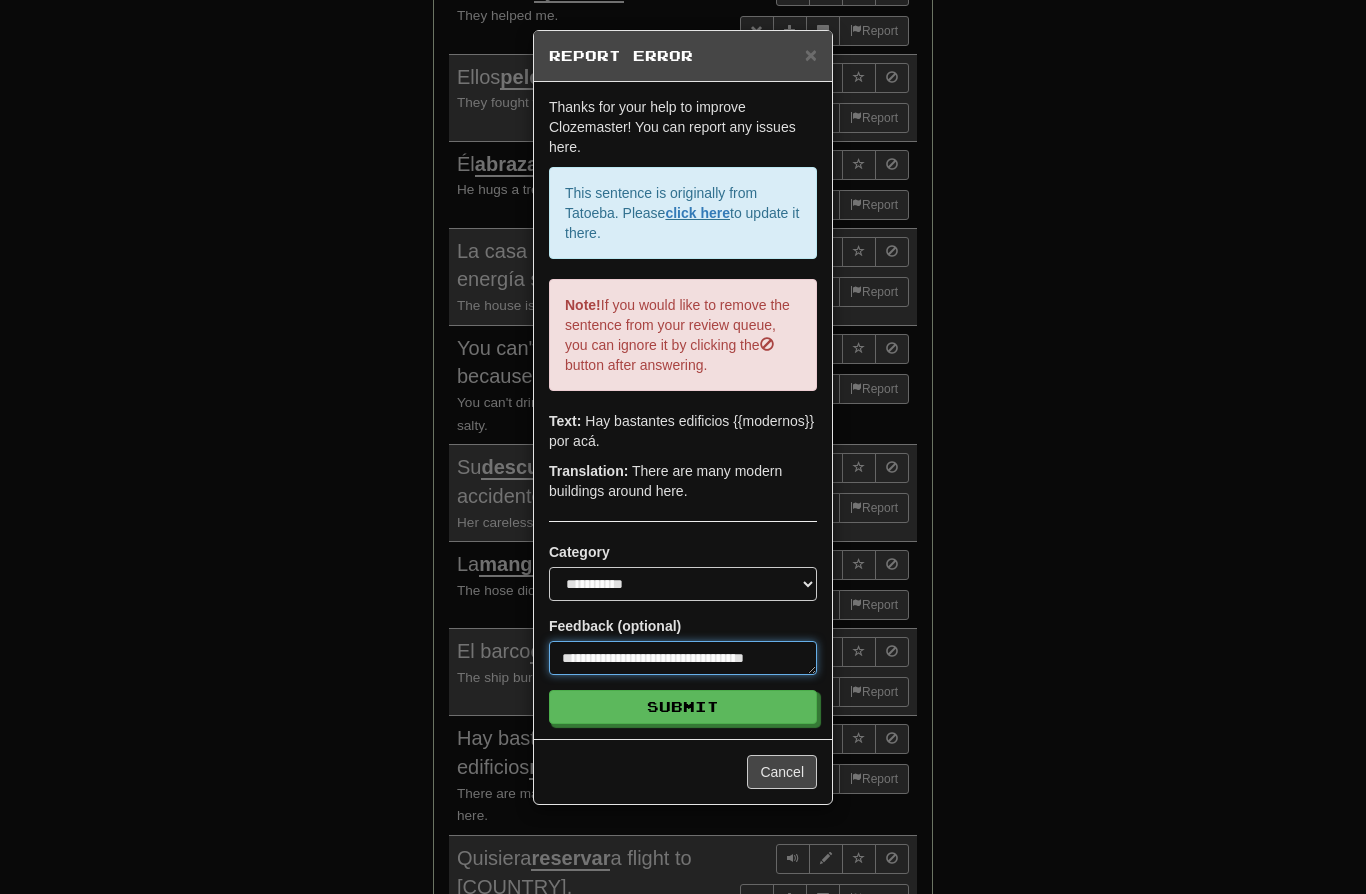 type 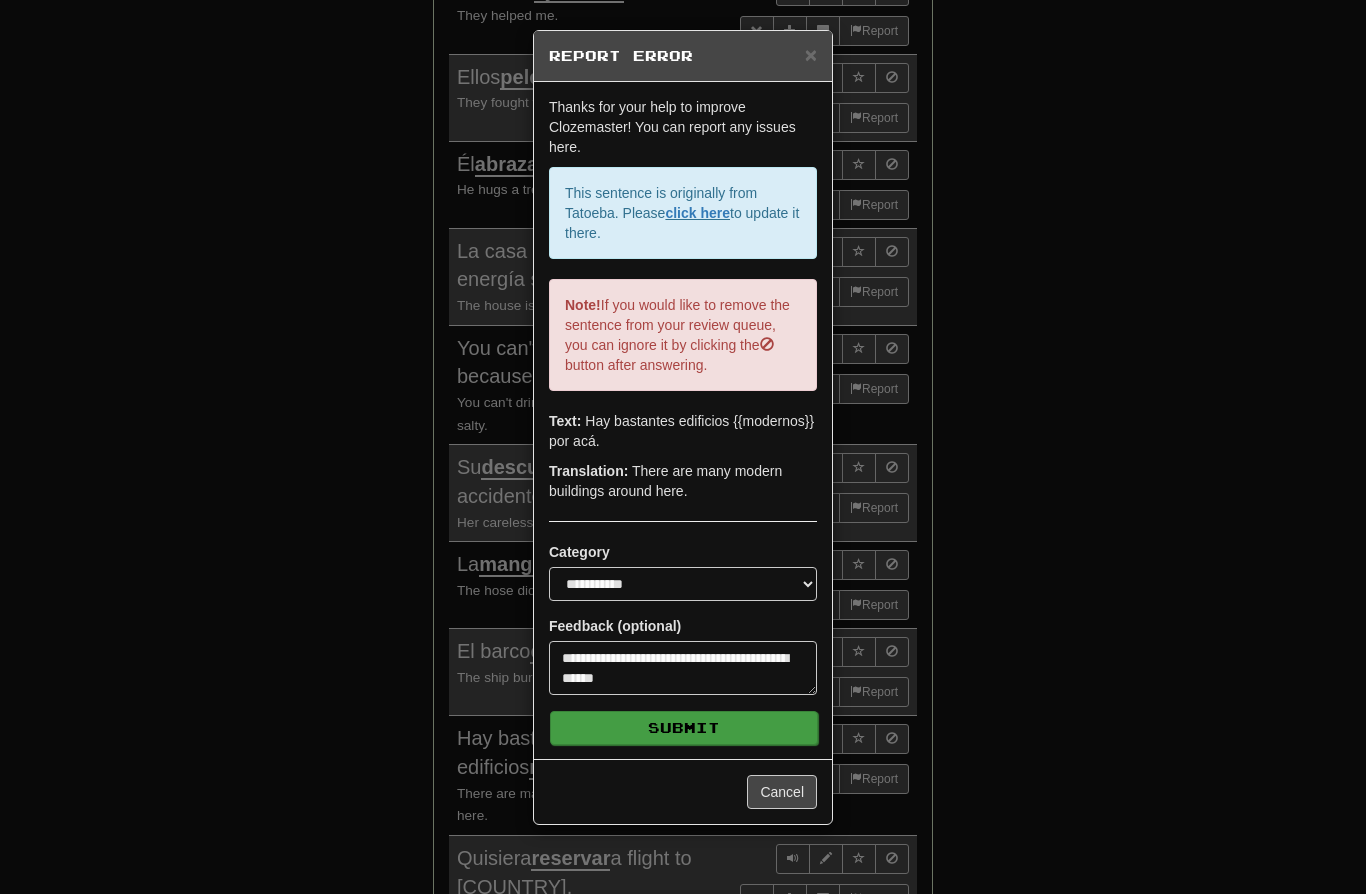 click on "Submit" at bounding box center [684, 728] 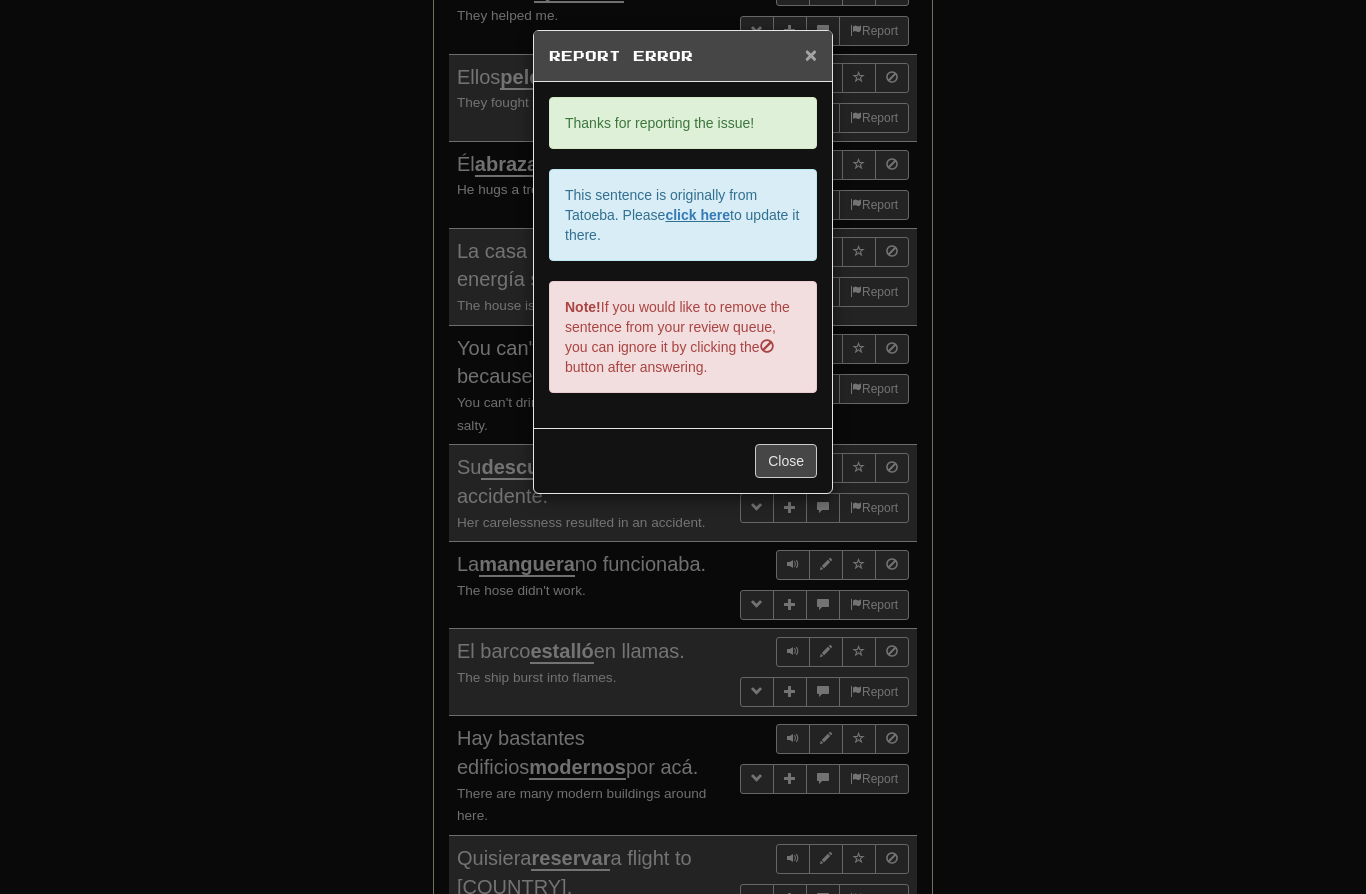 click on "×" at bounding box center [811, 54] 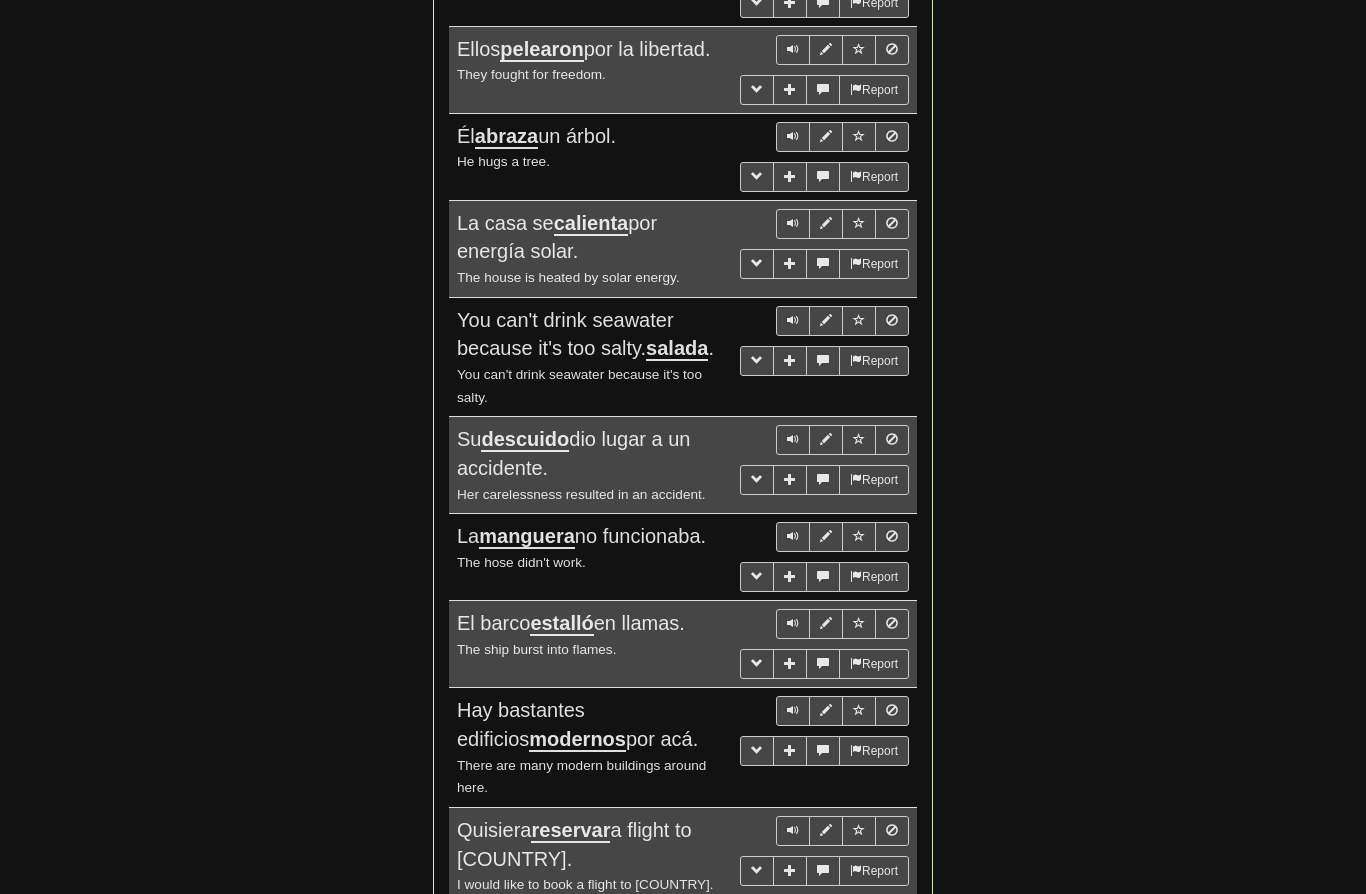 scroll, scrollTop: 2437, scrollLeft: 0, axis: vertical 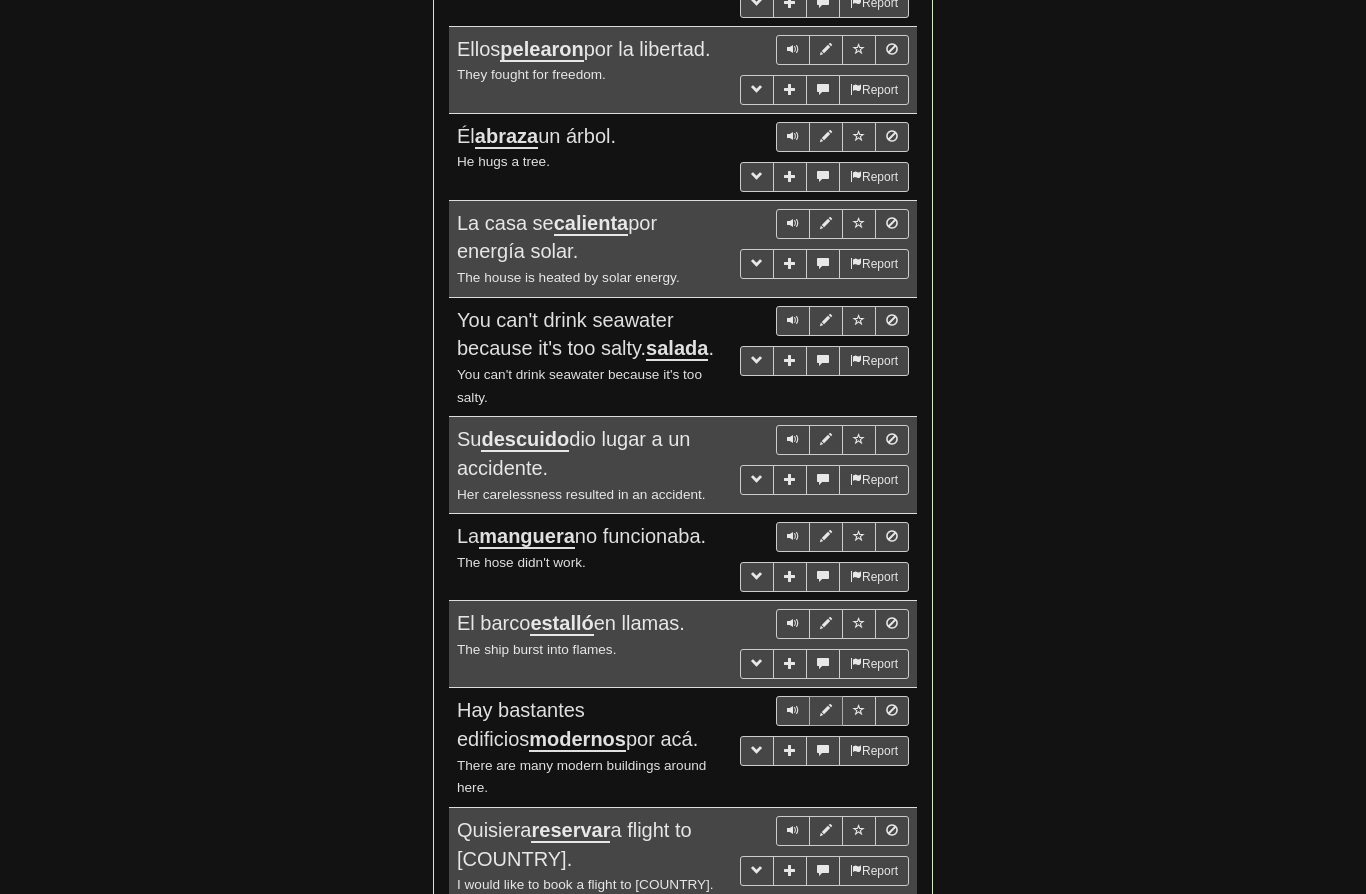 click at bounding box center (826, 710) 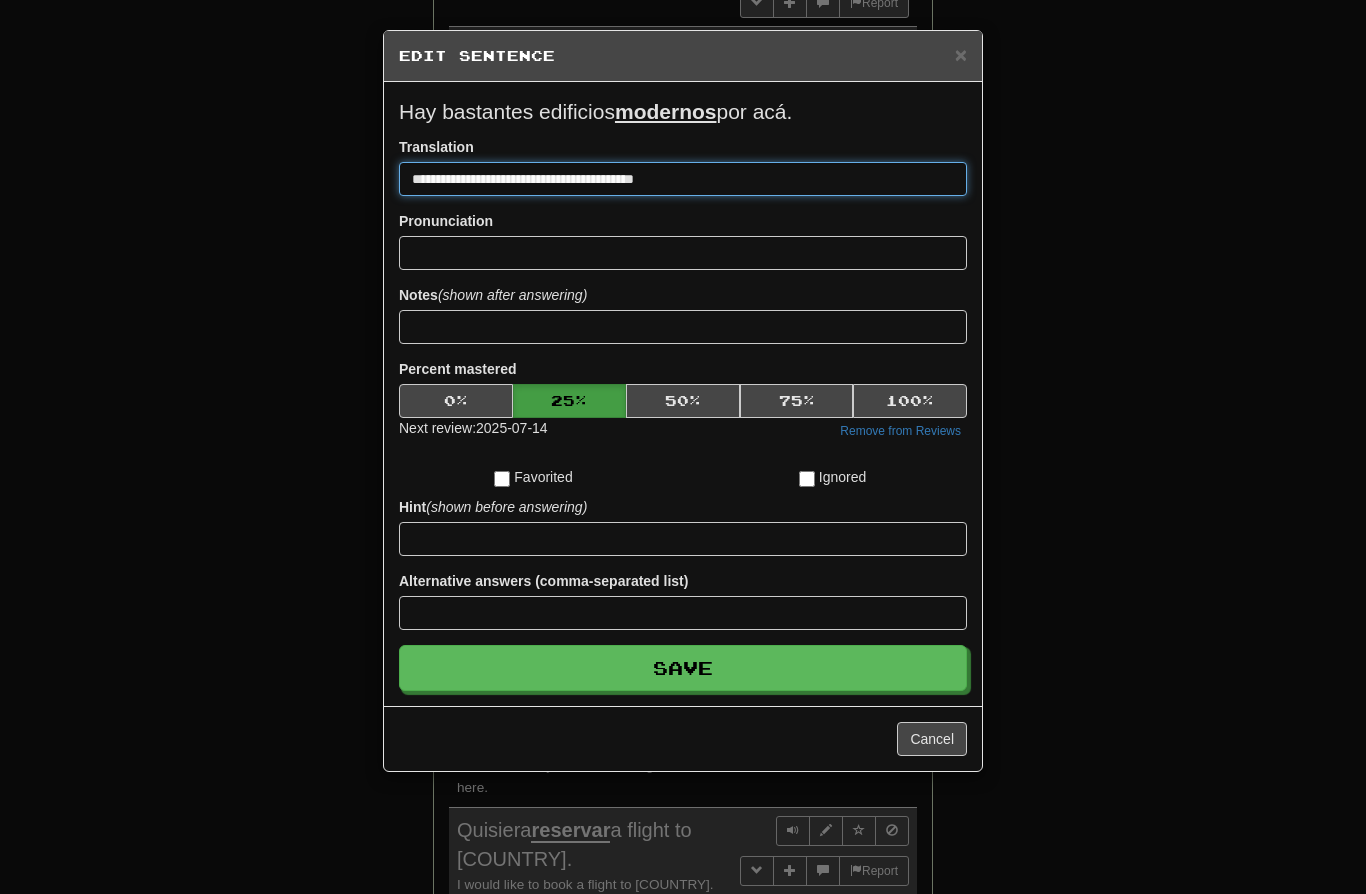 click on "**********" at bounding box center [683, 179] 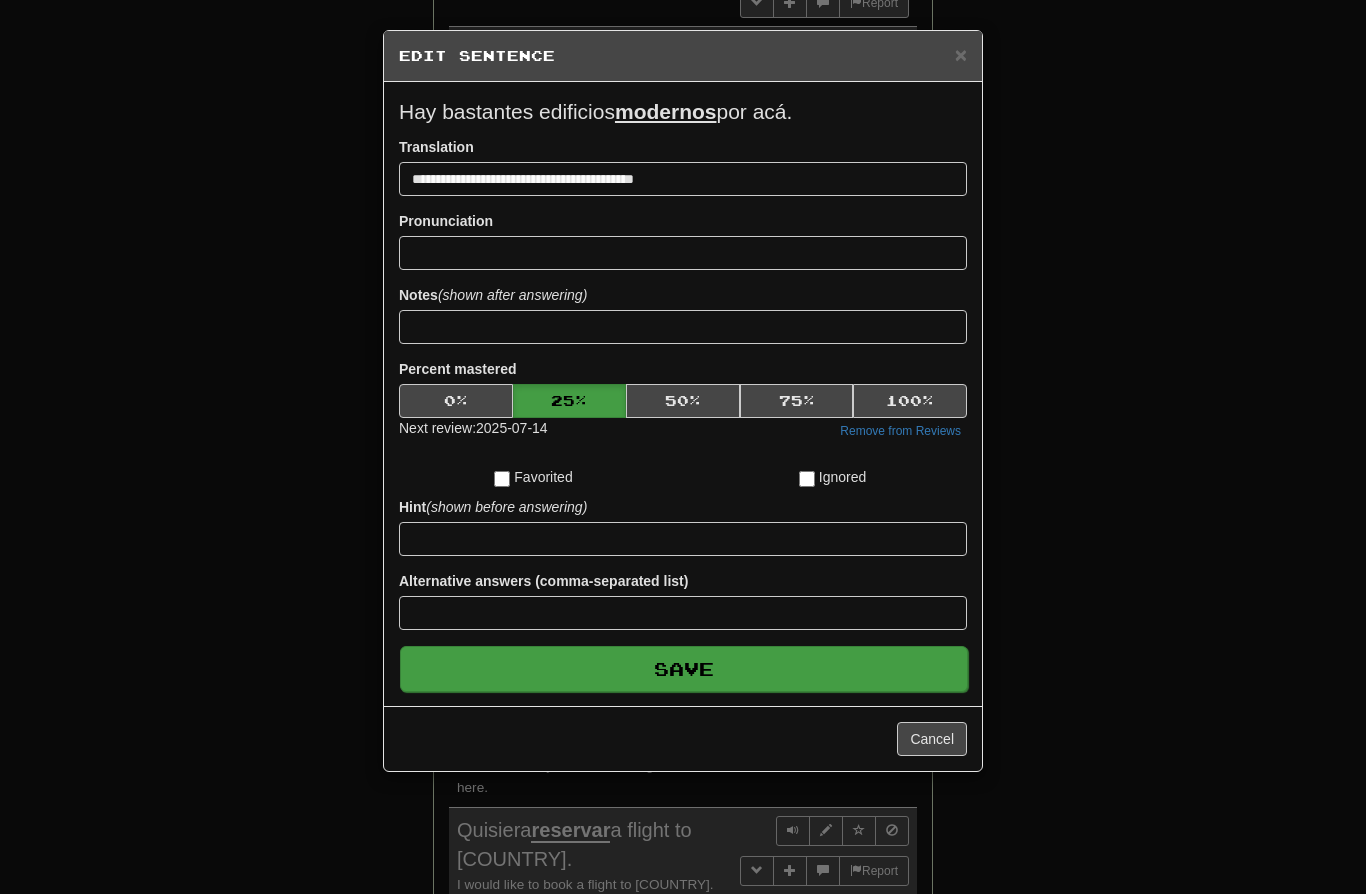 click on "Save" at bounding box center [684, 669] 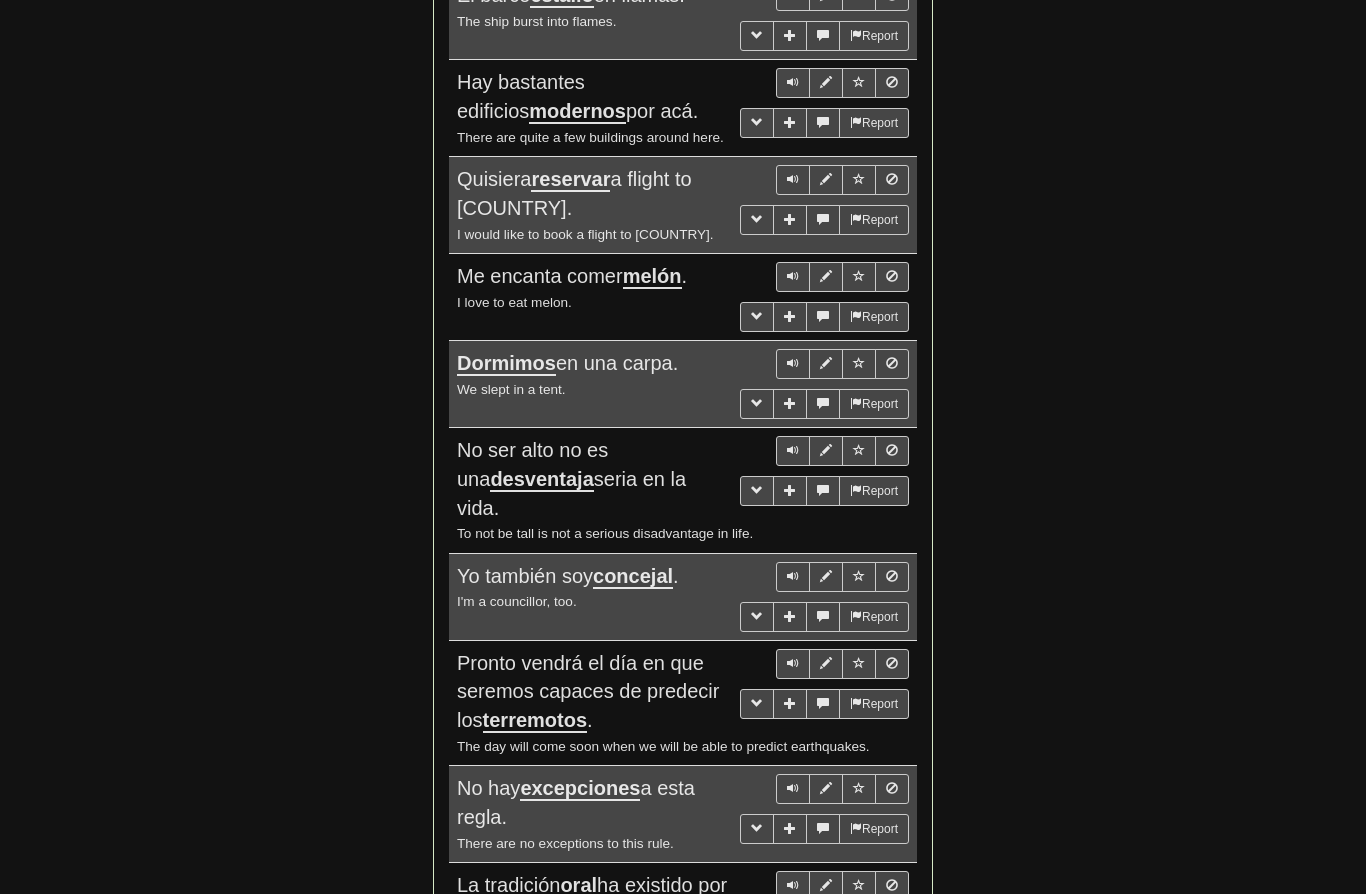 scroll, scrollTop: 3065, scrollLeft: 0, axis: vertical 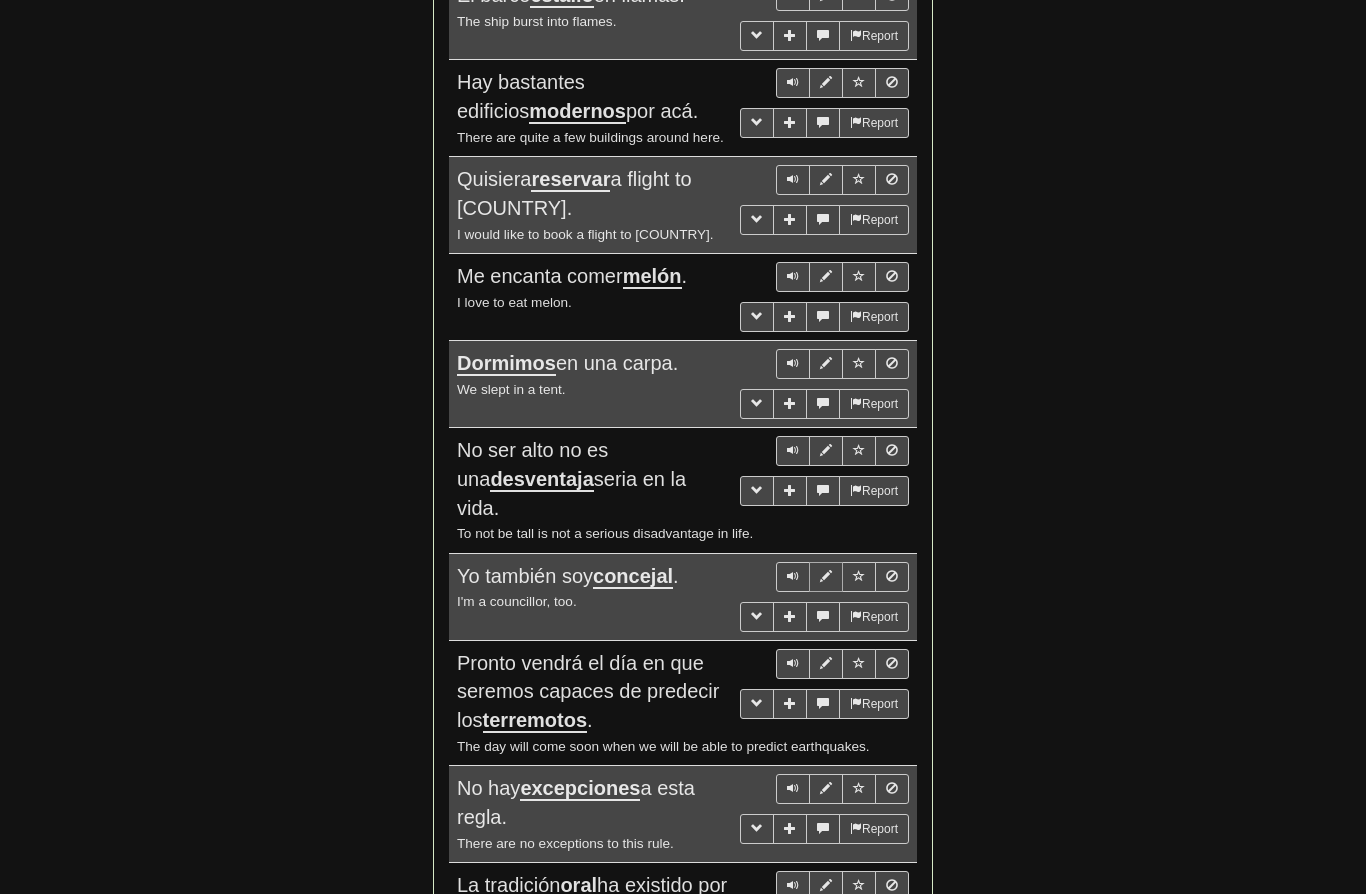 click at bounding box center (826, 576) 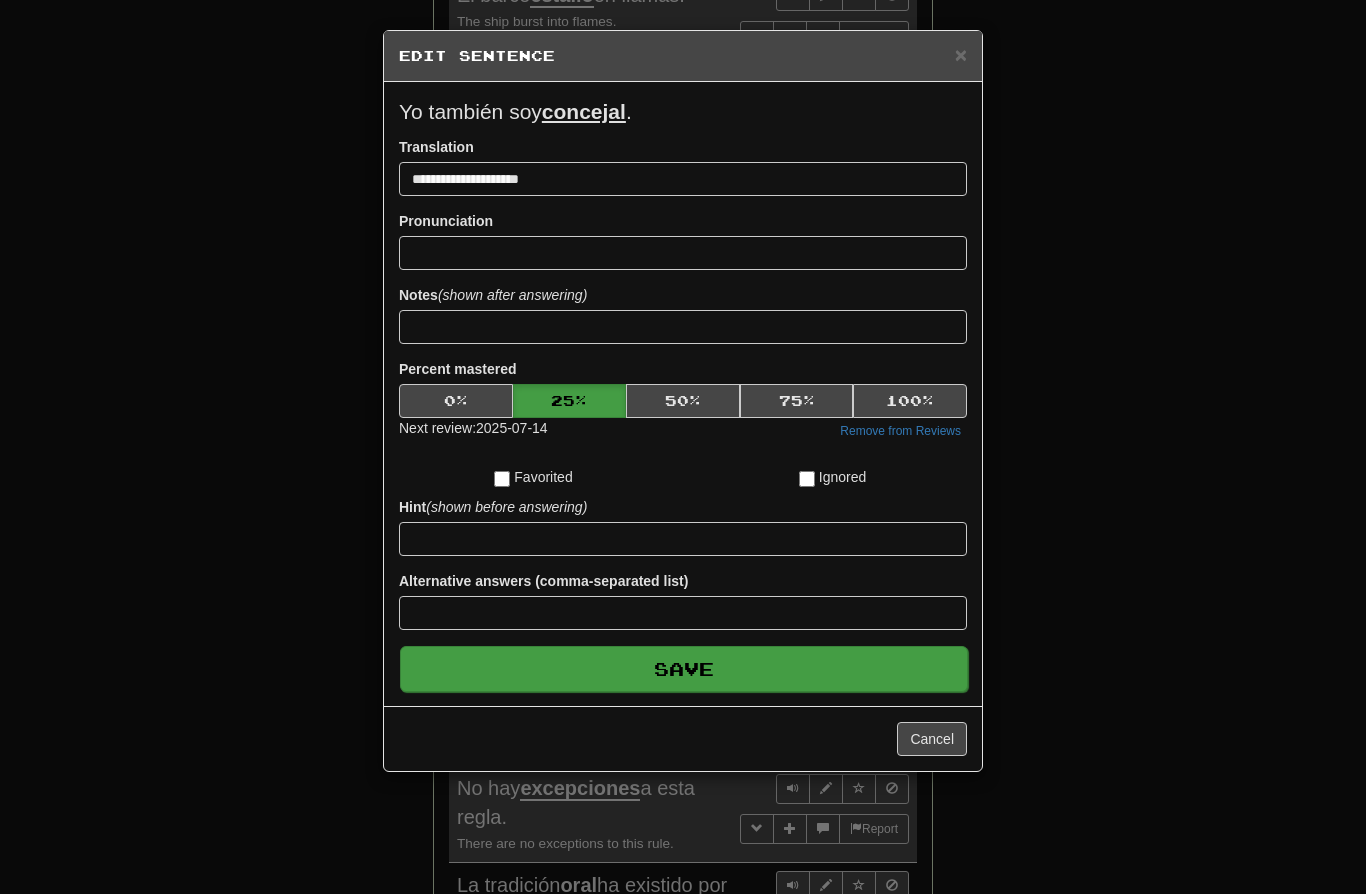 click on "Save" at bounding box center (684, 669) 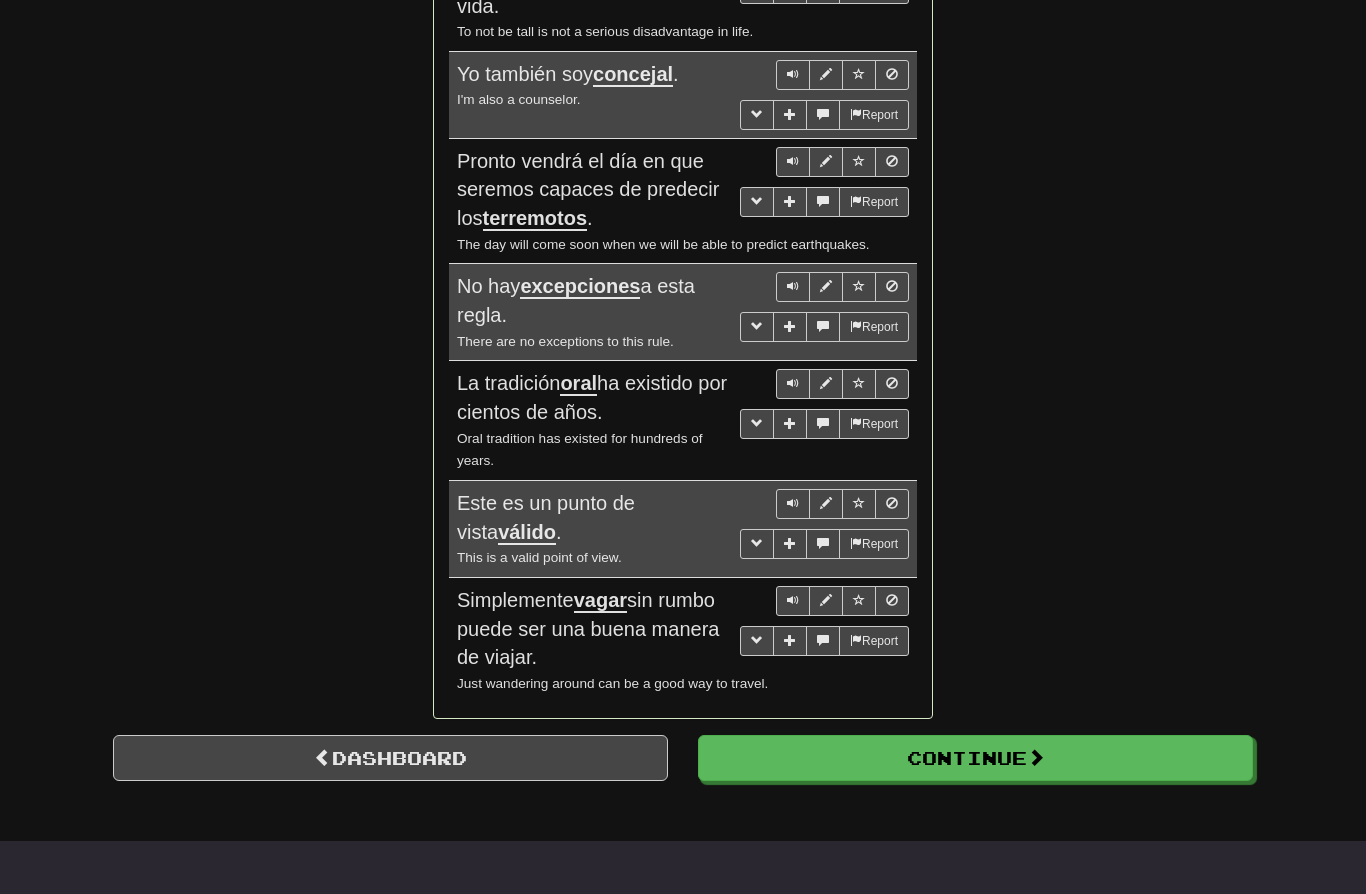 scroll, scrollTop: 3584, scrollLeft: 0, axis: vertical 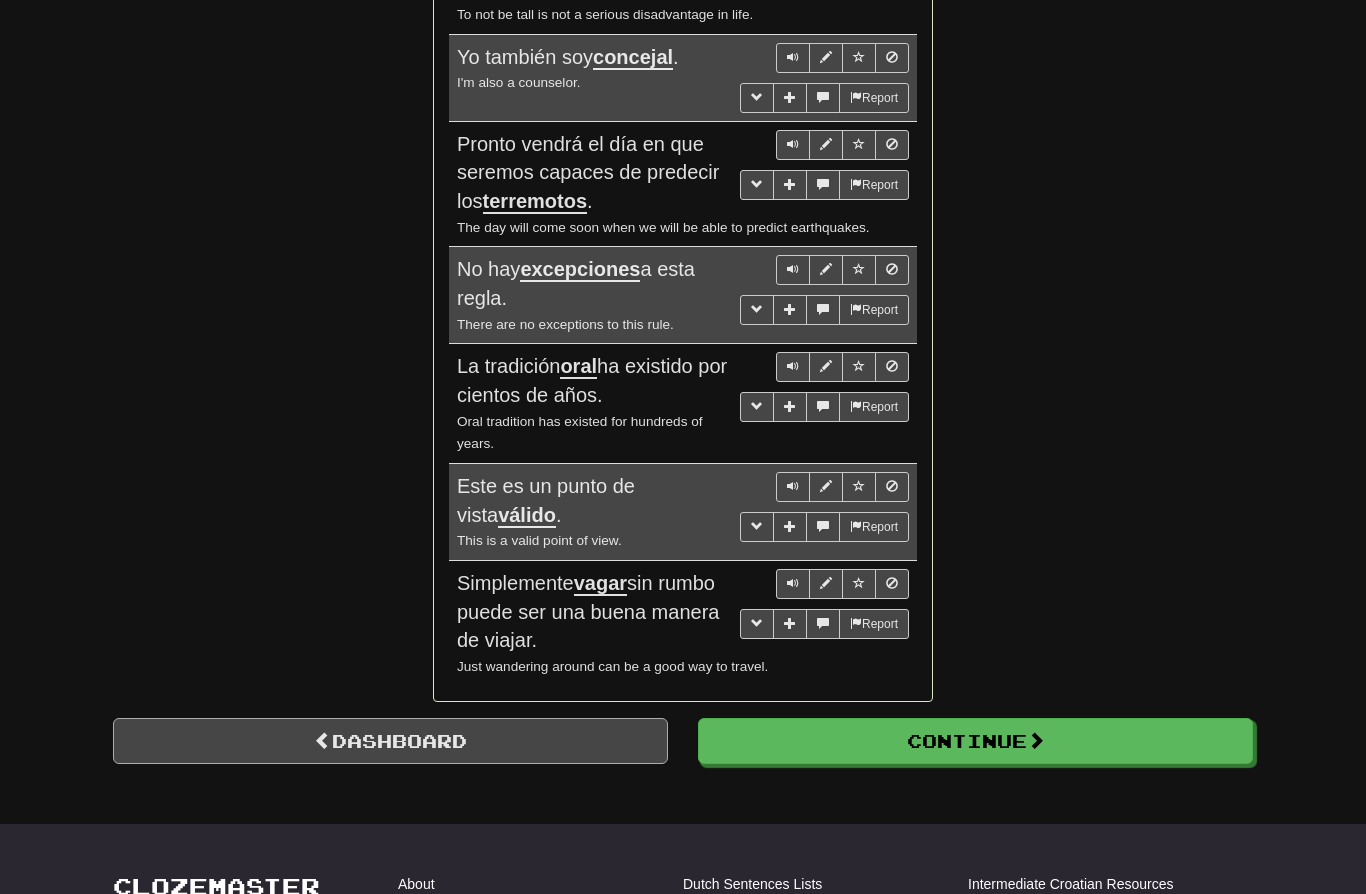 click on "Dashboard" at bounding box center [390, 741] 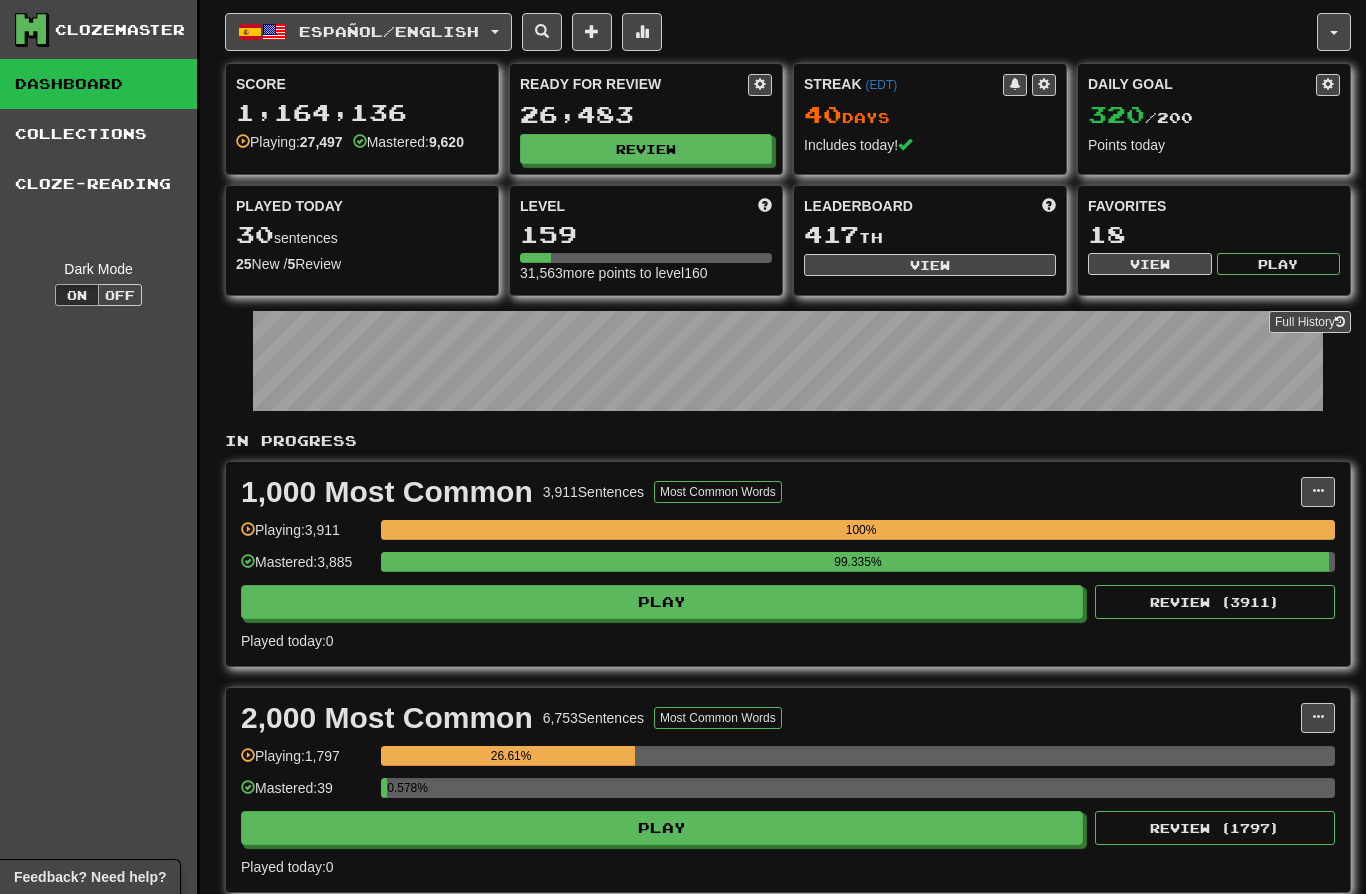 scroll, scrollTop: 0, scrollLeft: 0, axis: both 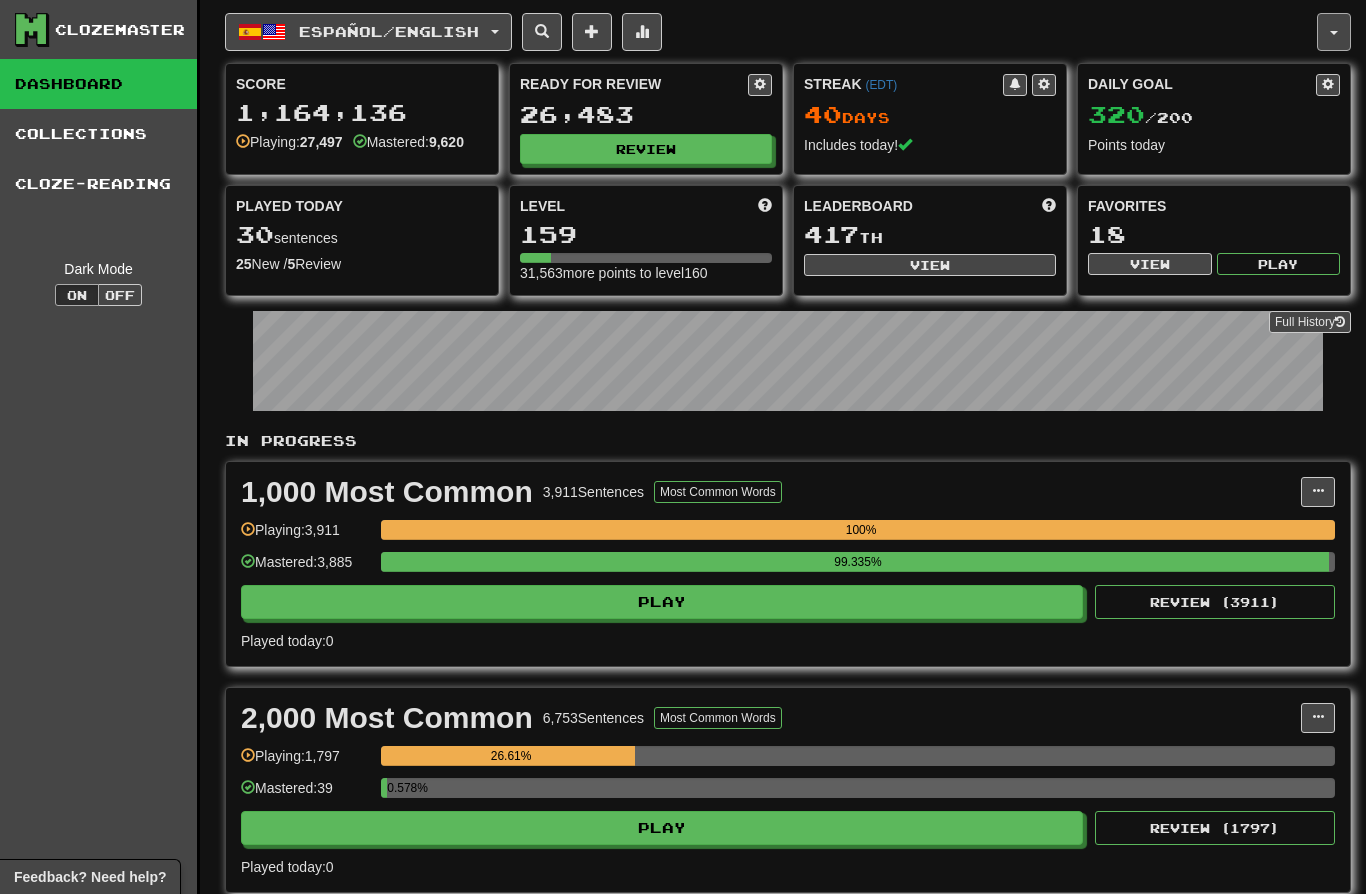 click at bounding box center (1334, 32) 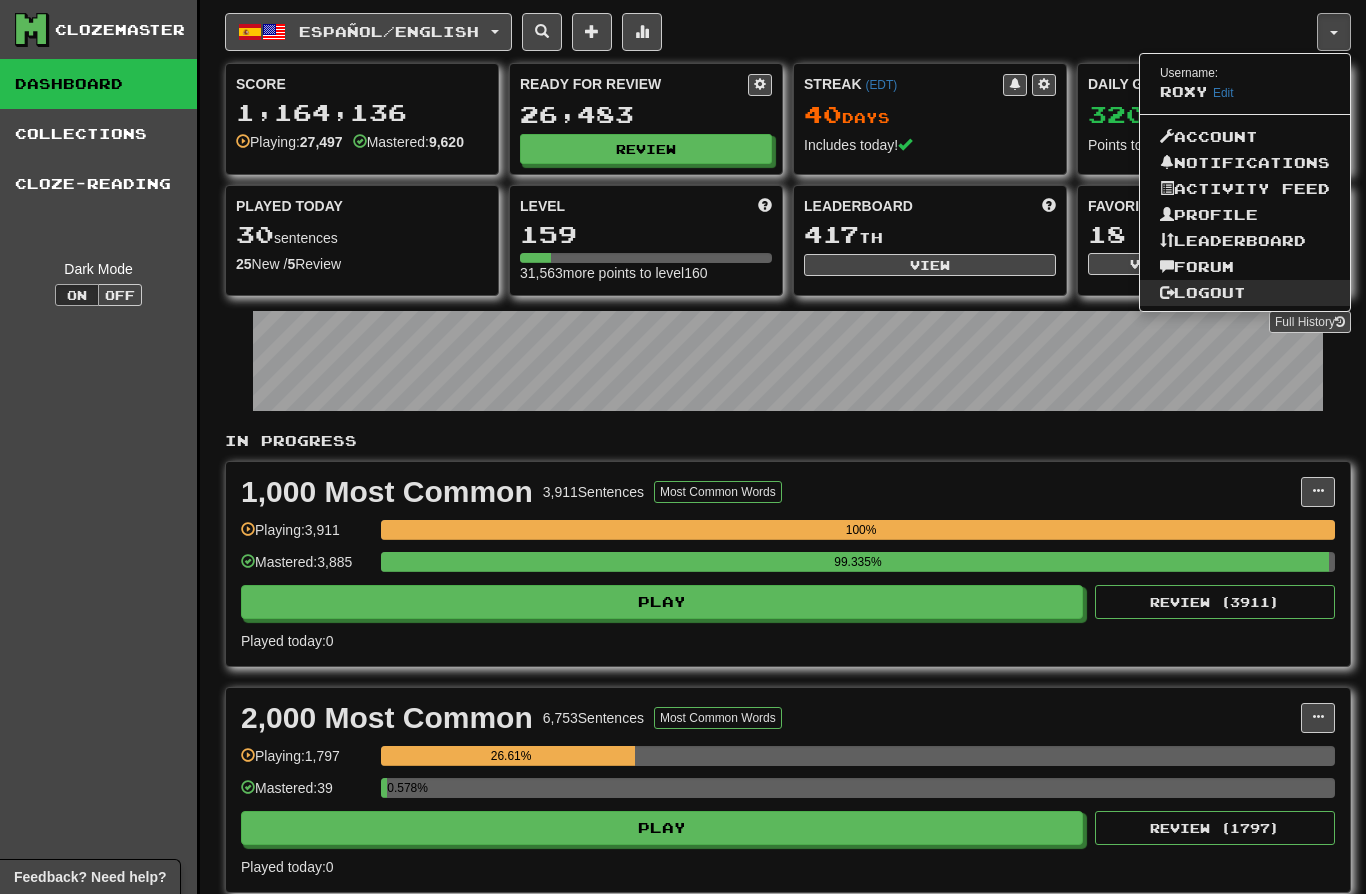 click on "Logout" at bounding box center [1245, 293] 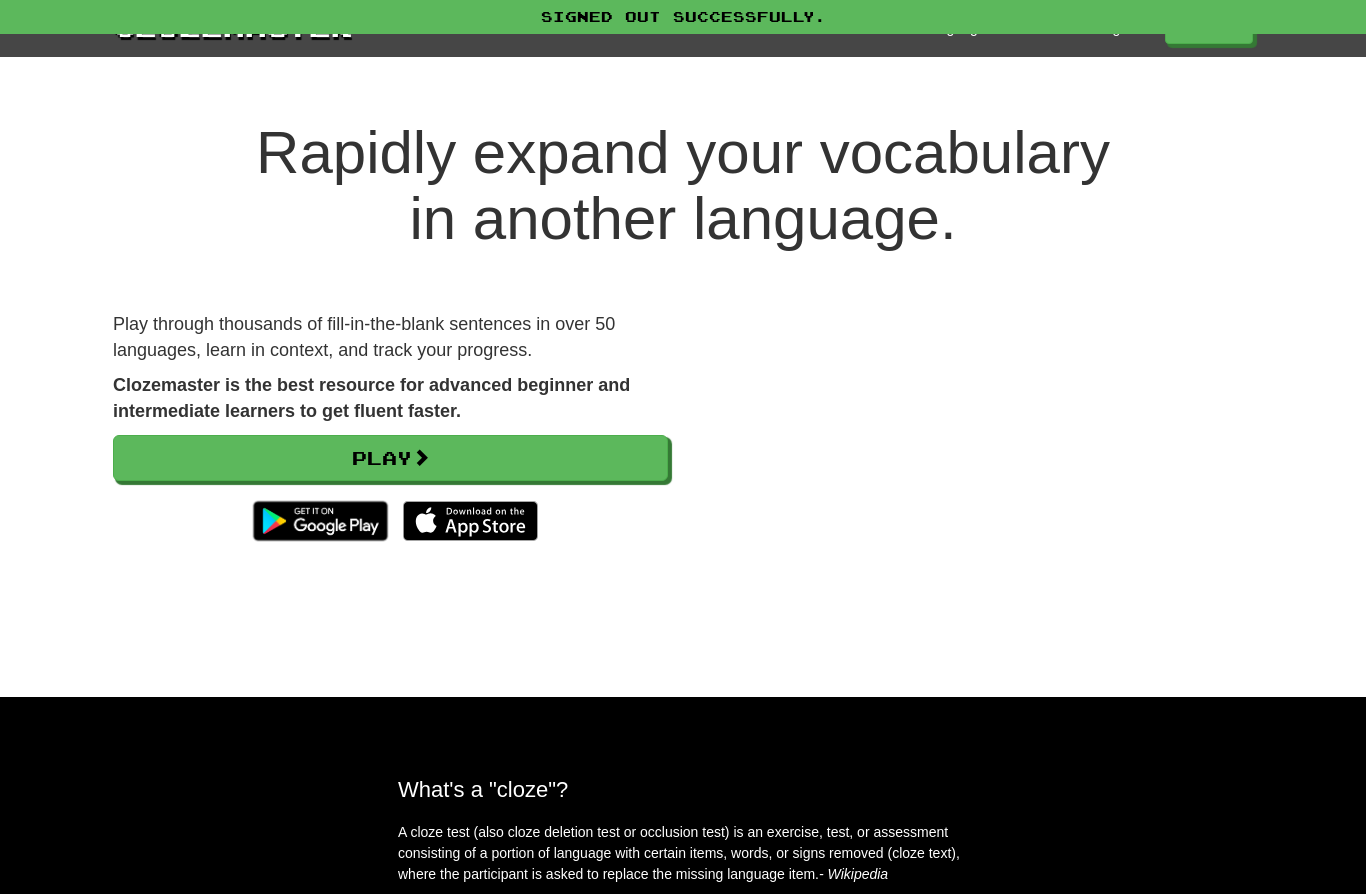 scroll, scrollTop: 0, scrollLeft: 0, axis: both 